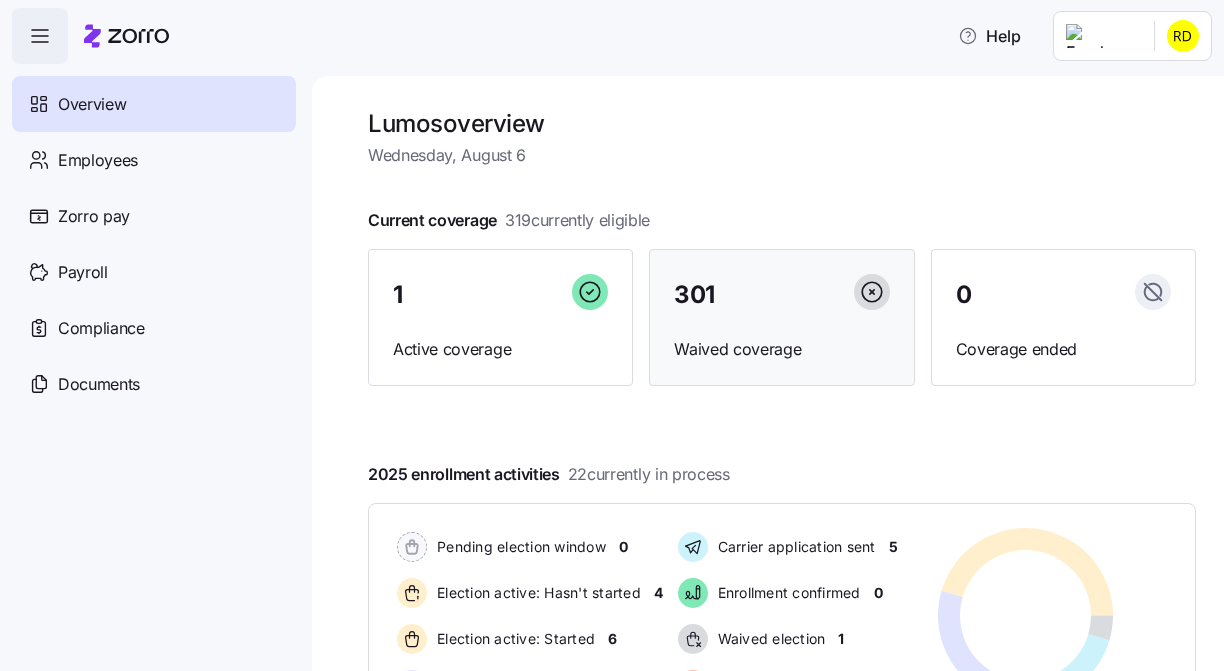 scroll, scrollTop: 0, scrollLeft: 0, axis: both 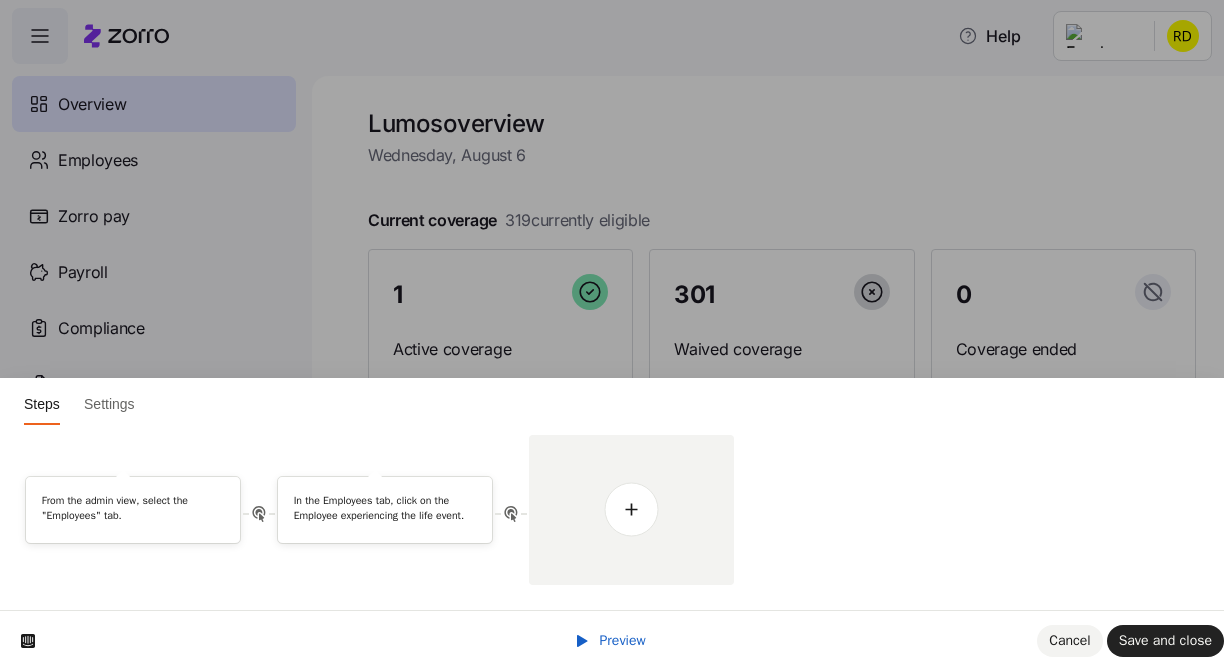 click on "Preview" at bounding box center [623, 640] 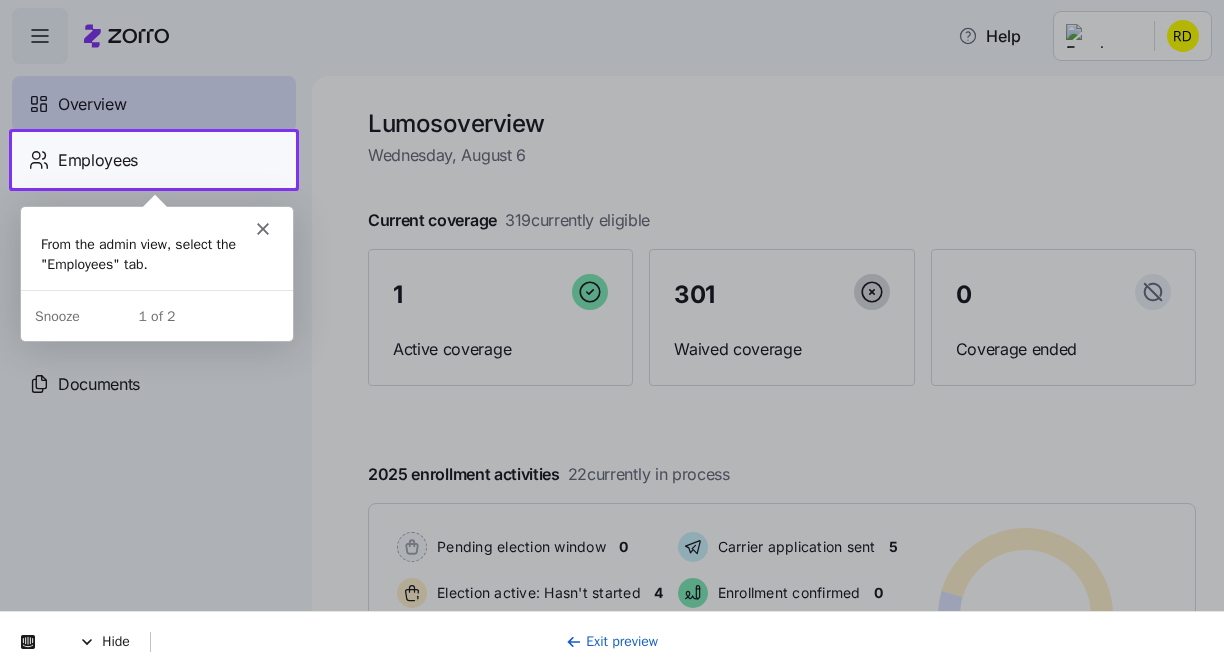 scroll, scrollTop: 0, scrollLeft: 0, axis: both 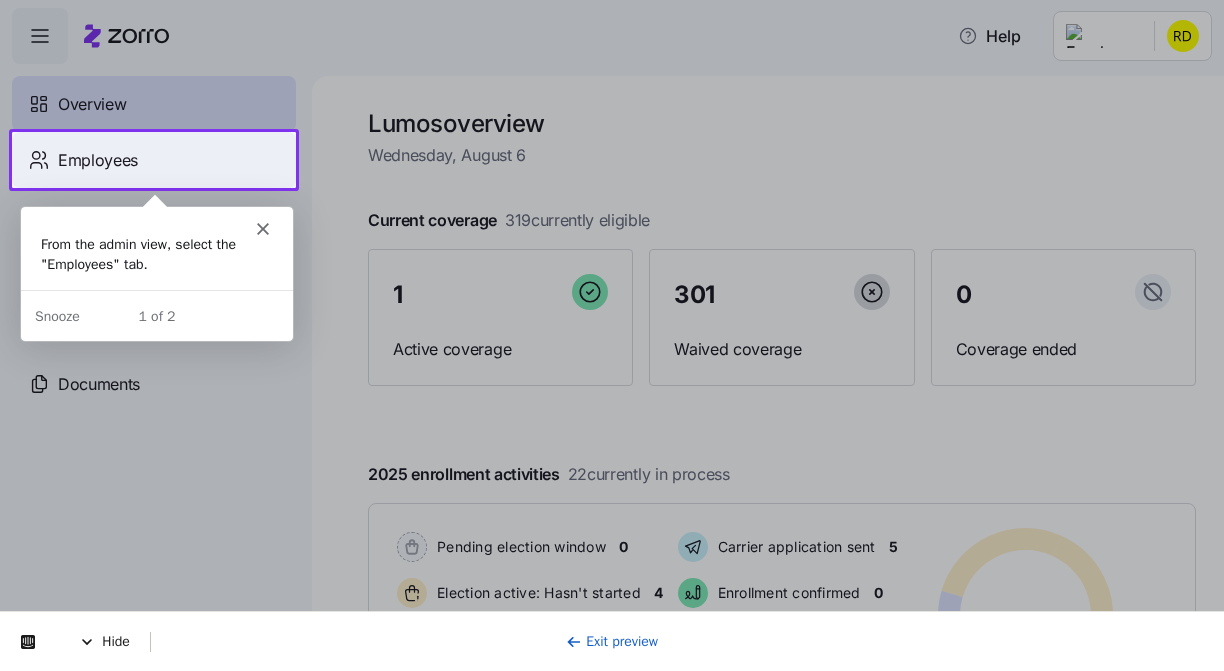 click on "Employees" at bounding box center (98, 160) 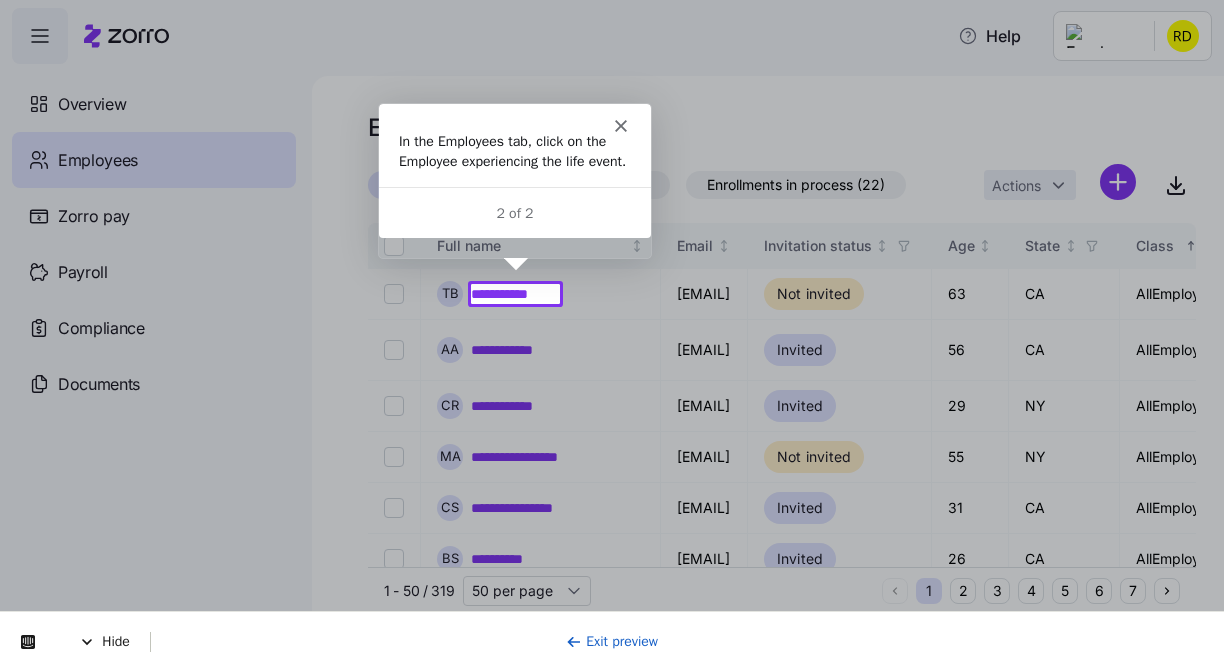 scroll, scrollTop: 0, scrollLeft: 0, axis: both 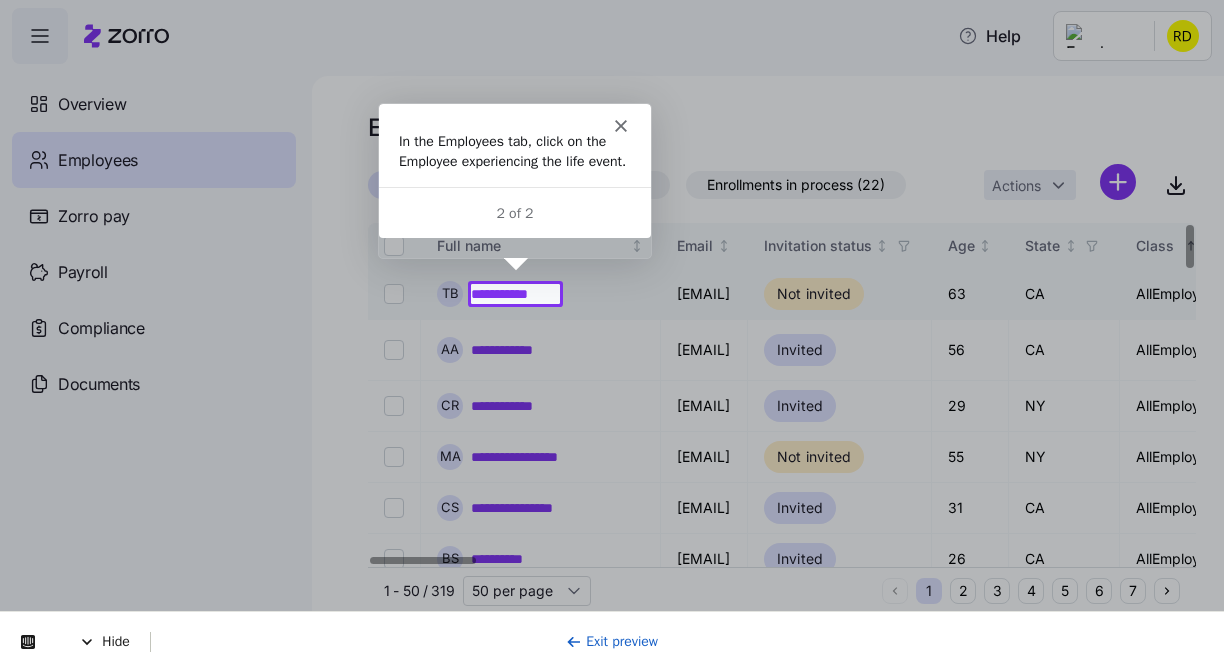 click on "**********" at bounding box center (515, 294) 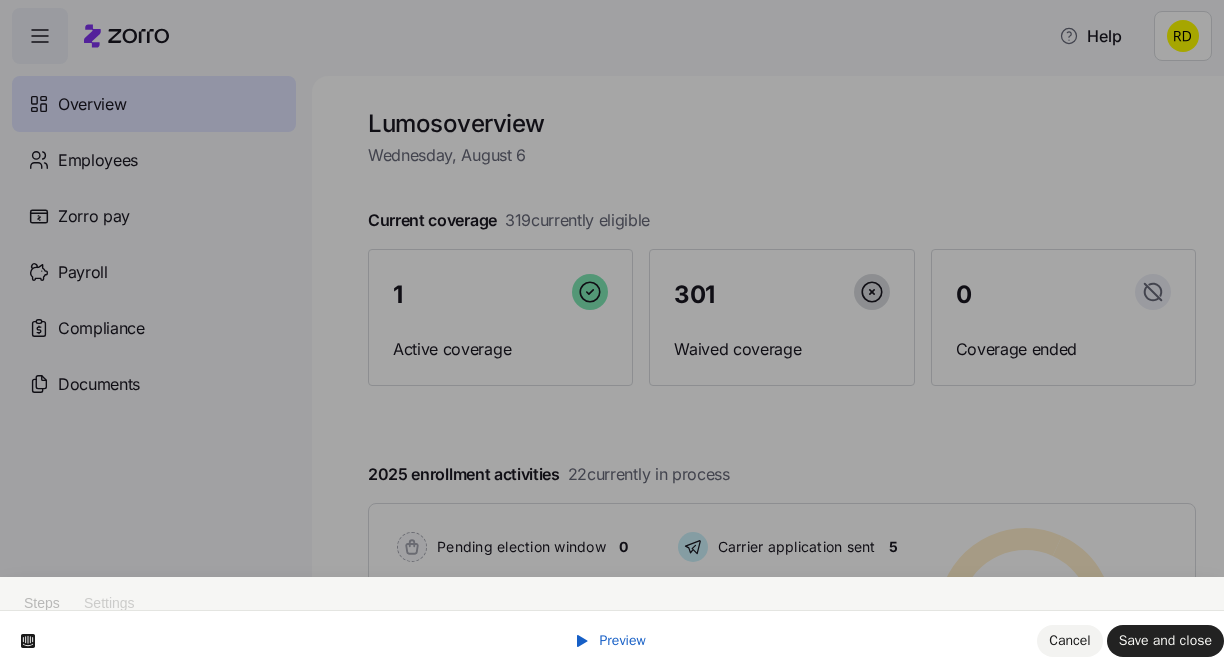 scroll, scrollTop: 0, scrollLeft: 0, axis: both 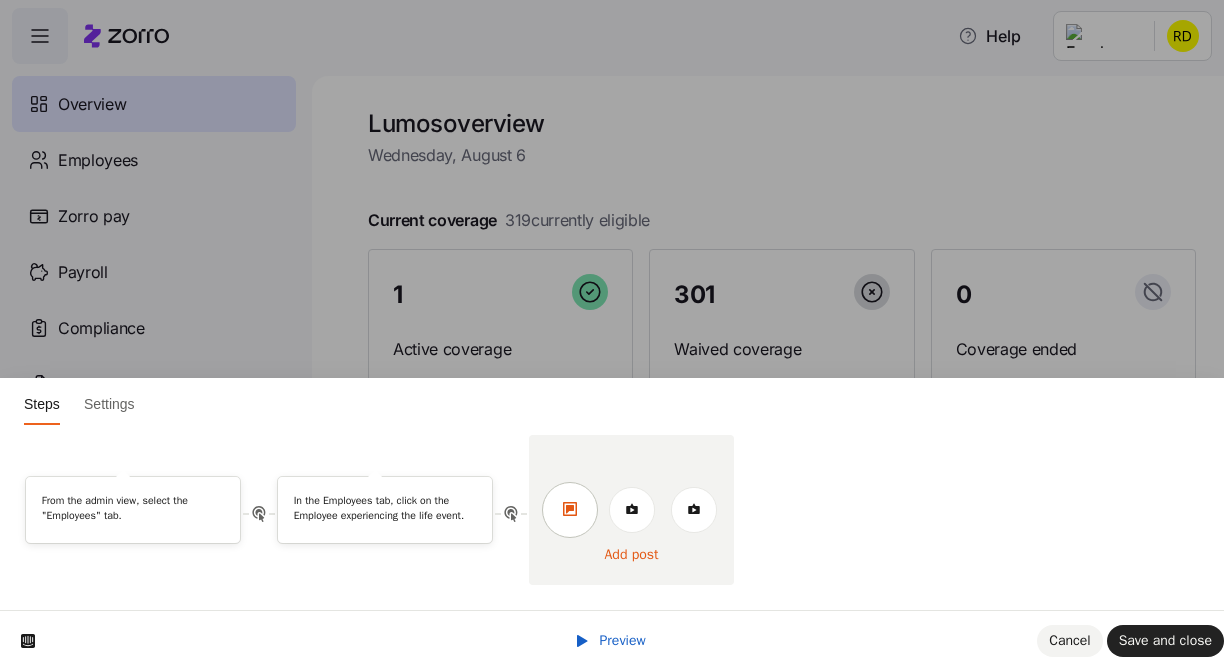 click 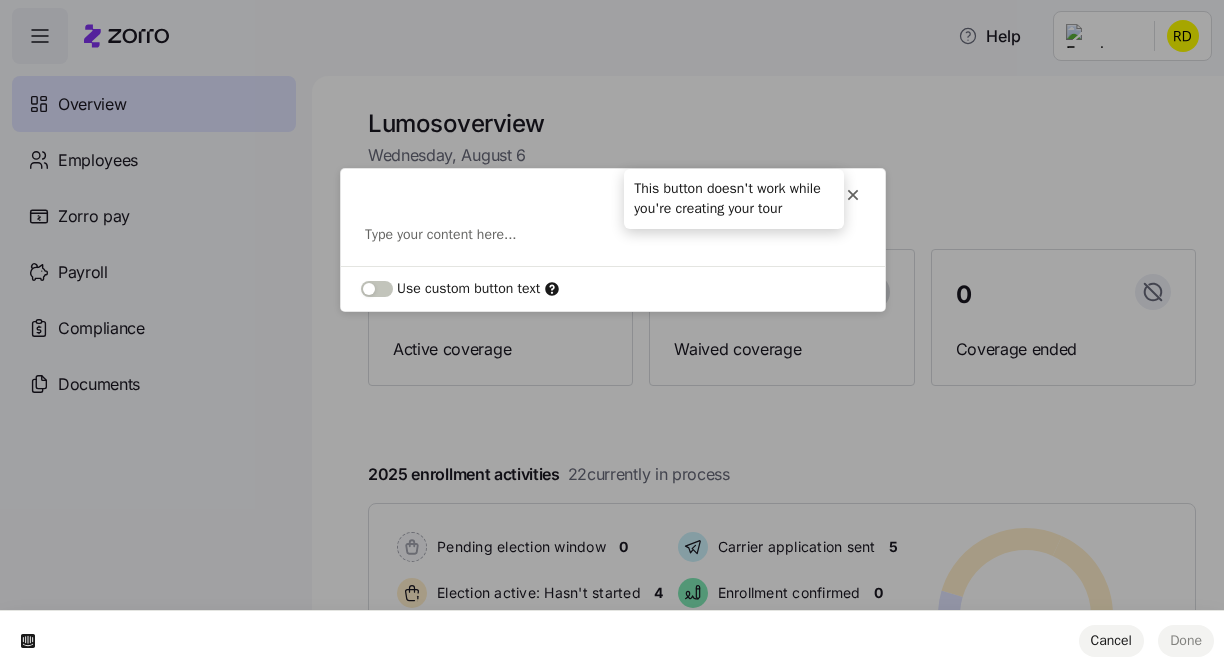 click 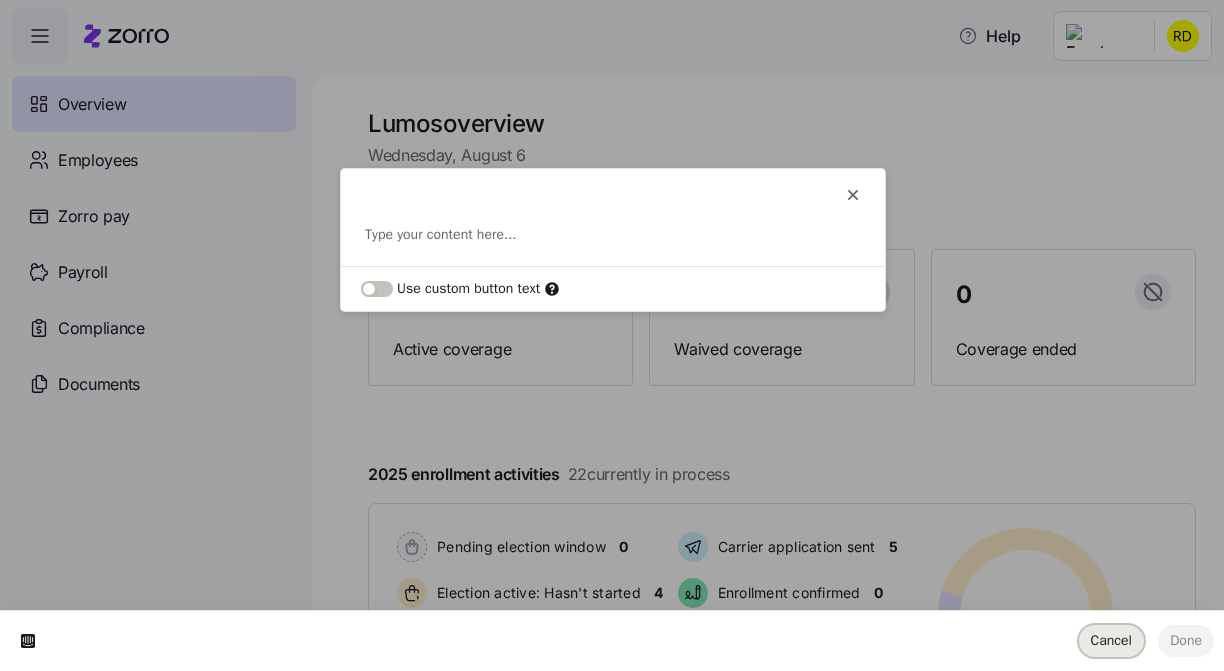 click on "Cancel" at bounding box center [1111, 640] 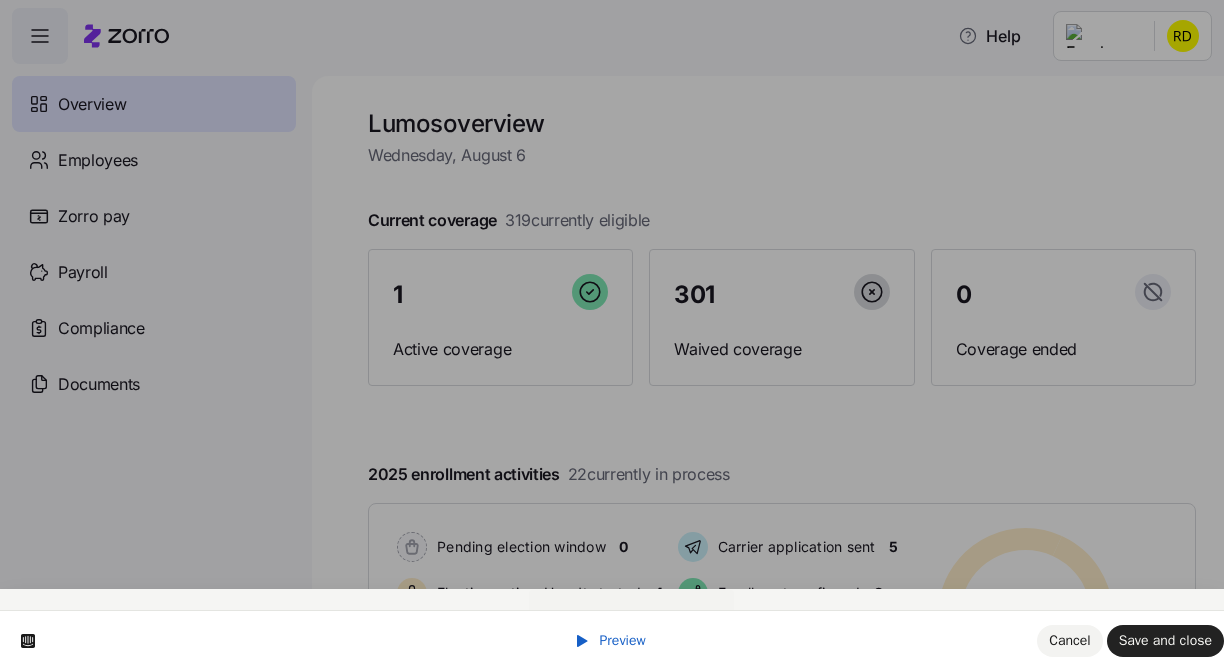 scroll, scrollTop: 0, scrollLeft: 0, axis: both 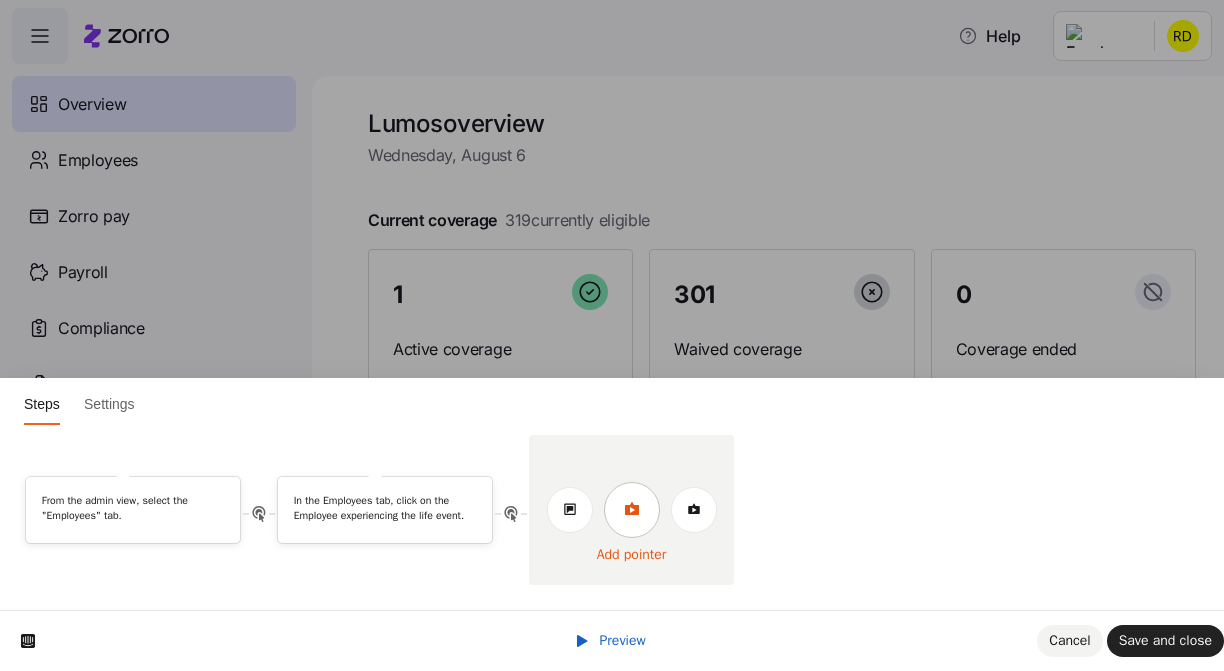 click at bounding box center [632, 510] 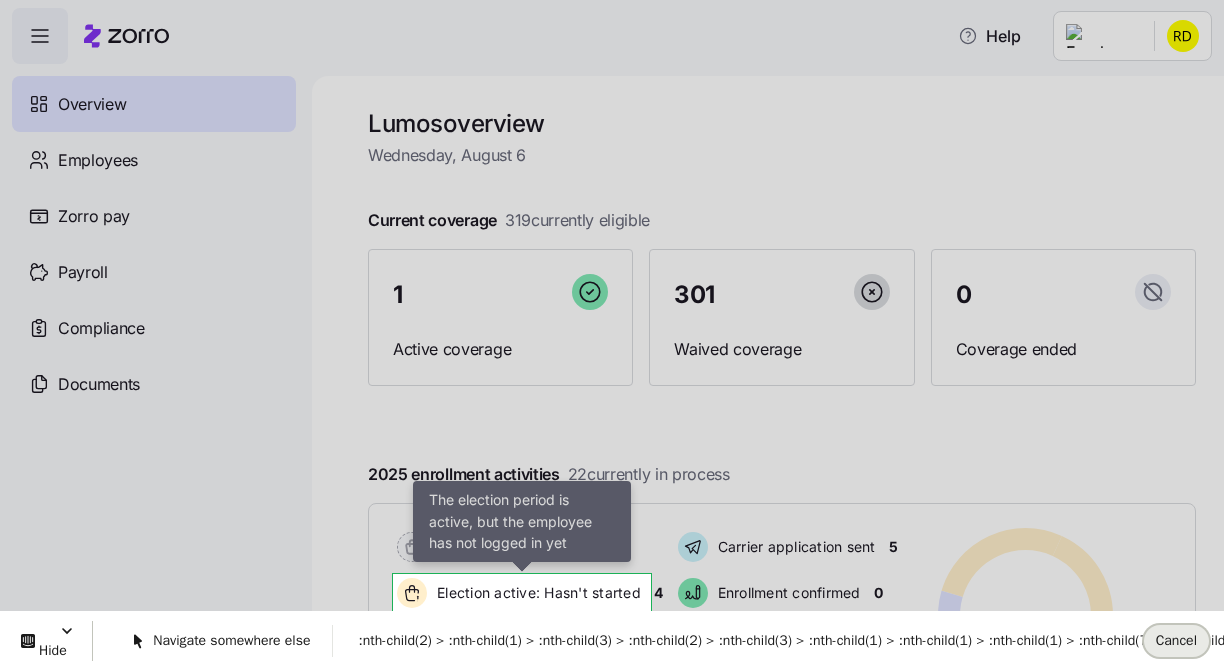click on "Cancel" at bounding box center (1176, 640) 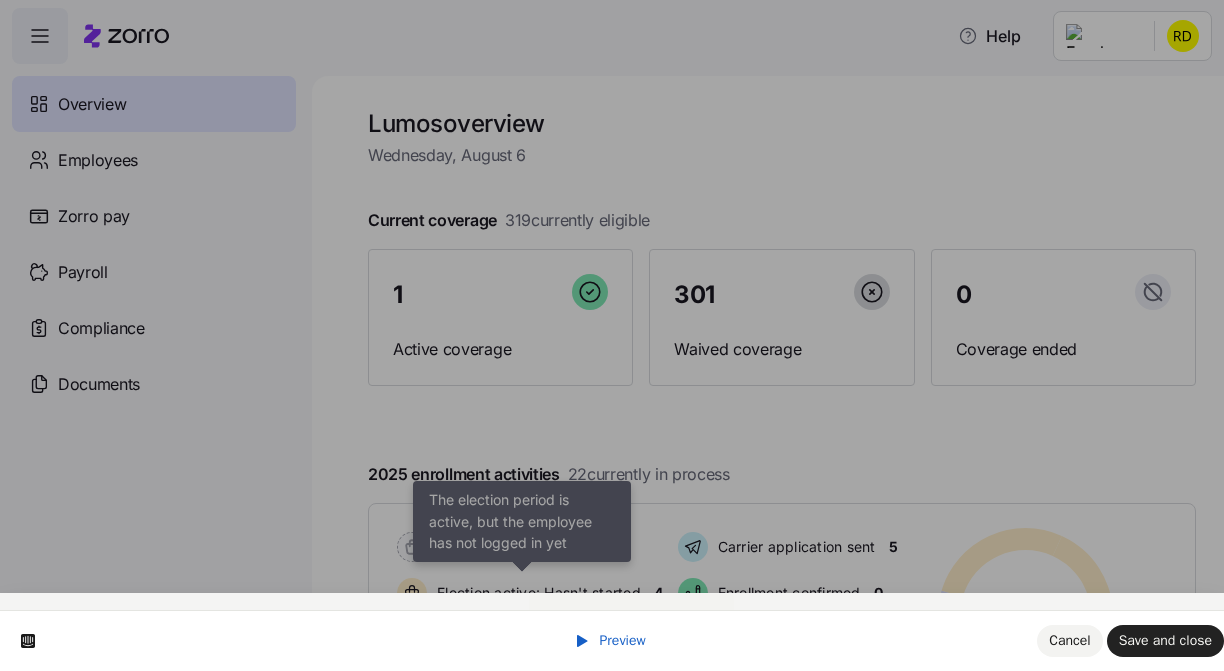 scroll, scrollTop: 0, scrollLeft: 0, axis: both 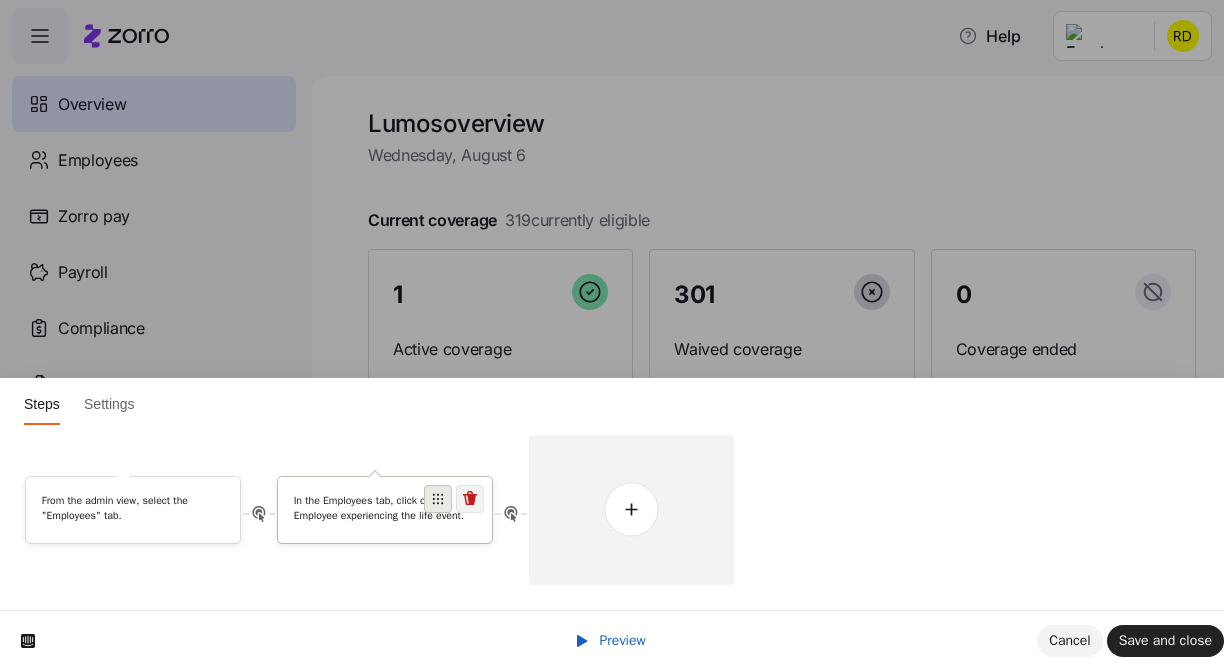 click at bounding box center (438, 499) 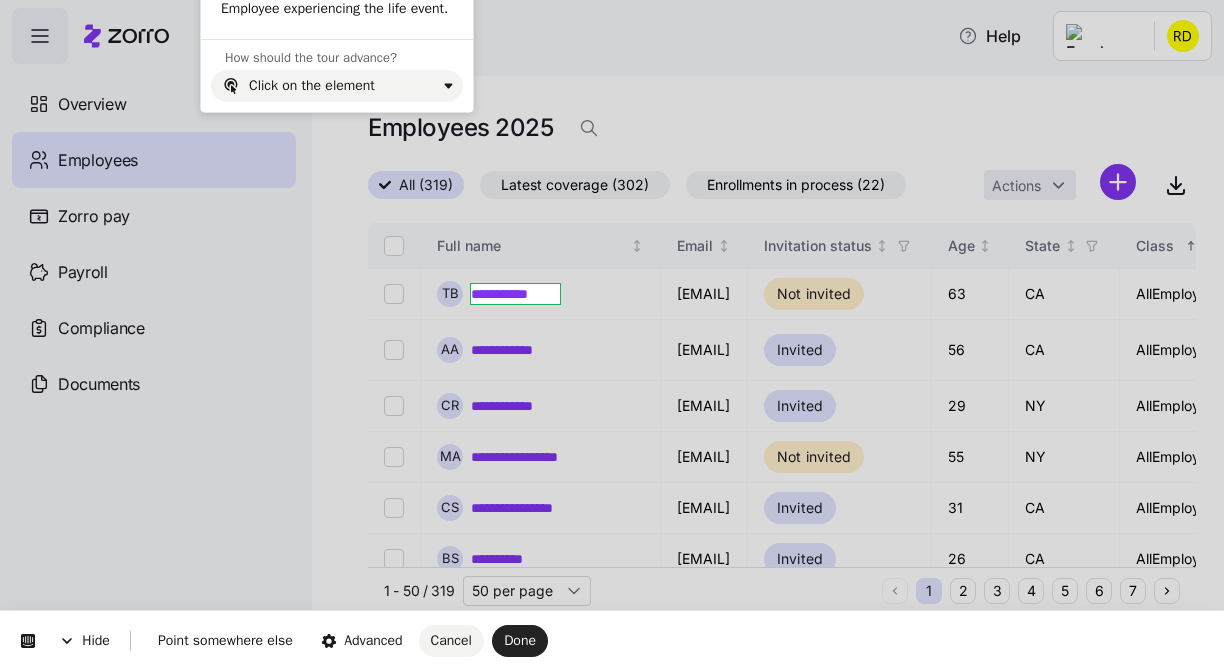 scroll, scrollTop: 0, scrollLeft: 0, axis: both 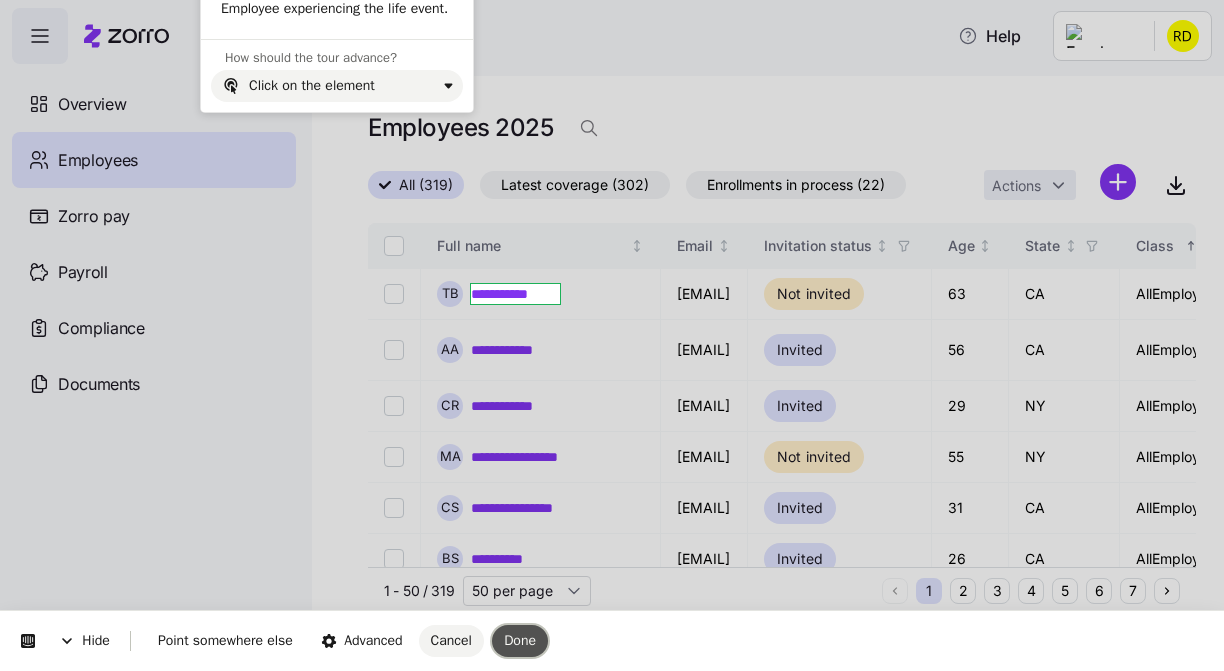 click on "Done" at bounding box center [520, 640] 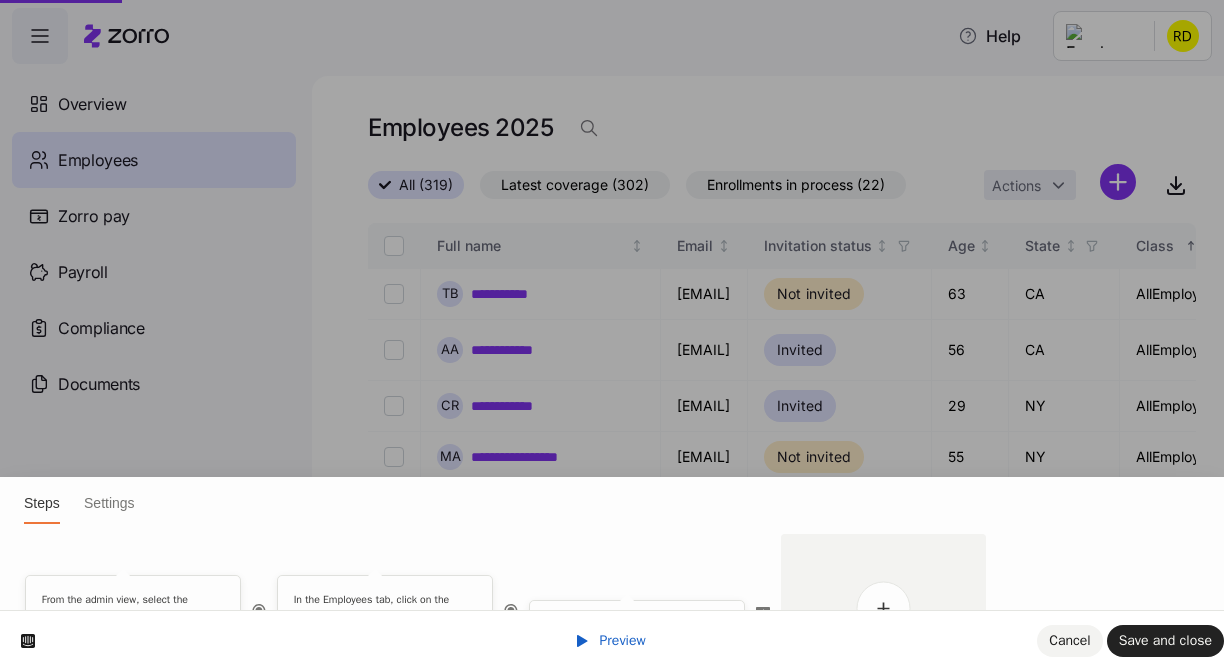 scroll, scrollTop: 0, scrollLeft: 0, axis: both 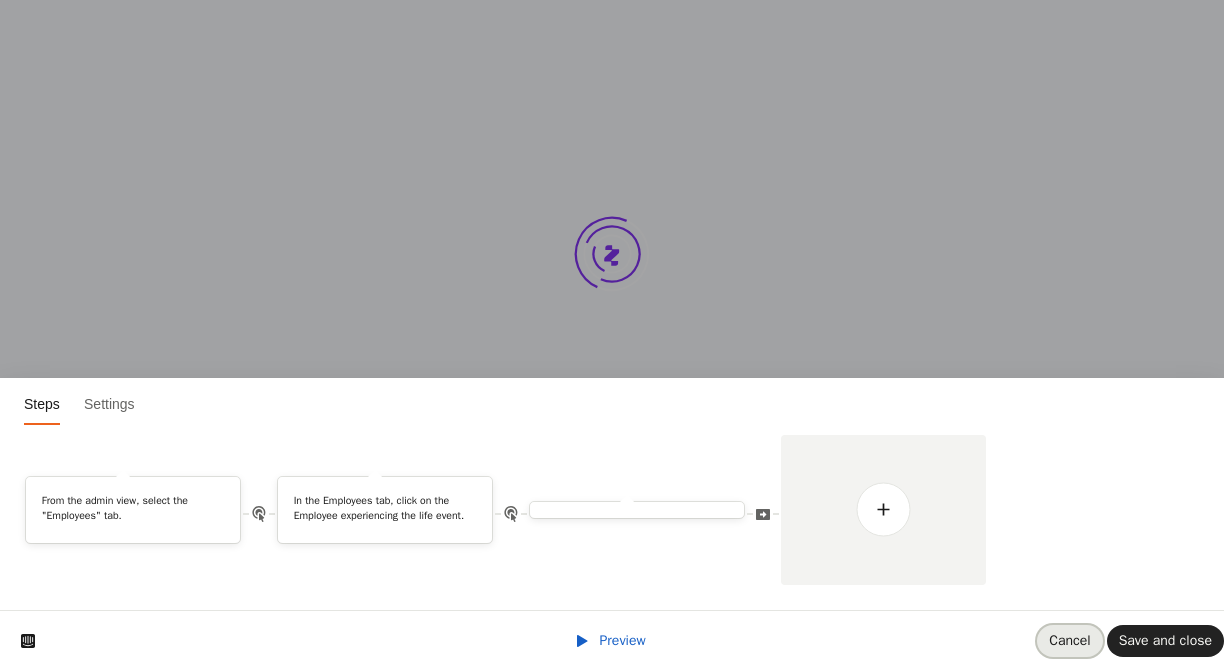 click on "Cancel" at bounding box center [1069, 641] 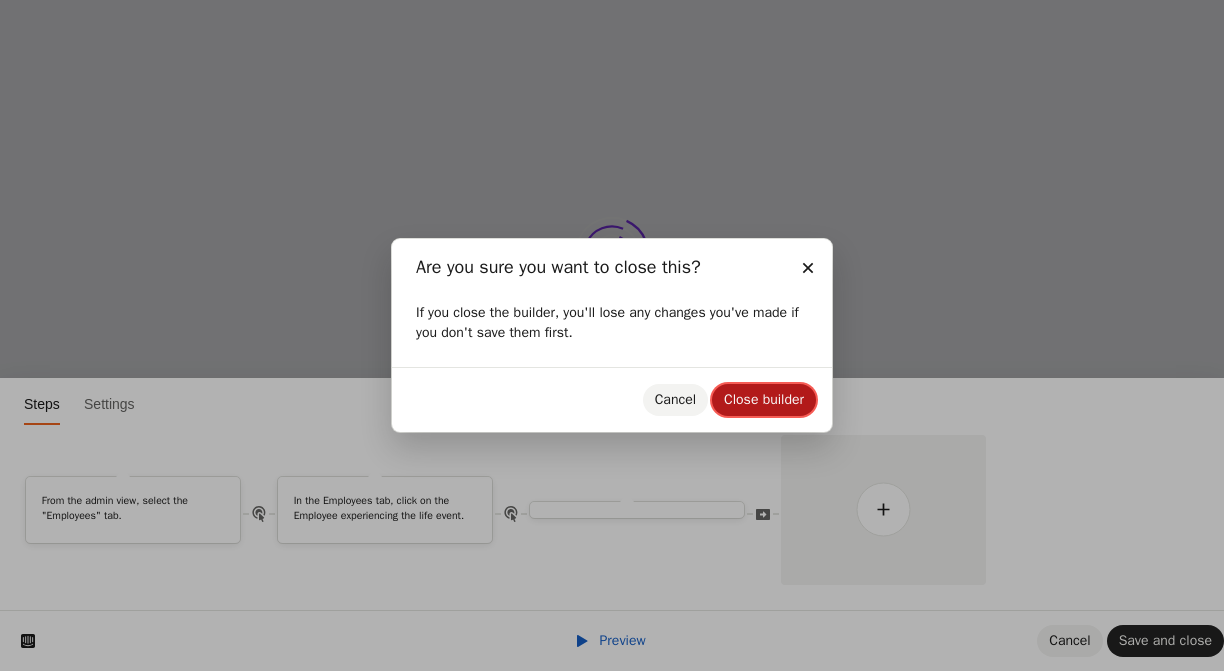 click on "Close builder" at bounding box center (764, 400) 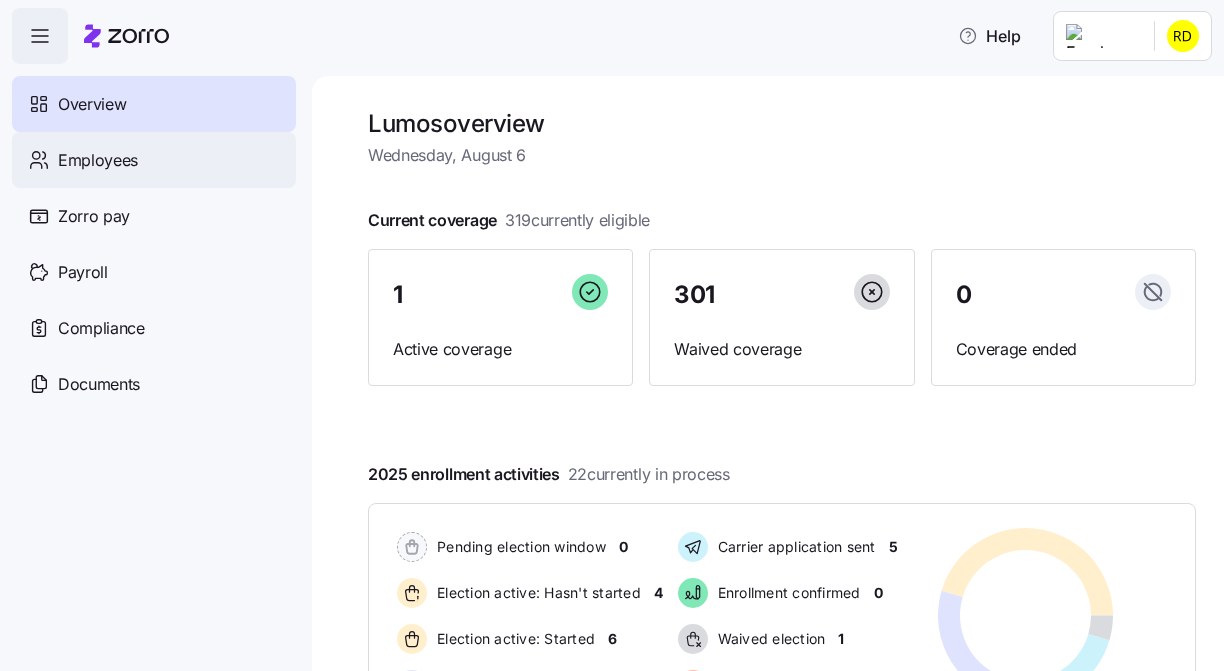 scroll, scrollTop: 0, scrollLeft: 0, axis: both 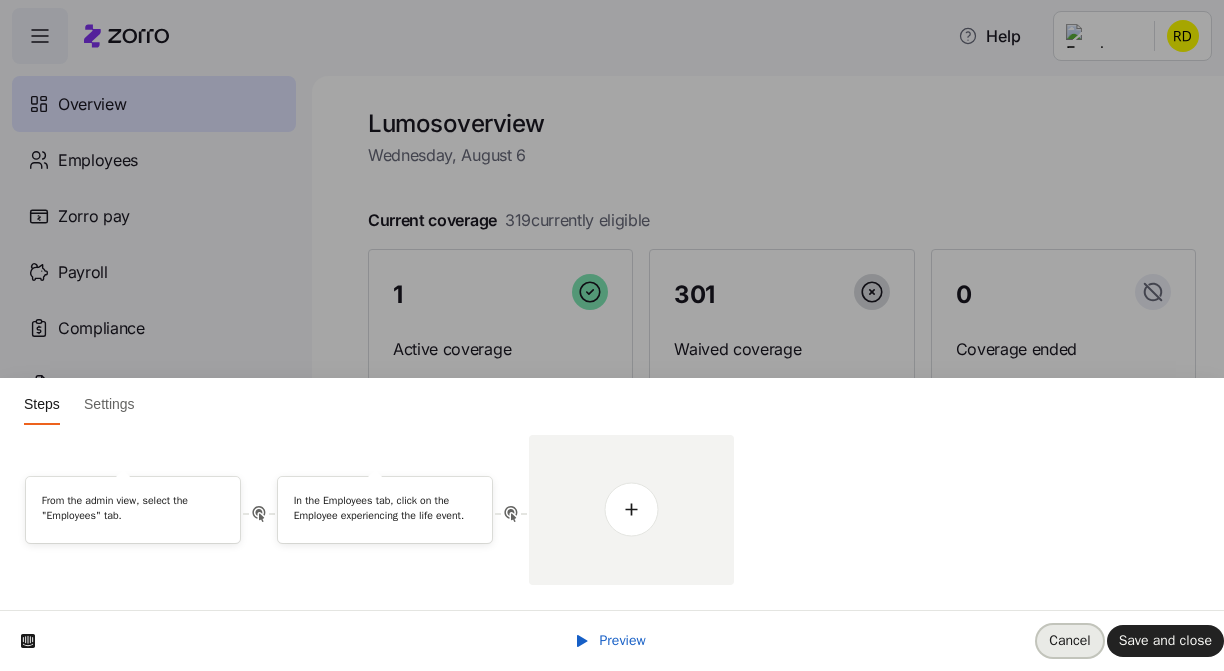 click on "Cancel" at bounding box center [1069, 641] 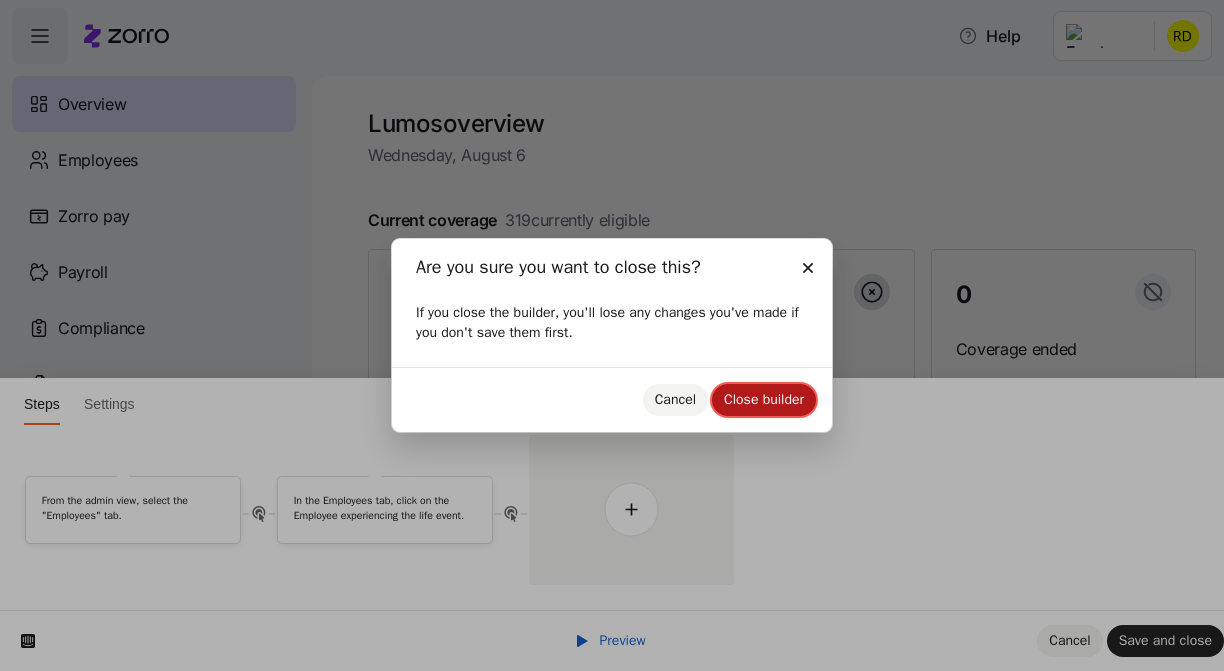 click on "Close builder" at bounding box center [764, 399] 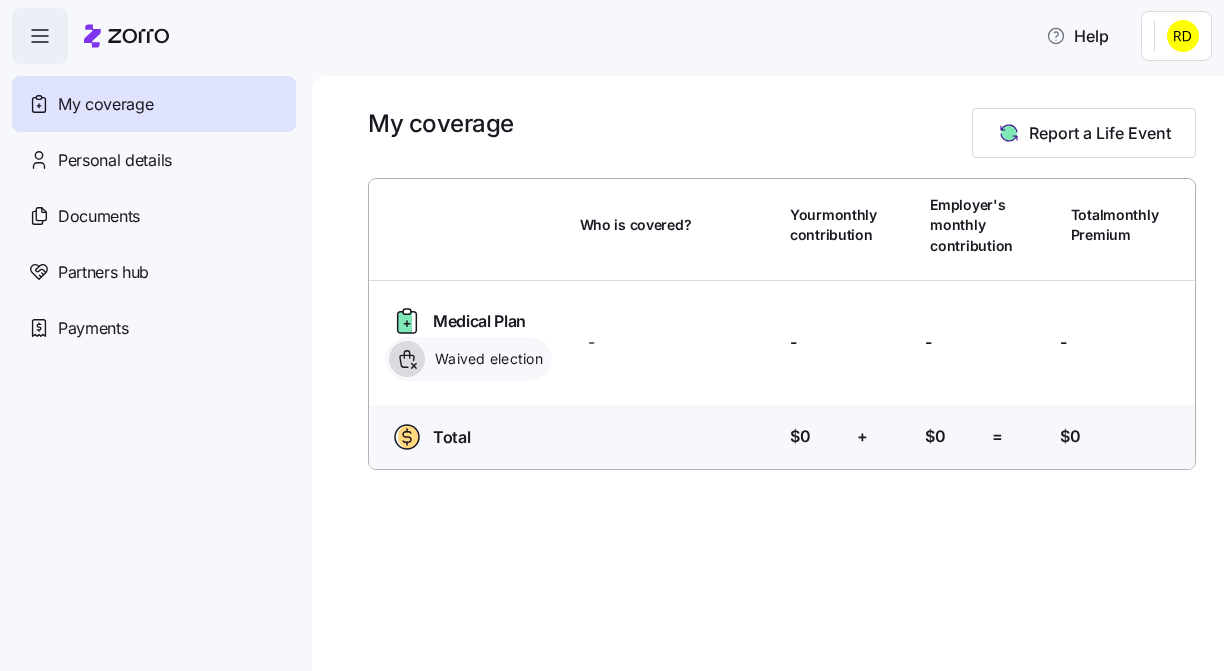 scroll, scrollTop: 0, scrollLeft: 0, axis: both 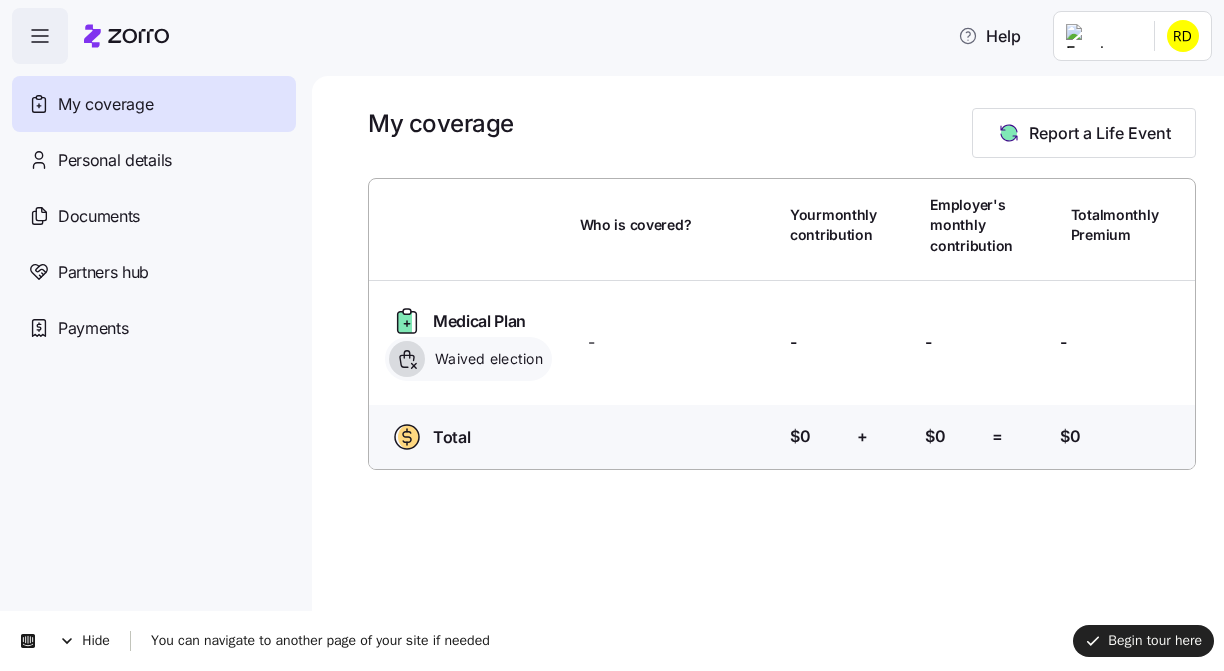 click on "Help My coverage Personal details Documents Partners hub Payments My coverage Report a Life Event Who is covered? Your  monthly contribution Employer's monthly contribution Total  monthly Premium Medical Plan Waived election Who is covered? - Your contribution: - Employer's contribution: - Total Premium: - Total Who is covered? Your contribution: $0 + Employer's contribution: $0 = Total Premium: $0" at bounding box center (612, 329) 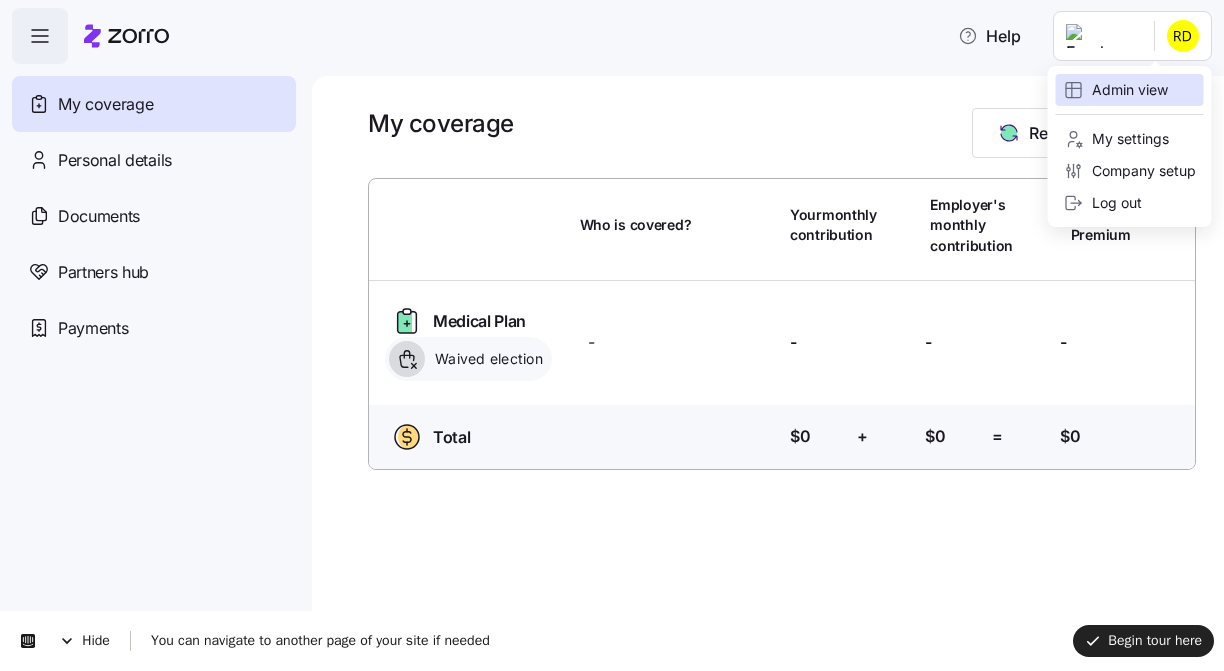 click on "Admin view" at bounding box center [1130, 90] 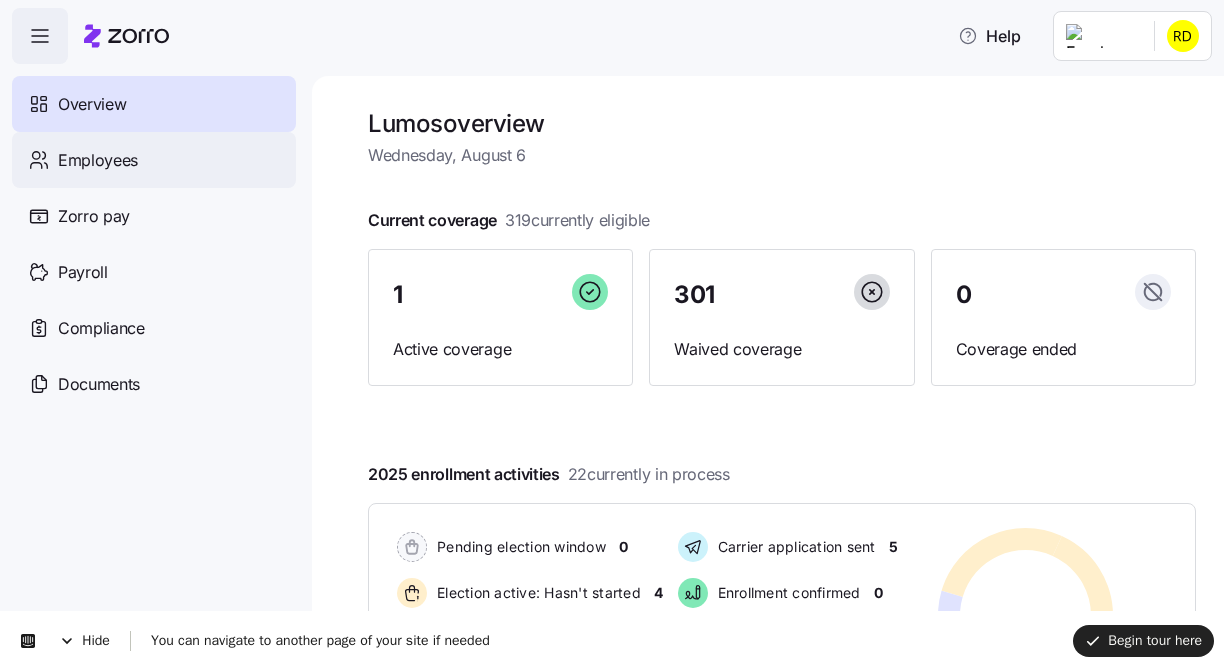 click on "Employees" at bounding box center [154, 160] 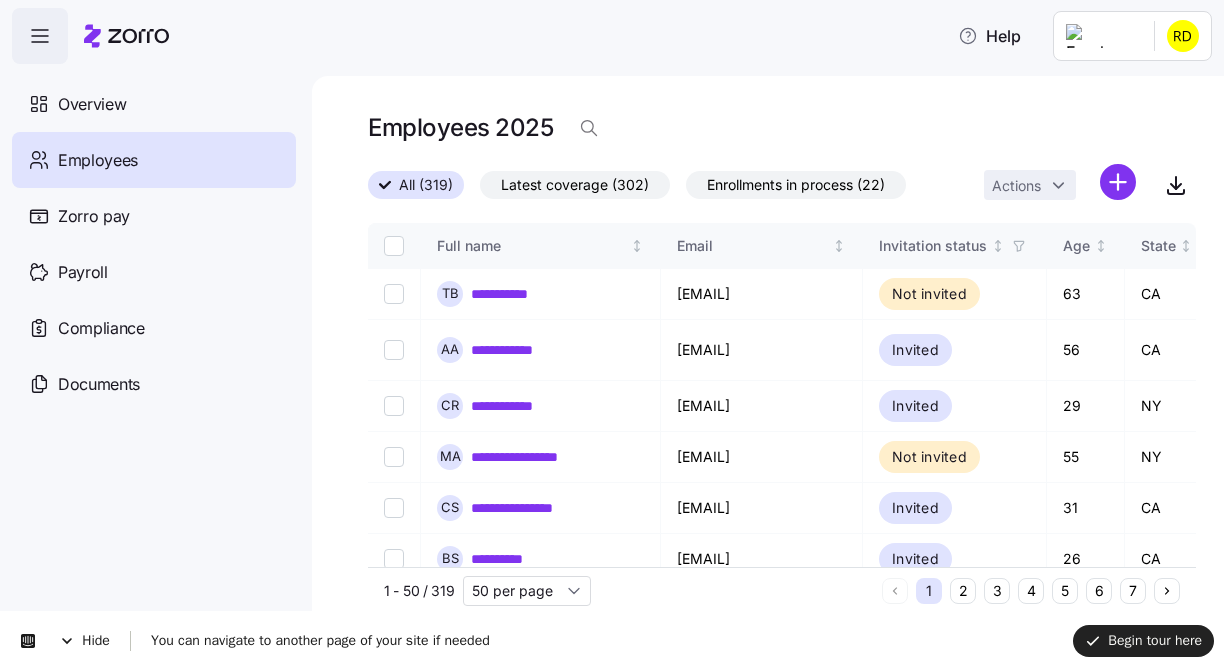 scroll, scrollTop: 0, scrollLeft: 0, axis: both 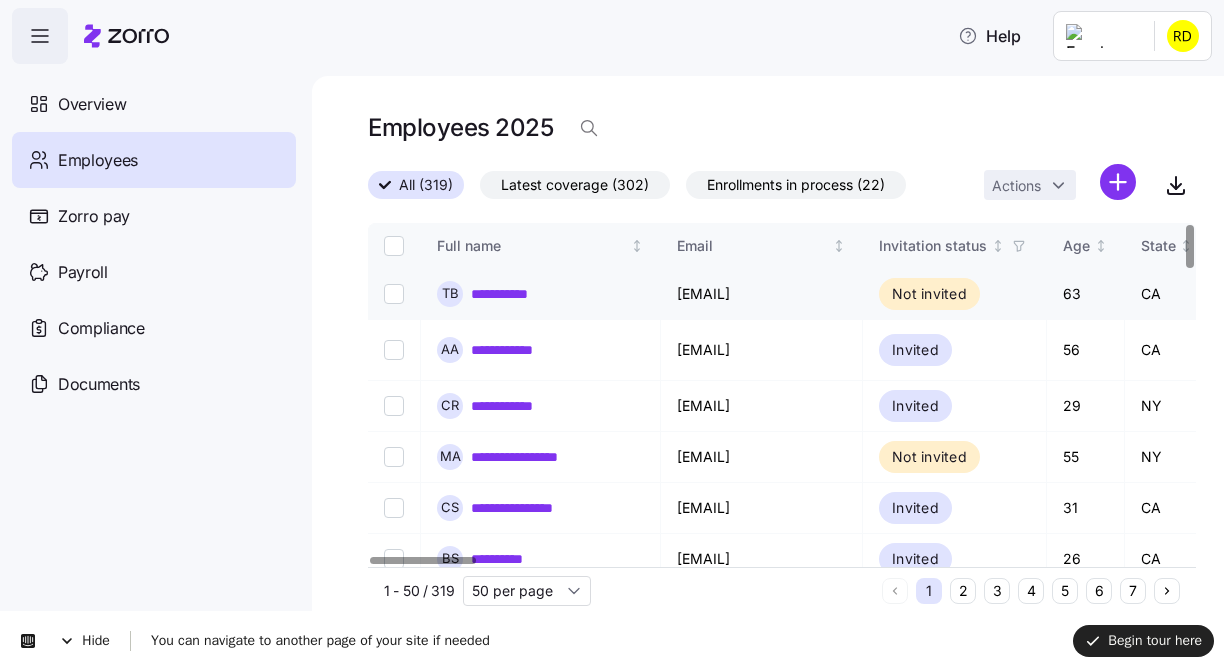 click on "**********" at bounding box center (515, 294) 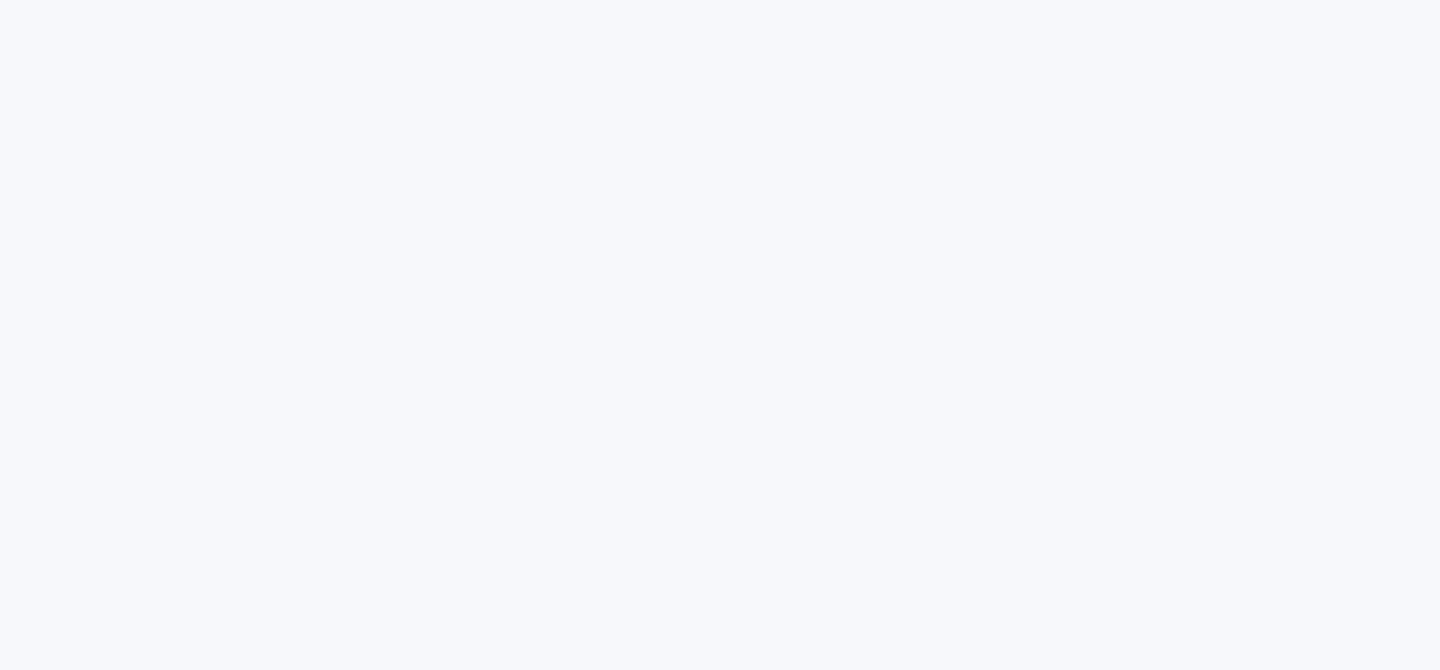 scroll, scrollTop: 0, scrollLeft: 0, axis: both 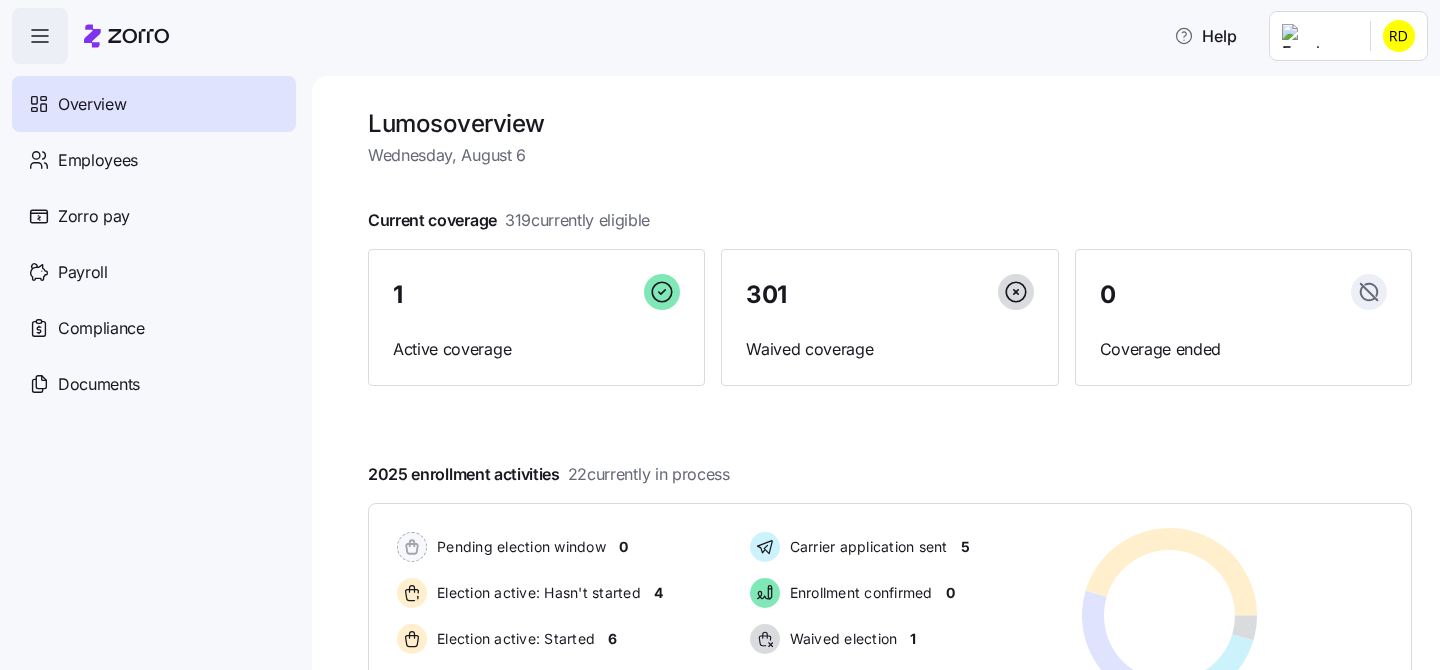 click on "Help Overview Employees Zorro pay Payroll Compliance Documents Lumos overview Wednesday, August 6 Current coverage 319 currently eligible 1 Active coverage 301 Waived coverage 0 Coverage ended 2025 enrollment activities 22 currently in process Pending election window 0 Election active: Hasn't started 4 Election active: Started 6 Election submitted 6 Carrier application sent 5 Enrollment confirmed 0 Waived election 1 Deadline passed 0 Pending election window 0 Election active: Hasn't started 4 Election active: Started 6 Election submitted 6 Carrier application sent 5 Enrollment confirmed 0 Waived election 1 Deadline passed 0 Quick actions Add employee View invoices Run payroll Need help? Visit our help center See what’s new on our blog Company Overview | Zorro" at bounding box center [720, 329] 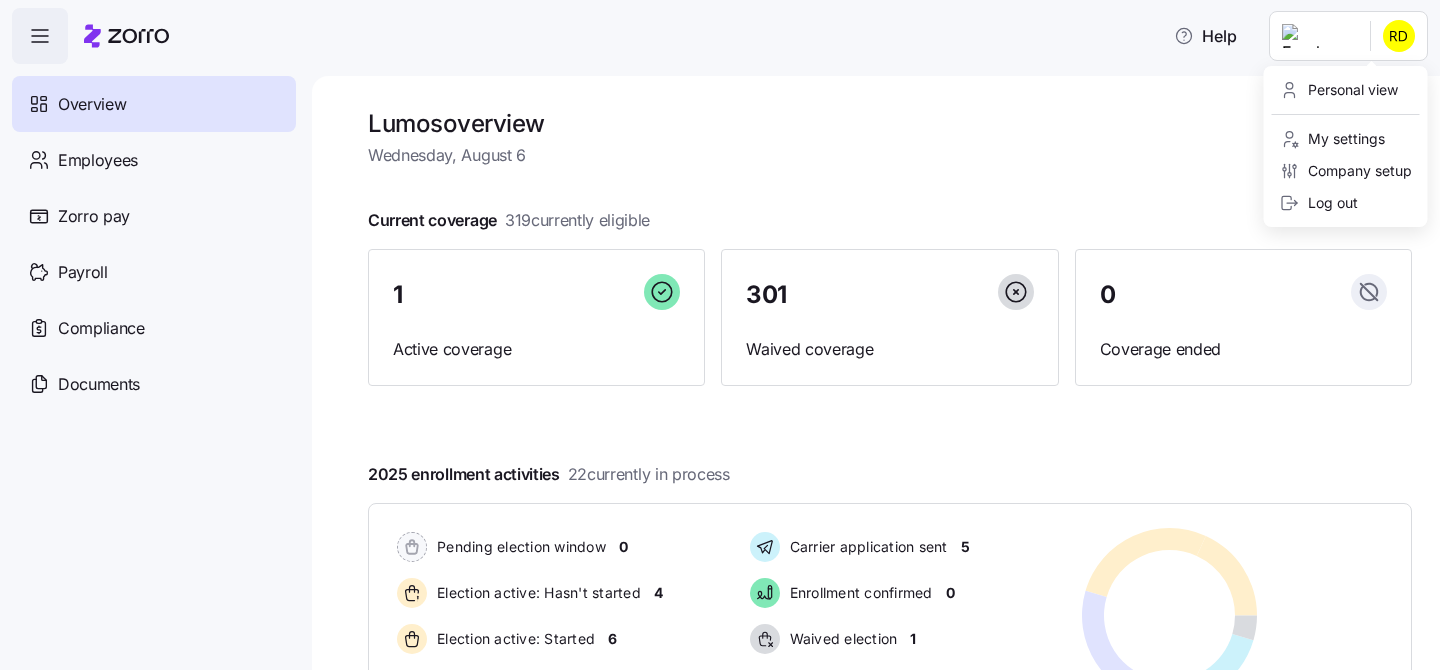 click on "**********" at bounding box center [720, 329] 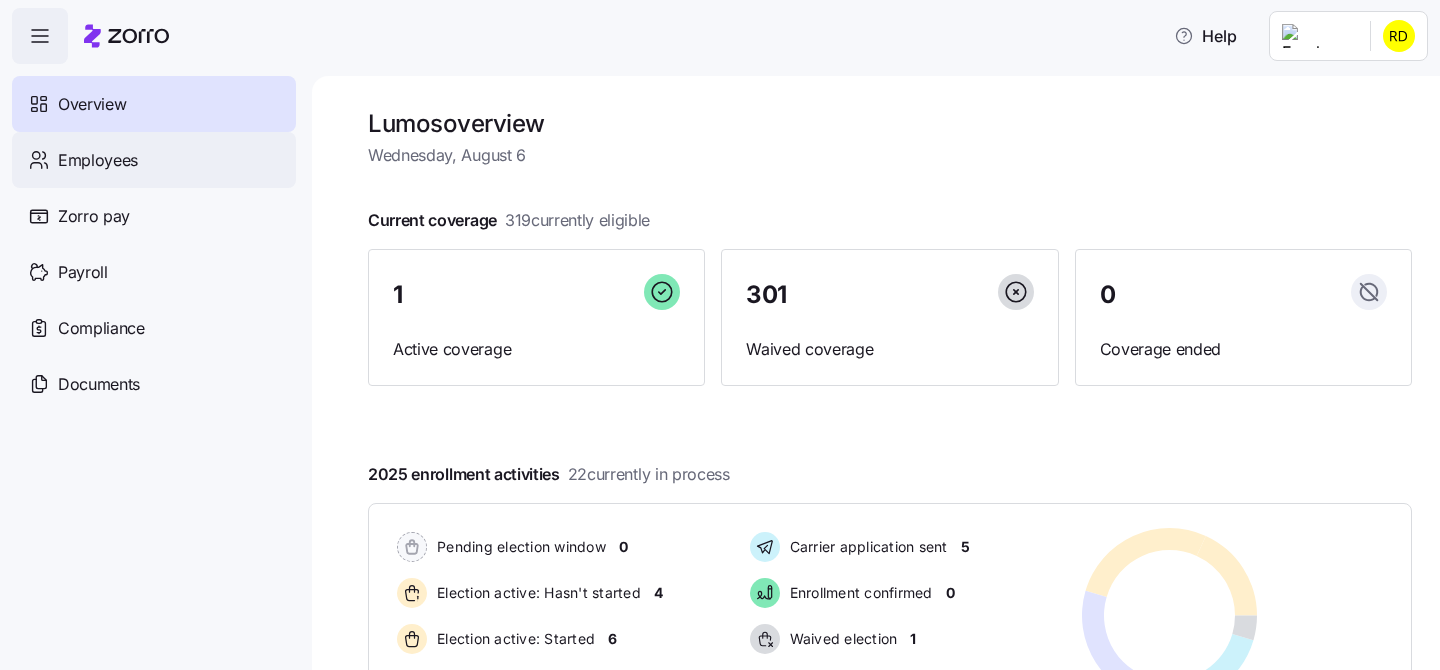 click on "Employees" at bounding box center [98, 160] 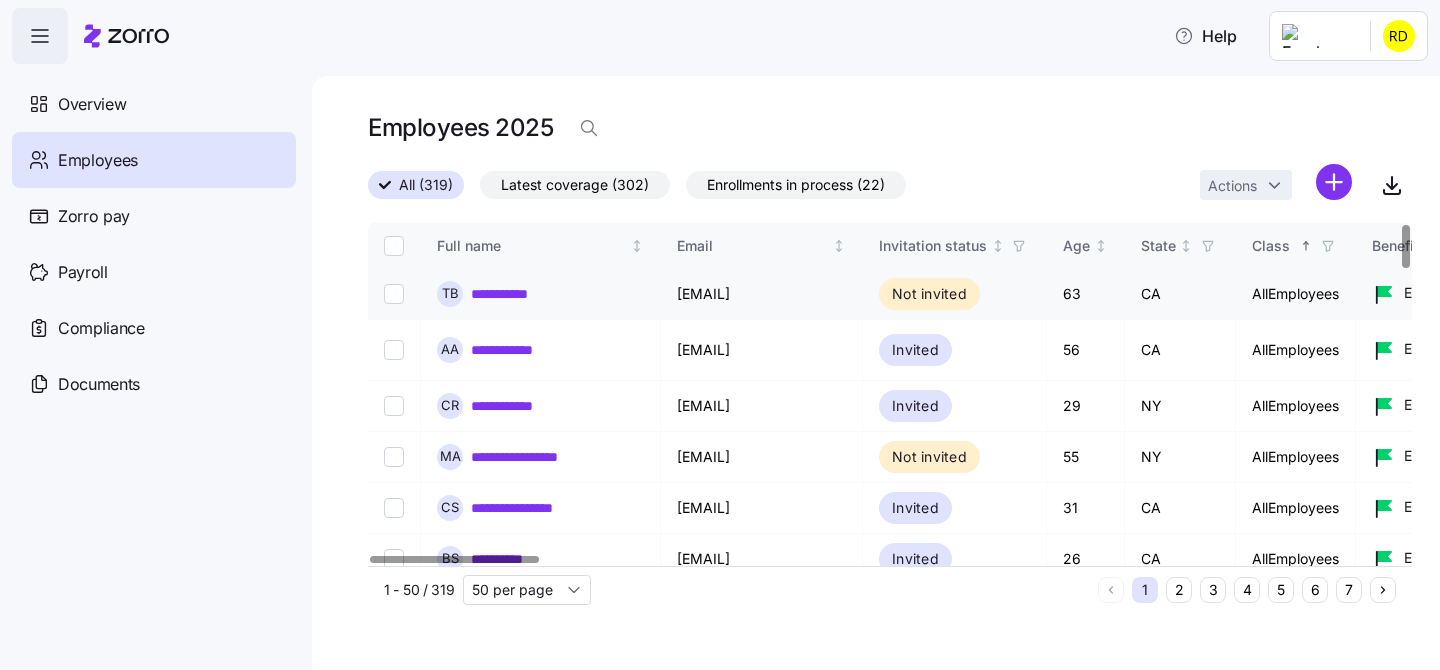 click on "**********" at bounding box center (515, 294) 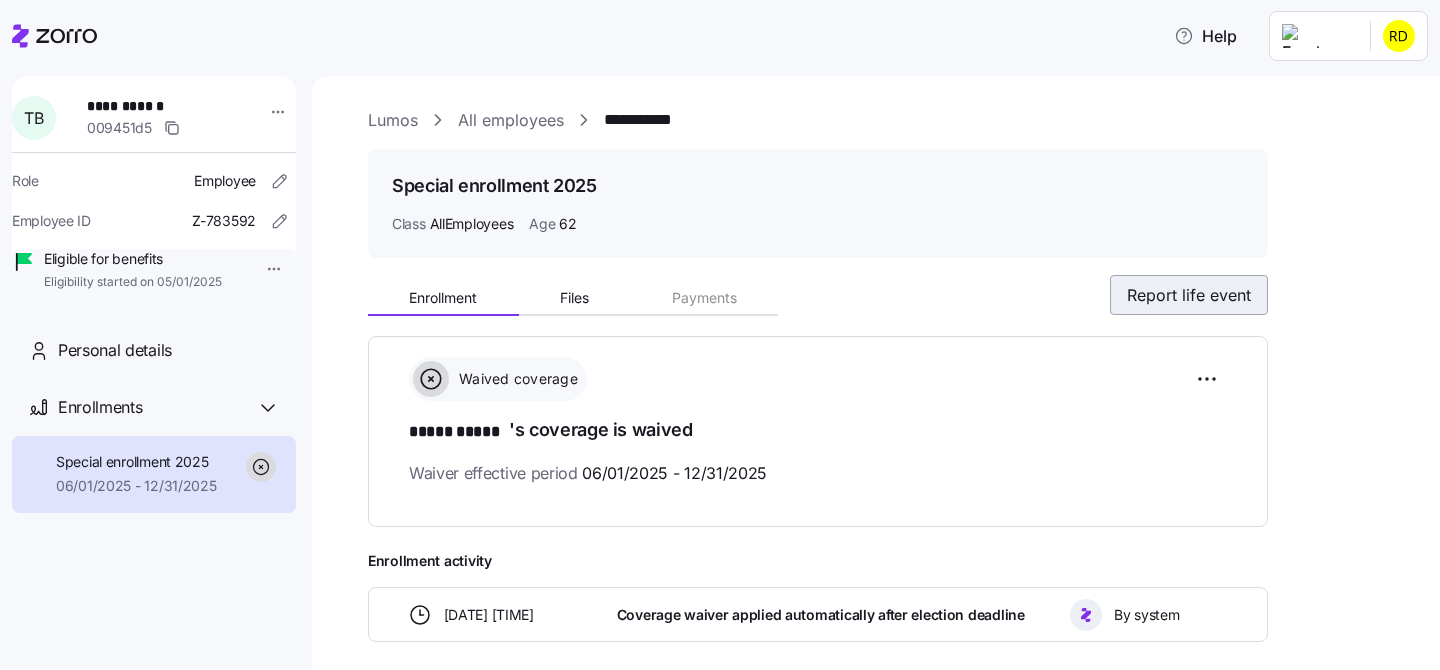 click on "Report life event" at bounding box center [1189, 295] 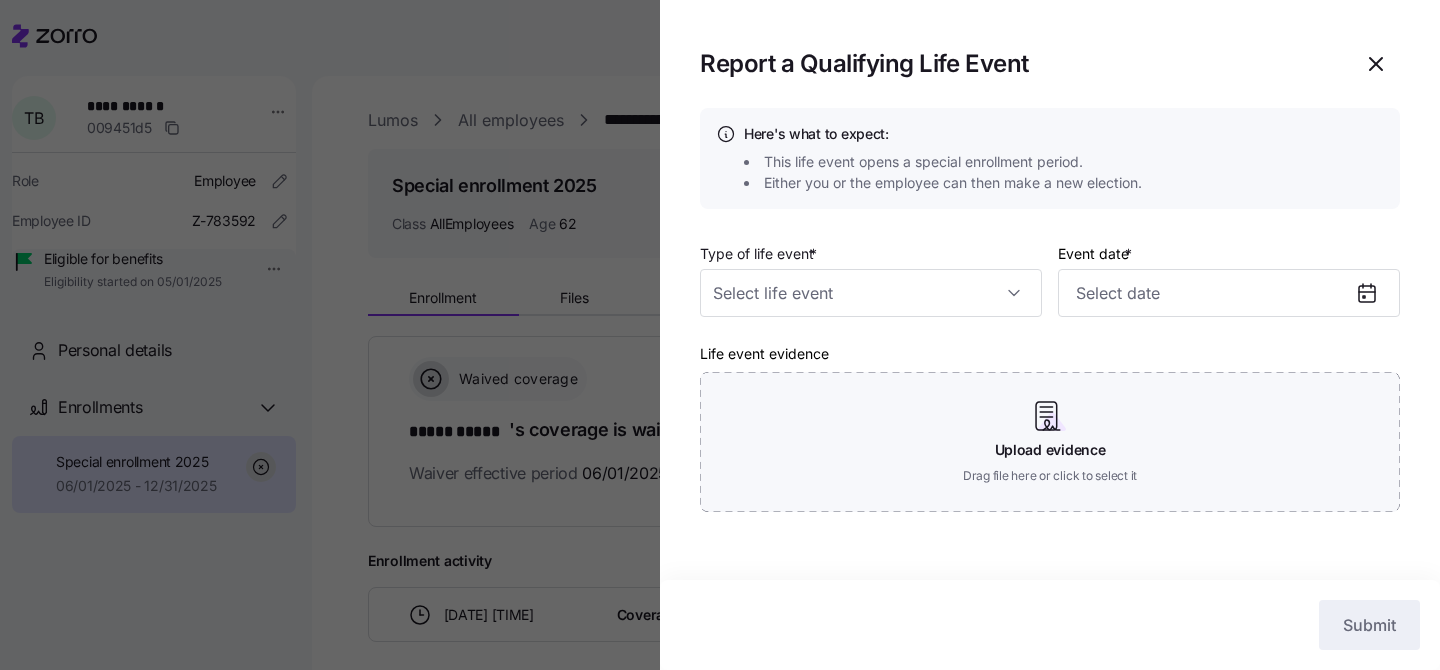 type 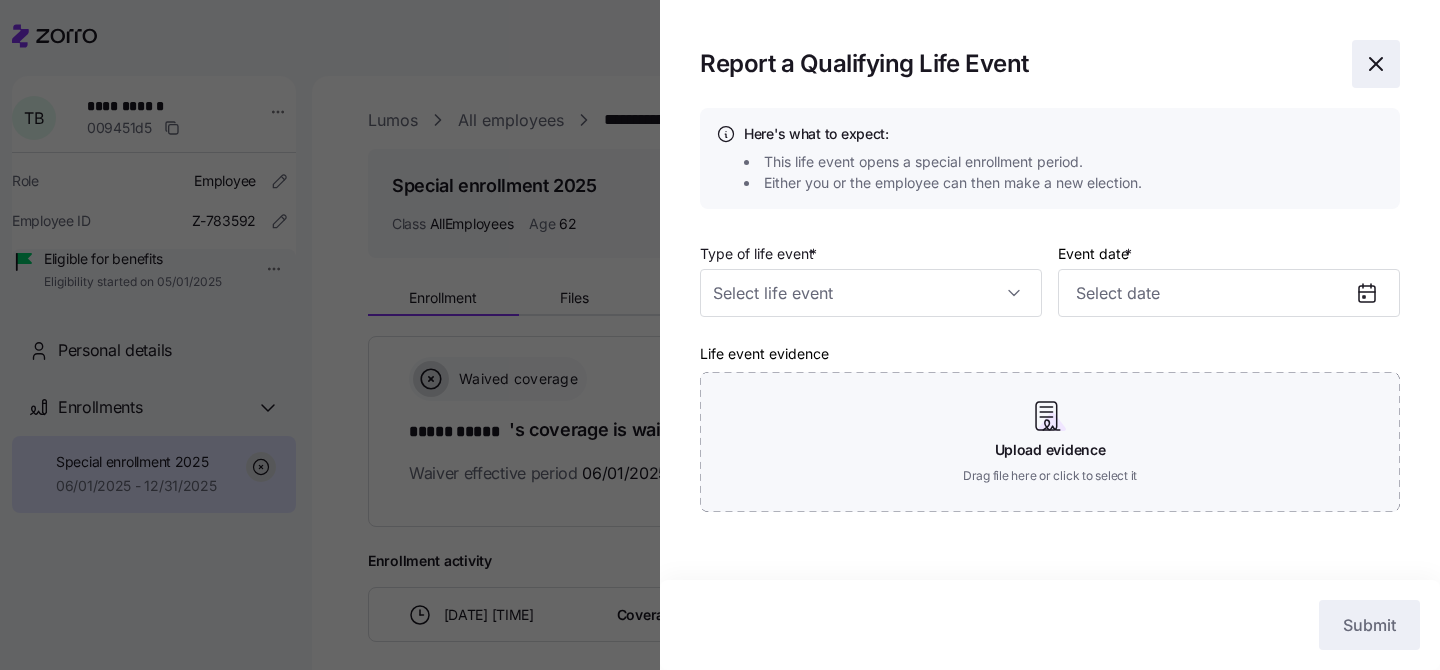 click 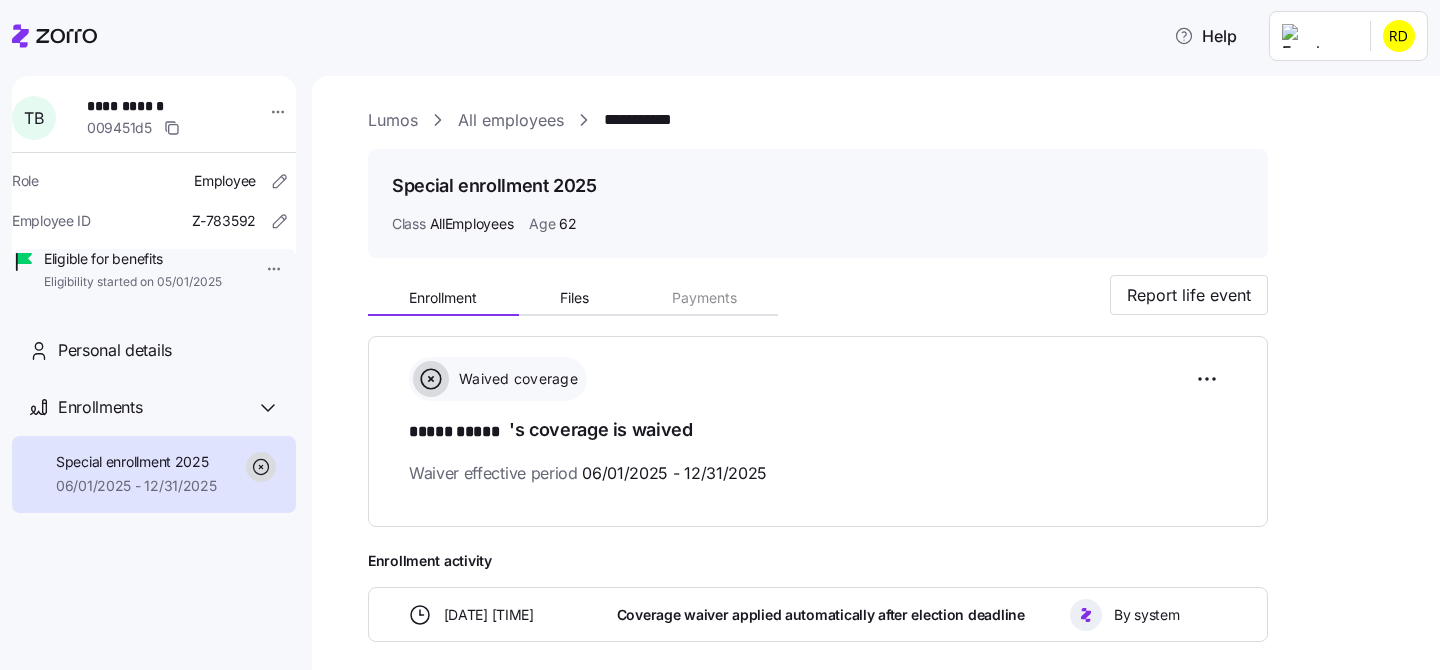 click on "**********" at bounding box center [720, 329] 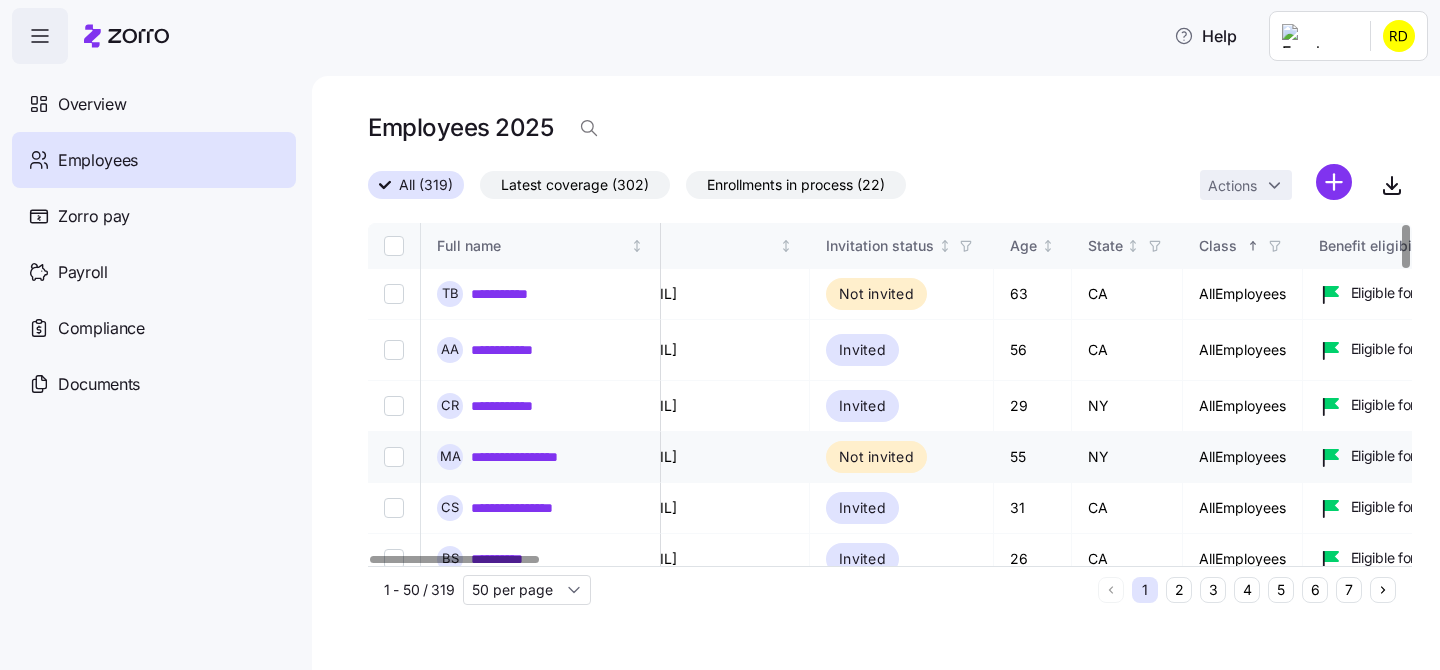 scroll, scrollTop: 0, scrollLeft: 0, axis: both 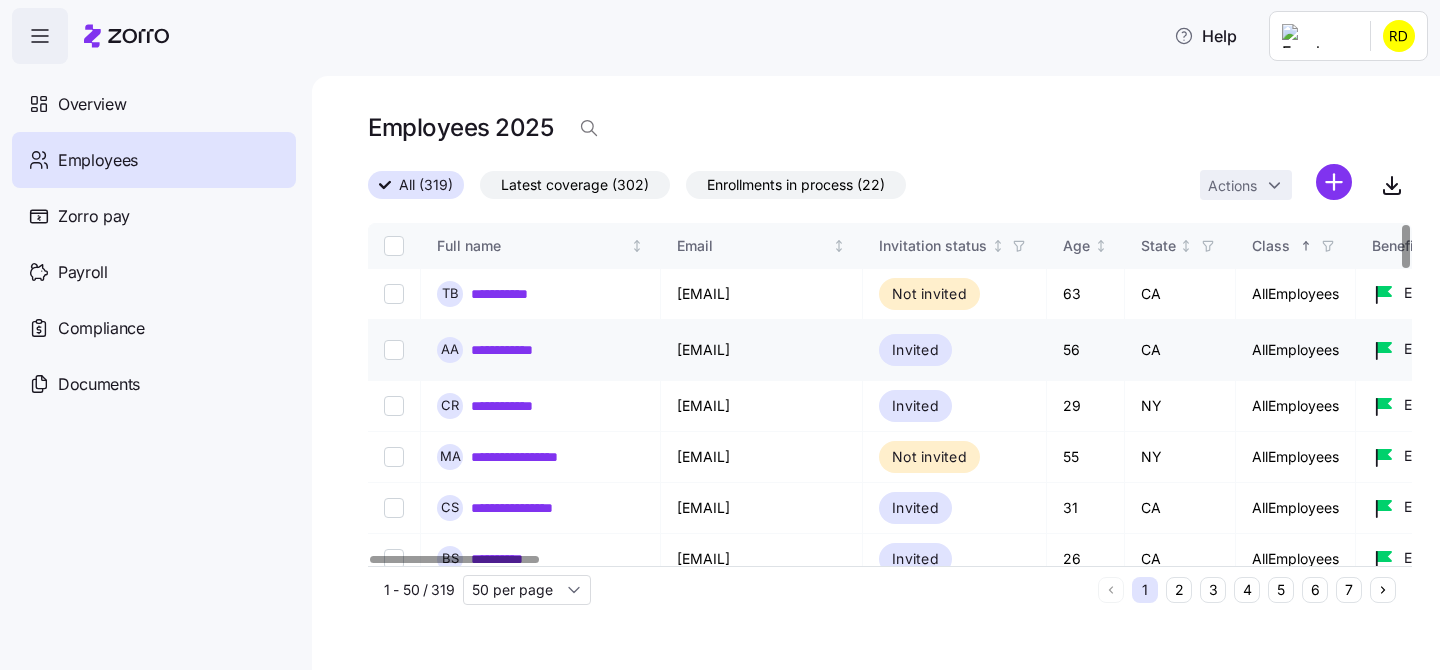 click on "**********" at bounding box center [515, 350] 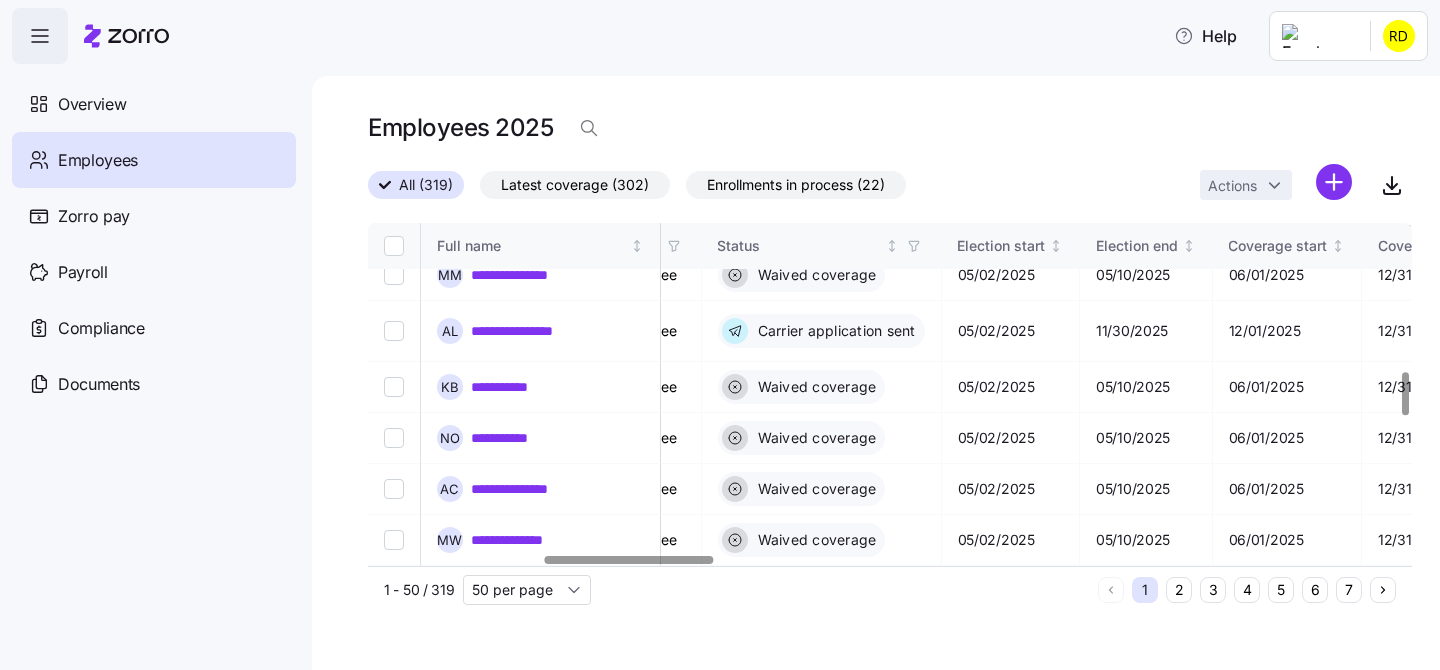 scroll, scrollTop: 1234, scrollLeft: 1079, axis: both 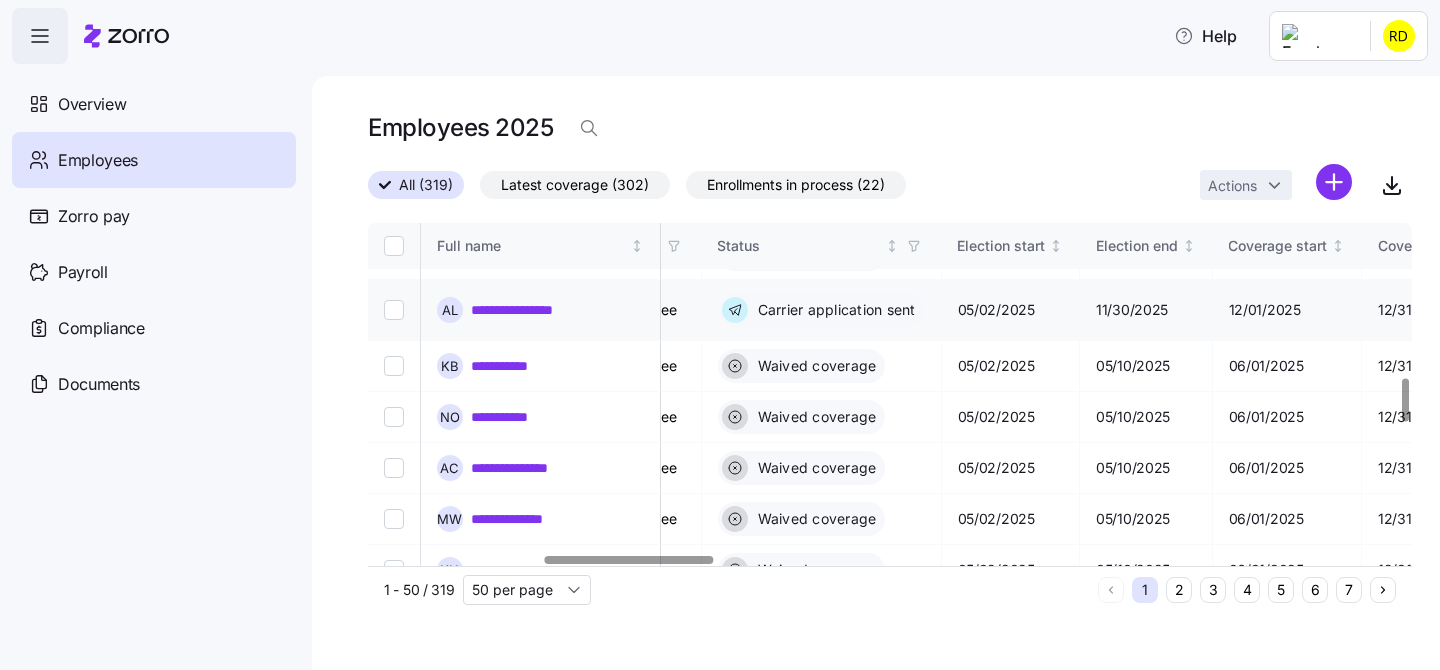 click 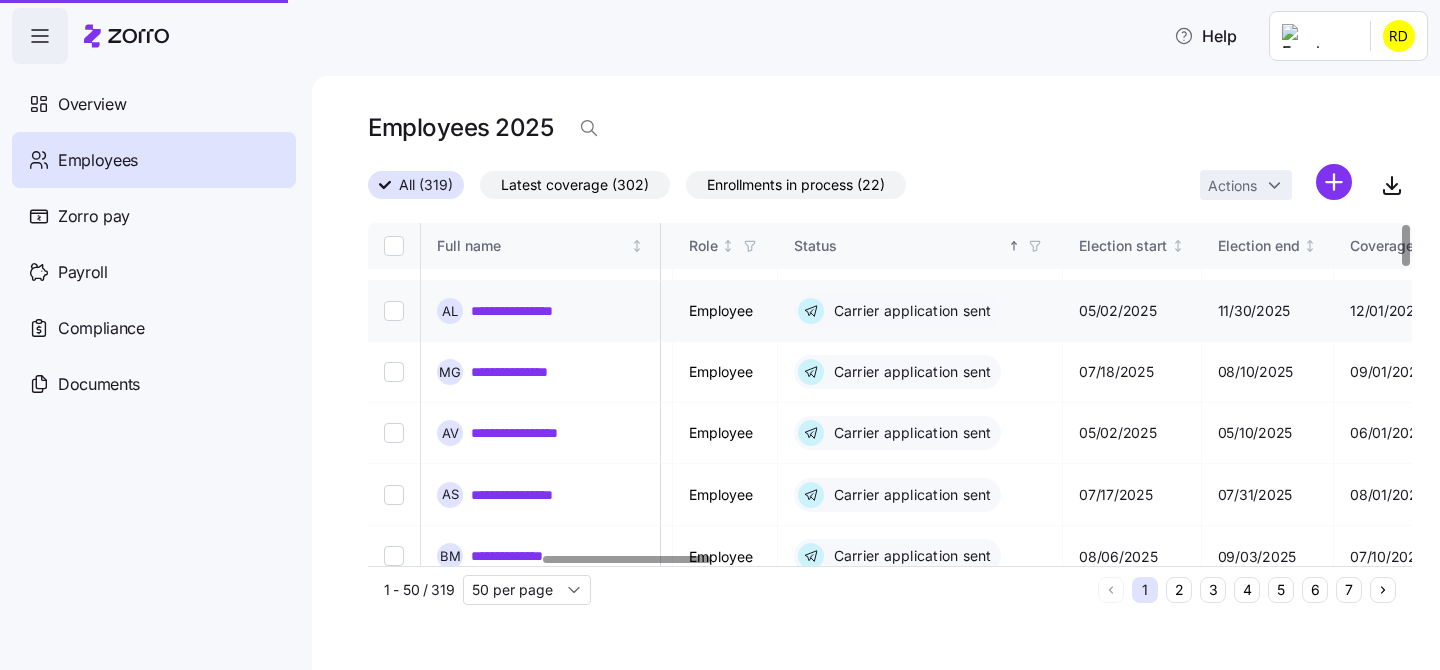 scroll, scrollTop: 0, scrollLeft: 1079, axis: horizontal 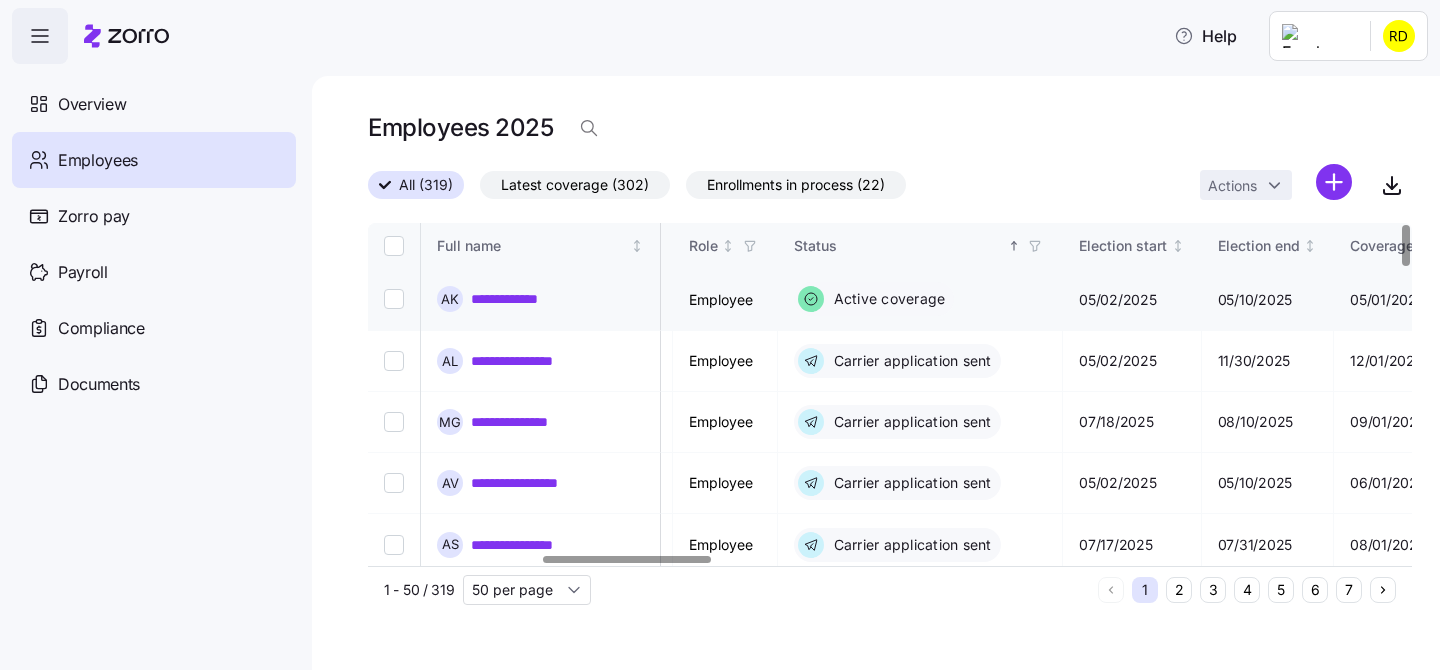 click on "**********" at bounding box center (514, 299) 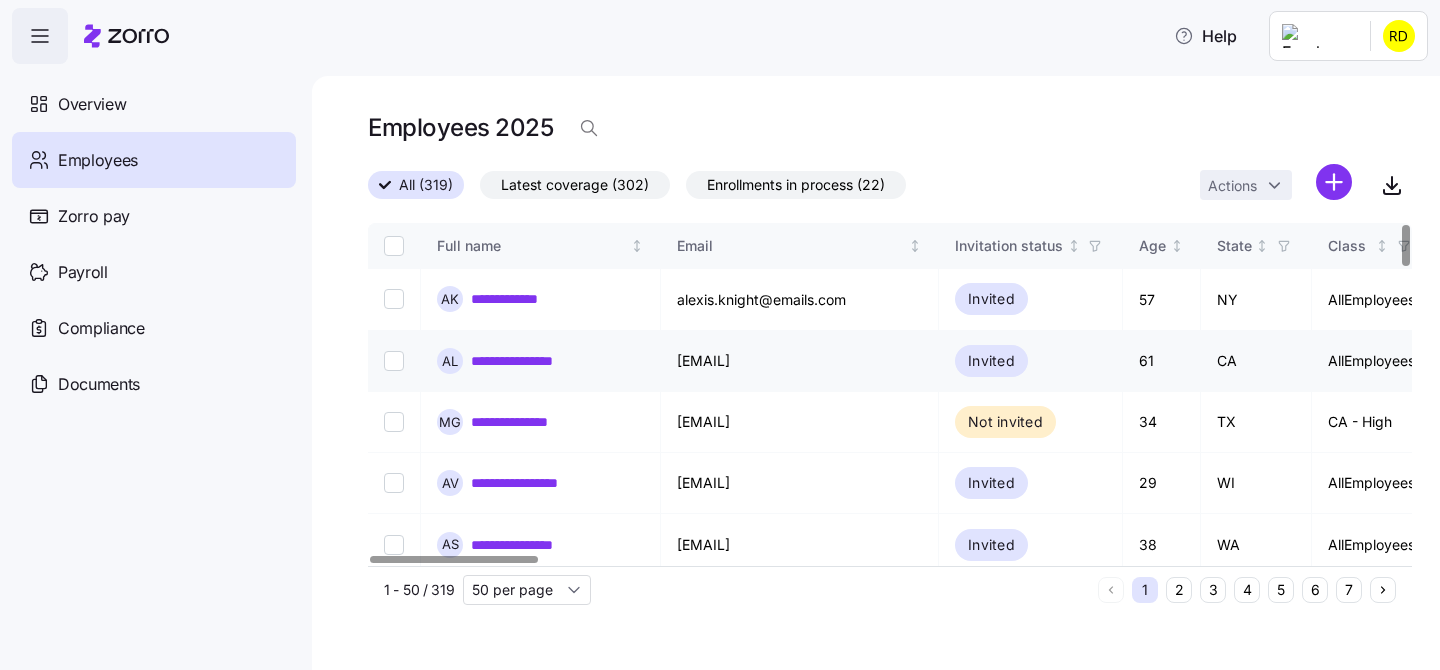 click on "**********" at bounding box center [525, 361] 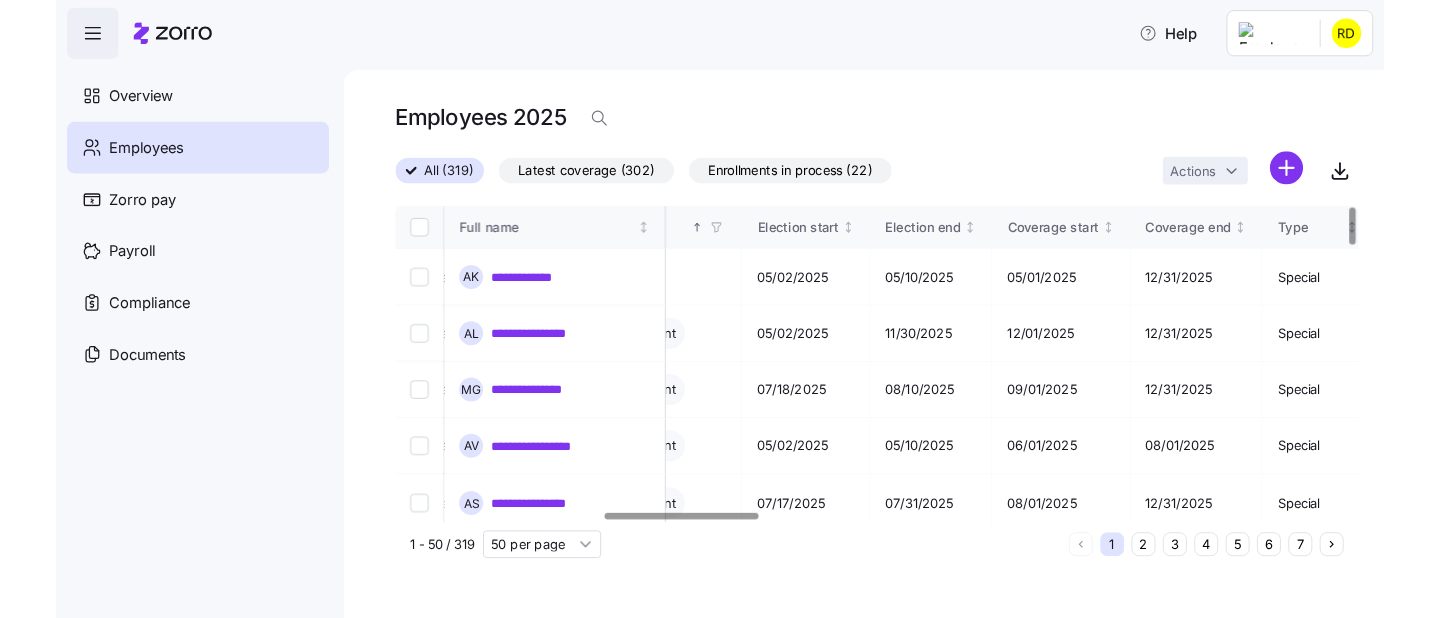scroll, scrollTop: 0, scrollLeft: 1401, axis: horizontal 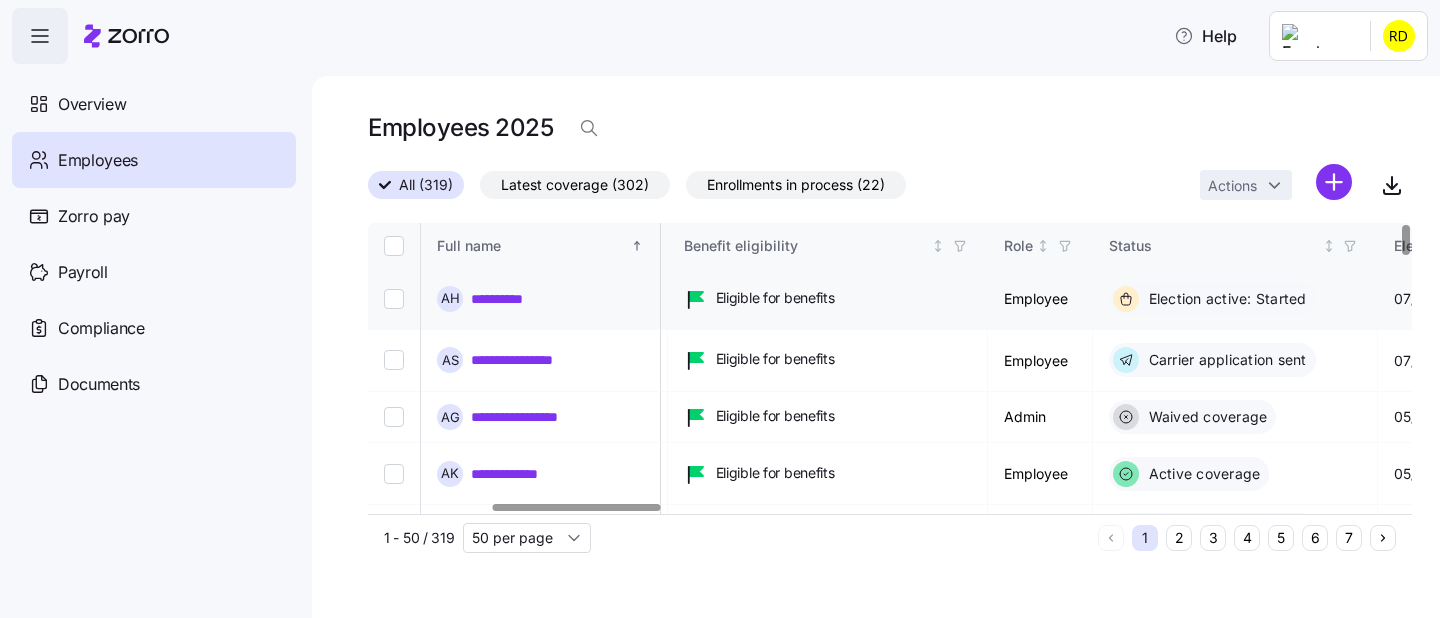 click on "**********" at bounding box center (514, 299) 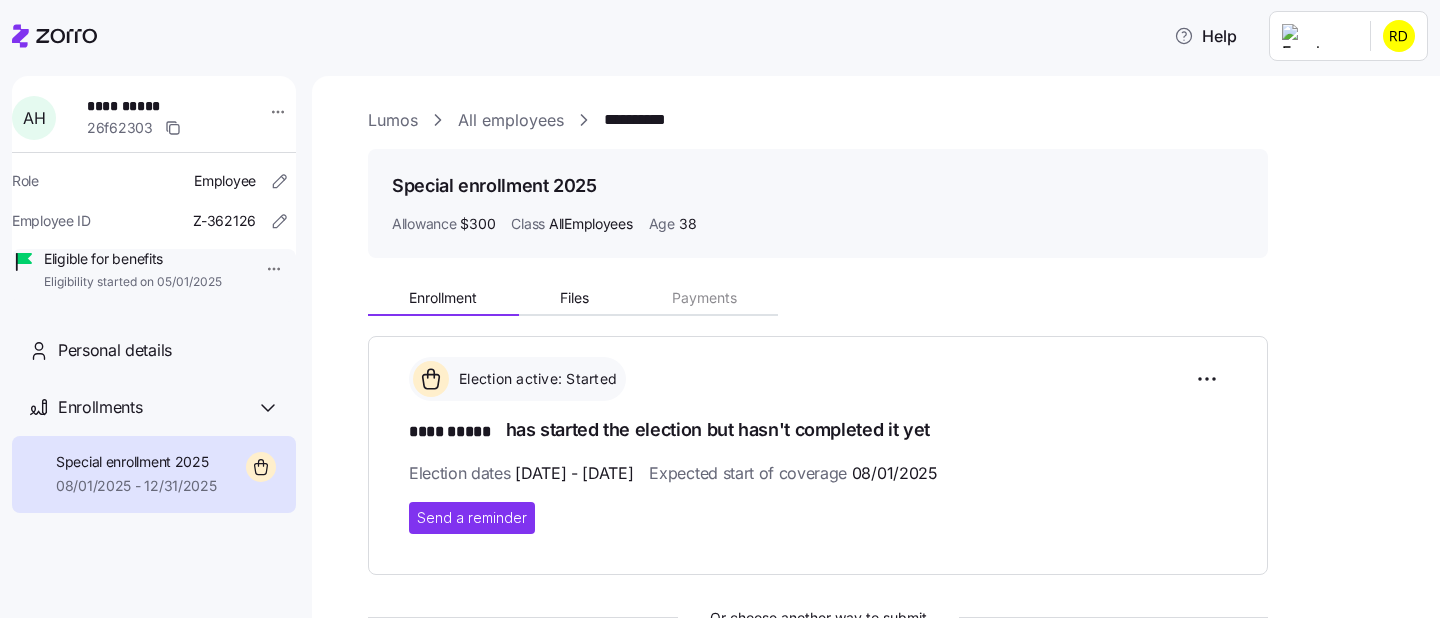 click on "All employees" at bounding box center [511, 120] 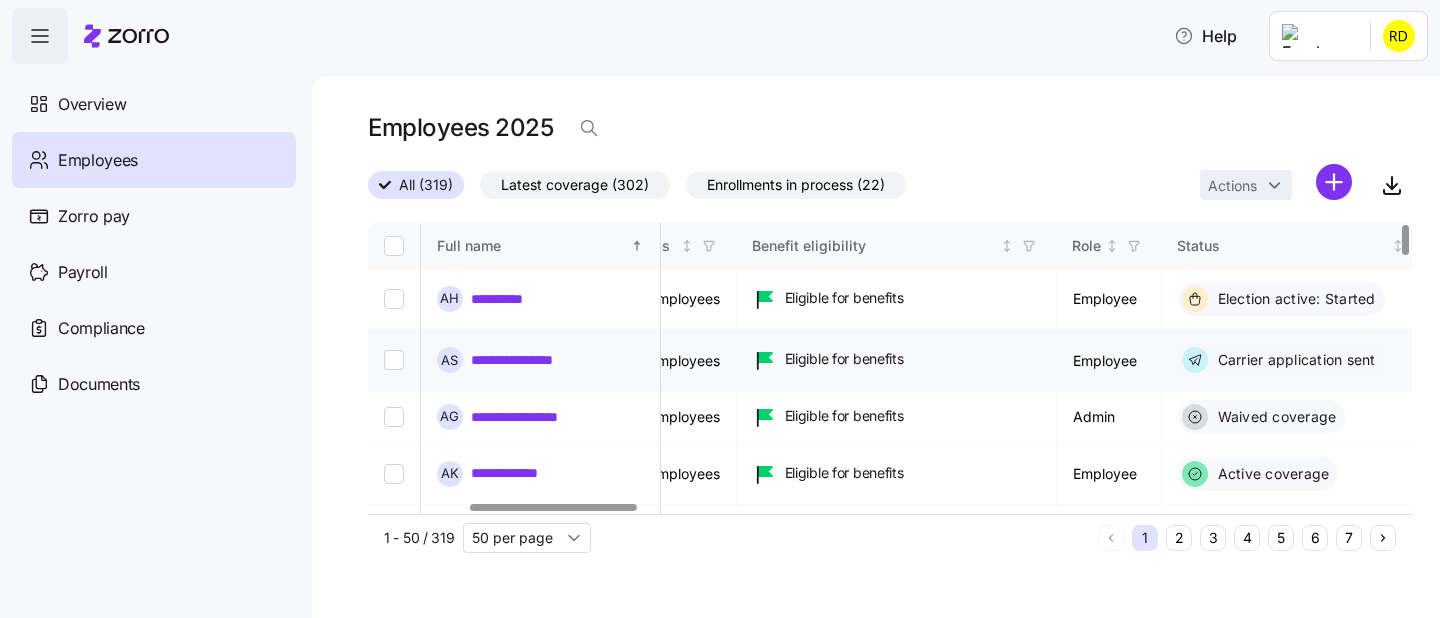 scroll, scrollTop: 0, scrollLeft: 701, axis: horizontal 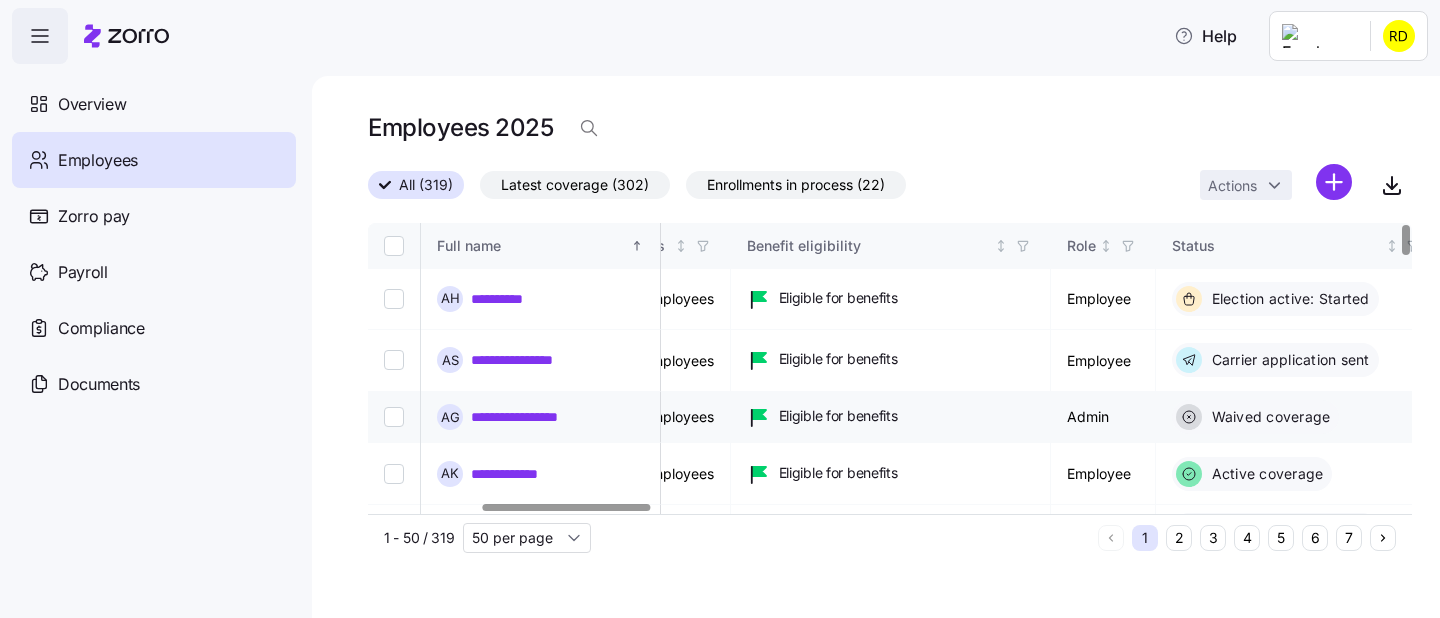click on "**********" at bounding box center (532, 417) 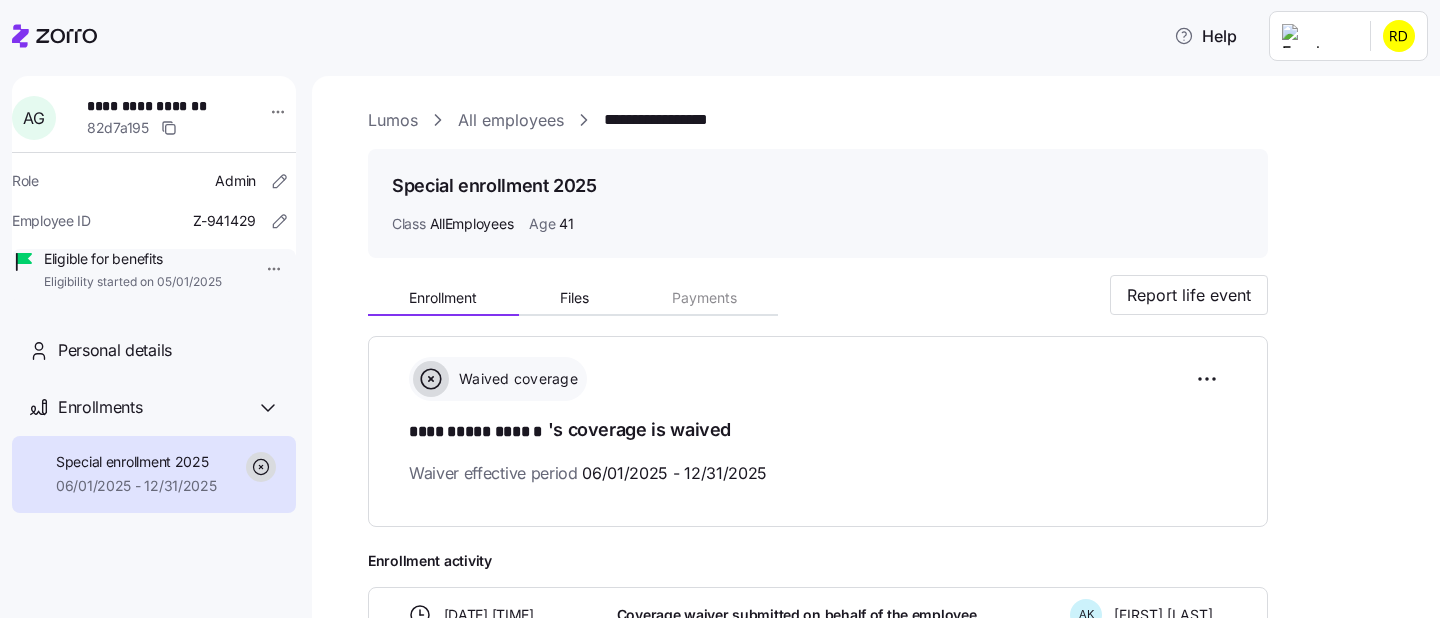 click on "All employees" at bounding box center [511, 120] 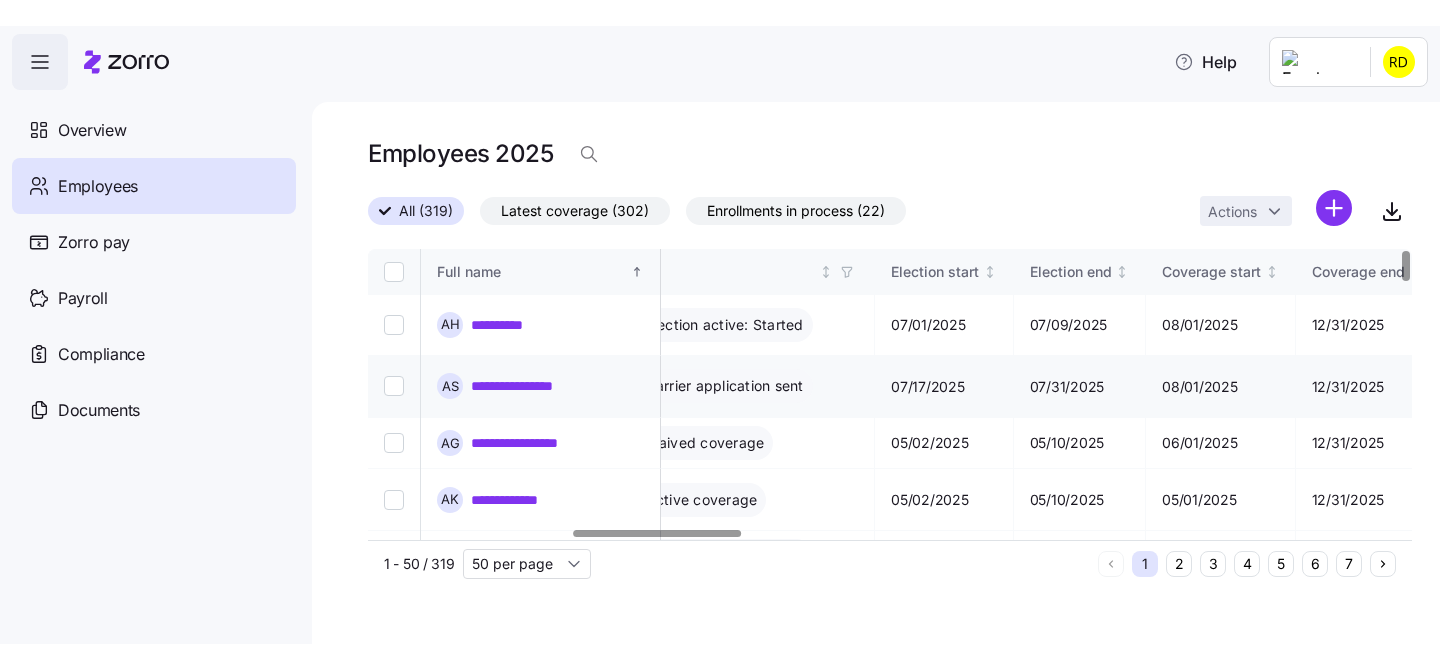 scroll, scrollTop: 0, scrollLeft: 1268, axis: horizontal 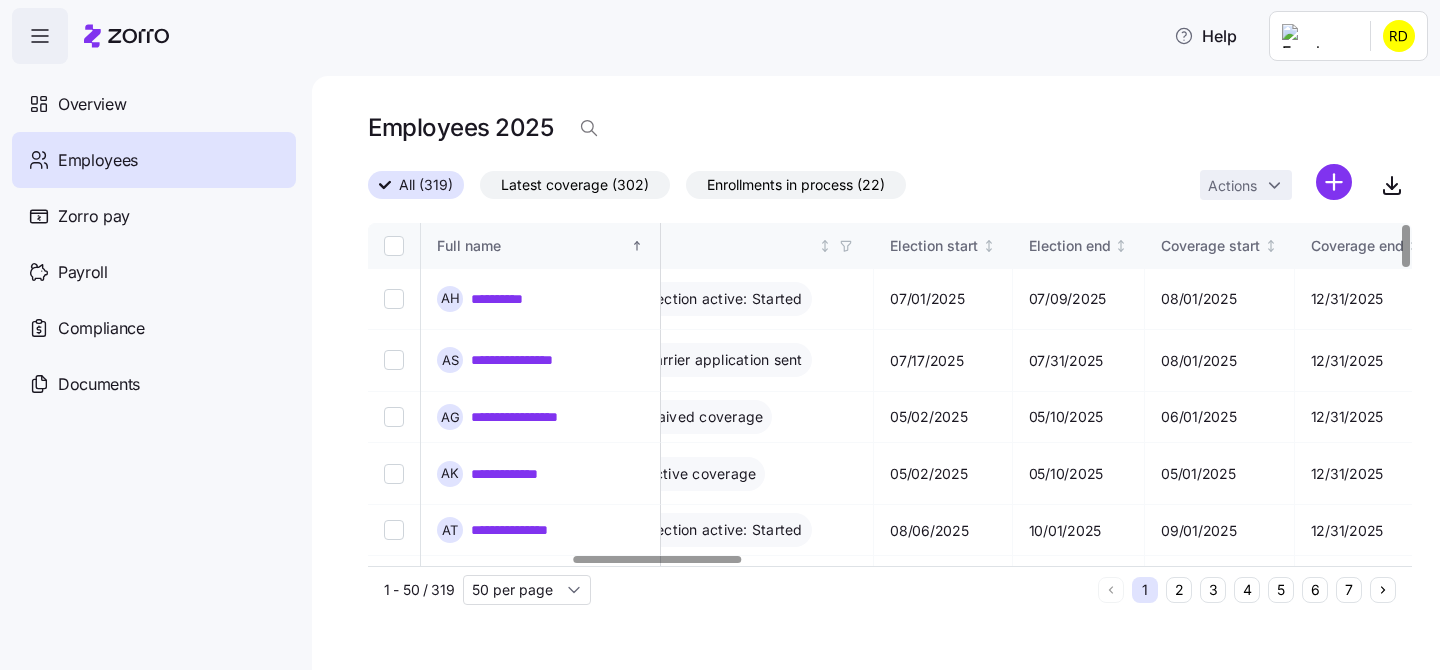click on "**********" at bounding box center (720, 329) 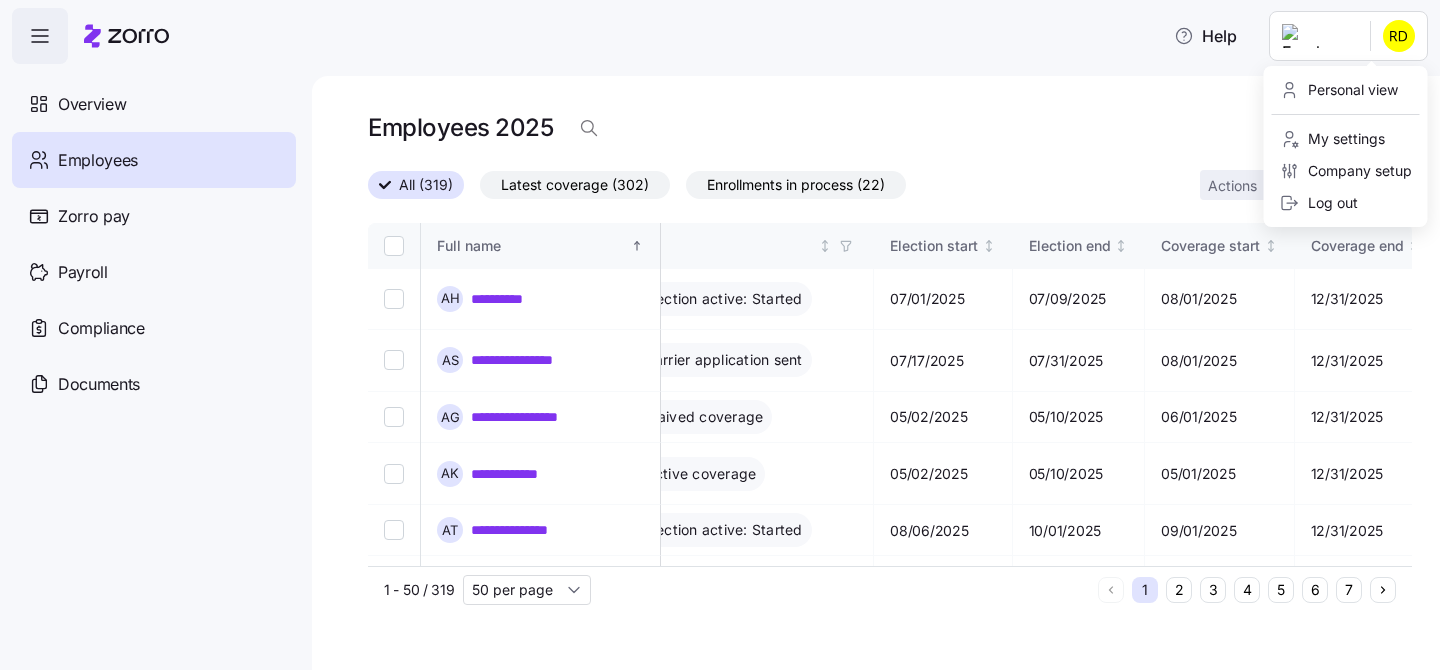 click on "**********" at bounding box center (720, 329) 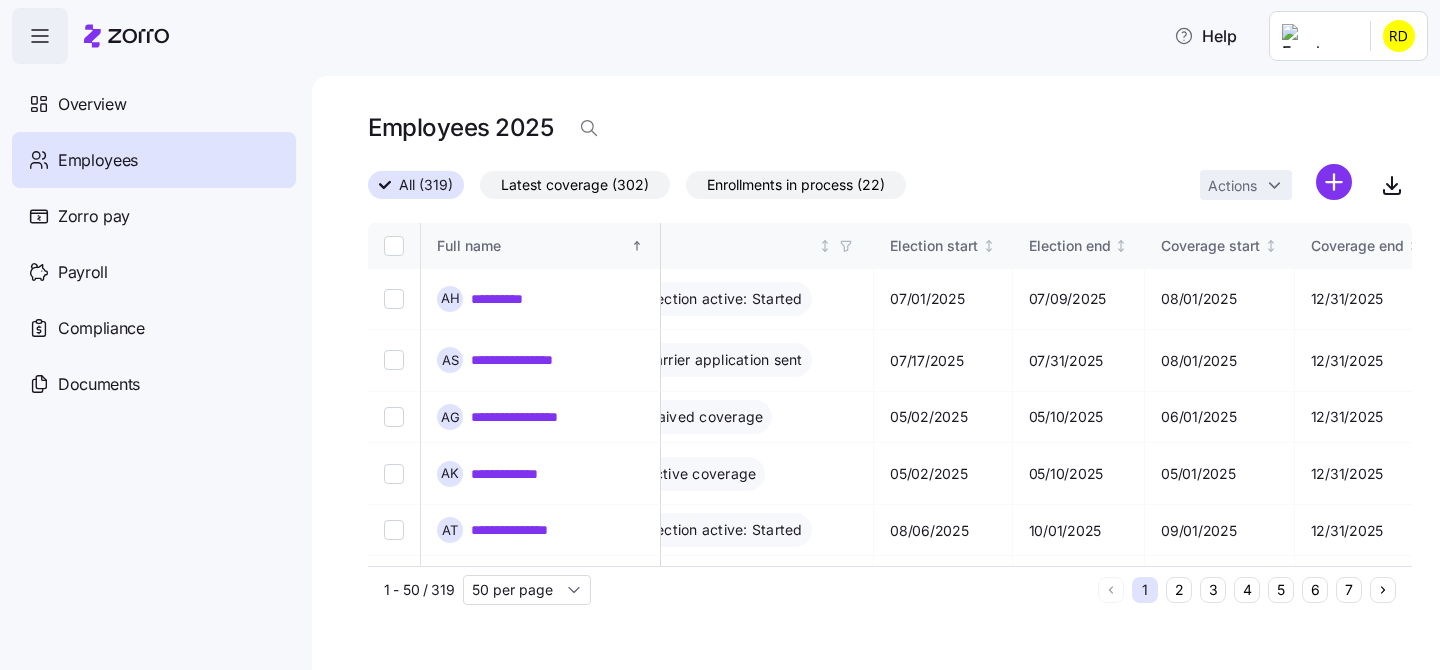 click at bounding box center [40, 36] 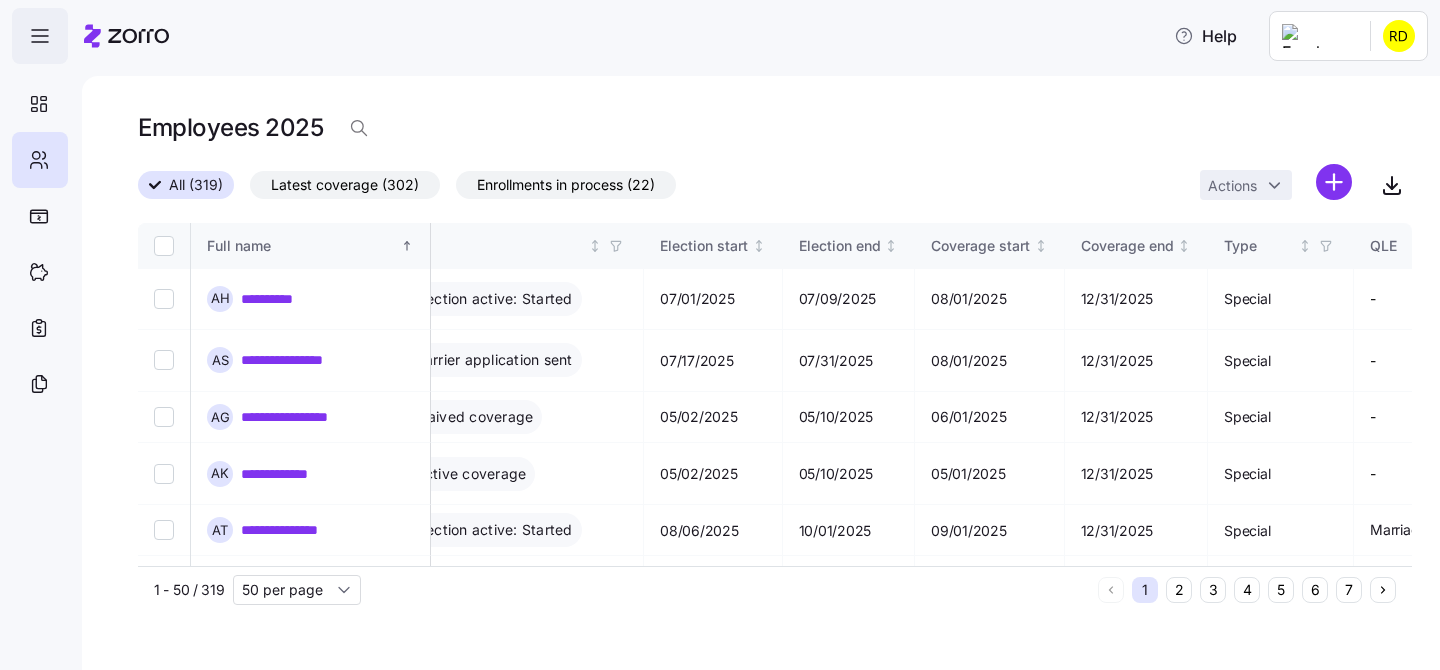 click at bounding box center [40, 36] 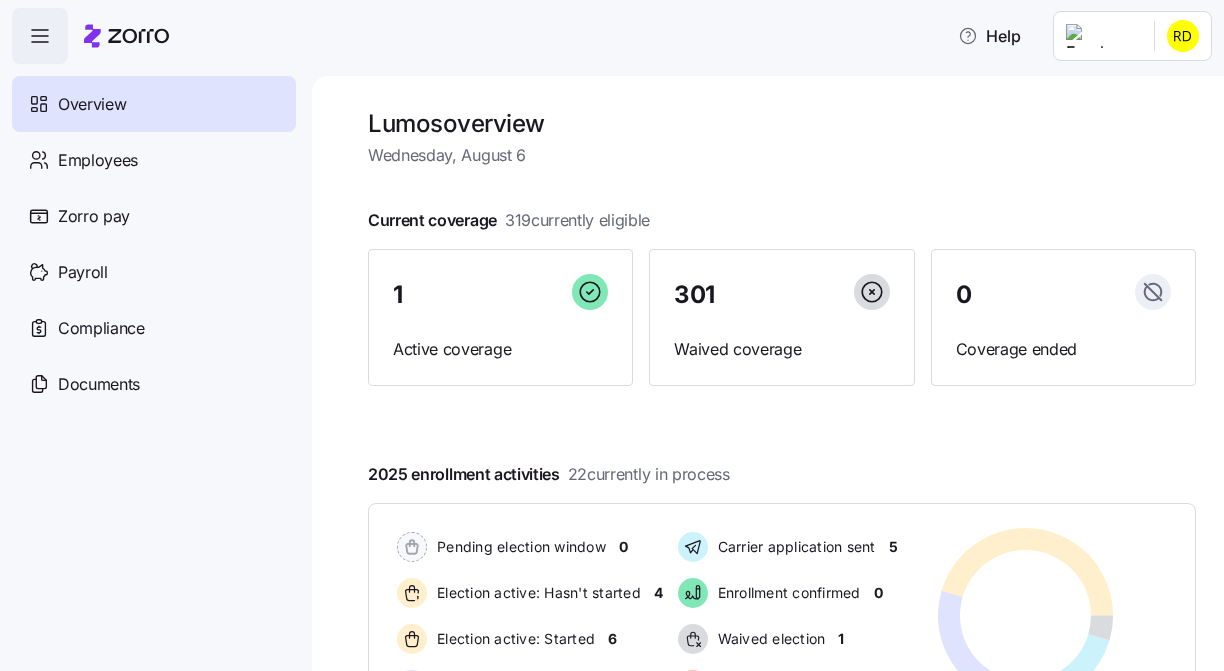 scroll, scrollTop: 0, scrollLeft: 0, axis: both 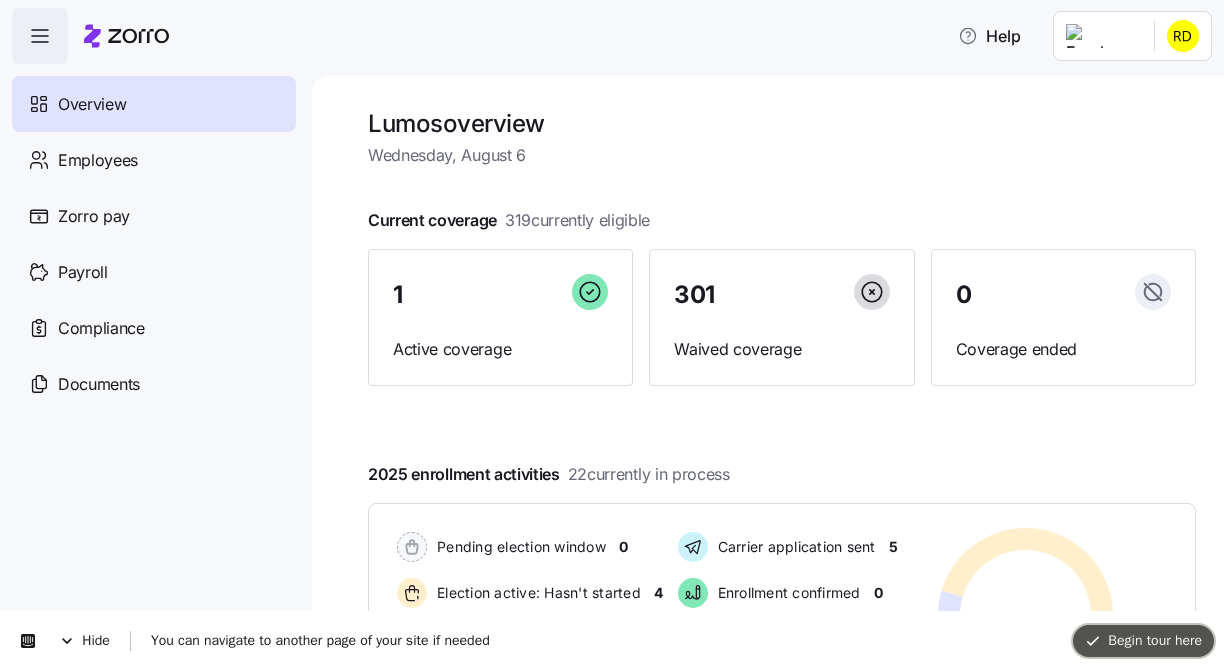 click on "Begin tour here" at bounding box center [1143, 640] 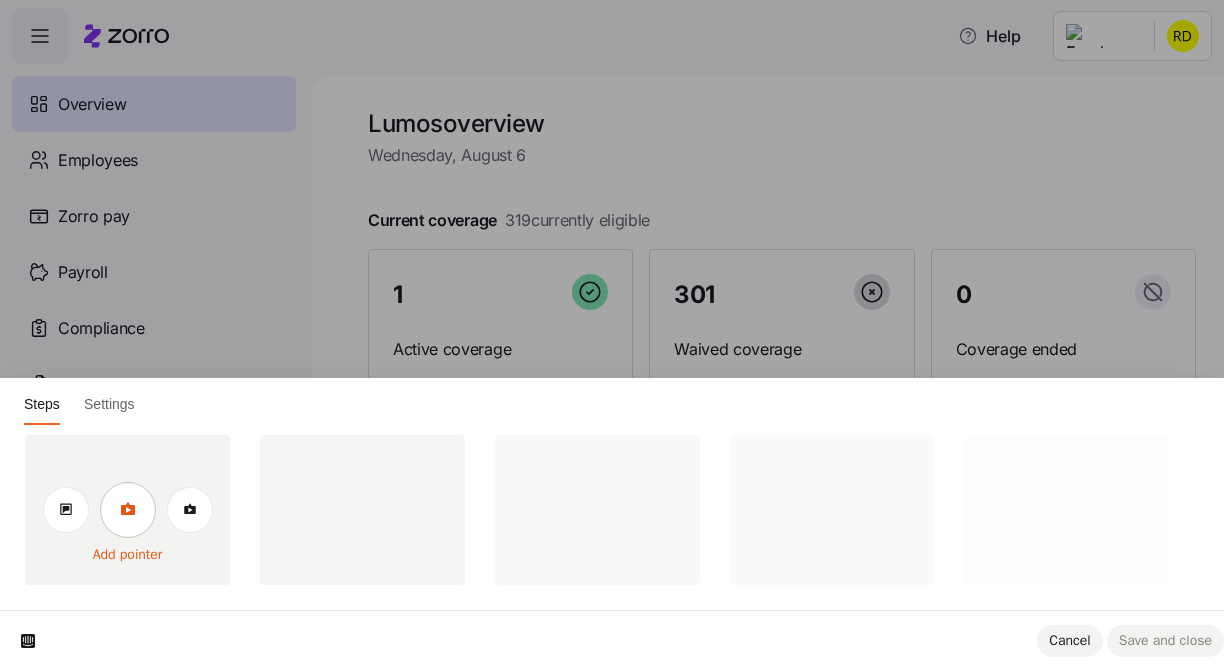 click 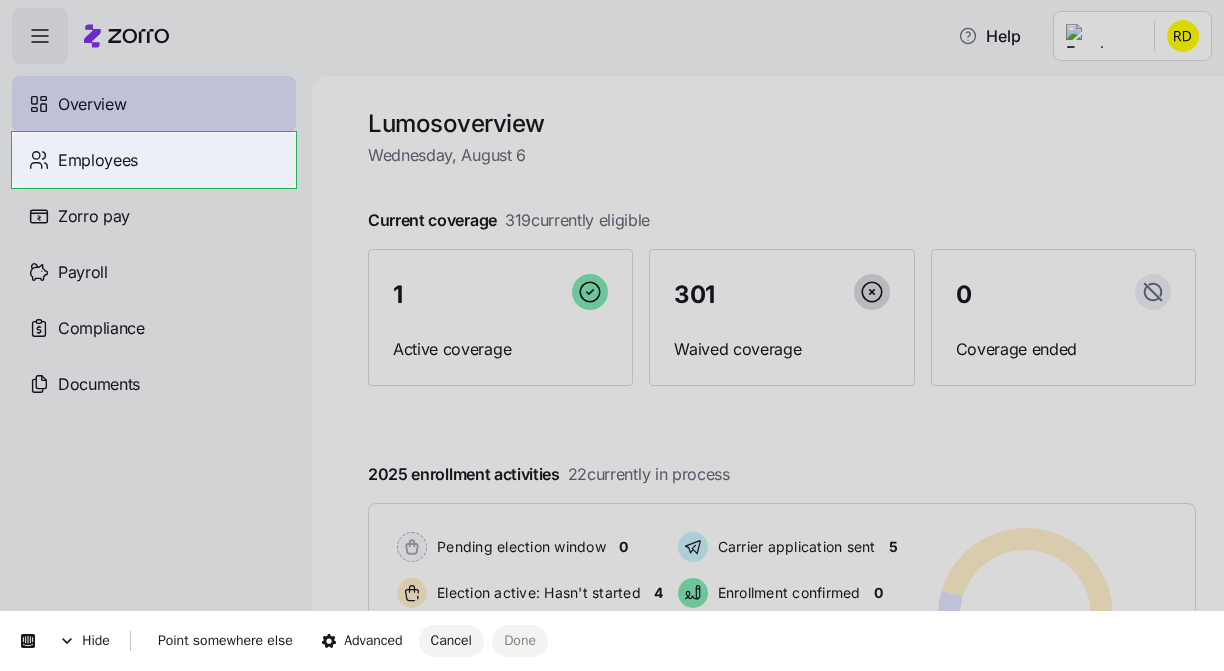 click on "Help Overview Employees Zorro pay Payroll Compliance Documents Lumos  overview Wednesday, August 6 Current coverage 319  currently eligible 1 Active coverage 301 Waived coverage 0 Coverage ended 2025   enrollment activities 22  currently in process Pending election window 0 Election active: Hasn't started 4 Election active: Started 6 Election submitted 6 Carrier application sent 5 Enrollment confirmed 0 Waived election 1 Deadline passed 0 Pending election window 0 Election active: Hasn't started 4 Election active: Started 6 Election submitted 6 Carrier application sent 5 Enrollment confirmed 0 Waived election 1 Deadline passed 0 Quick actions Add employee View invoices Run payroll Need help? Visit our help center See what’s new on our blog" at bounding box center (612, 329) 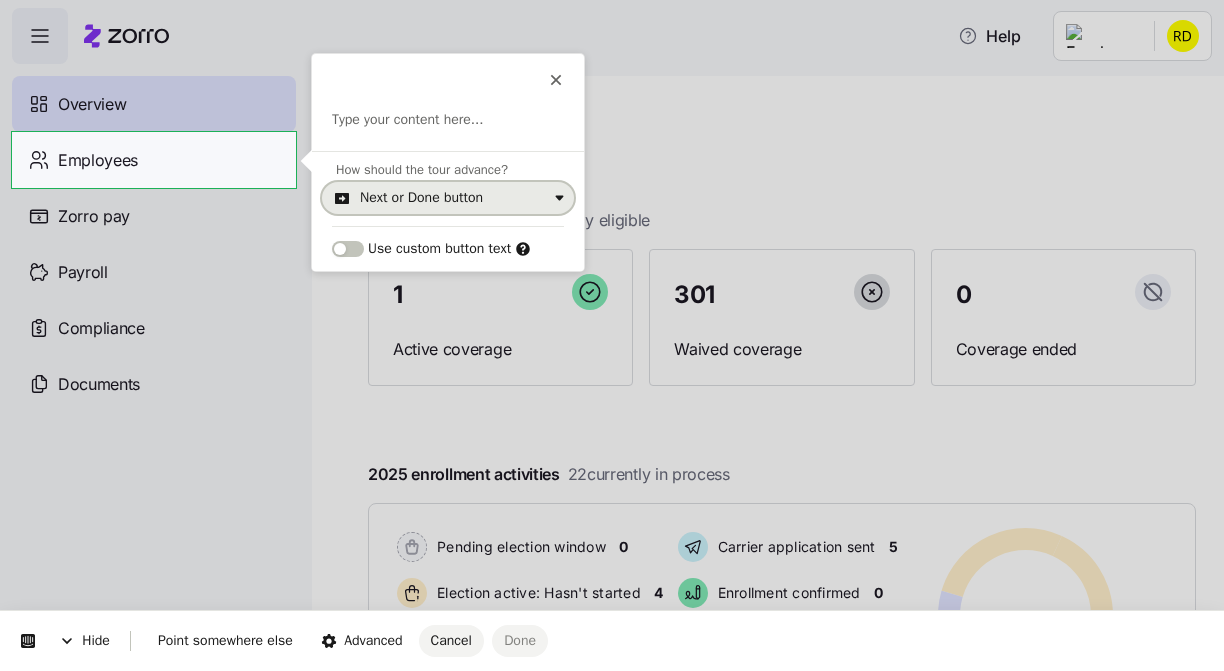 click on "Next or Done button" at bounding box center [421, 198] 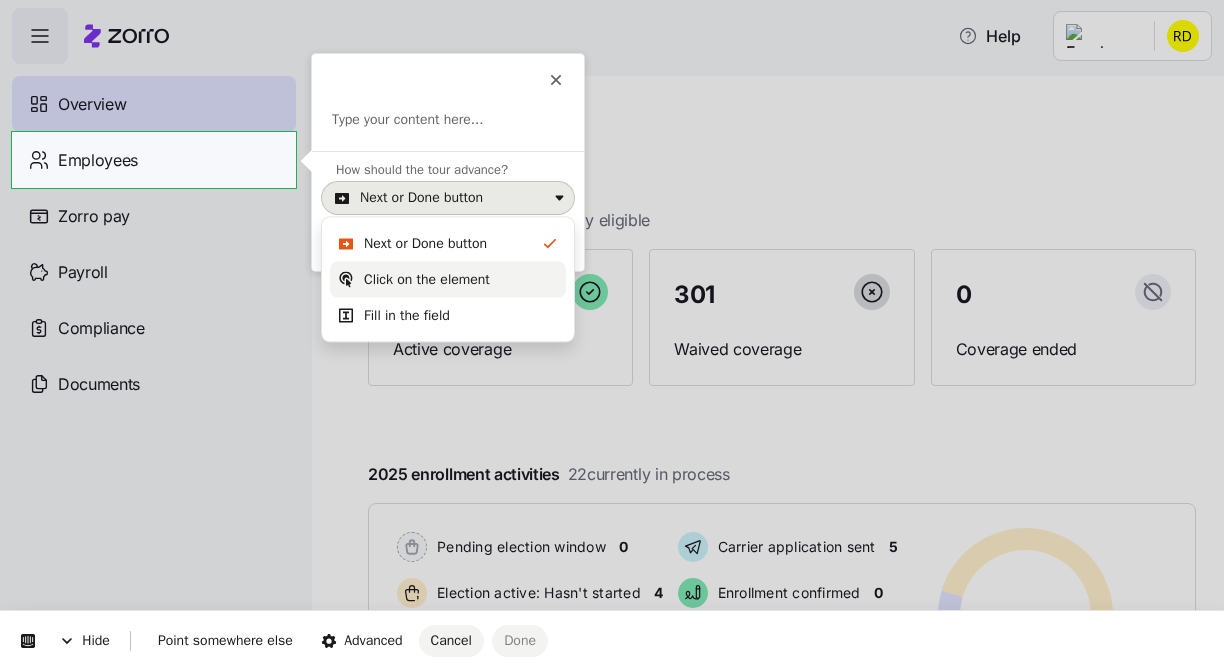 click on "Click on the element" at bounding box center [427, 280] 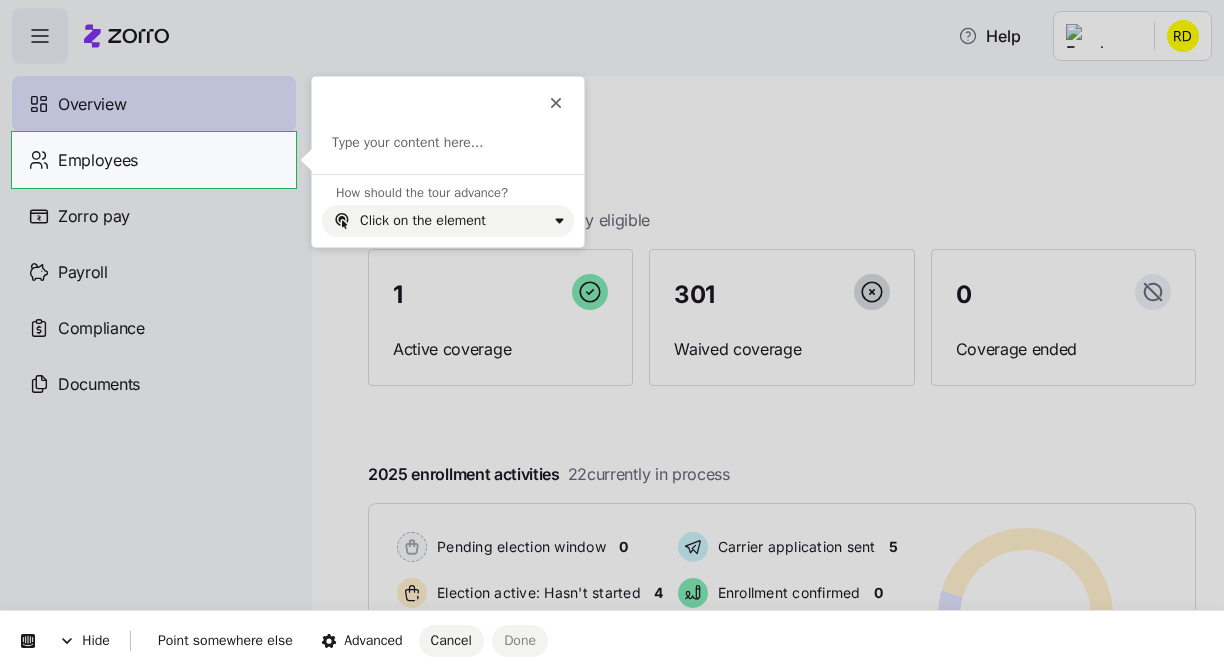 click on "This button doesn't work while you're creating your tour
Type your content here..." at bounding box center (448, 125) 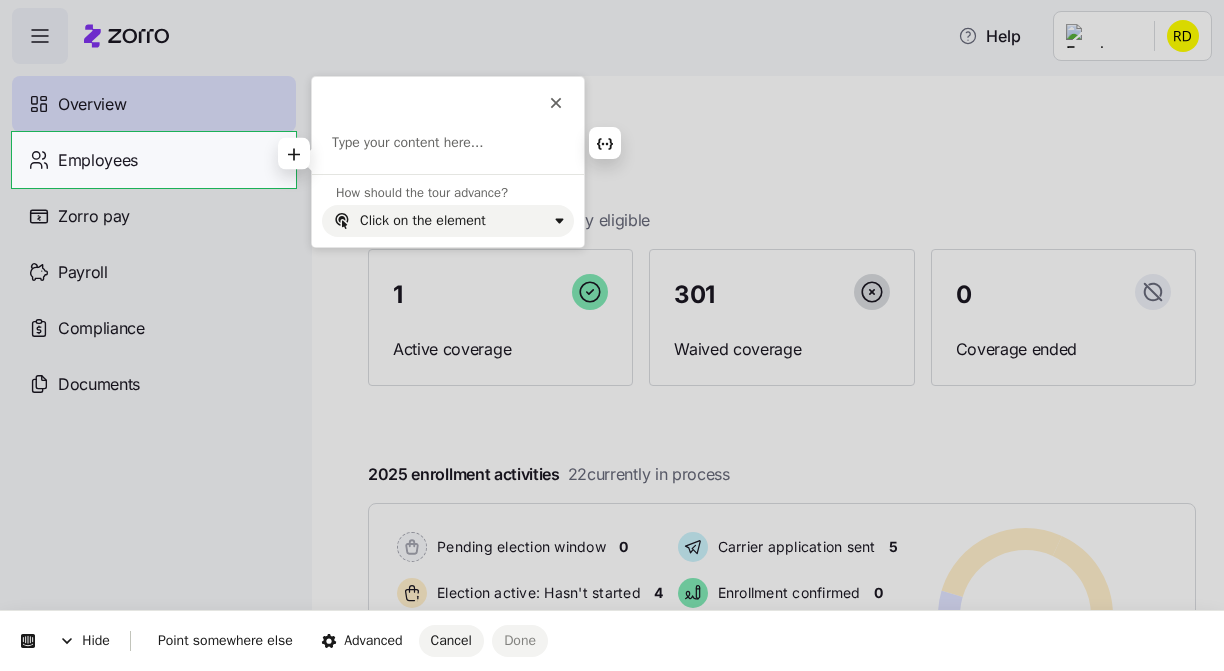 click at bounding box center [448, 143] 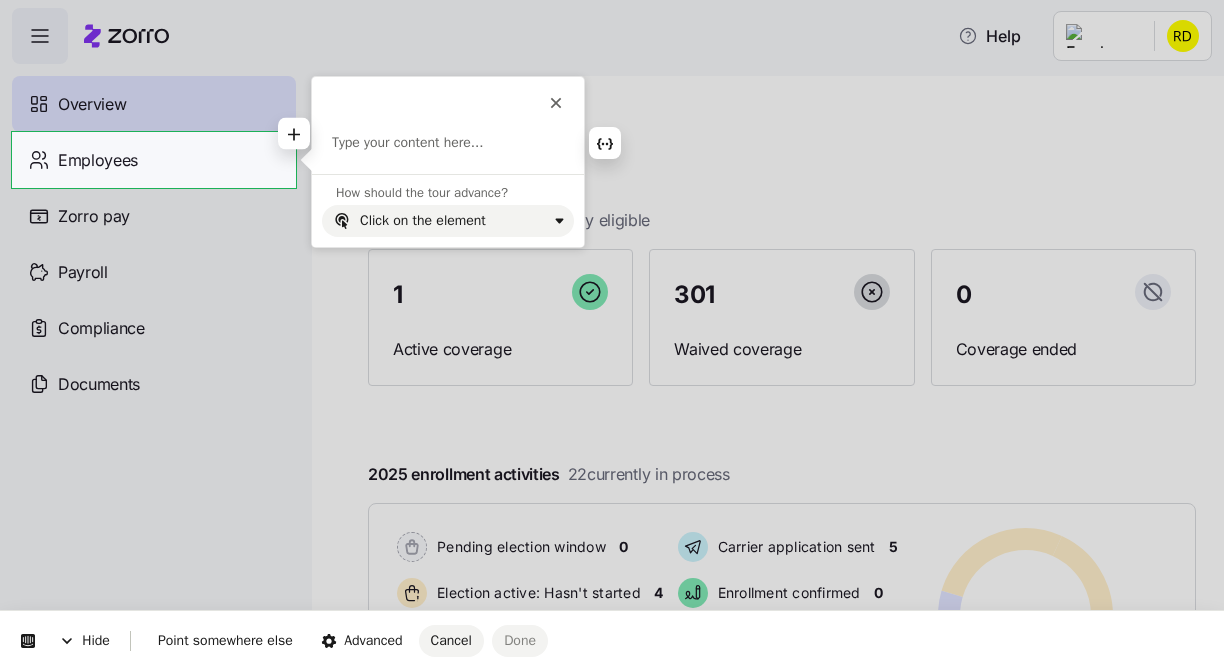 type 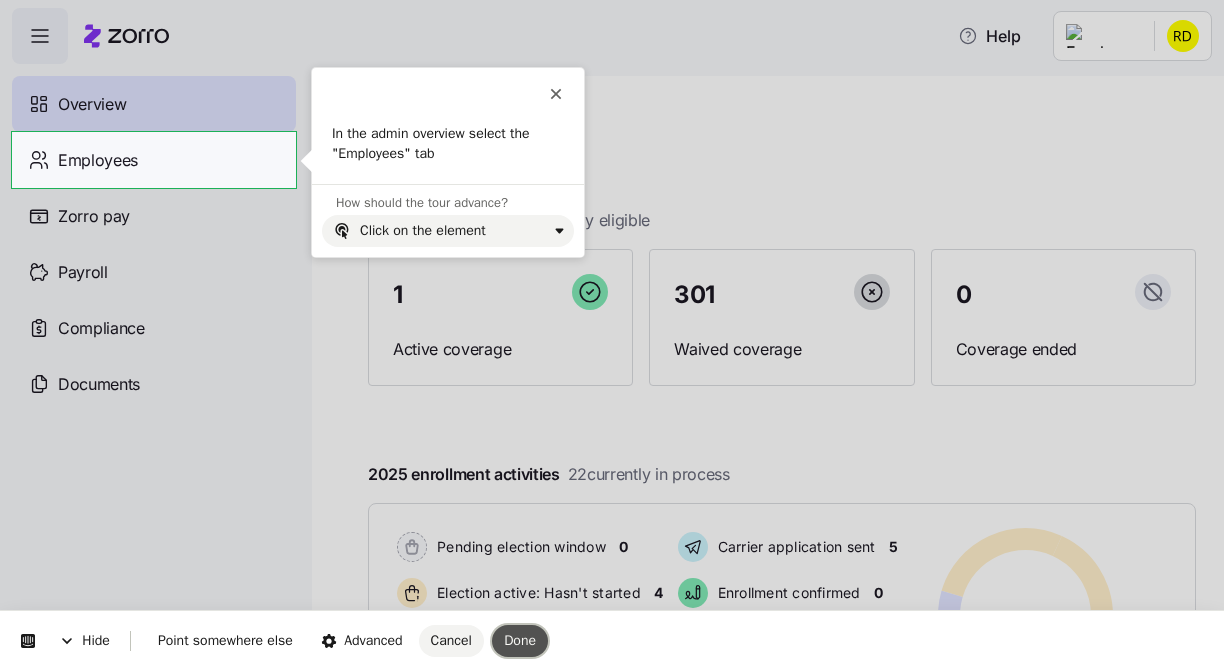 click on "Done" at bounding box center [520, 641] 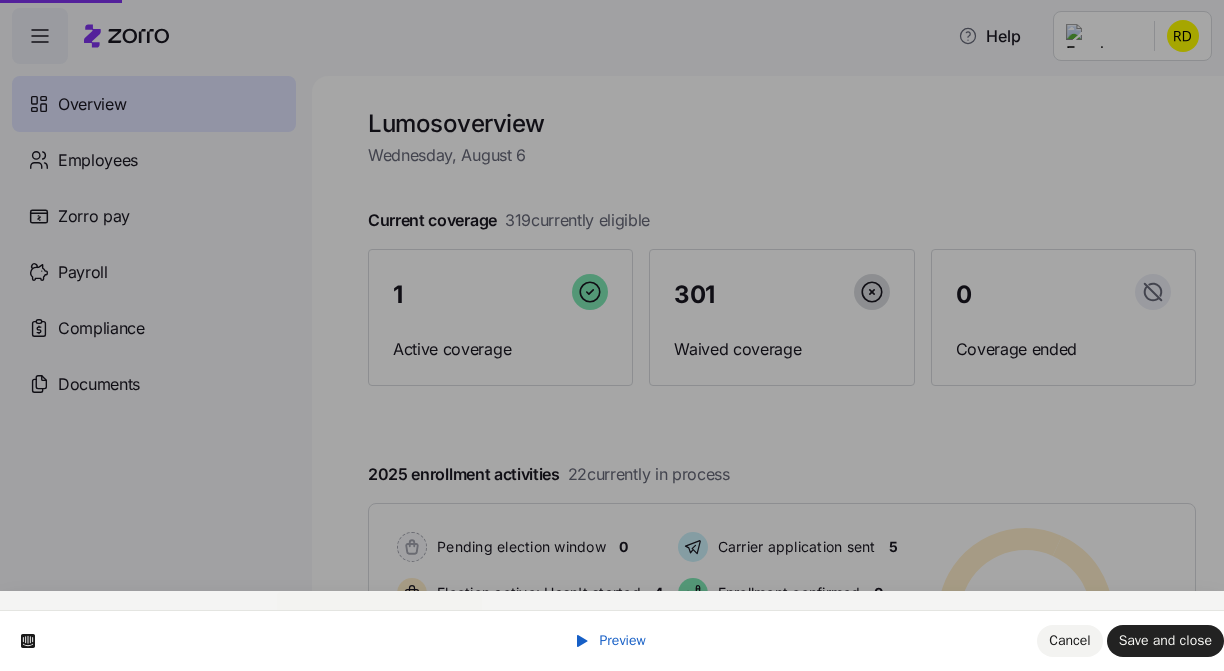 scroll, scrollTop: 0, scrollLeft: 0, axis: both 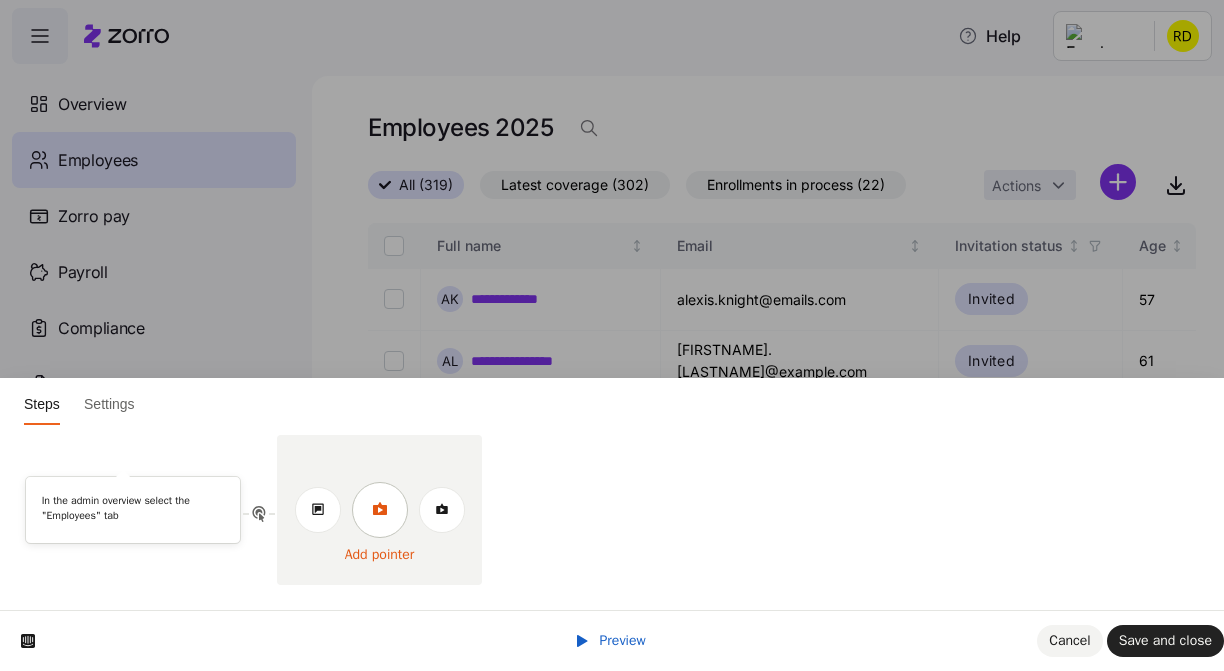 click at bounding box center [380, 510] 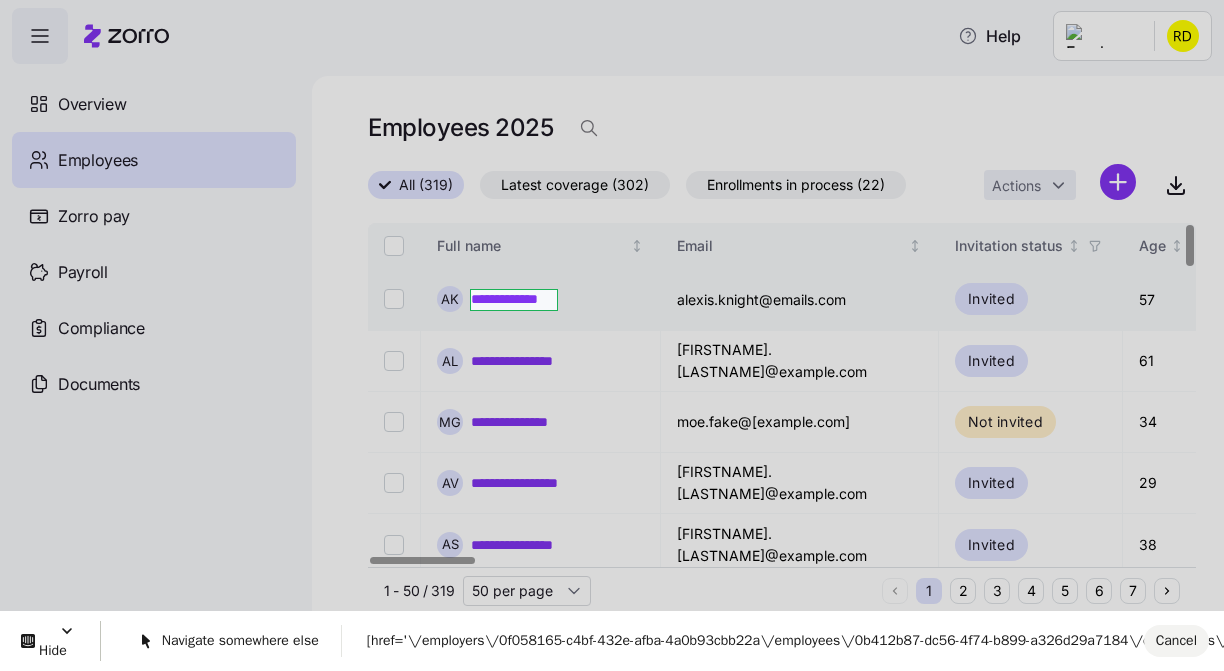 click on "**********" at bounding box center (612, 329) 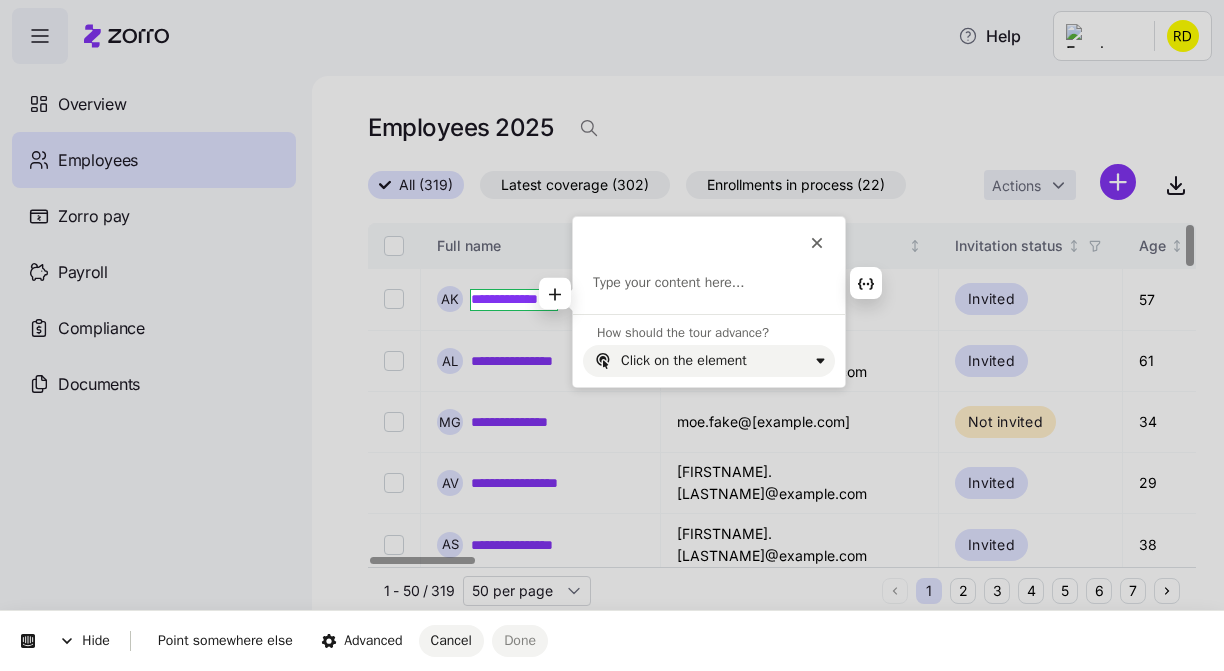 click at bounding box center (709, 283) 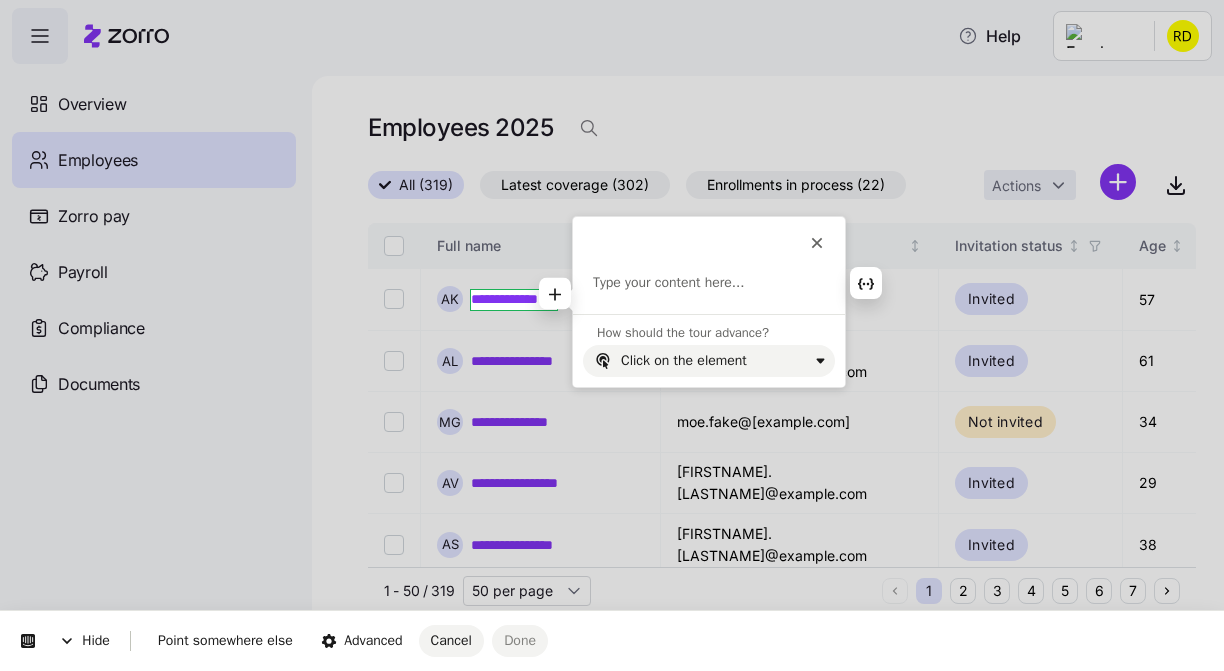 type 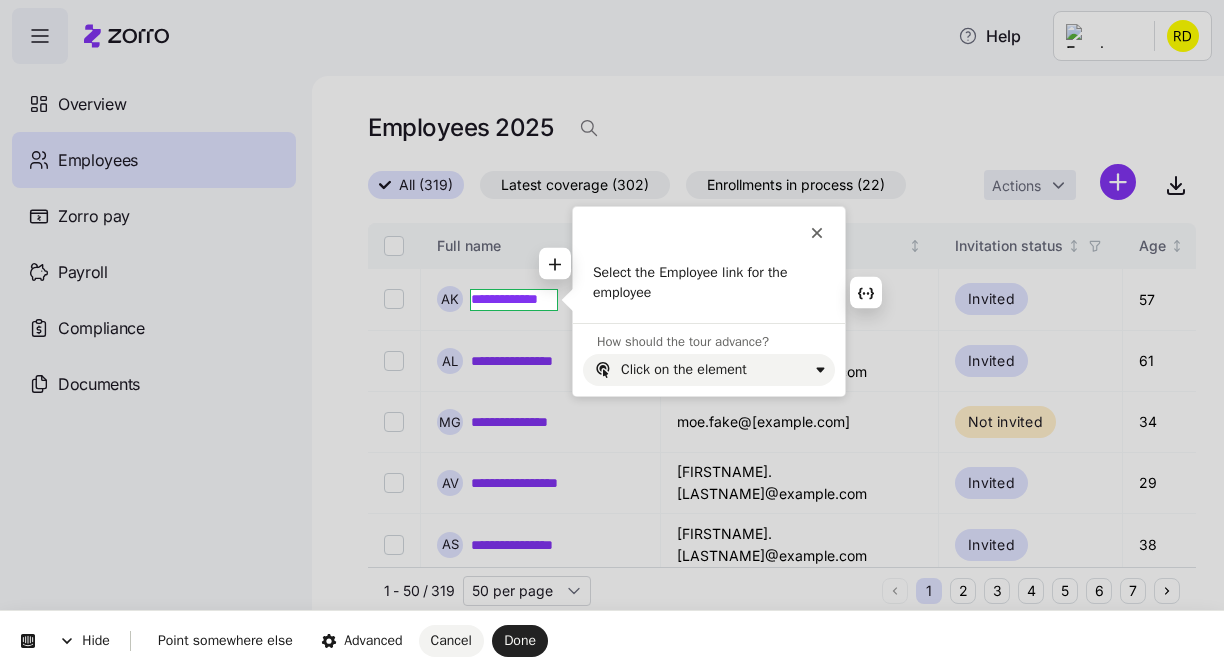 click on "Select the Employee link for the employee" at bounding box center [709, 282] 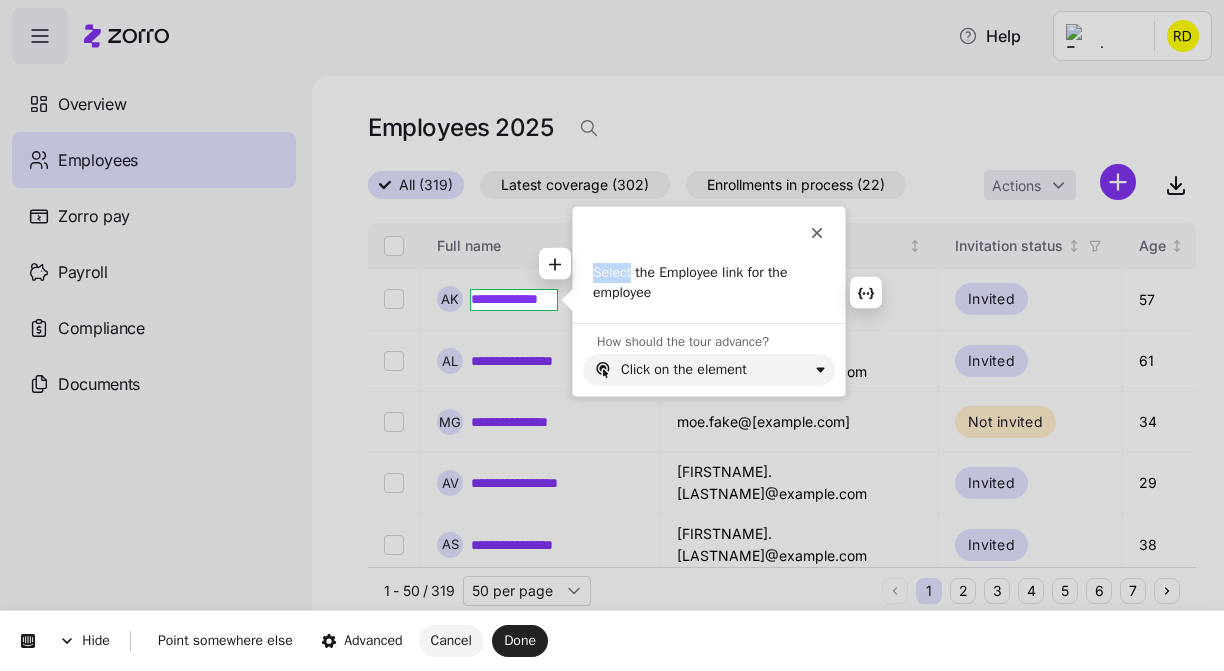 click on "Select the Employee link for the employee" at bounding box center [709, 282] 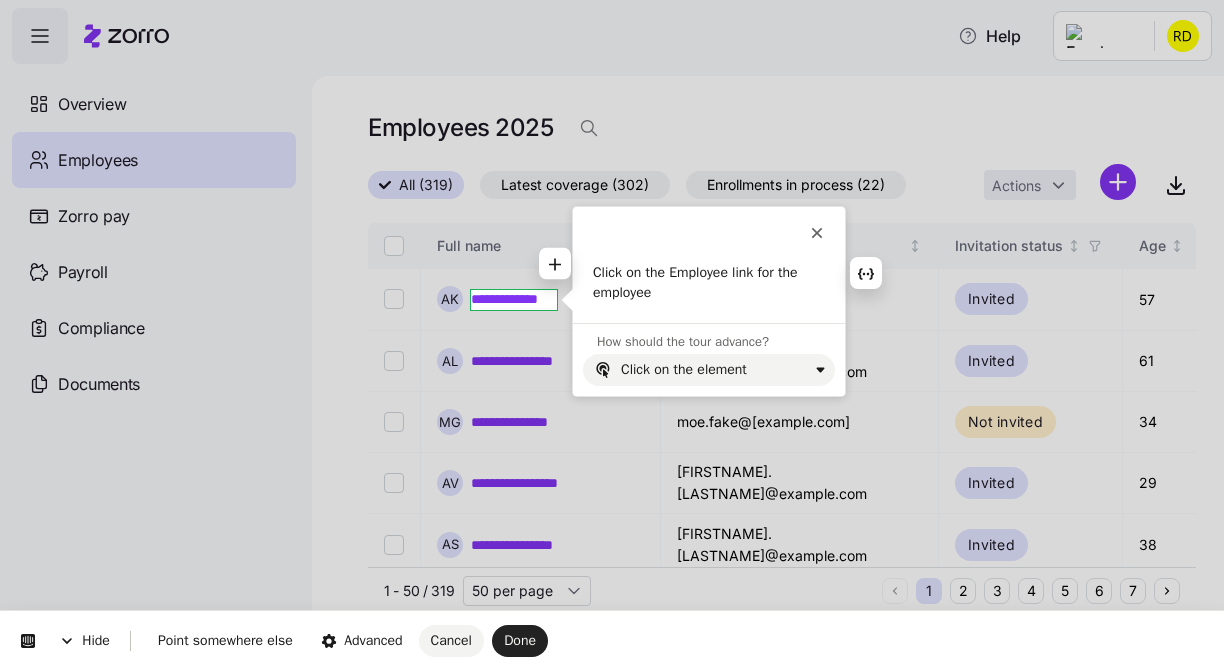 click on "Click on the Employee link for the employee" at bounding box center [709, 282] 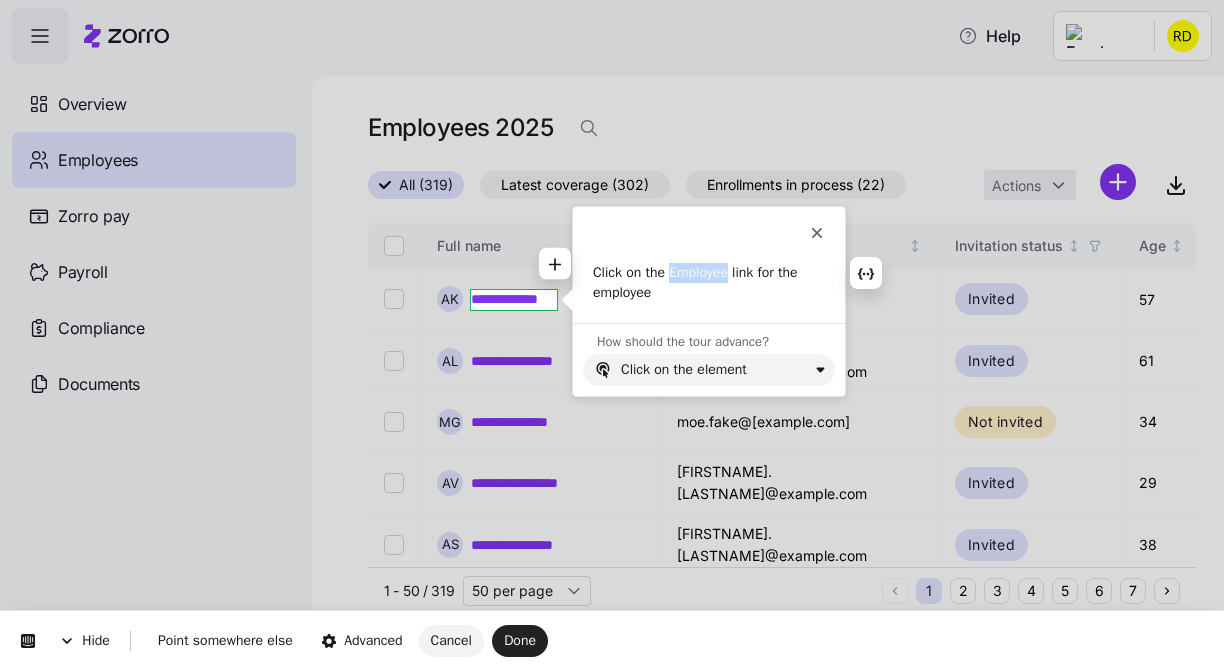 click on "Click on the Employee link for the employee" at bounding box center (709, 282) 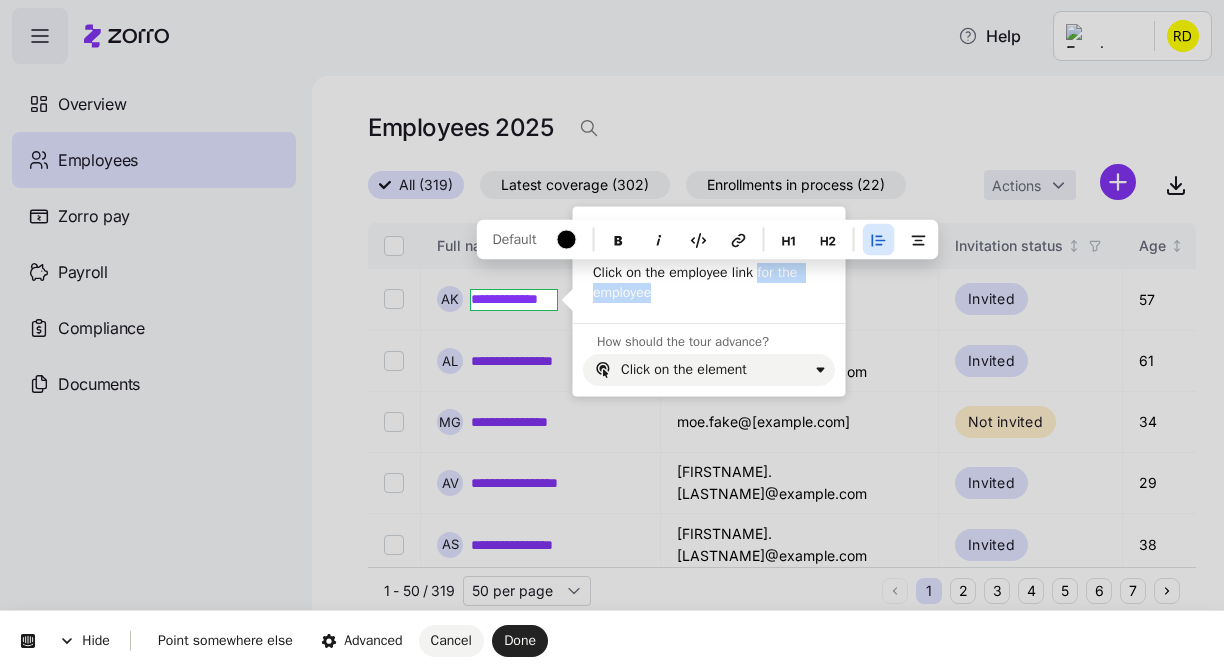 drag, startPoint x: 725, startPoint y: 299, endPoint x: 766, endPoint y: 274, distance: 48.02083 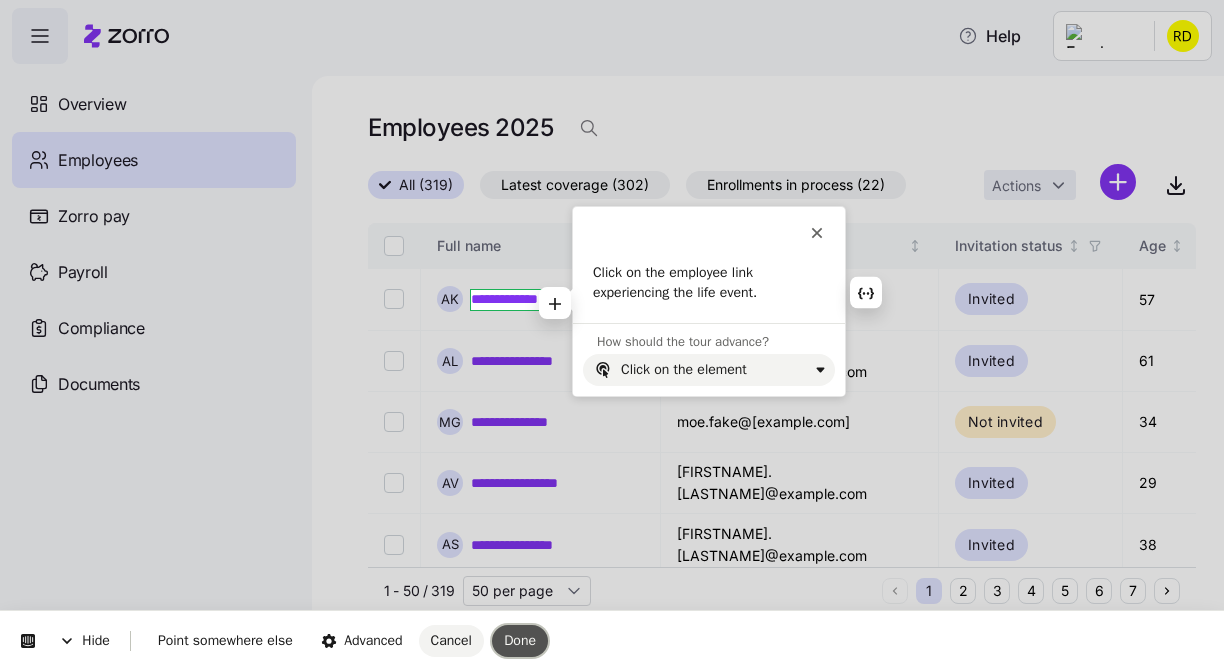 click on "Done" at bounding box center (520, 640) 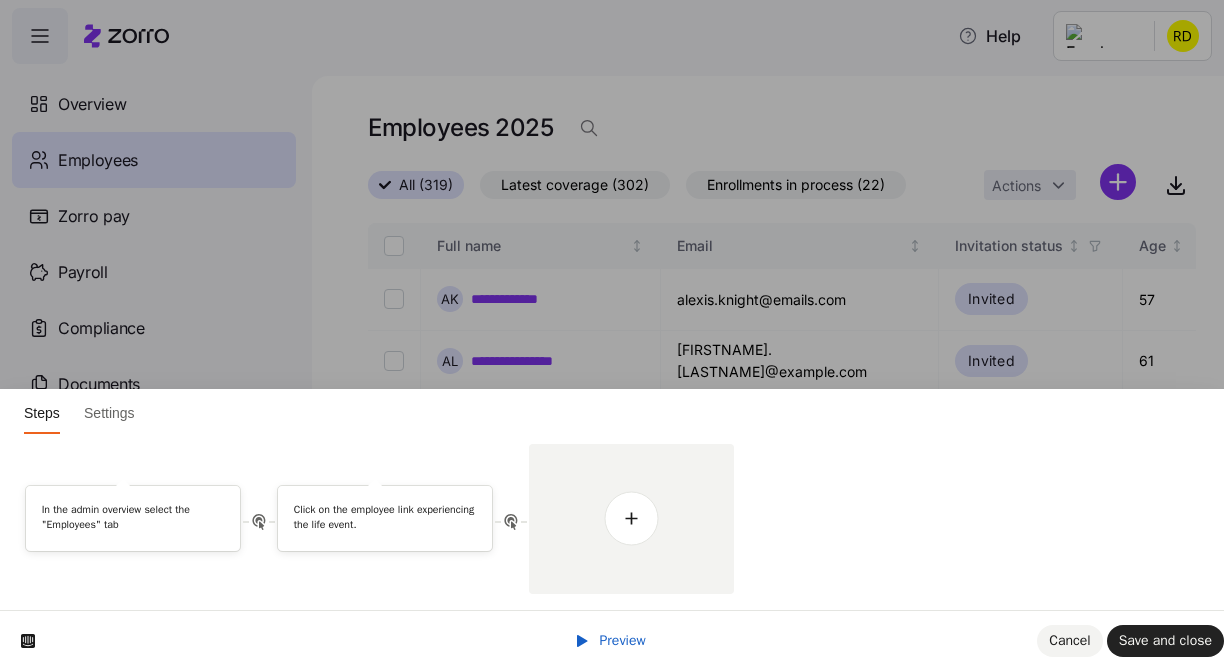 scroll, scrollTop: 0, scrollLeft: 0, axis: both 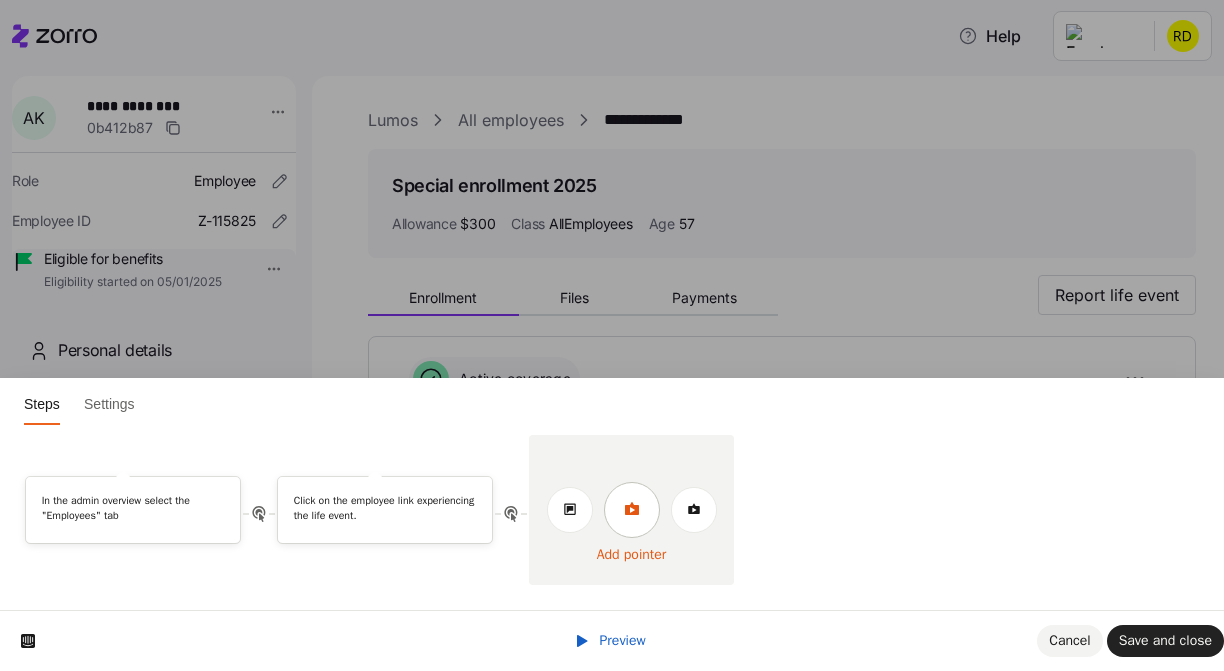 click 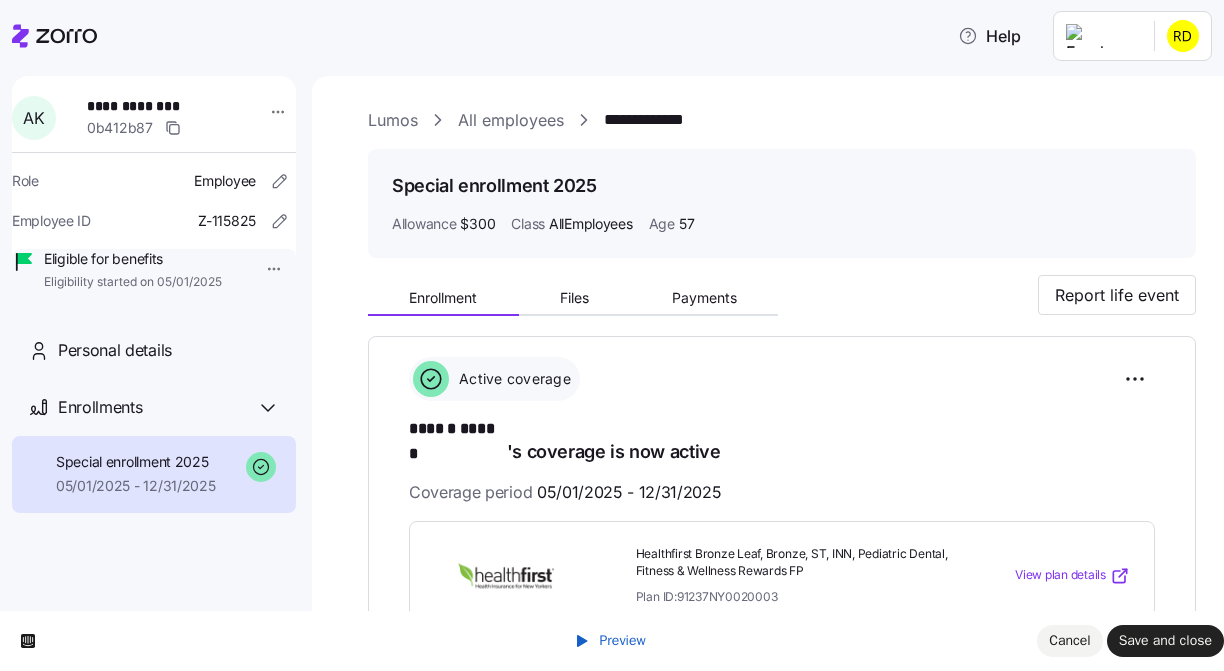 scroll, scrollTop: 0, scrollLeft: 0, axis: both 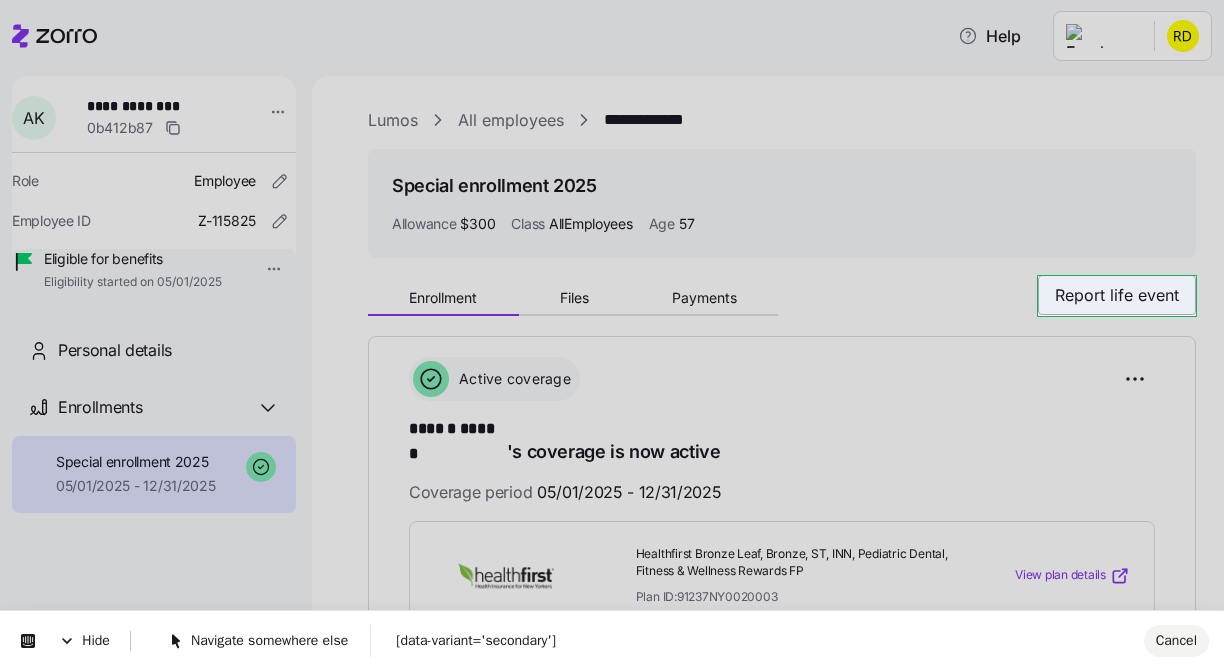 click on "**********" at bounding box center (612, 329) 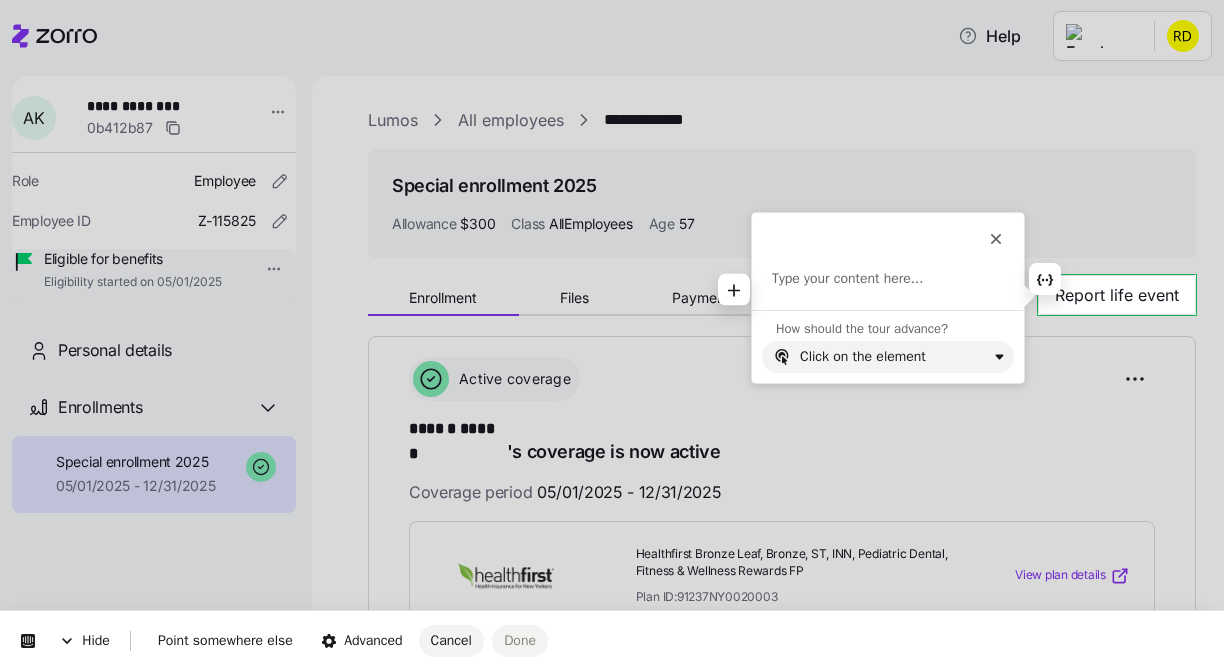 click at bounding box center (888, 279) 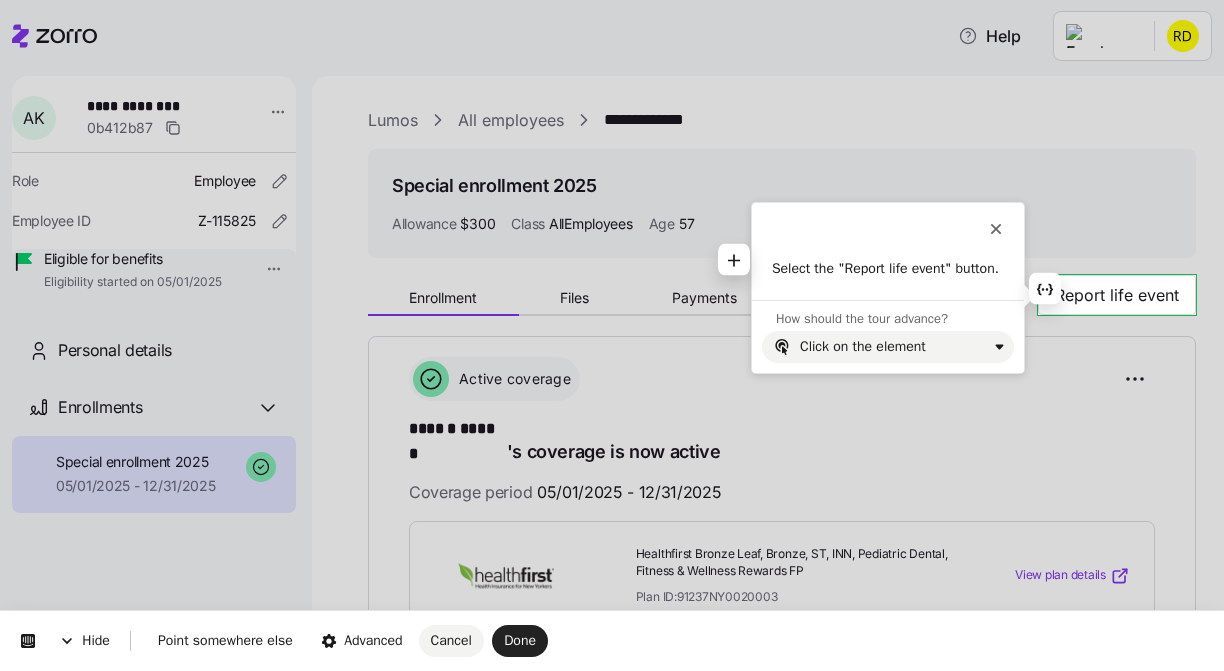 click on "Select the "Report life event" button." at bounding box center (888, 269) 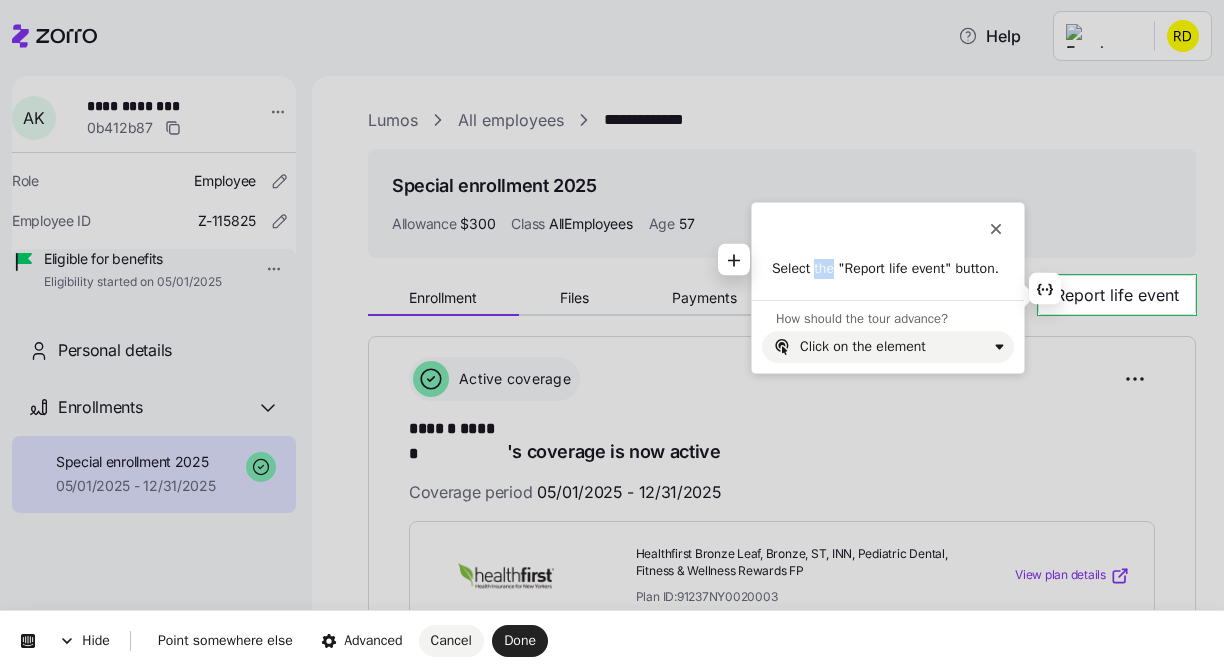 click on "Select the "Report life event" button." at bounding box center (888, 269) 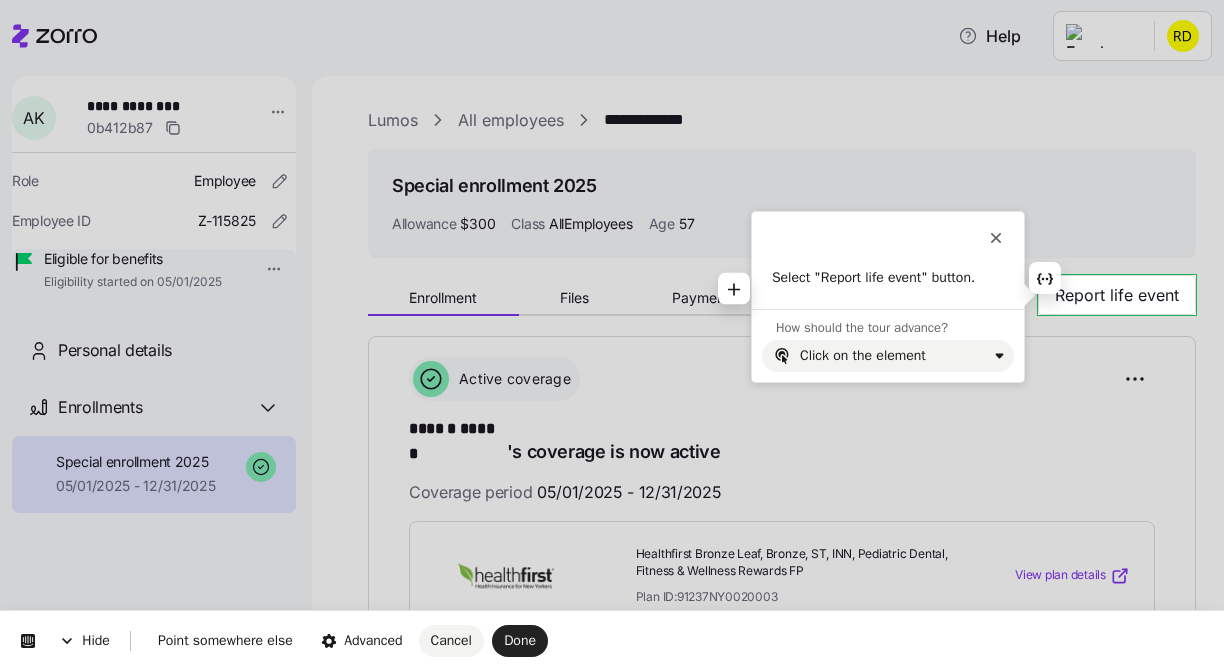 click on "Select "Report life event" button." at bounding box center [888, 278] 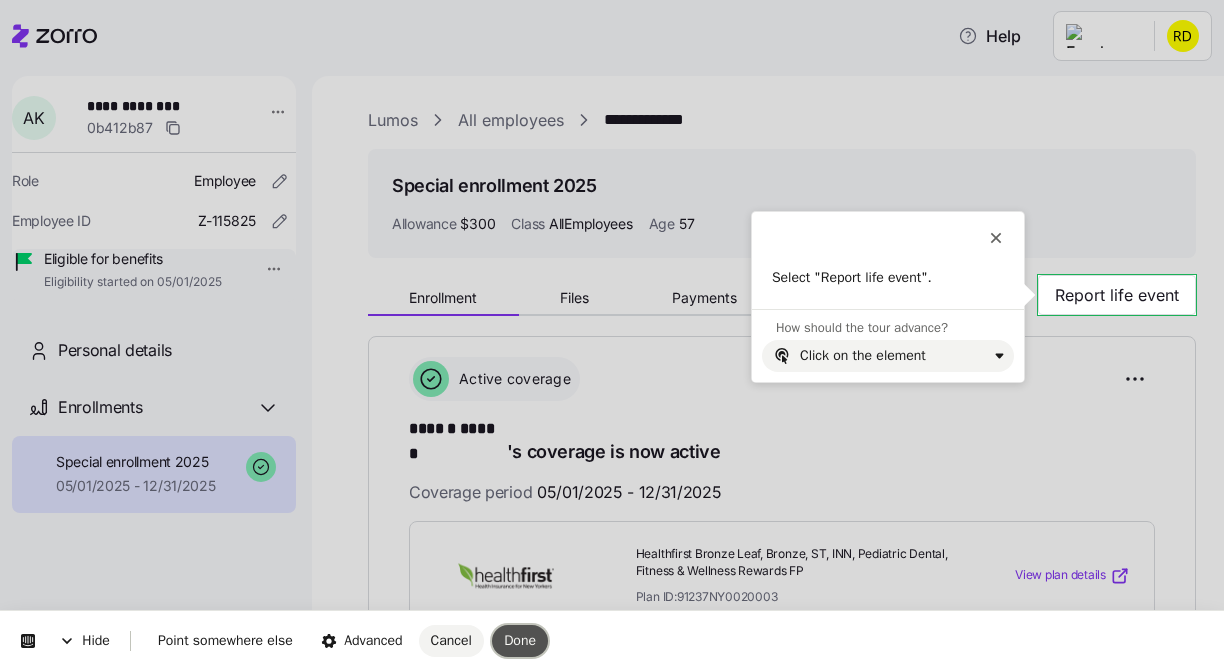 click on "Done" at bounding box center [520, 640] 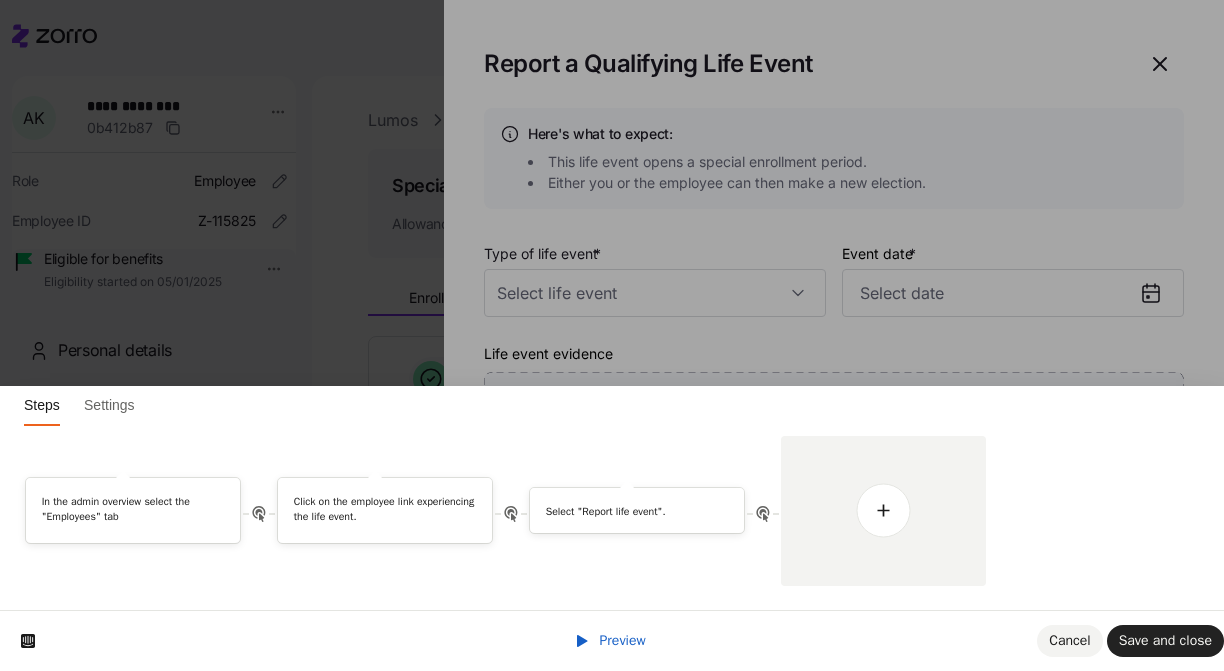scroll, scrollTop: 0, scrollLeft: 0, axis: both 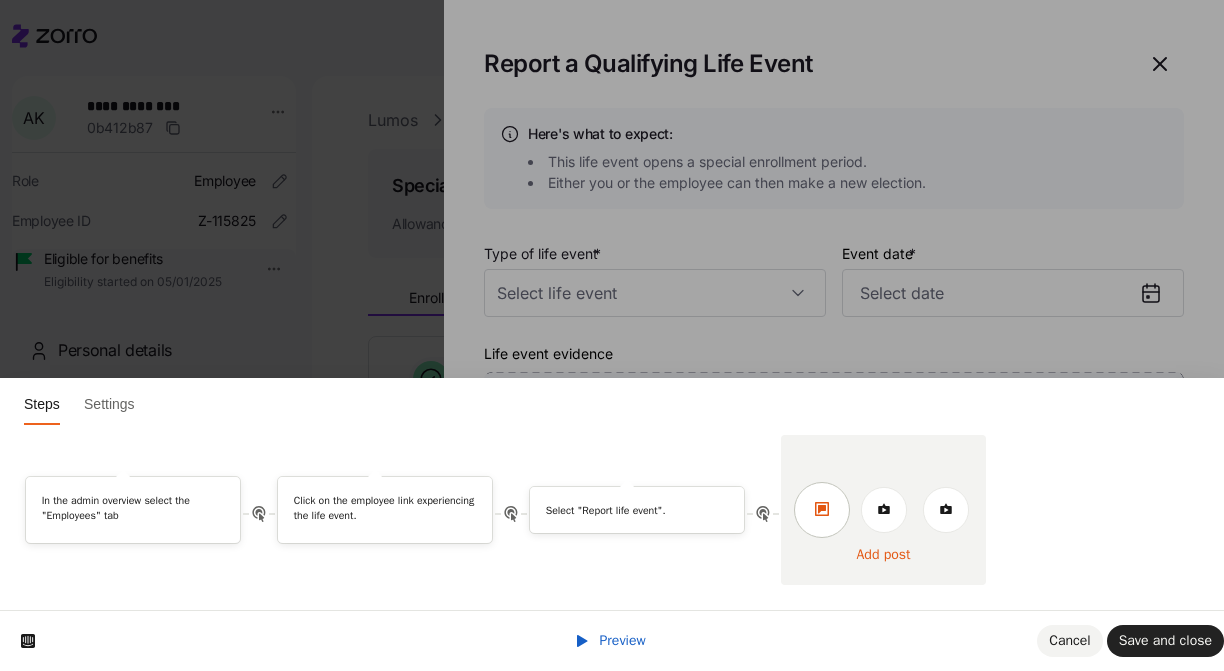 click 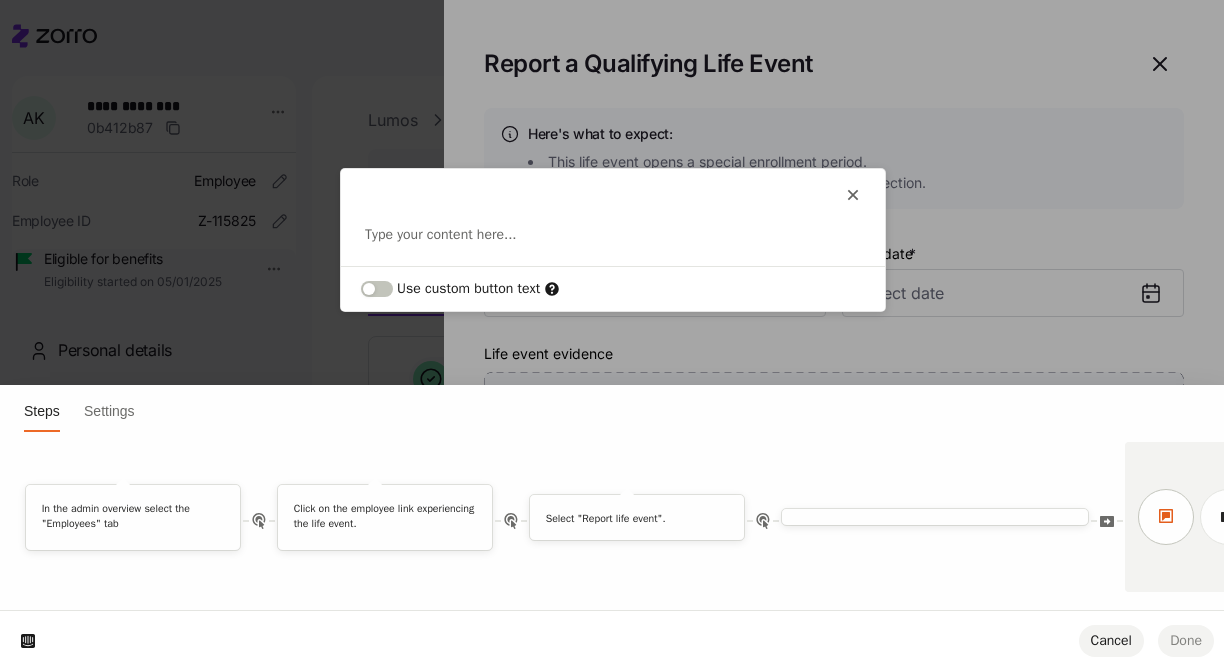scroll, scrollTop: 0, scrollLeft: 0, axis: both 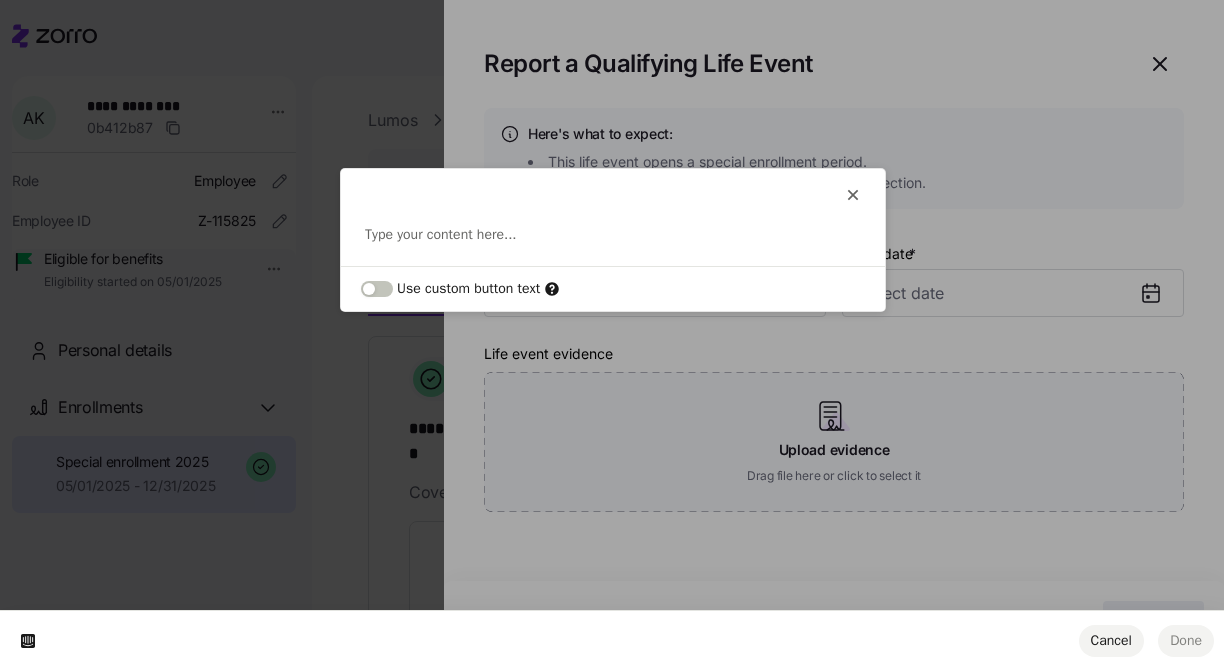 drag, startPoint x: 672, startPoint y: 182, endPoint x: 388, endPoint y: 153, distance: 285.4768 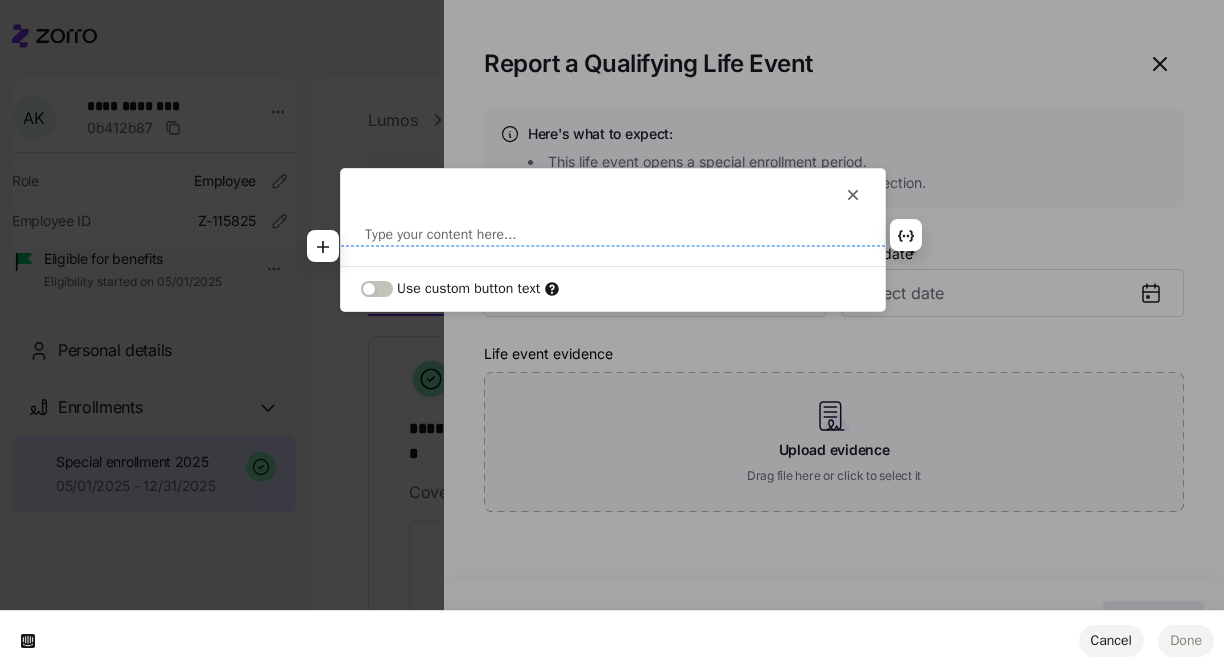 click at bounding box center (613, 235) 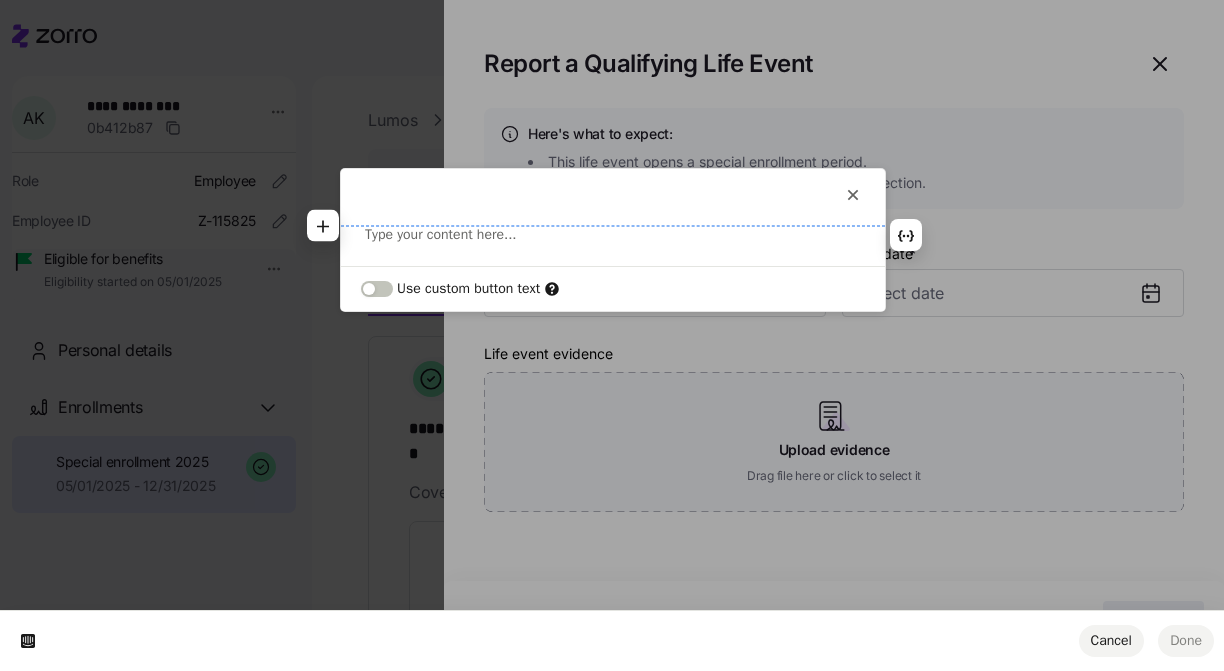 type 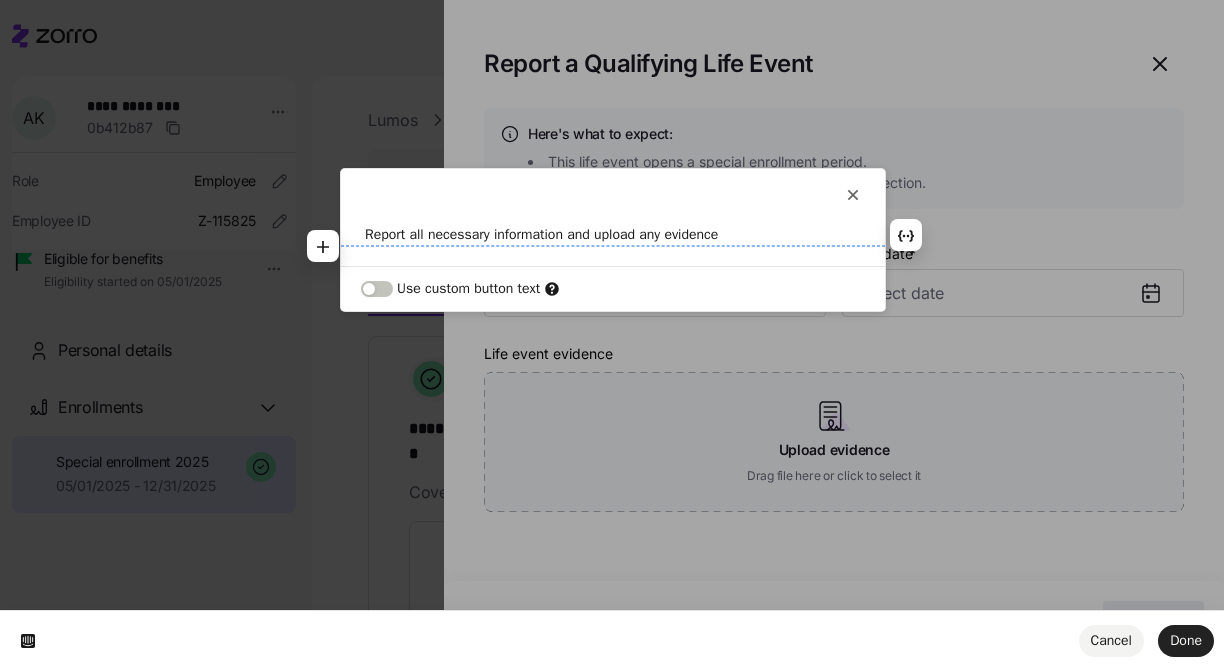click on "Report all necessary information, and upload any evidence" at bounding box center [613, 235] 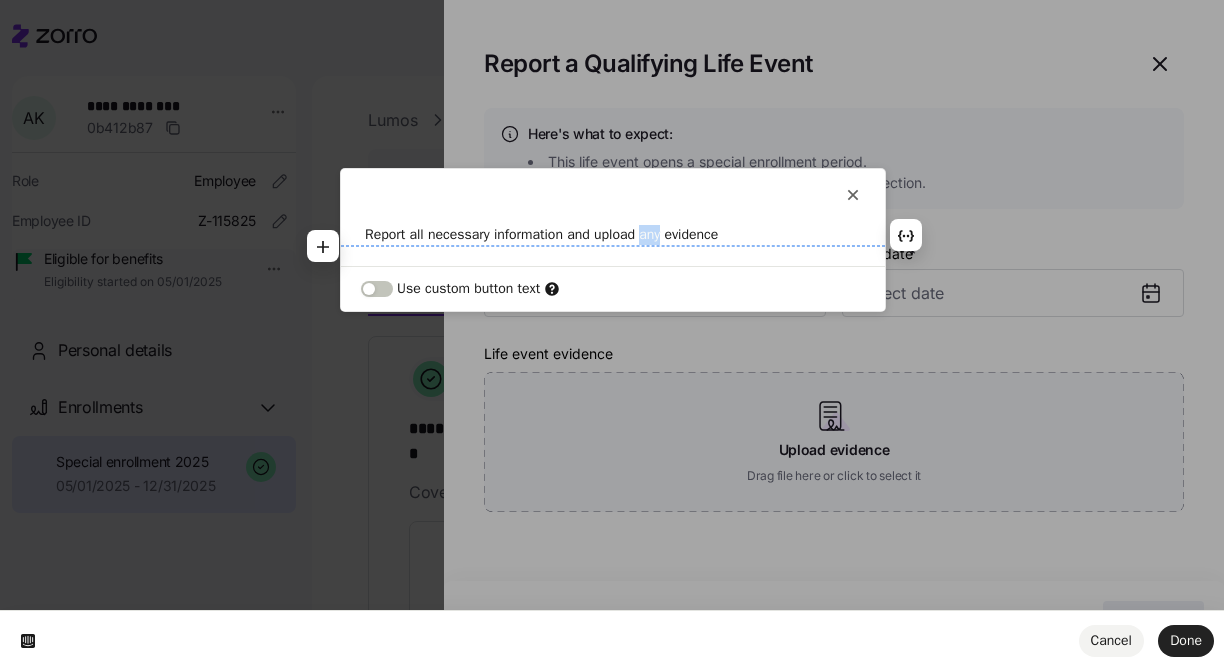 click on "Report all necessary information and upload any evidence" at bounding box center (613, 235) 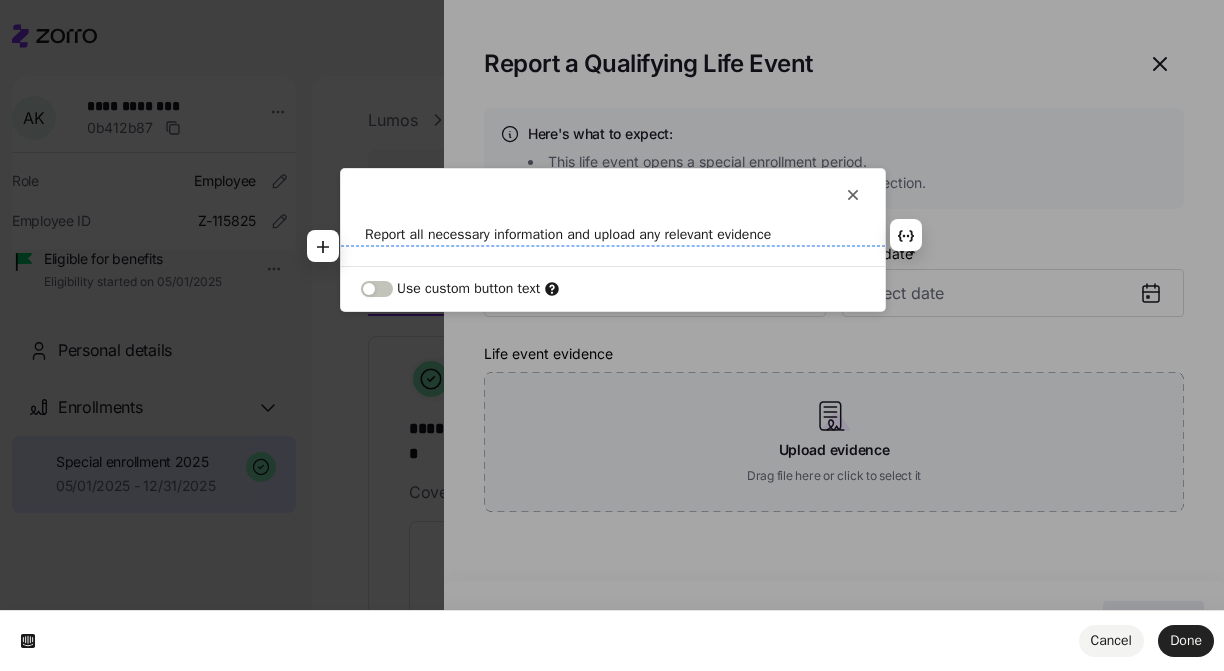 click on "Report all necessary information and upload any relevant evidence" at bounding box center (613, 235) 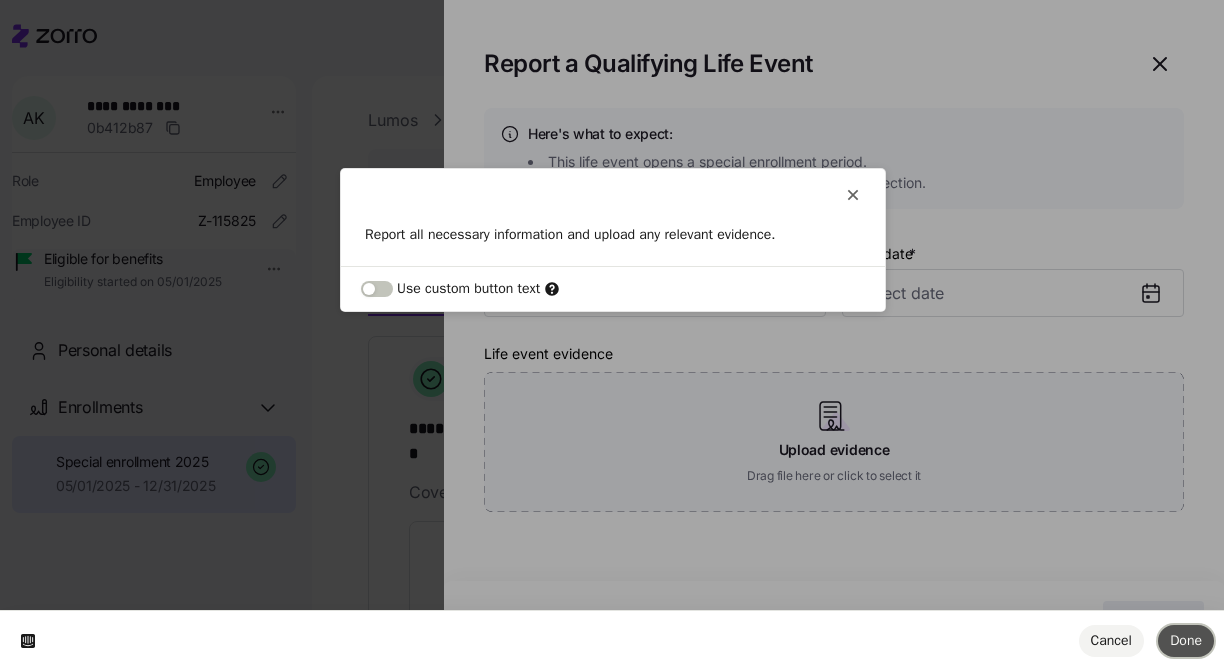 click on "Done" at bounding box center [1186, 640] 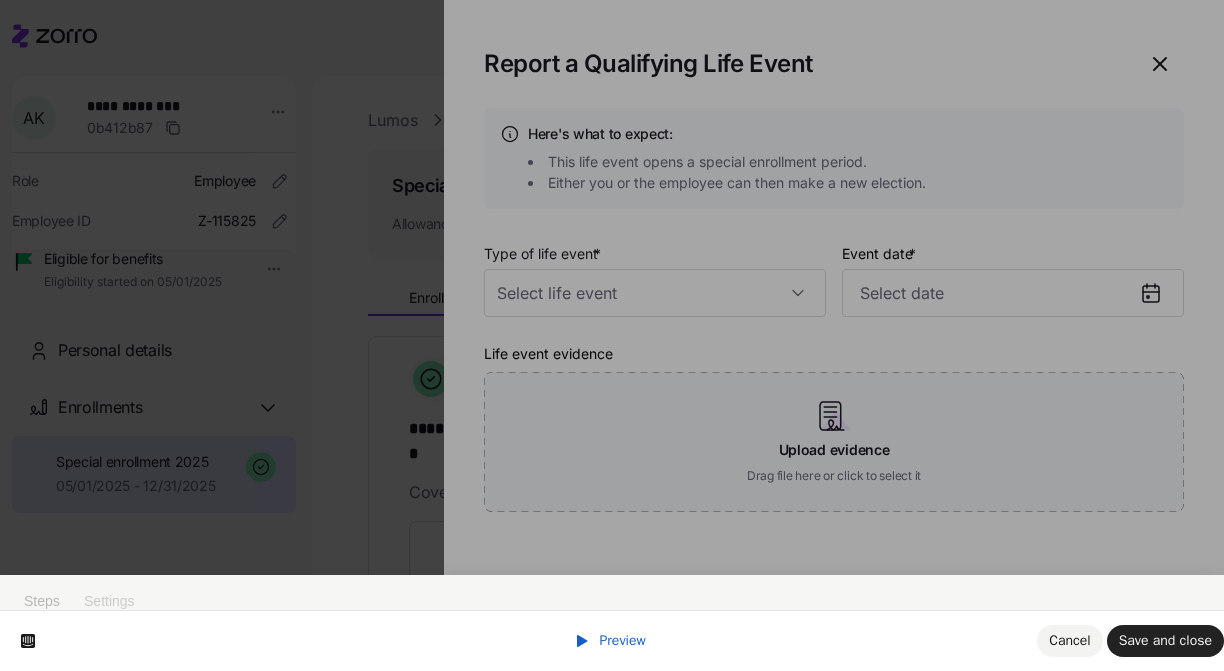 scroll, scrollTop: 56, scrollLeft: 0, axis: vertical 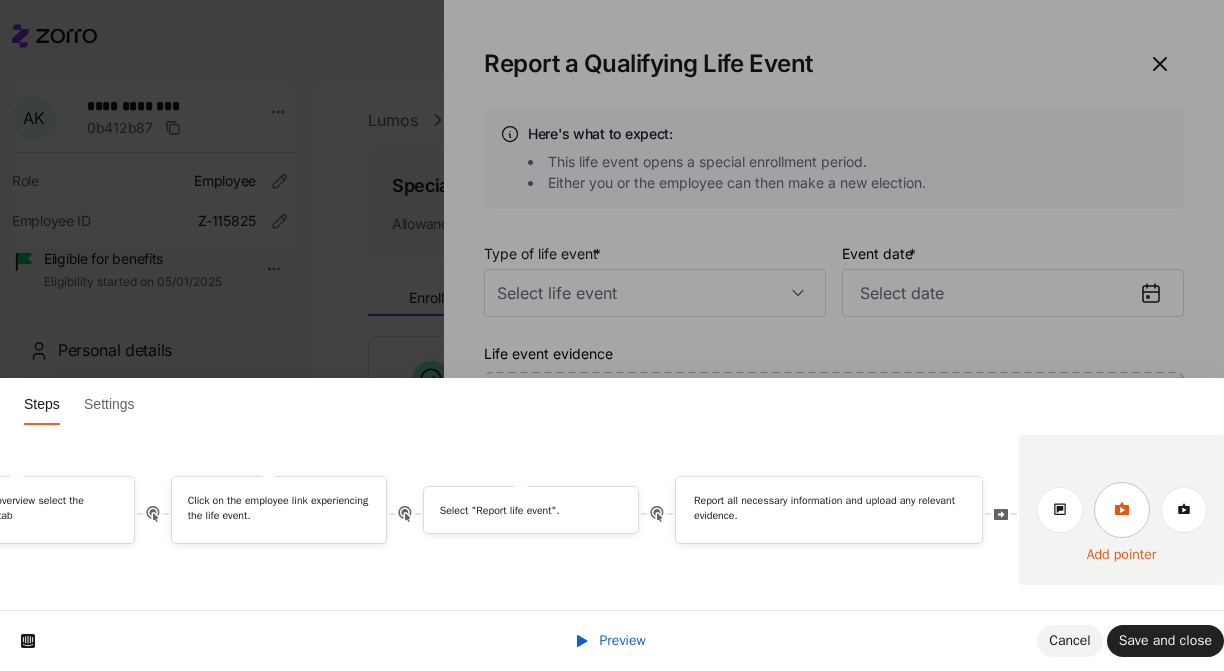 click 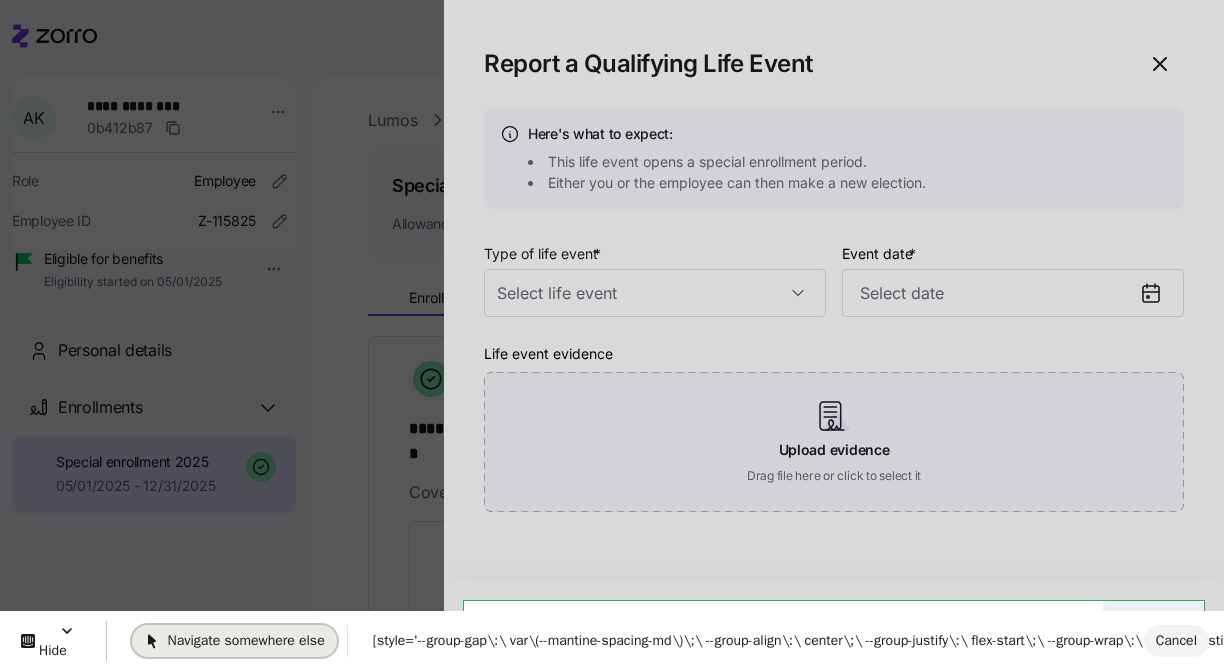 click on "Navigate somewhere else" at bounding box center [234, 640] 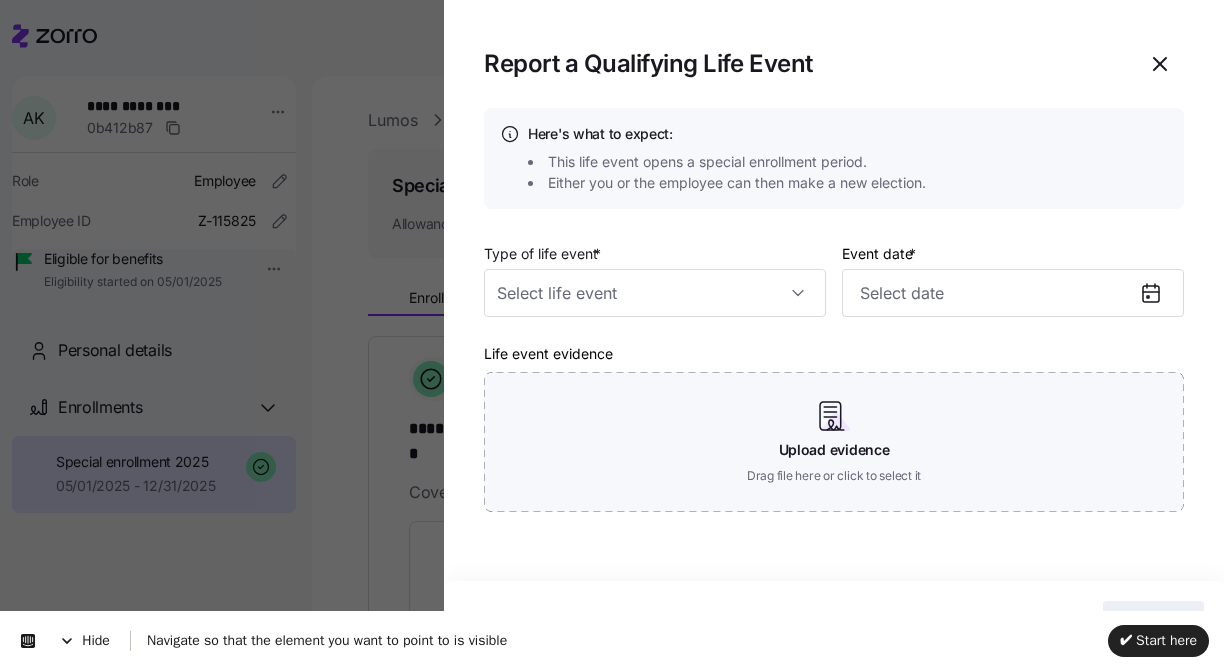 click on "Navigate so that the element you want to point to is visible" at bounding box center [619, 641] 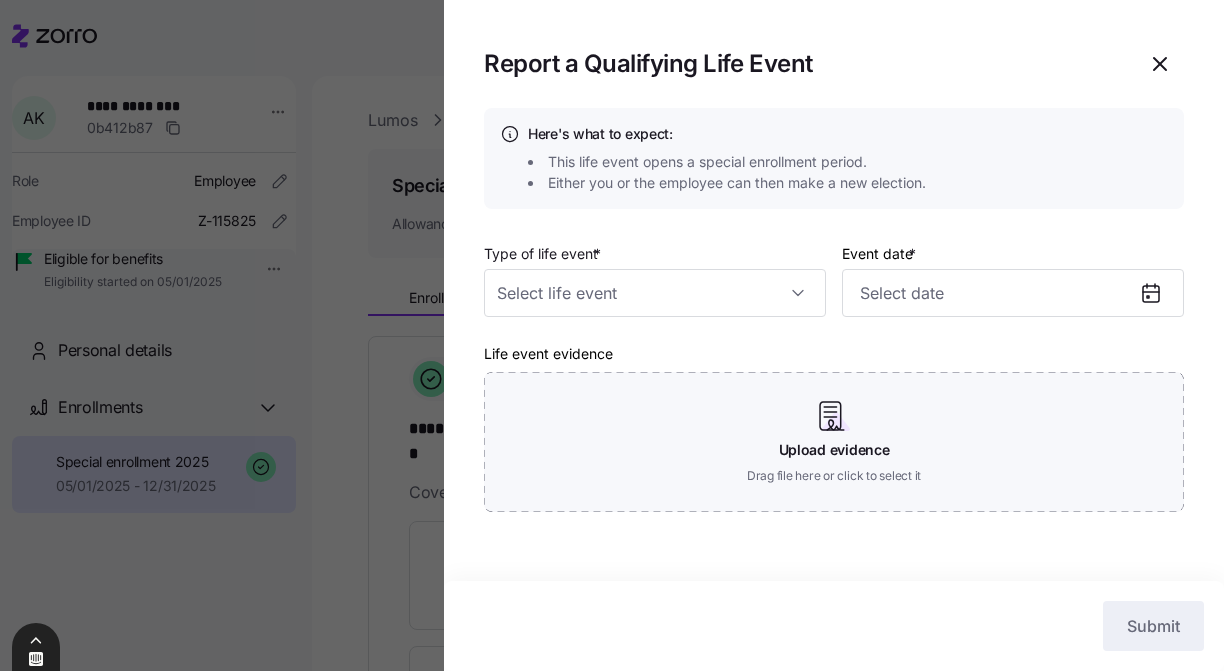 click at bounding box center (36, 647) 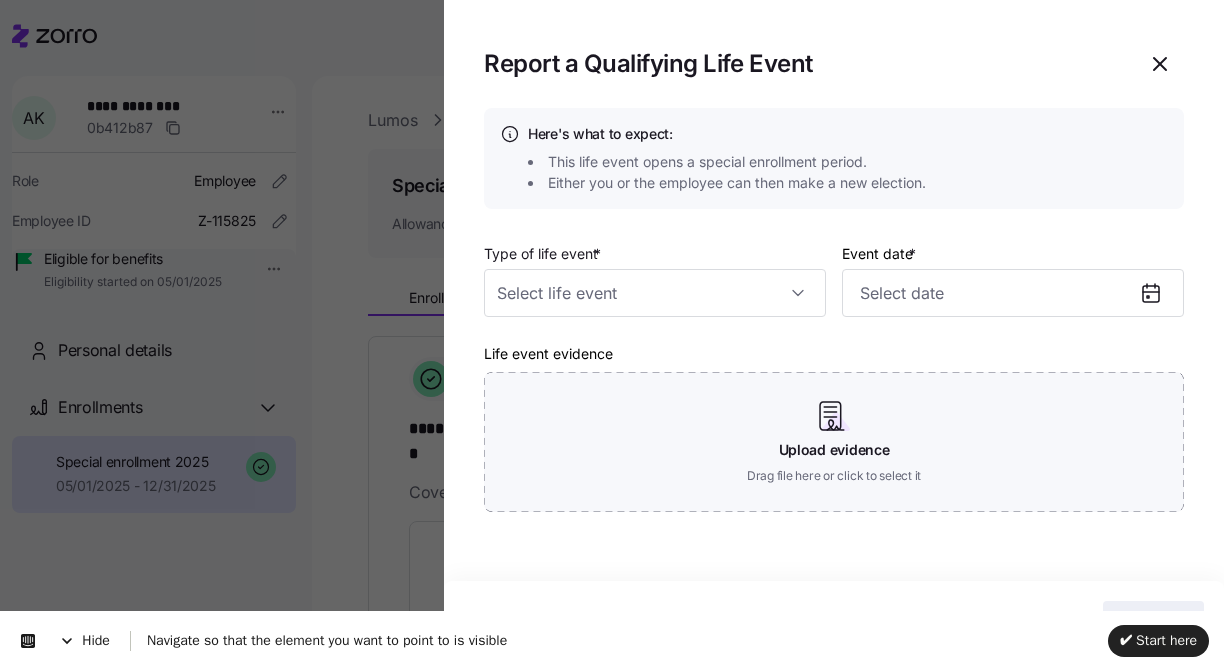 click 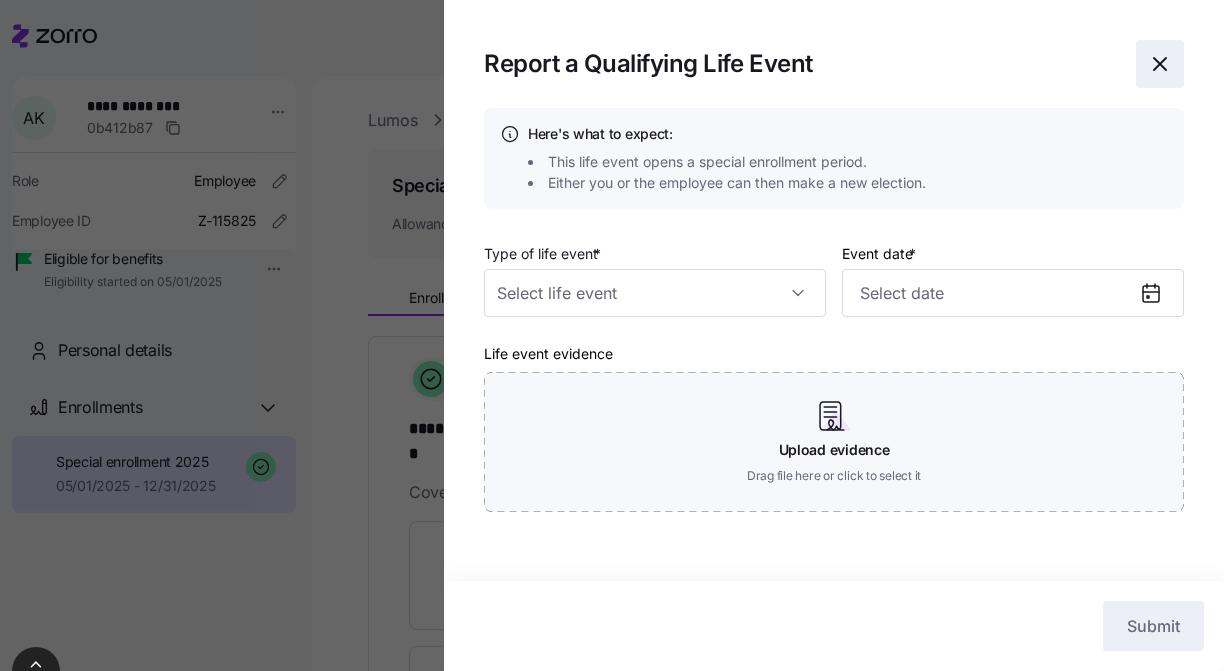 click 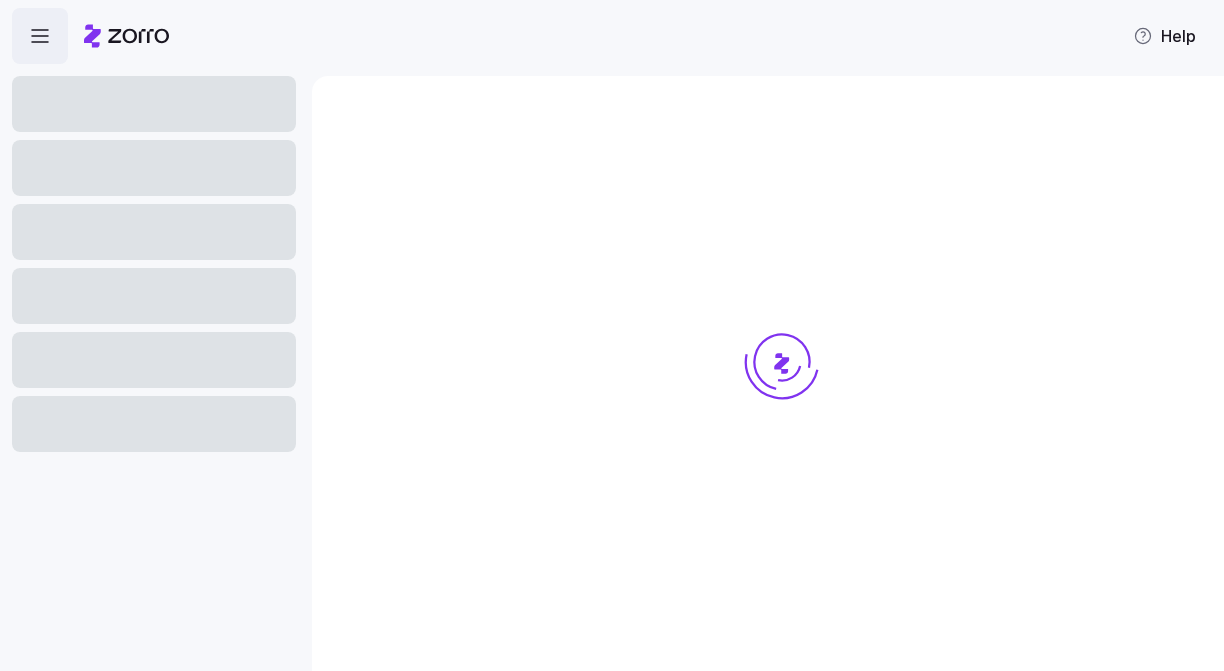 scroll, scrollTop: 0, scrollLeft: 0, axis: both 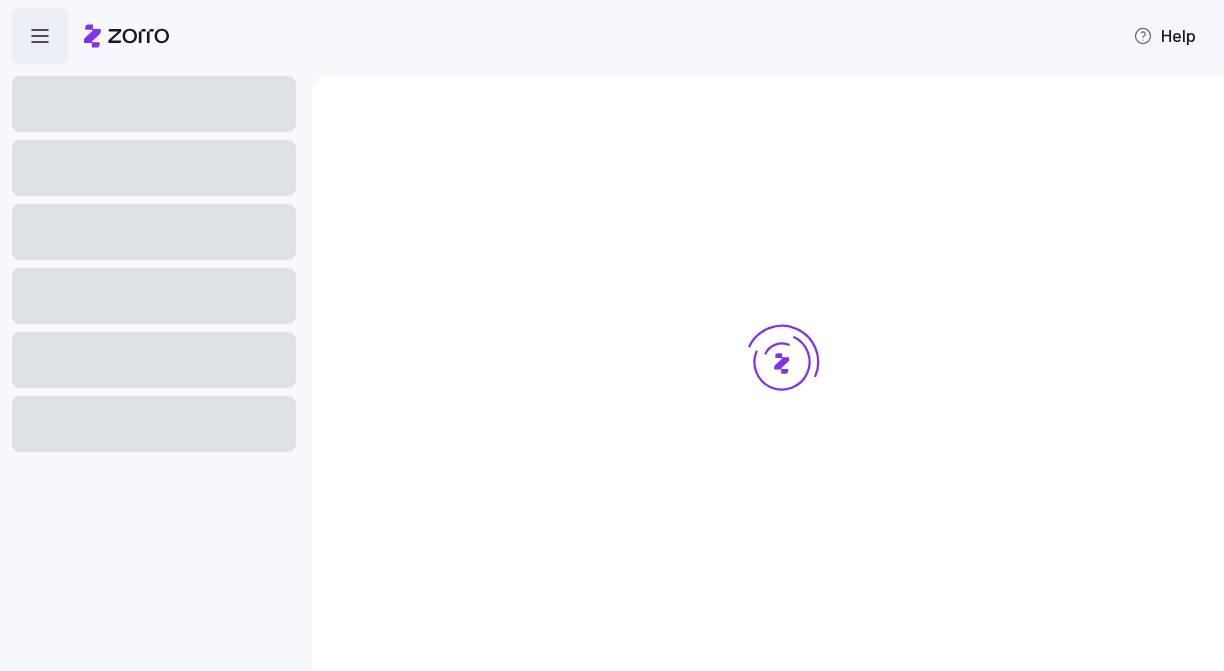 click at bounding box center [782, 399] 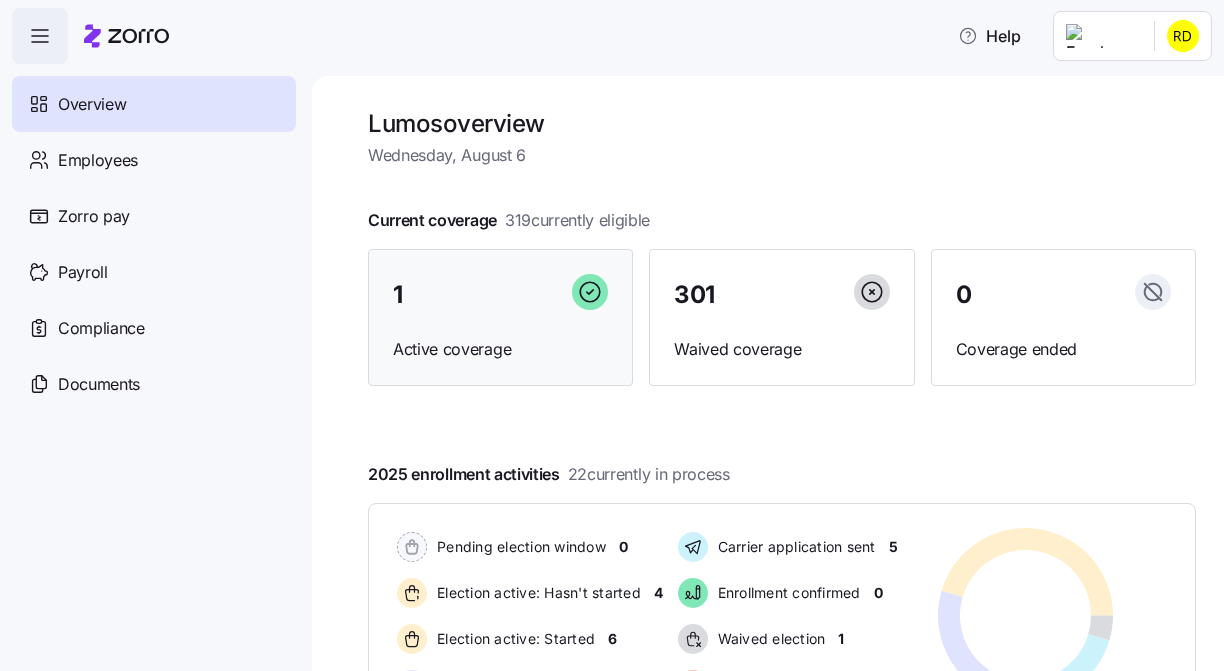 click on "1 Active coverage" at bounding box center (500, 318) 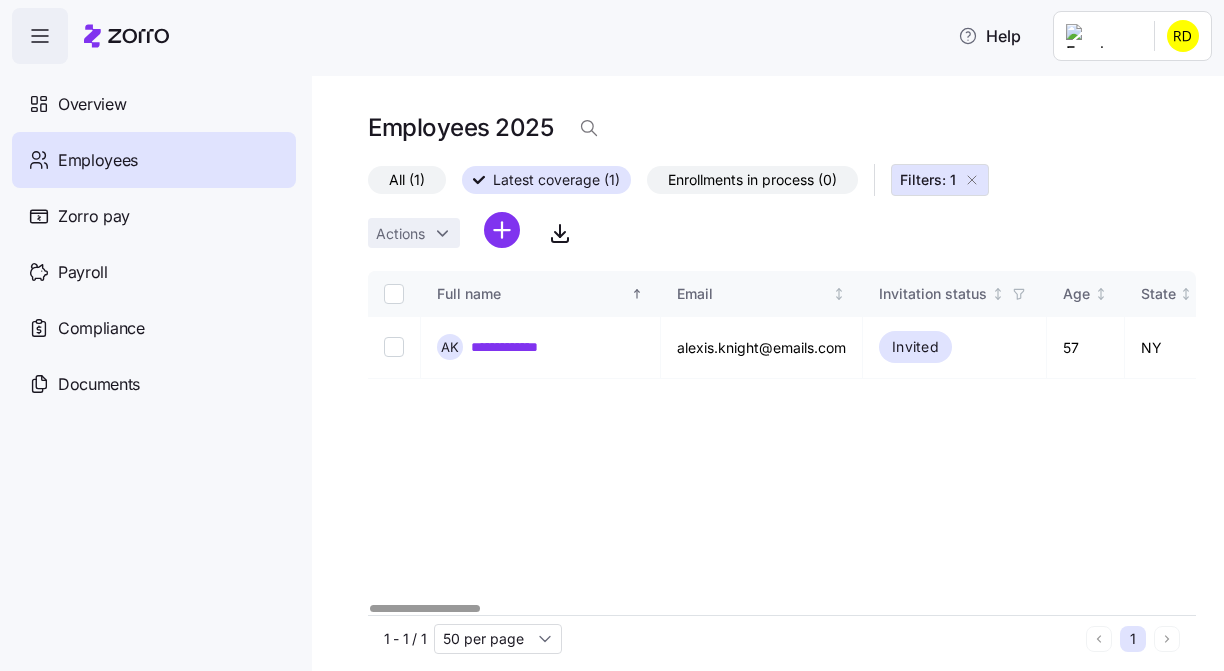 click 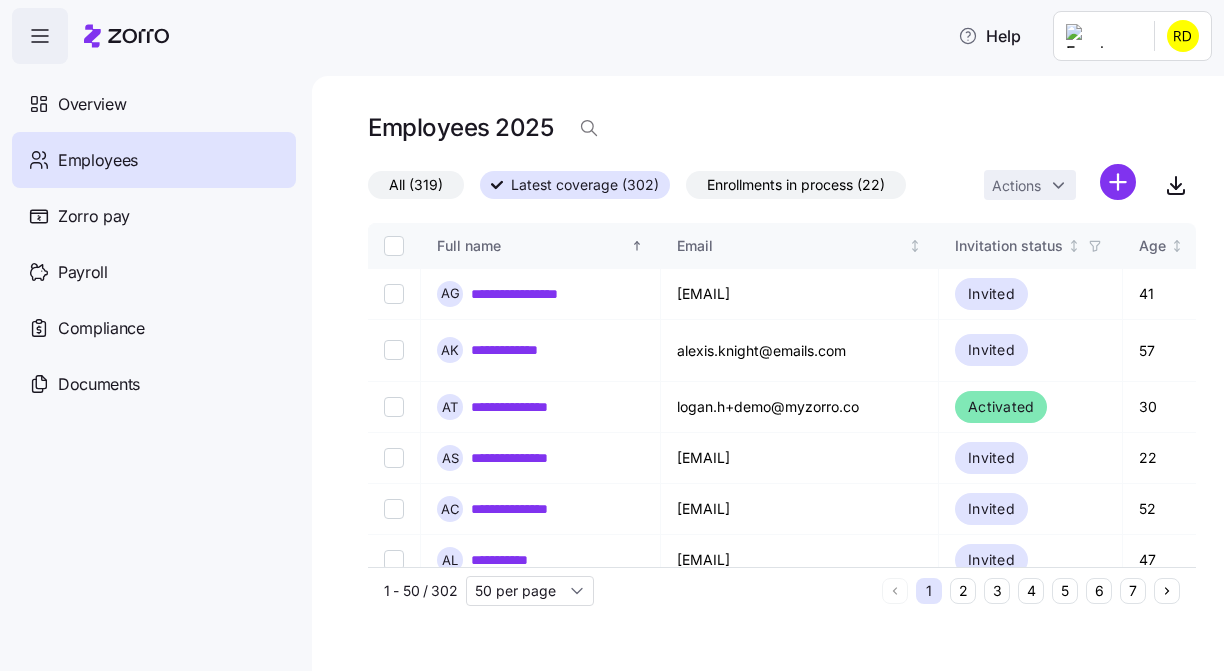 click on "All ([PHONE]) Latest coverage ([PHONE]) Enrollments in process ([PHONE]) Actions" at bounding box center [782, 185] 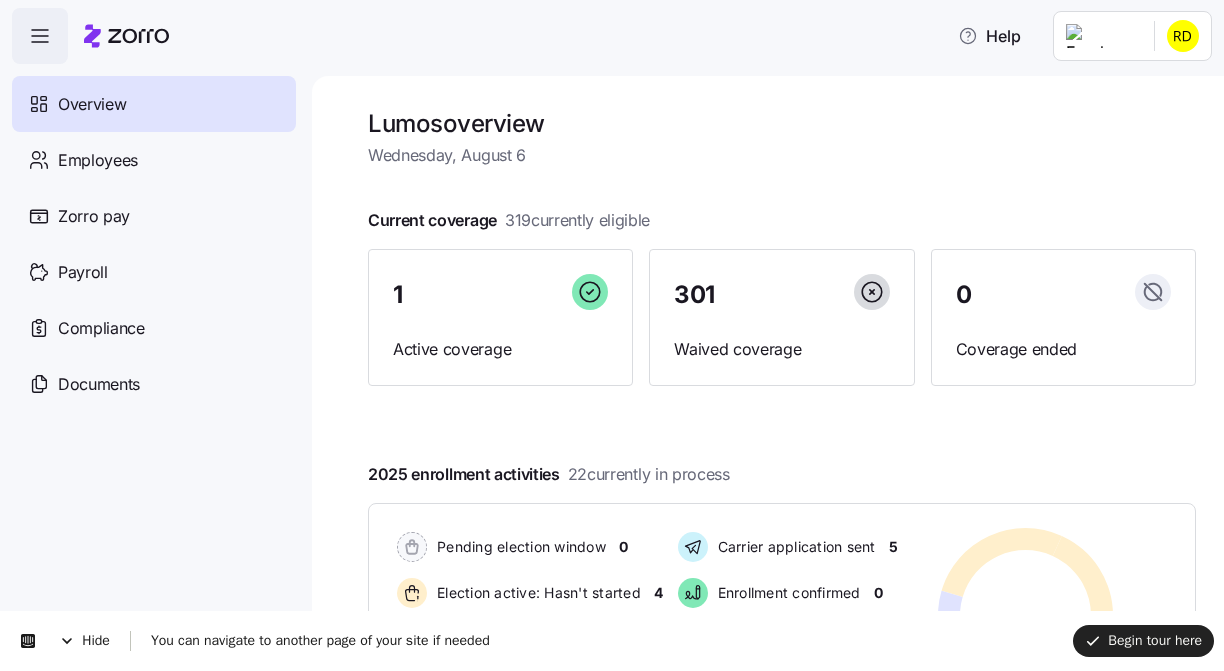 scroll, scrollTop: 0, scrollLeft: 0, axis: both 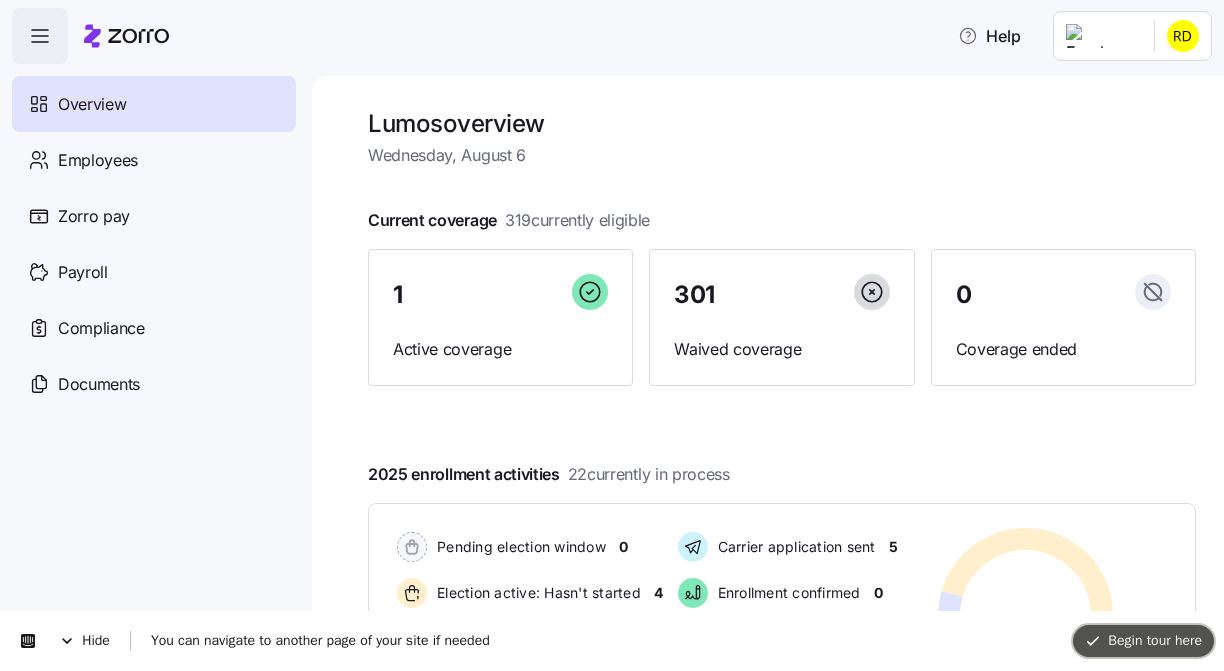 click on "Begin tour here" at bounding box center (1143, 641) 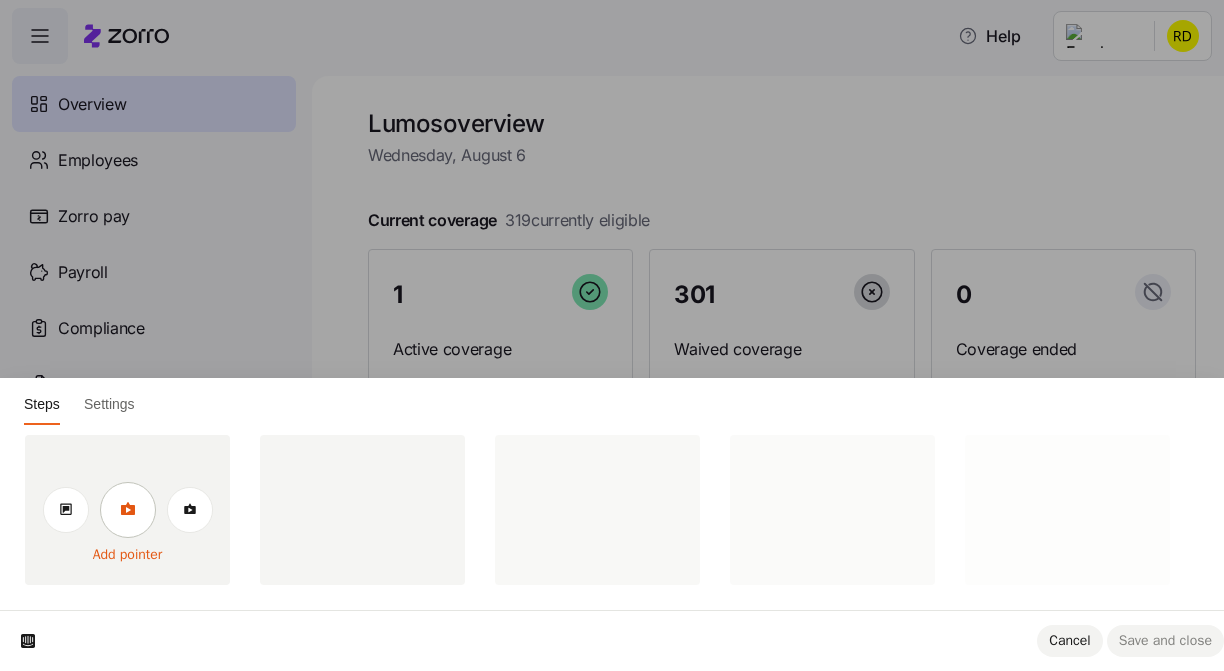 click 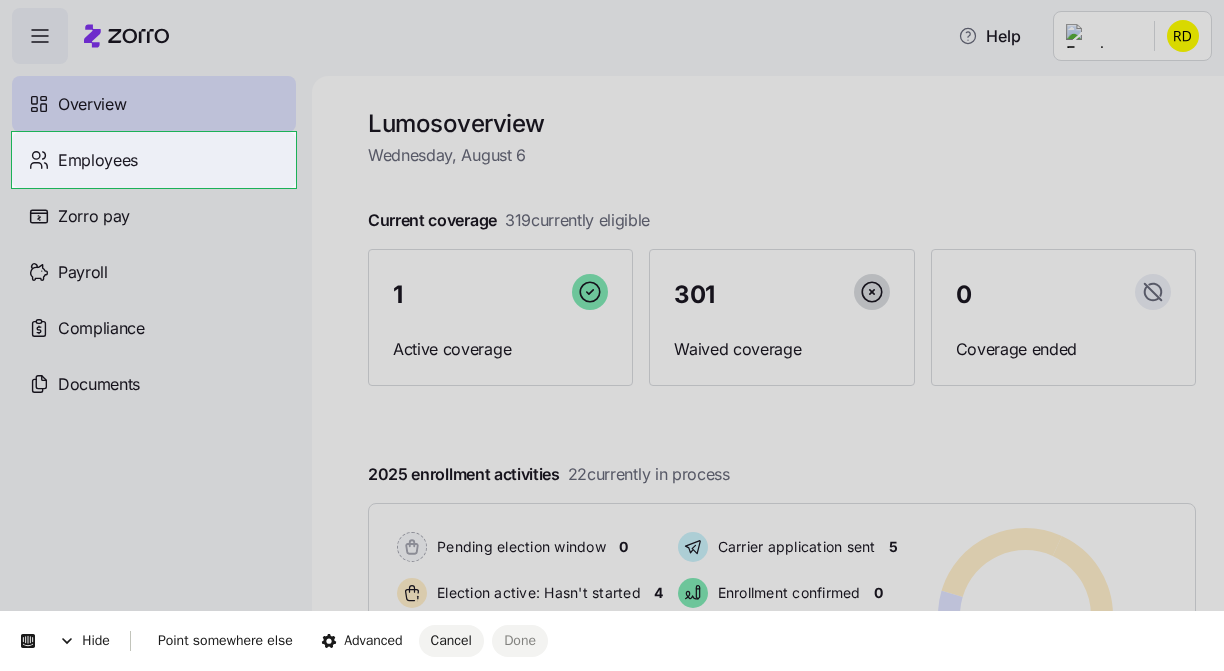 click on "Help Overview Employees Zorro pay Payroll Compliance Documents Lumos  overview Wednesday, August 6 Current coverage 319  currently eligible 1 Active coverage 301 Waived coverage 0 Coverage ended 2025   enrollment activities 22  currently in process Pending election window 0 Election active: Hasn't started 4 Election active: Started 6 Election submitted 6 Carrier application sent 5 Enrollment confirmed 0 Waived election 1 Deadline passed 0 Pending election window 0 Election active: Hasn't started 4 Election active: Started 6 Election submitted 6 Carrier application sent 5 Enrollment confirmed 0 Waived election 1 Deadline passed 0 Quick actions Add employee View invoices Run payroll Need help? Visit our help center See what’s new on our blog" at bounding box center (612, 329) 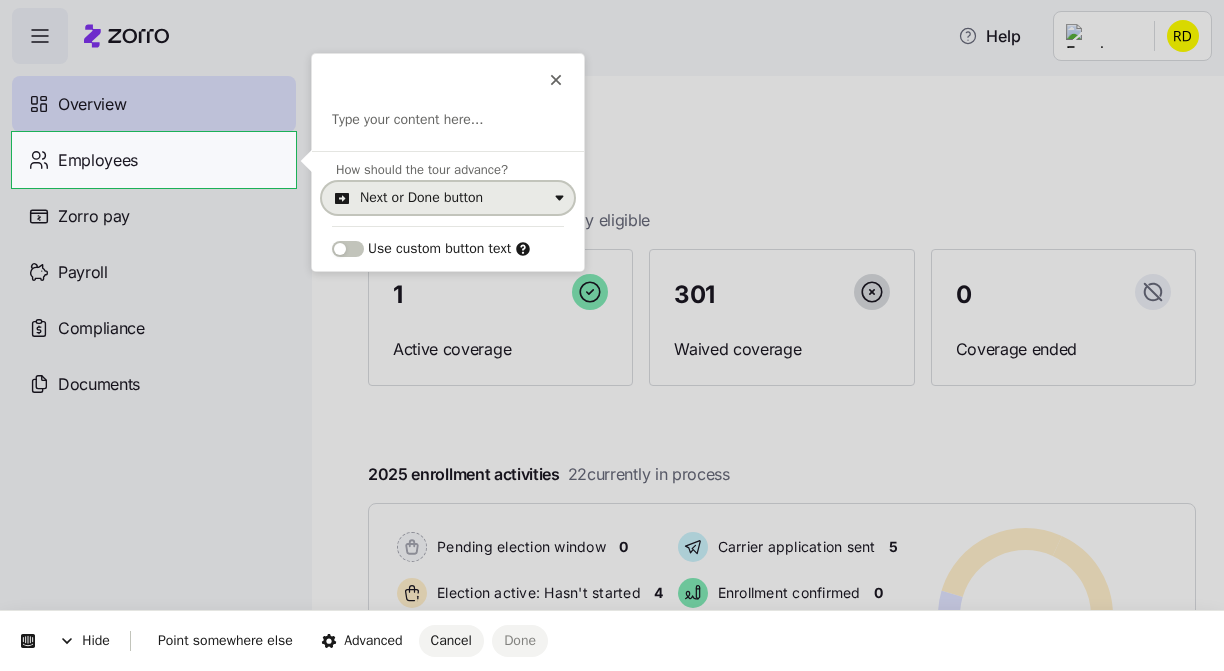 click on "Next or Done button" at bounding box center (448, 198) 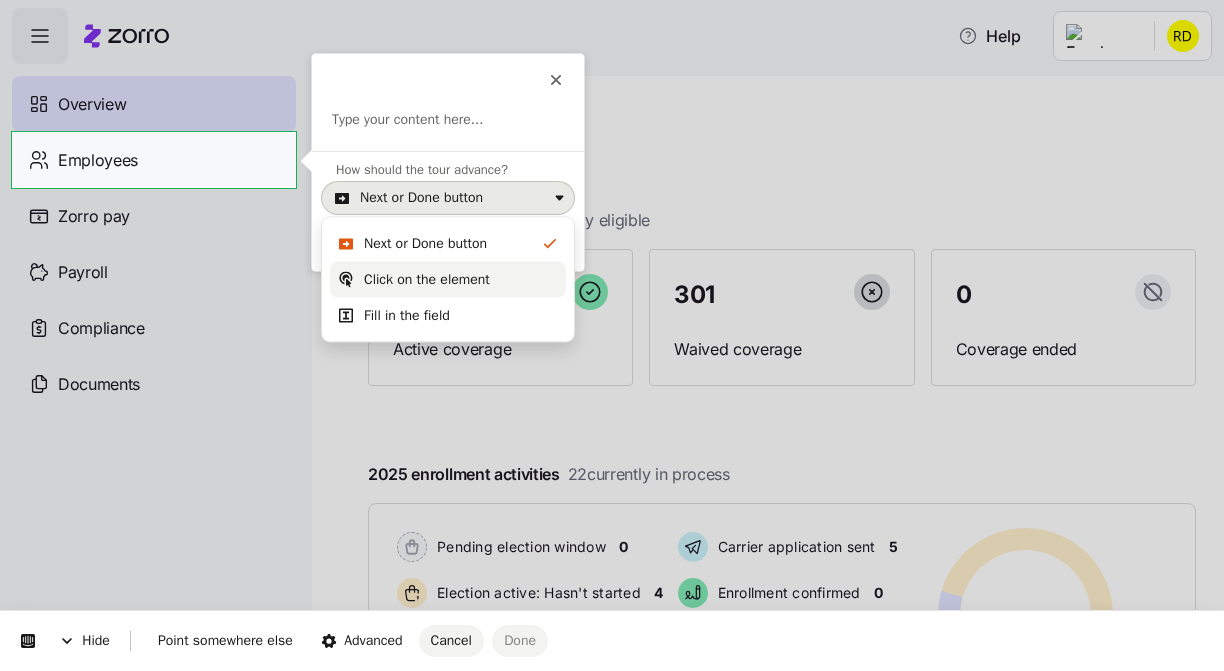click on "Click on the element" at bounding box center (427, 280) 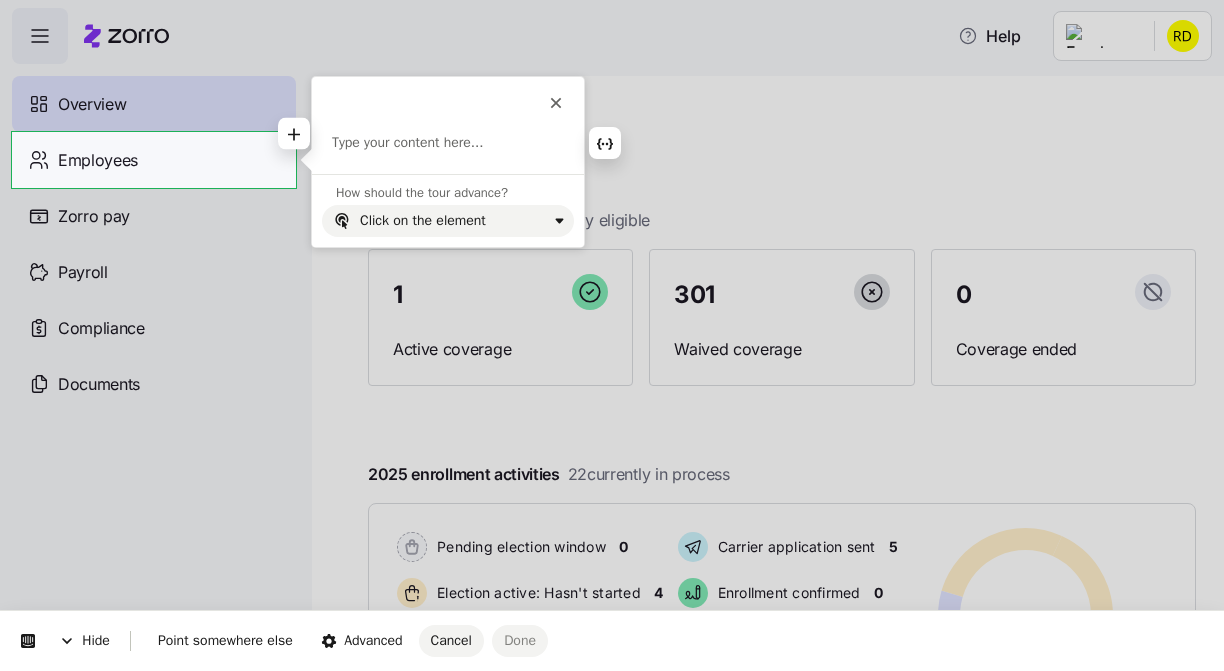 click at bounding box center (448, 143) 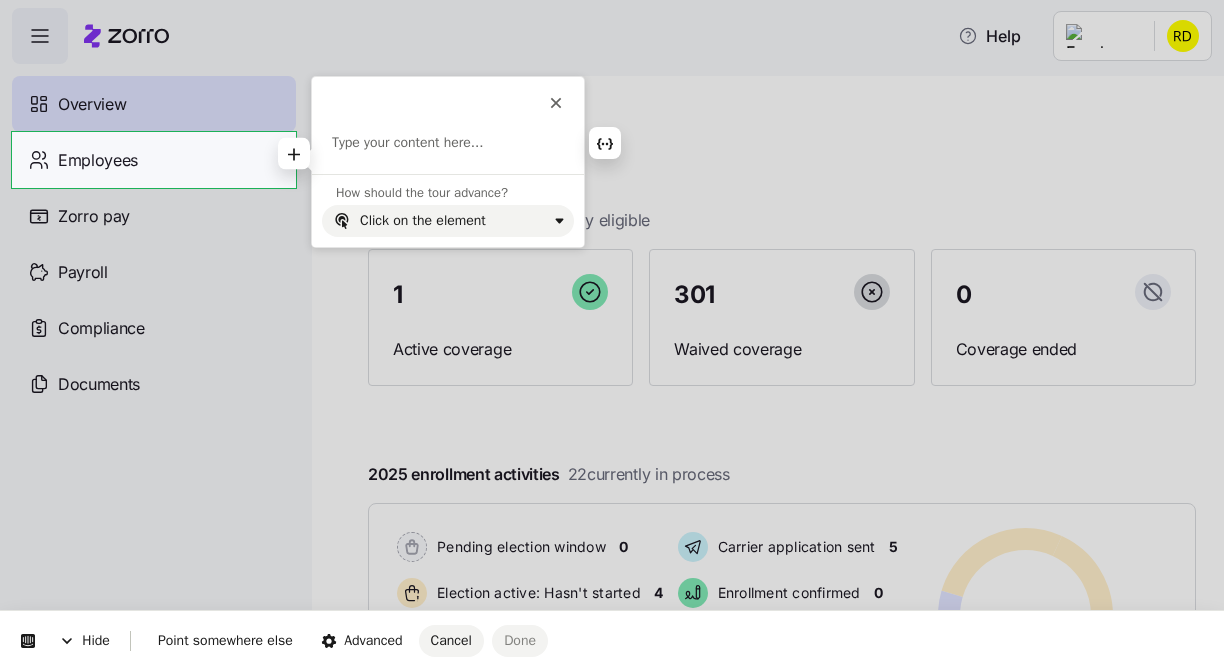 type 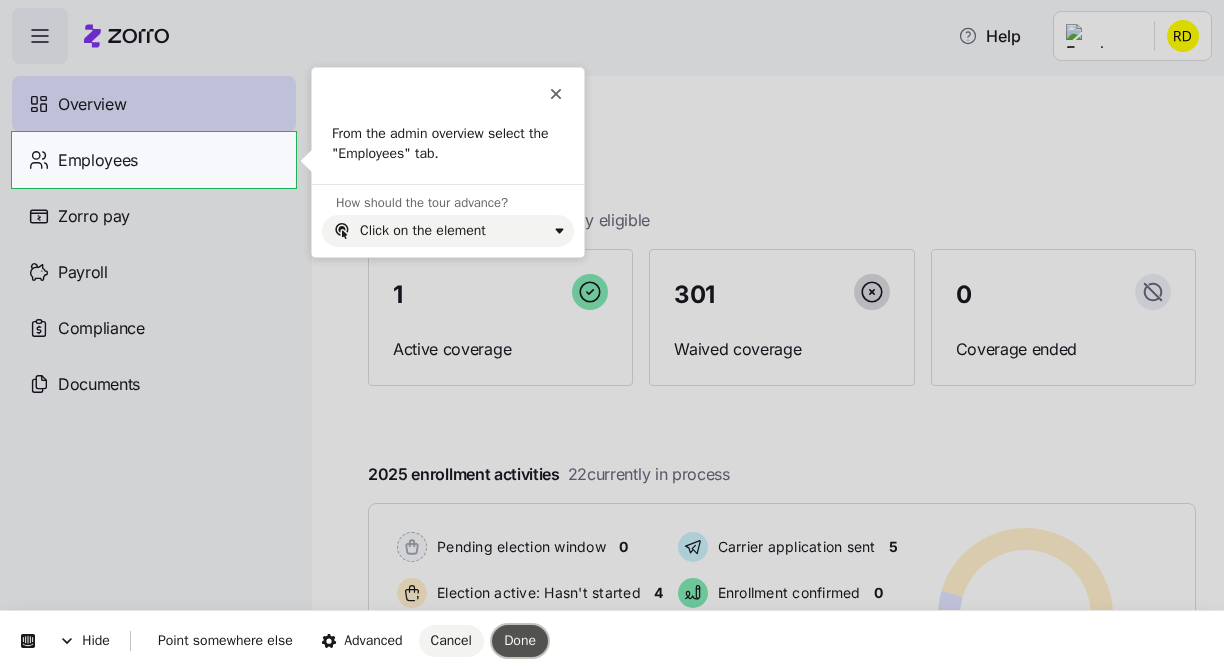 click on "Done" at bounding box center (520, 640) 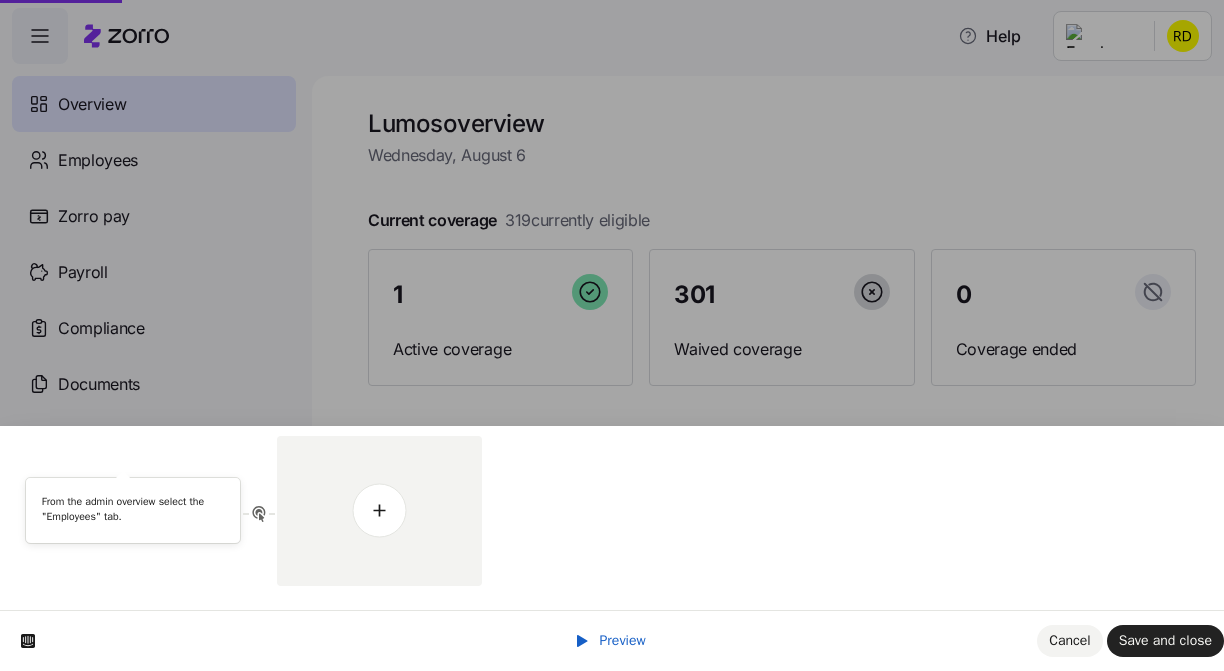 scroll, scrollTop: 0, scrollLeft: 0, axis: both 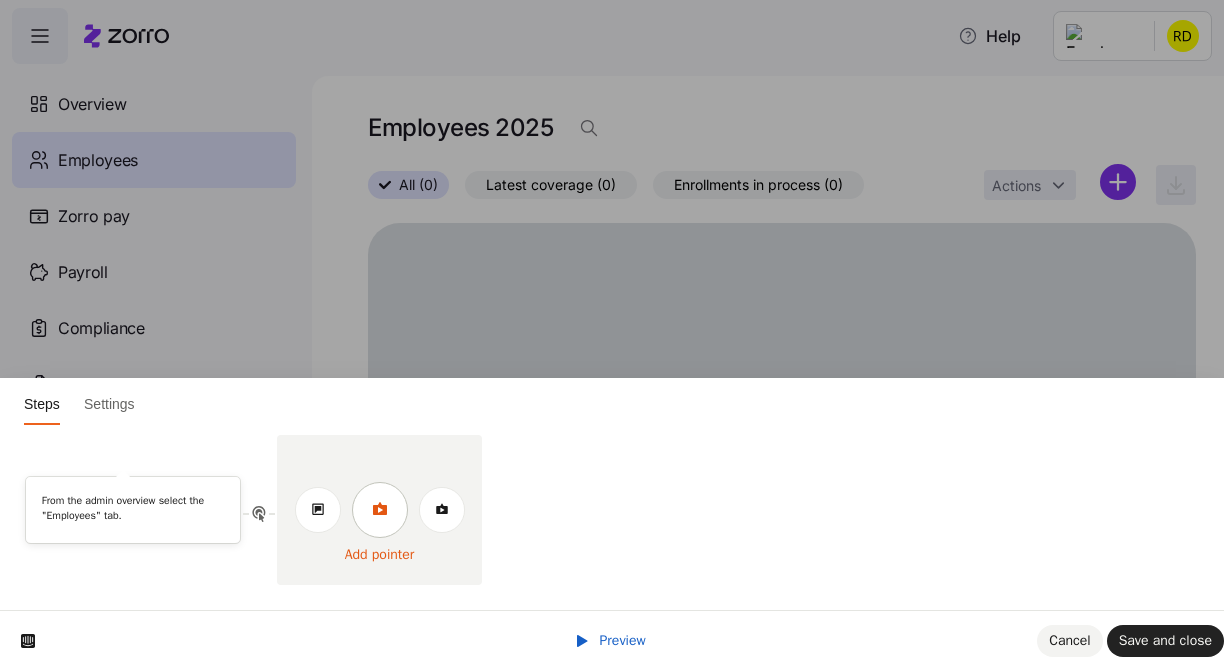 click 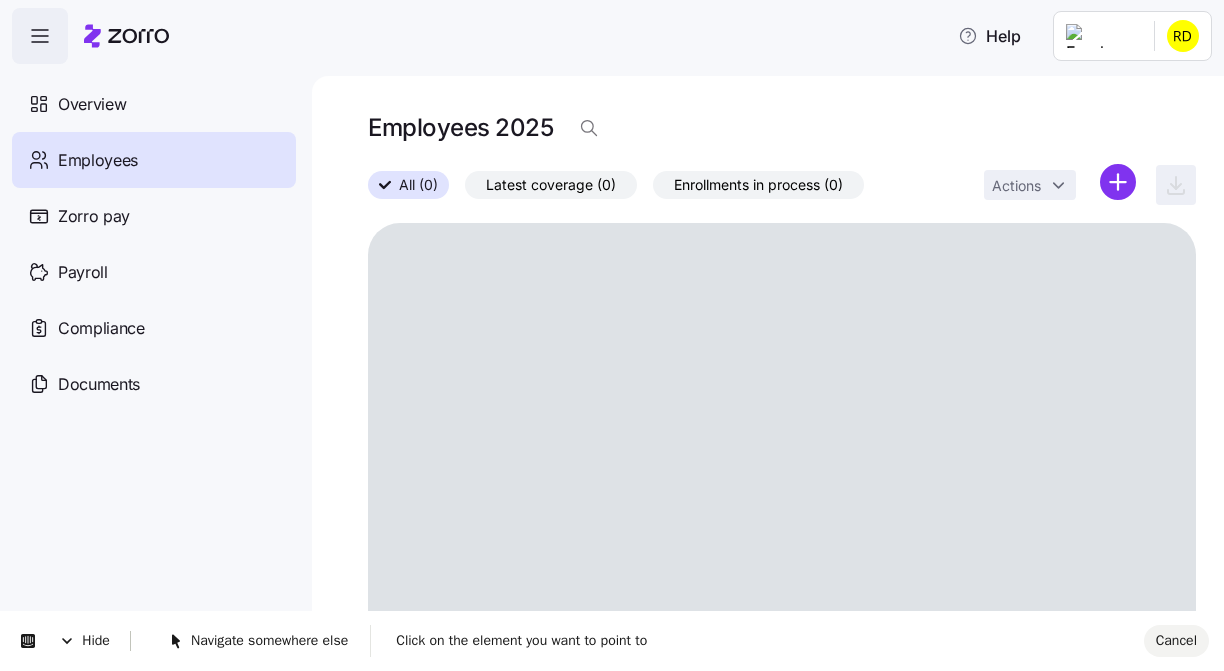 scroll, scrollTop: 0, scrollLeft: 0, axis: both 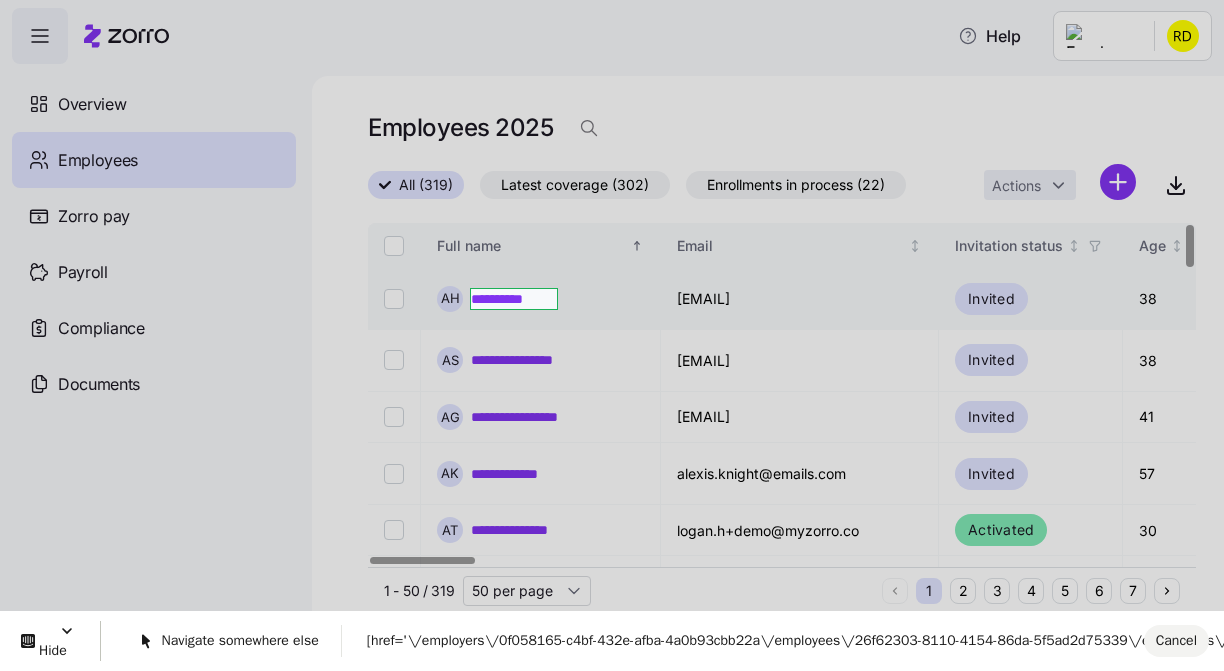click on "[FIRST] [LAST] [EMAIL] [AGE] [STATE] [PLAN TYPE] [DATE] [DATE] [DATE] [DATE] [DOCUMENT ID] [EMPLOYER ID] [EMPLOYEE ID] [FIRST] [LAST] [EMAIL] [AGE] [STATE] [PLAN TYPE] [DATE] [DATE]" at bounding box center [612, 329] 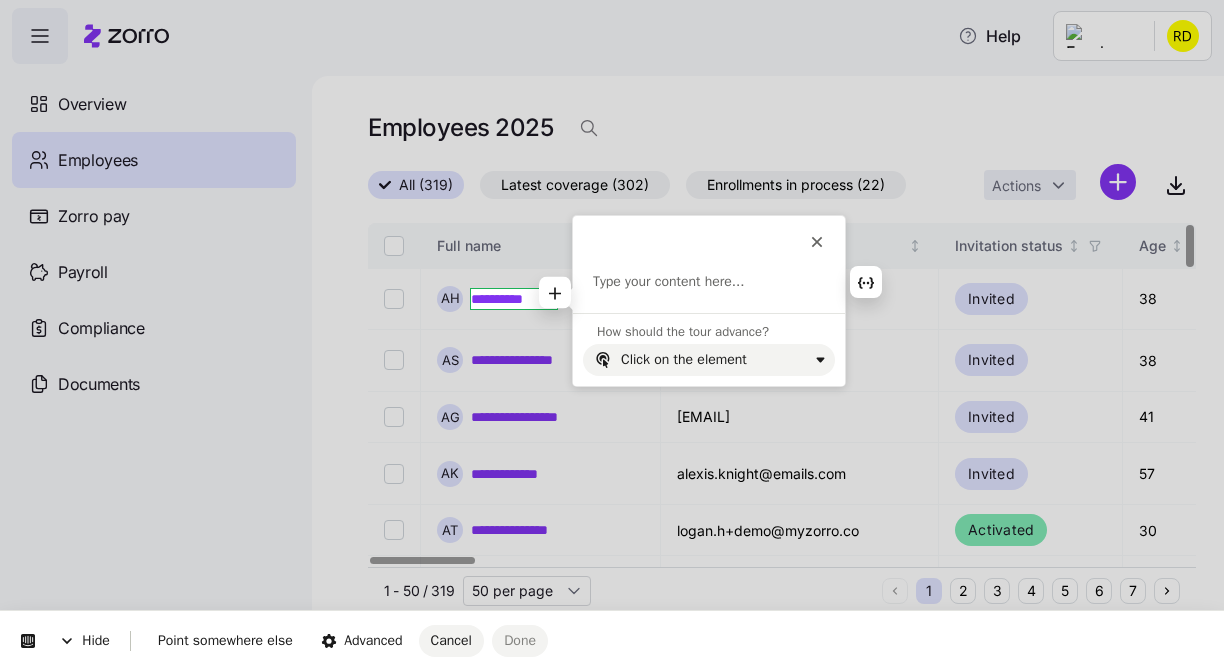 click at bounding box center [709, 282] 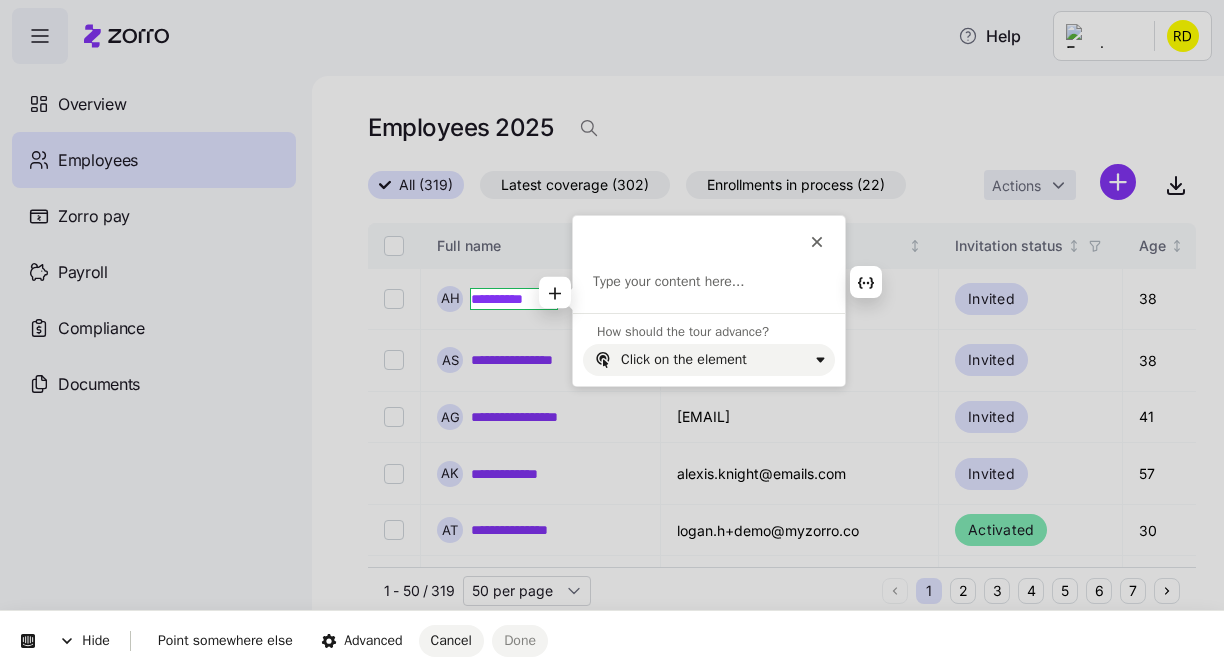 type 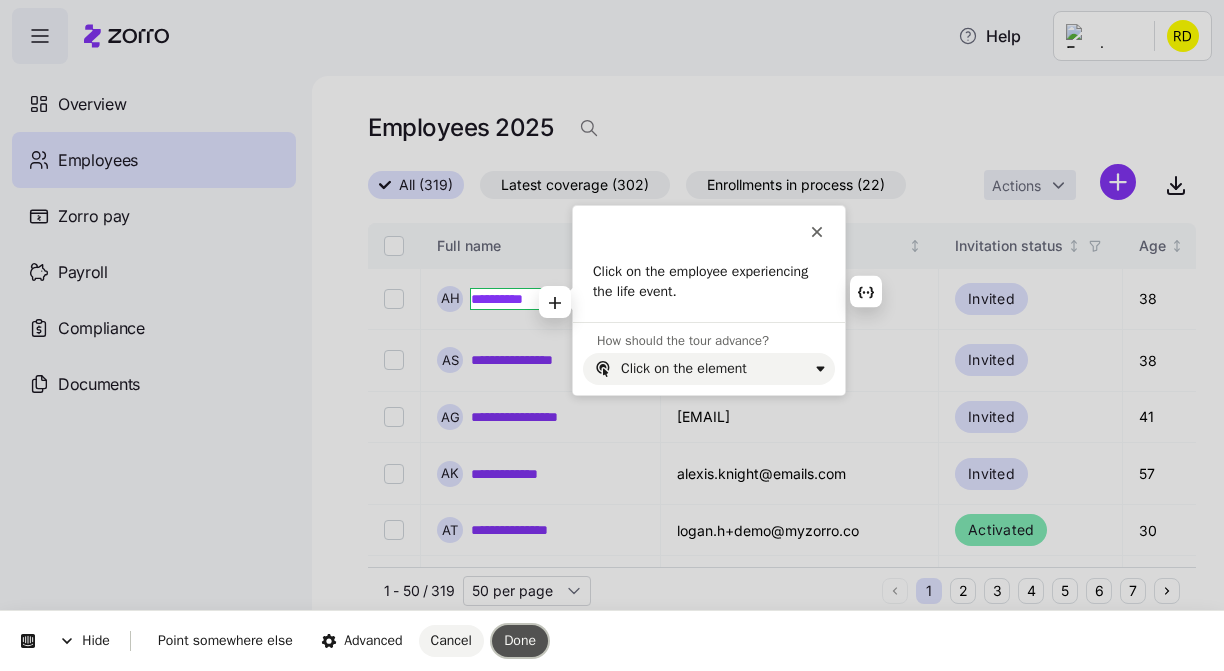 click on "Done" at bounding box center (520, 640) 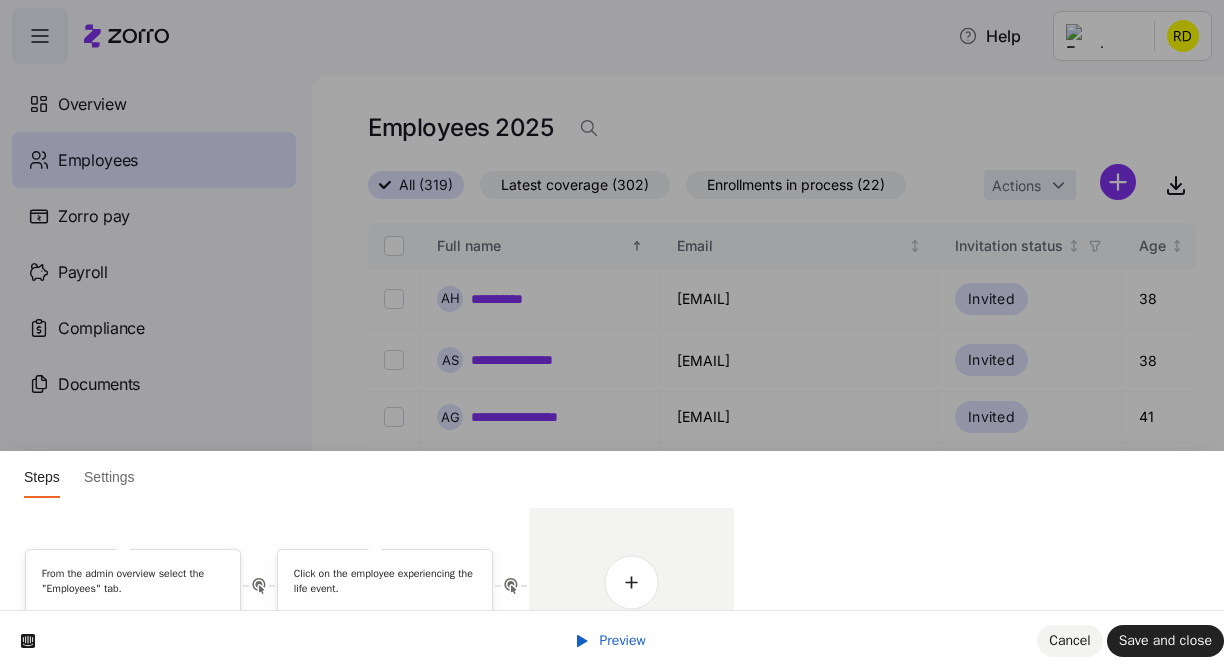 scroll, scrollTop: 0, scrollLeft: 0, axis: both 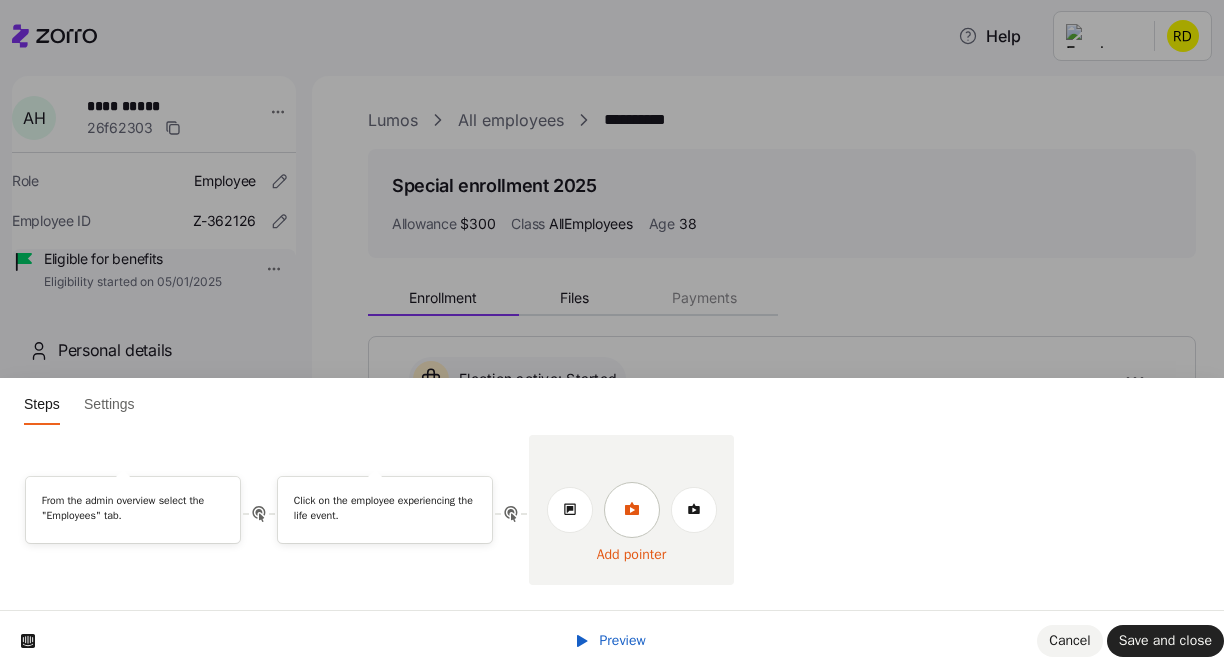 click 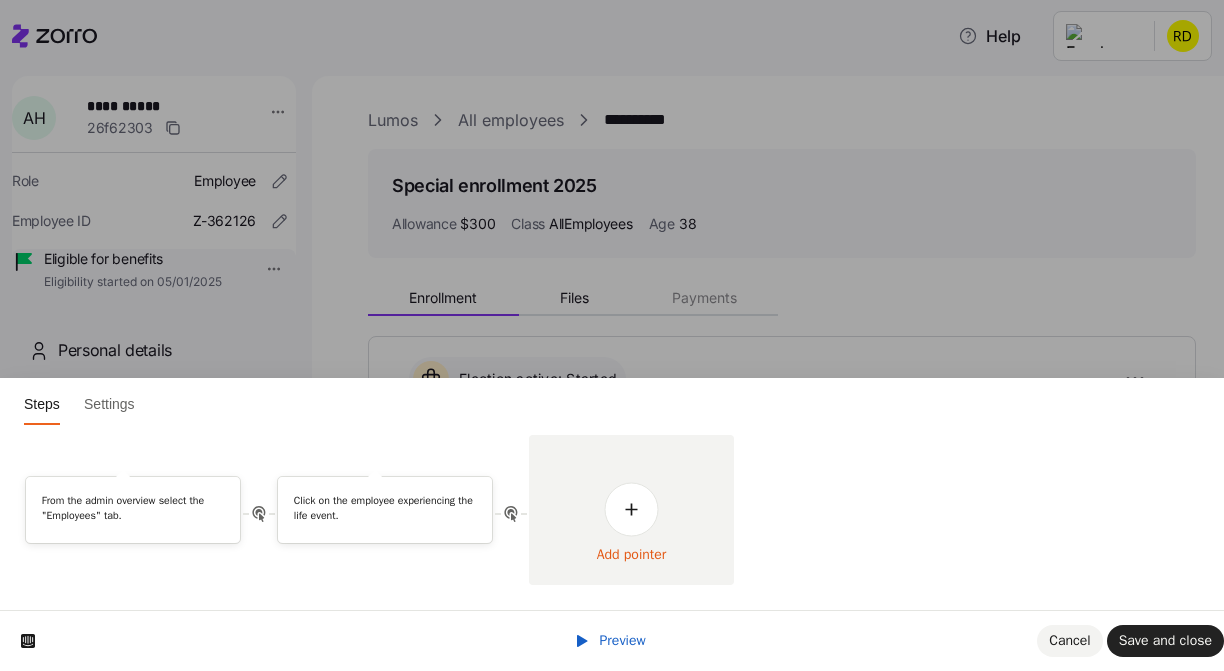 scroll, scrollTop: 0, scrollLeft: 0, axis: both 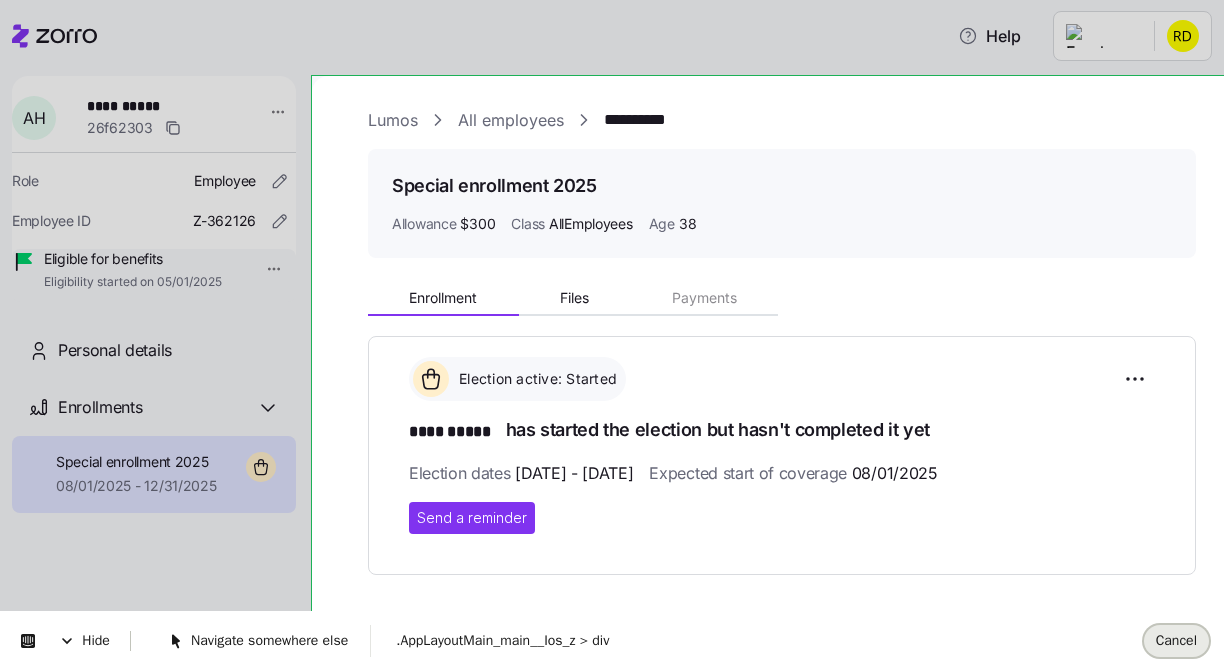 click on "Cancel" at bounding box center (1176, 641) 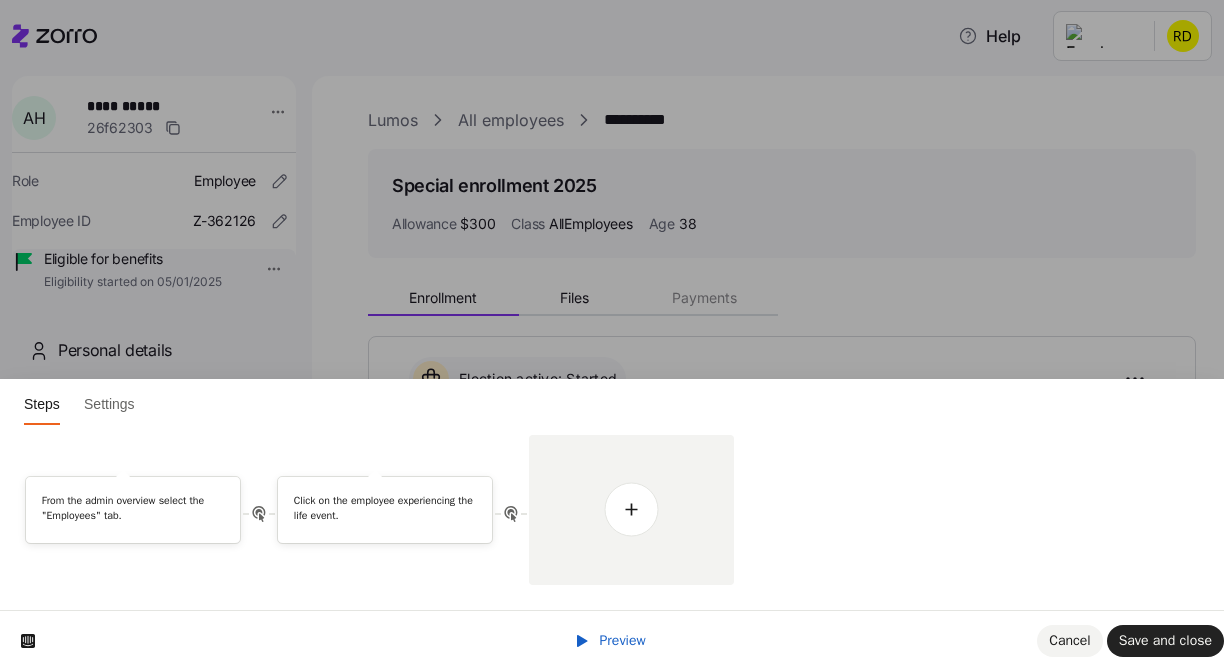 scroll, scrollTop: 0, scrollLeft: 0, axis: both 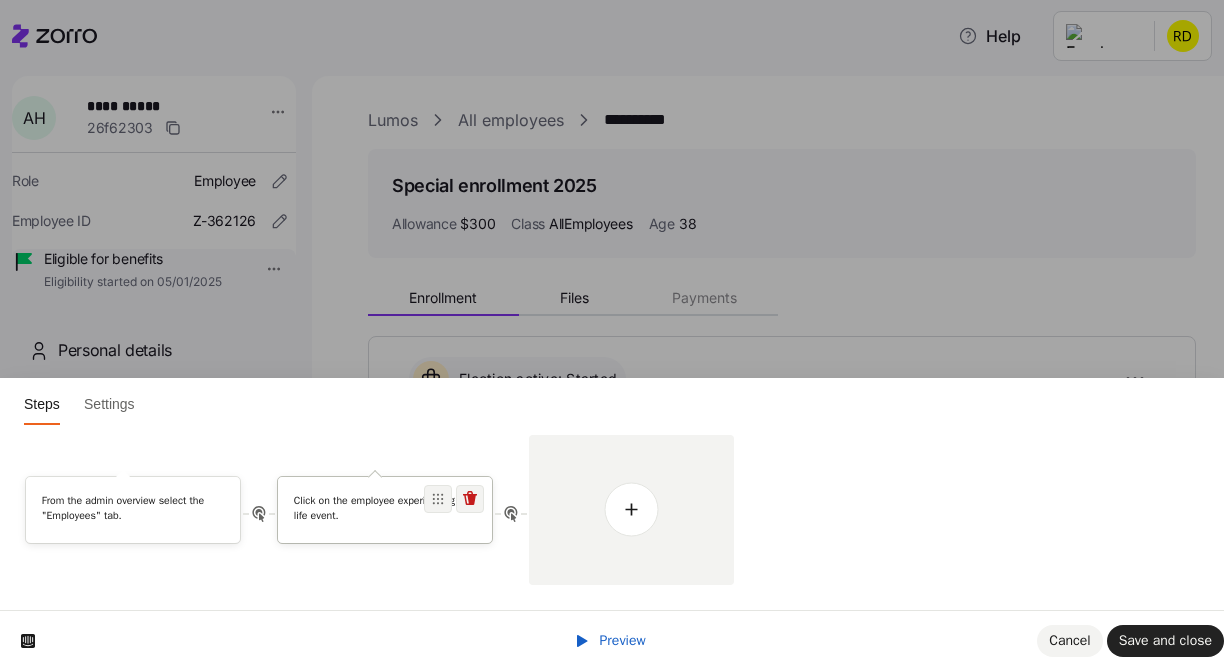 click on "Click on the employee experiencing the life event." at bounding box center [385, 507] 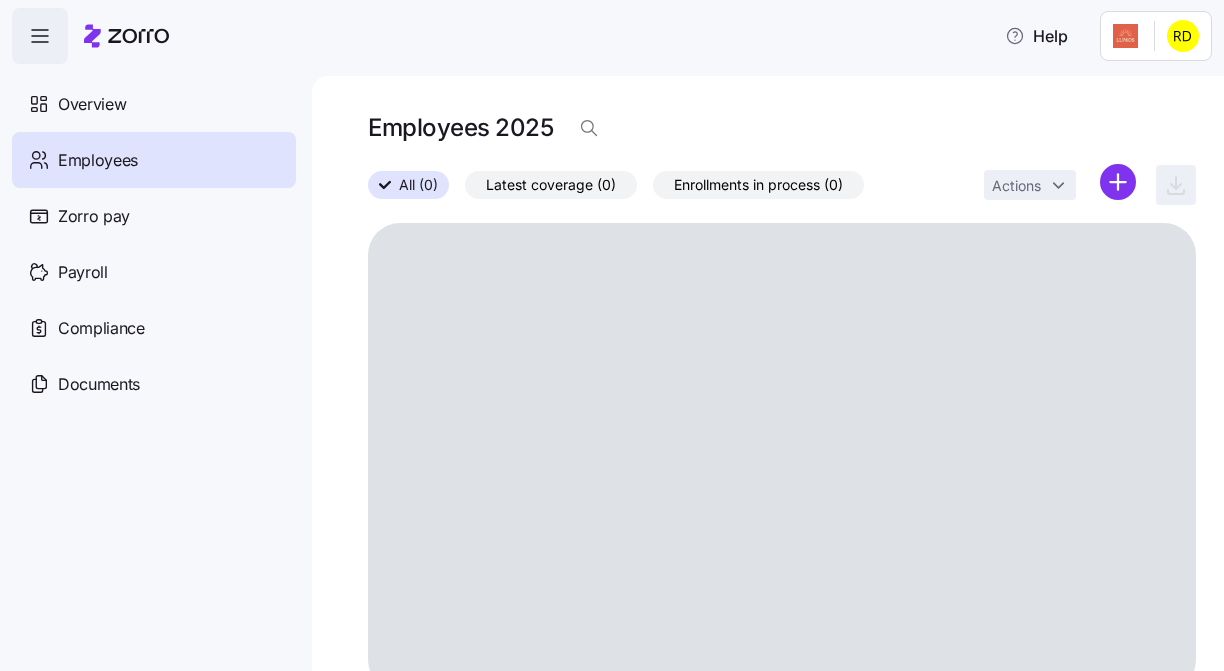 scroll, scrollTop: 0, scrollLeft: 0, axis: both 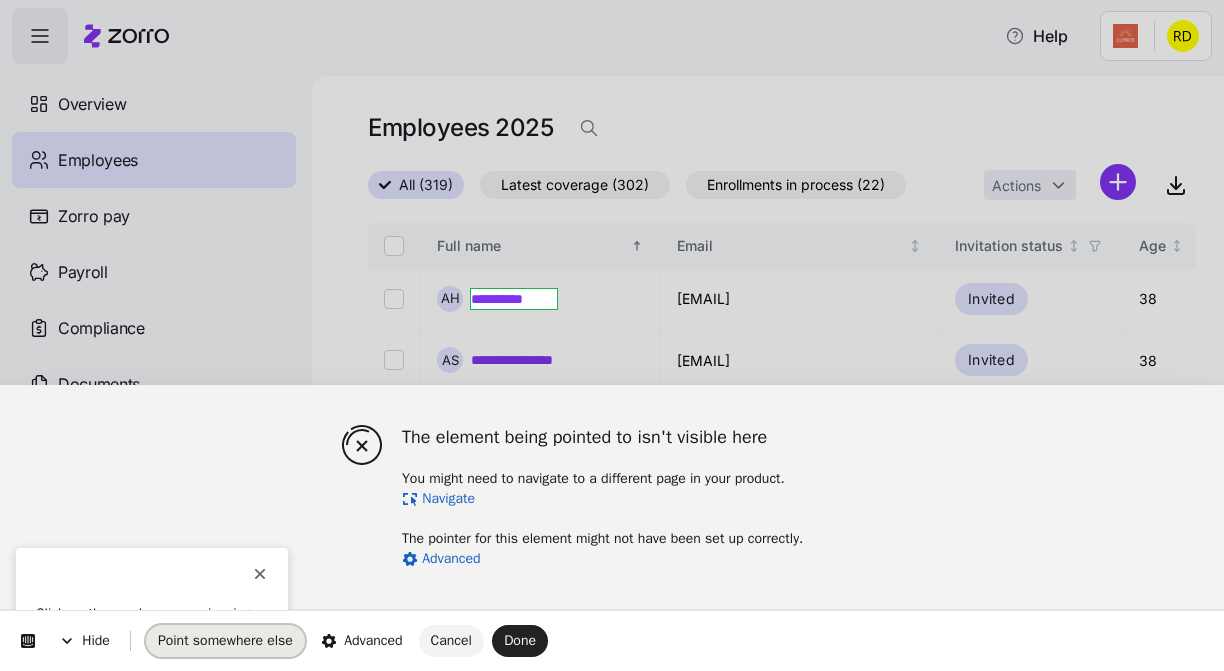 click on "Point somewhere else" at bounding box center [225, 640] 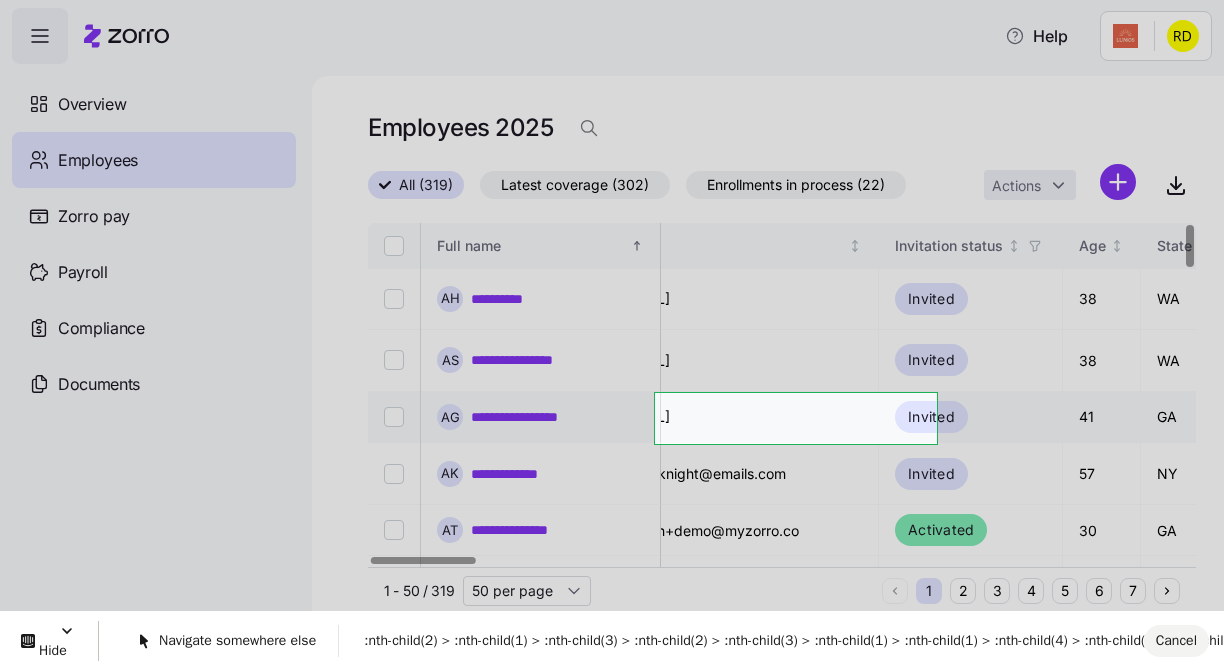 scroll, scrollTop: 0, scrollLeft: 0, axis: both 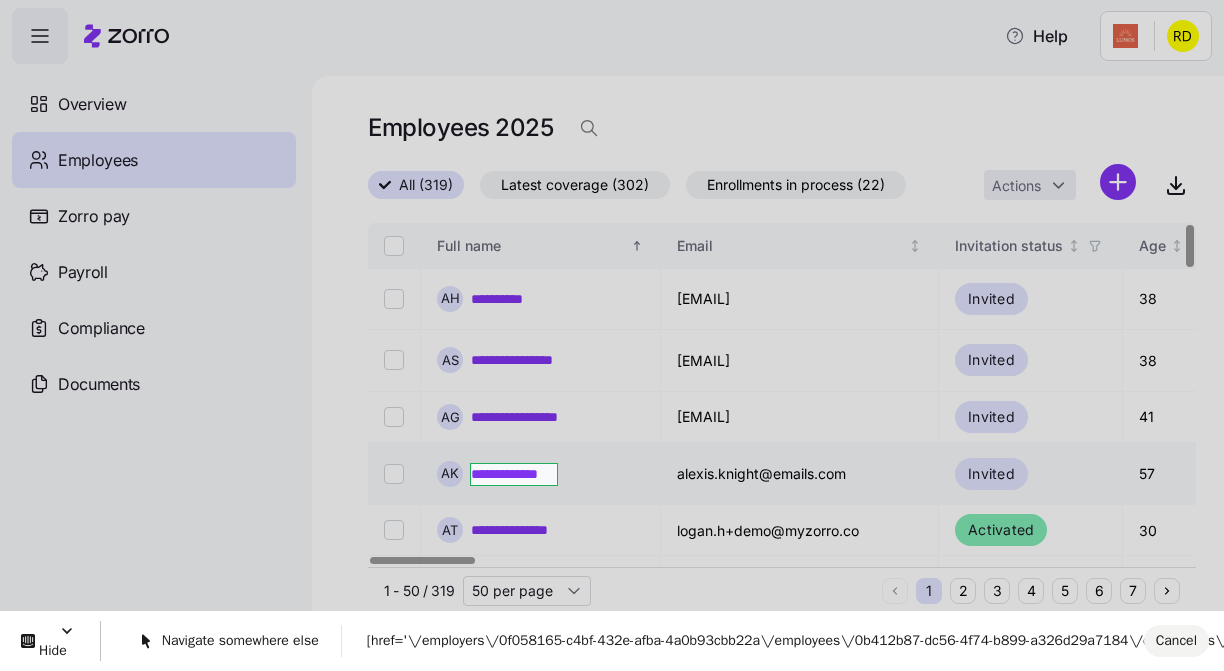 click on "**********" at bounding box center (612, 329) 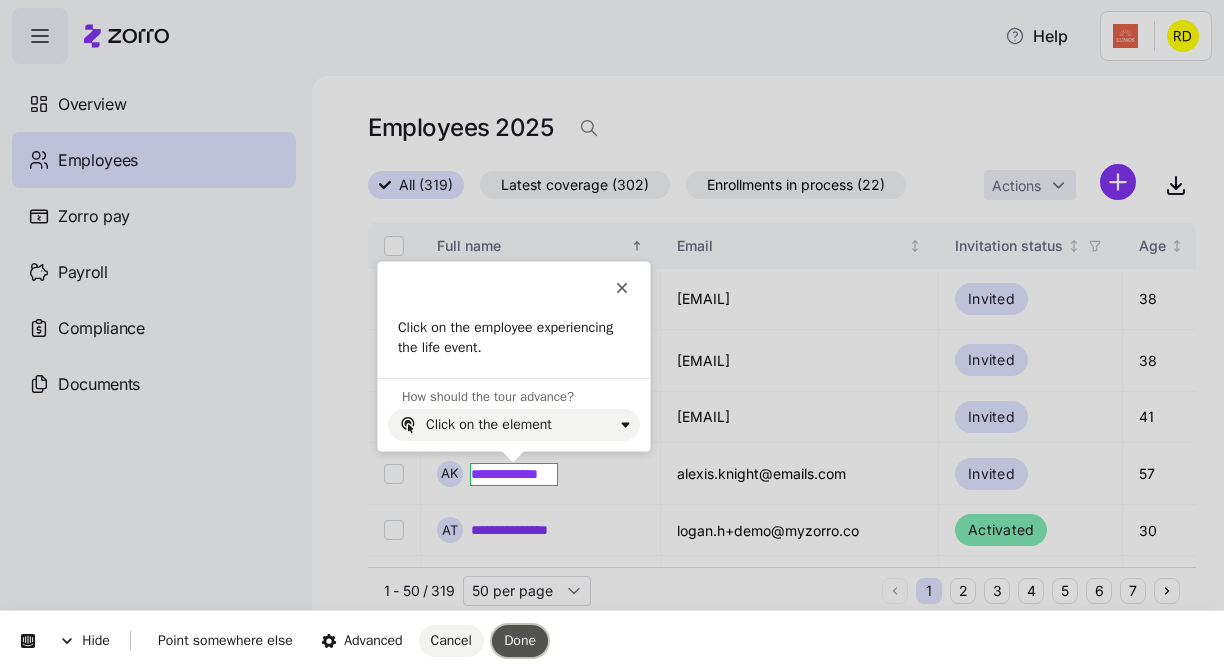 click on "Done" at bounding box center [520, 640] 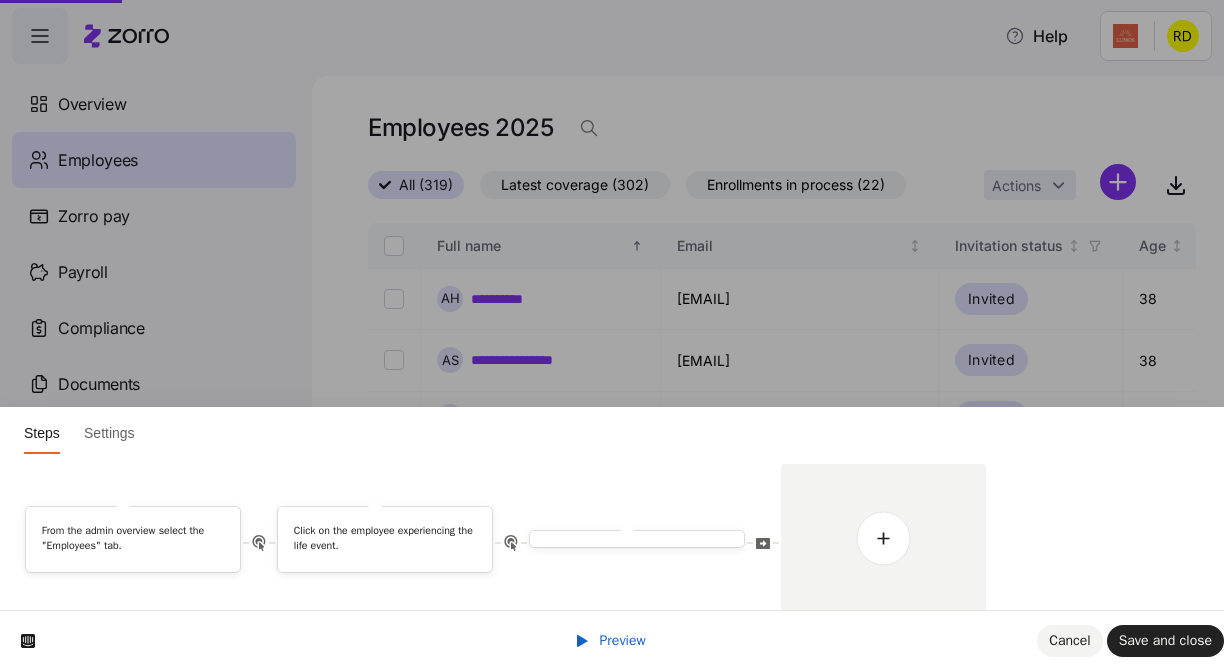 scroll, scrollTop: 0, scrollLeft: 0, axis: both 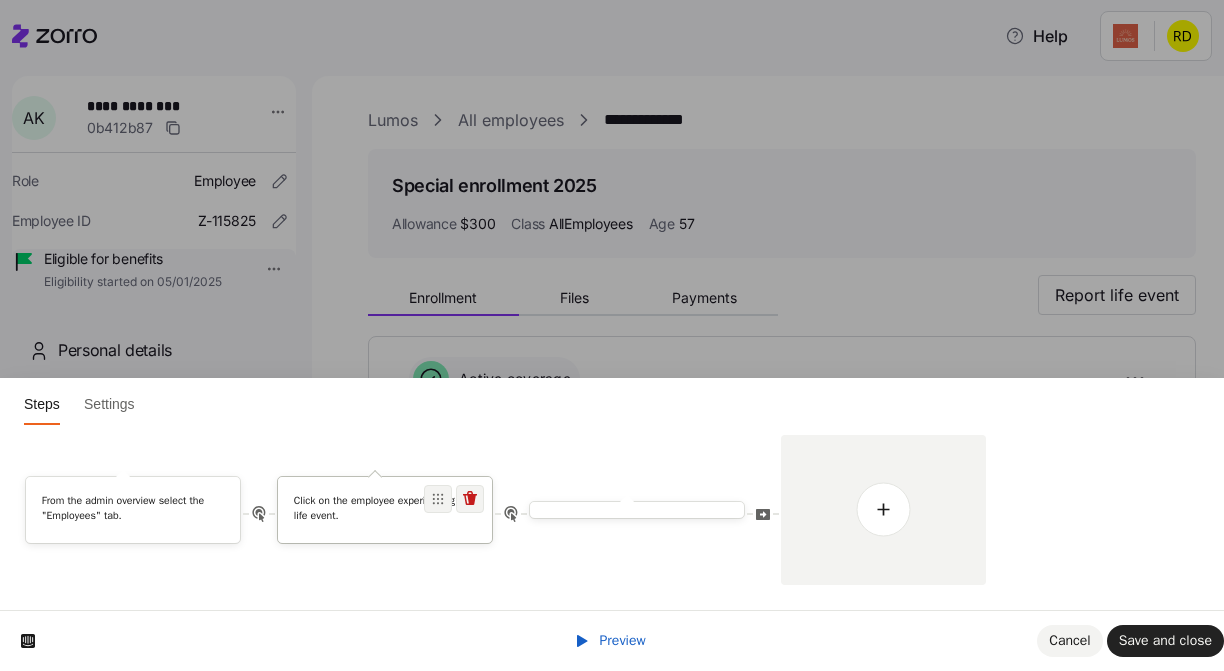 click on "Click on the employee experiencing the life event." at bounding box center (385, 509) 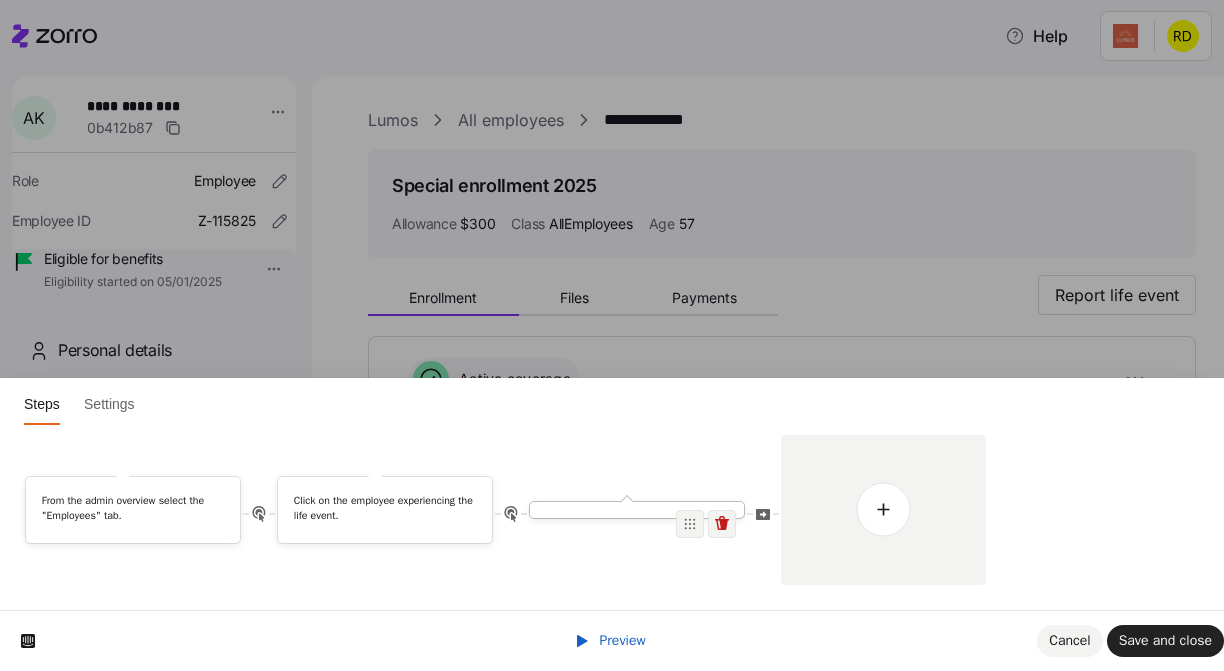 click at bounding box center (637, 510) 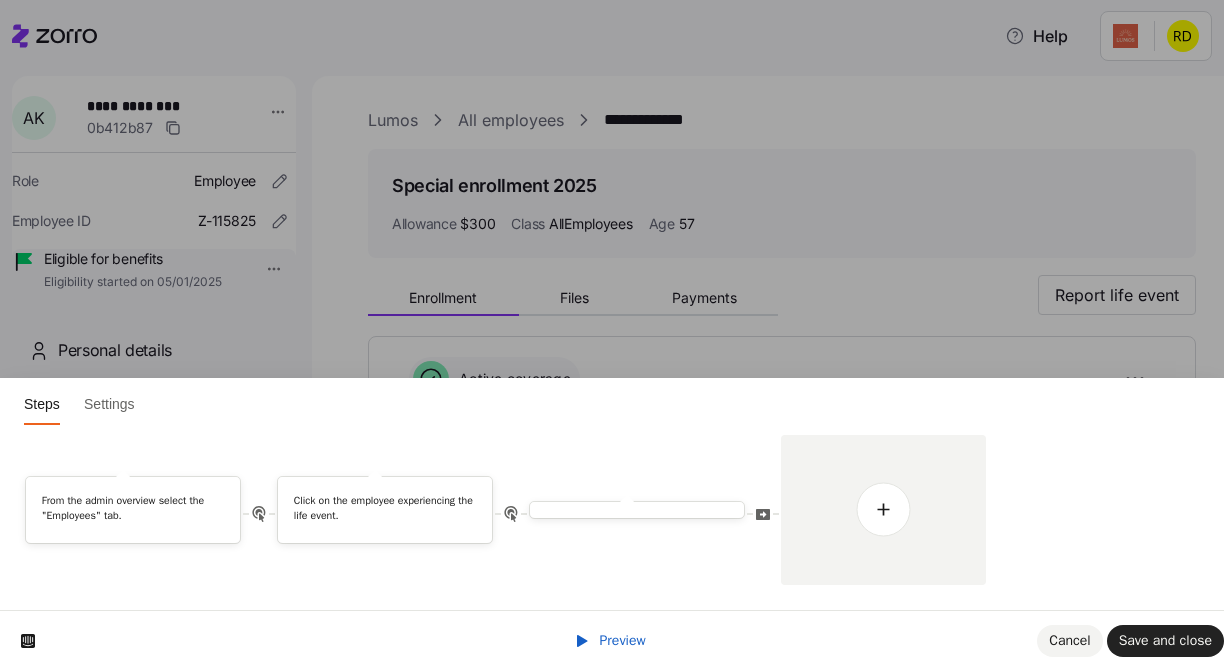 click on "Steps
Settings
From the admin overview select the "Employees" tab.
Click on the employee experiencing the life event." at bounding box center (612, 0) 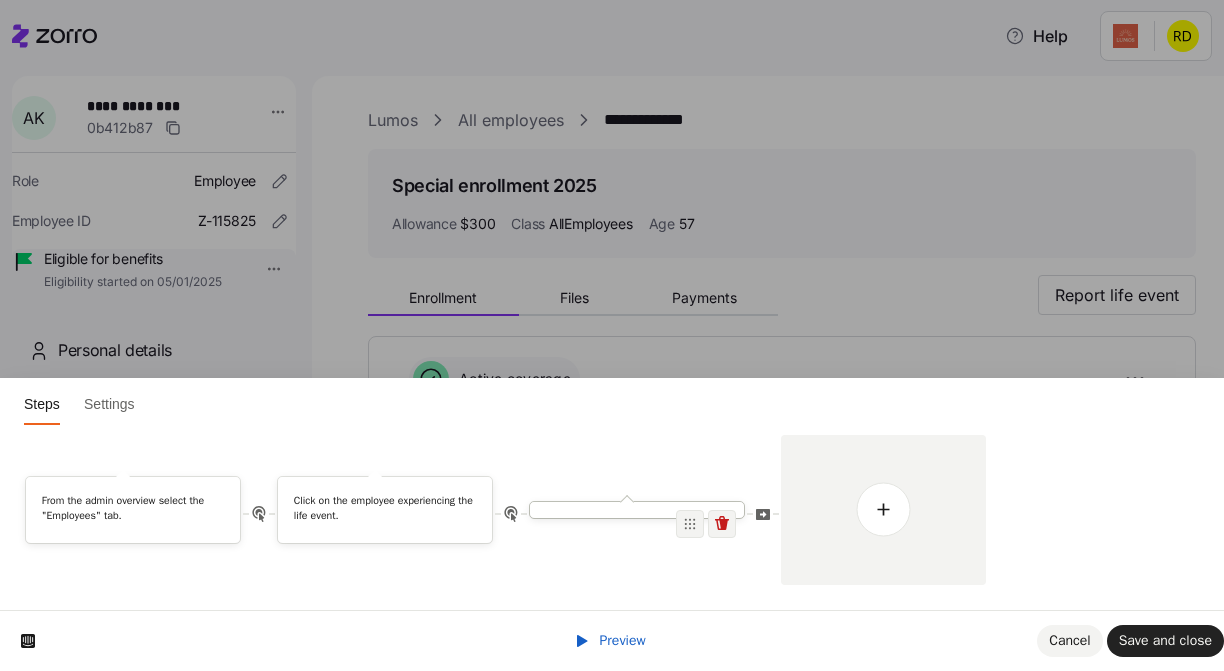 click at bounding box center [637, 510] 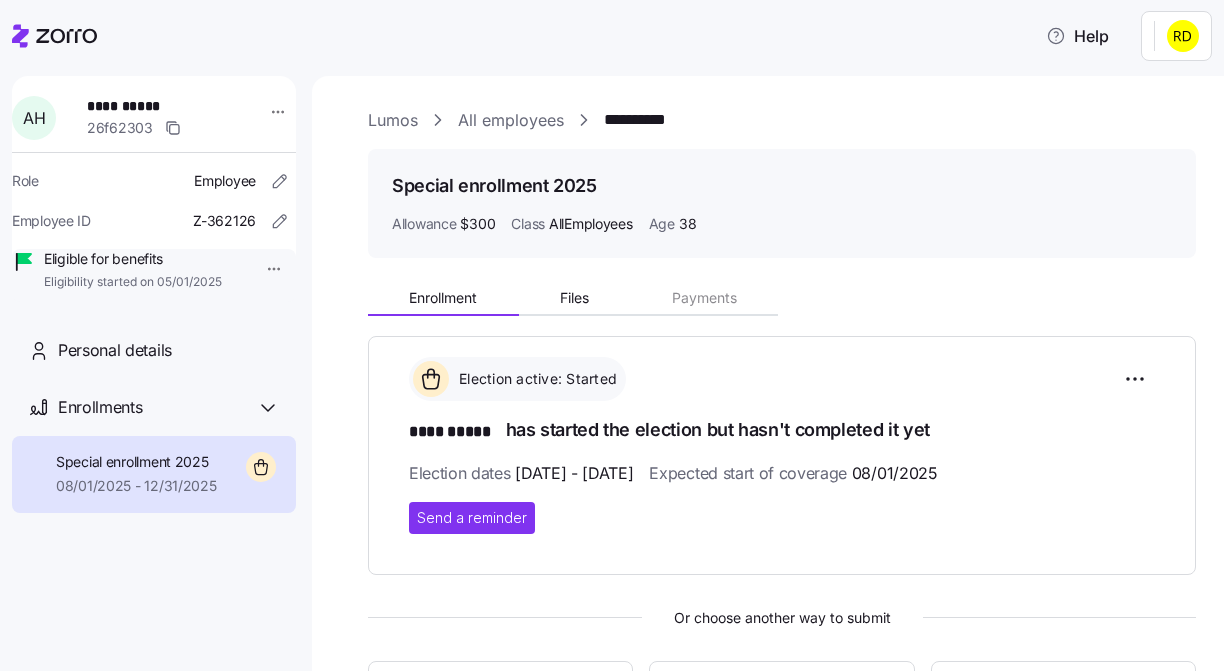 scroll, scrollTop: 0, scrollLeft: 0, axis: both 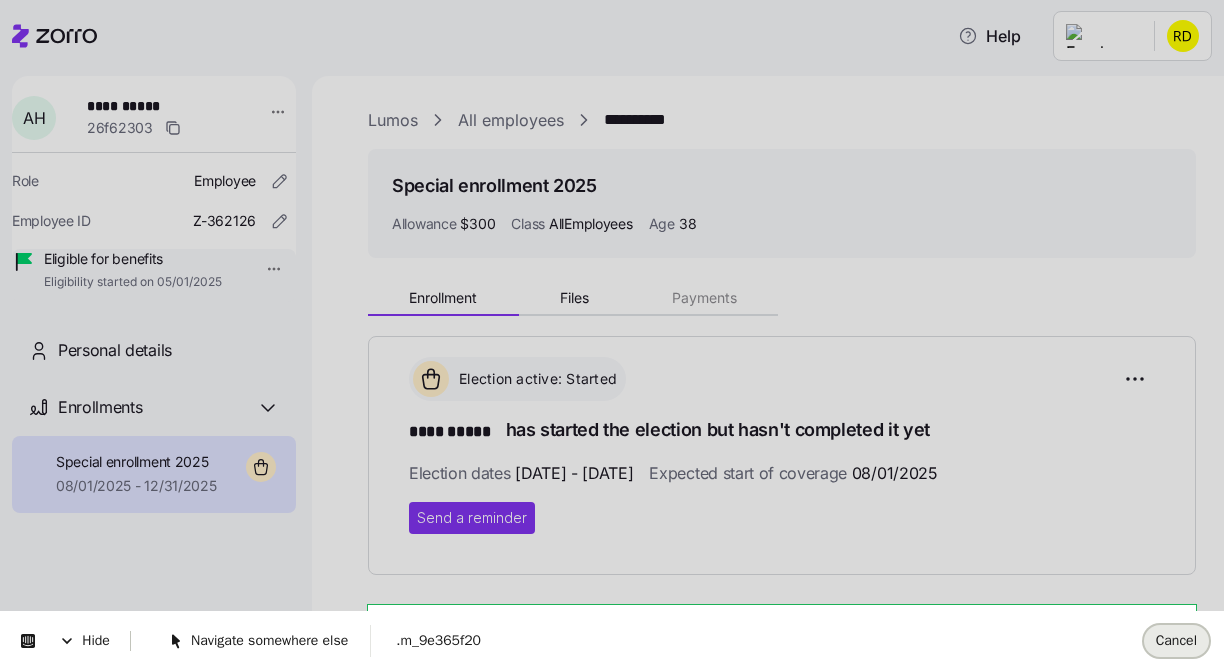 click on "Cancel" at bounding box center [1176, 640] 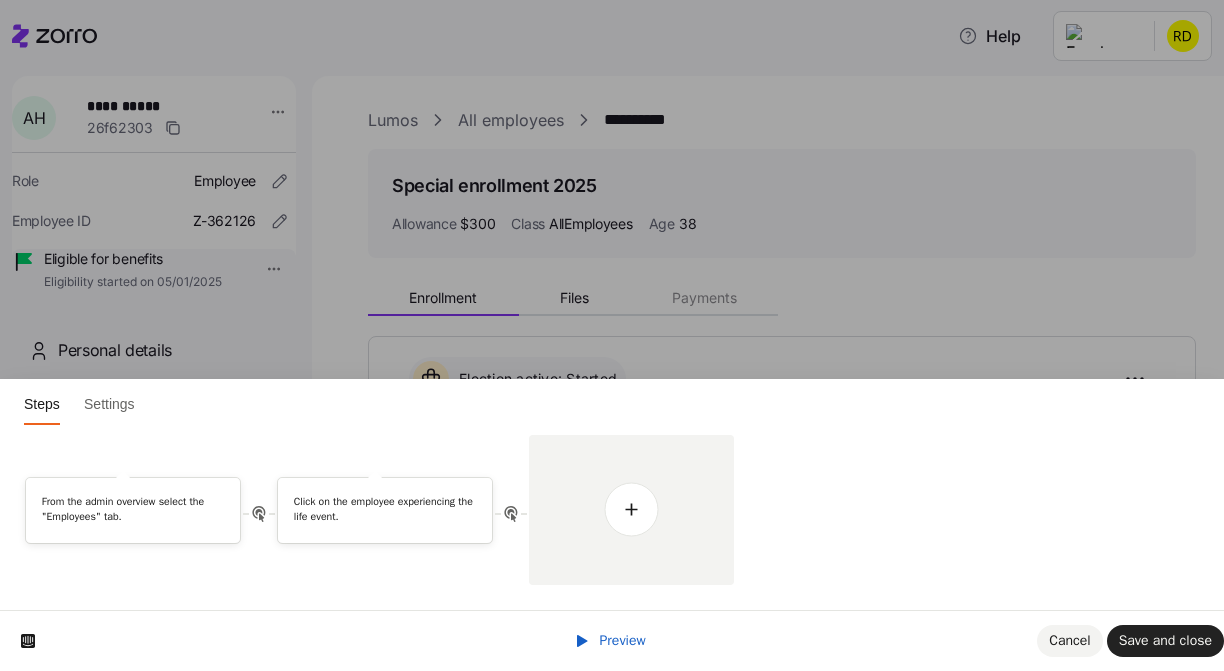 scroll, scrollTop: 0, scrollLeft: 0, axis: both 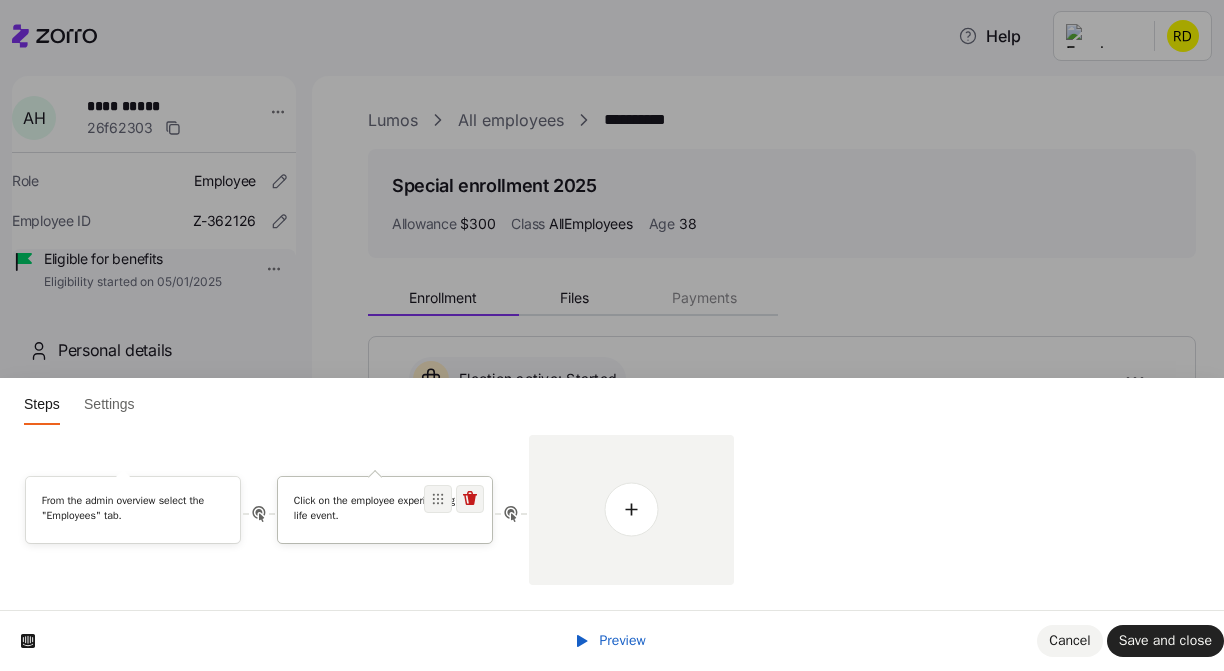 click on "Click on the employee experiencing the life event." at bounding box center [385, 511] 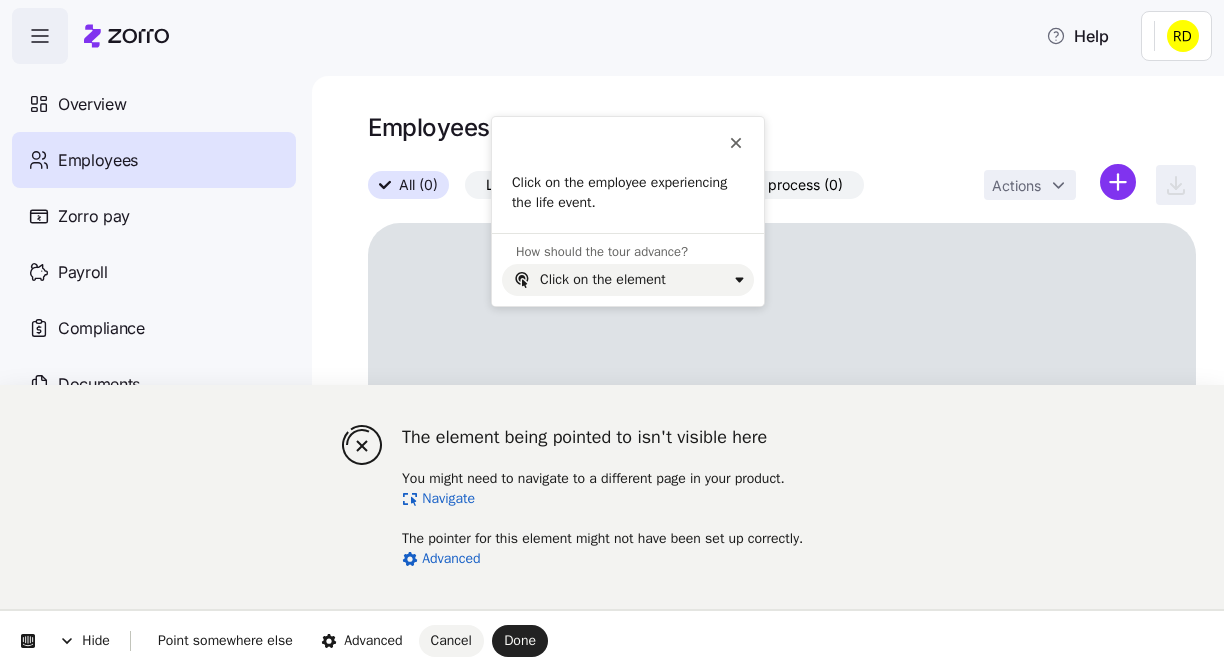 scroll, scrollTop: 0, scrollLeft: 0, axis: both 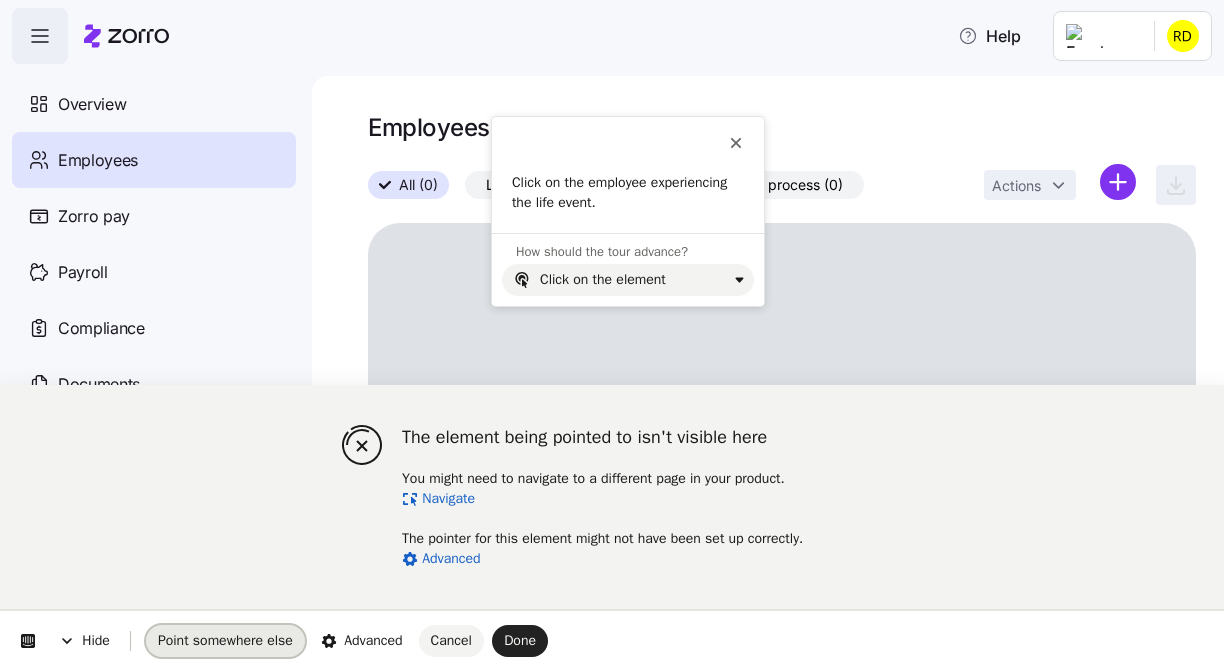 click on "Point somewhere else" at bounding box center (225, 640) 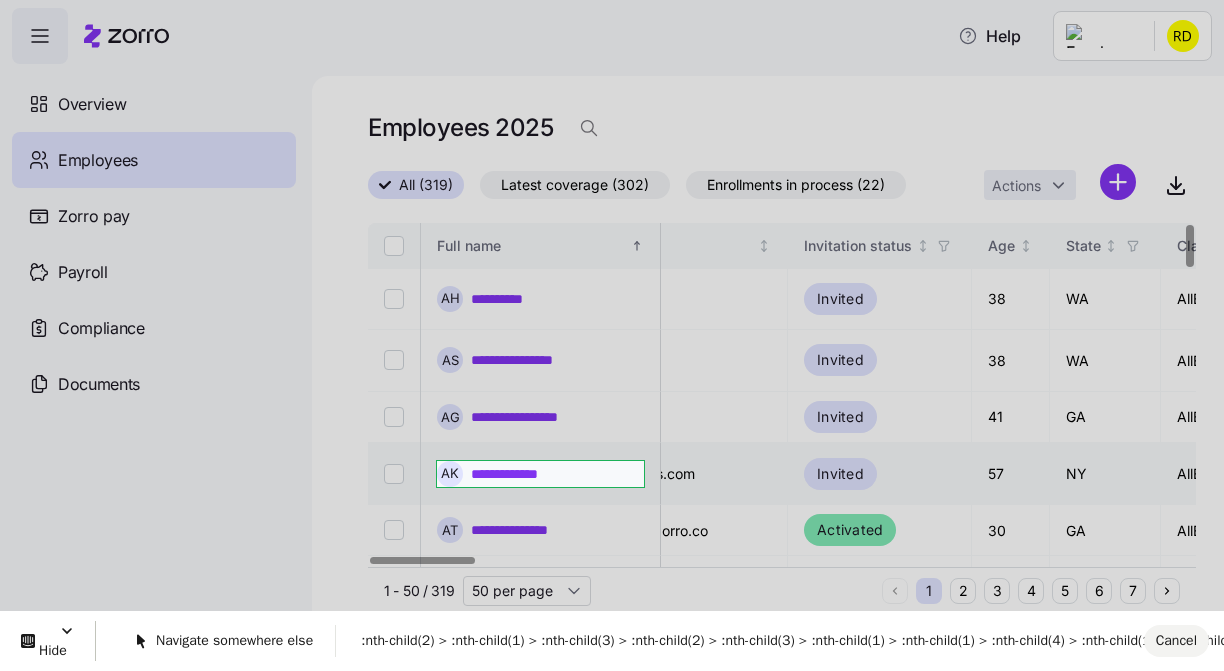scroll, scrollTop: 0, scrollLeft: 0, axis: both 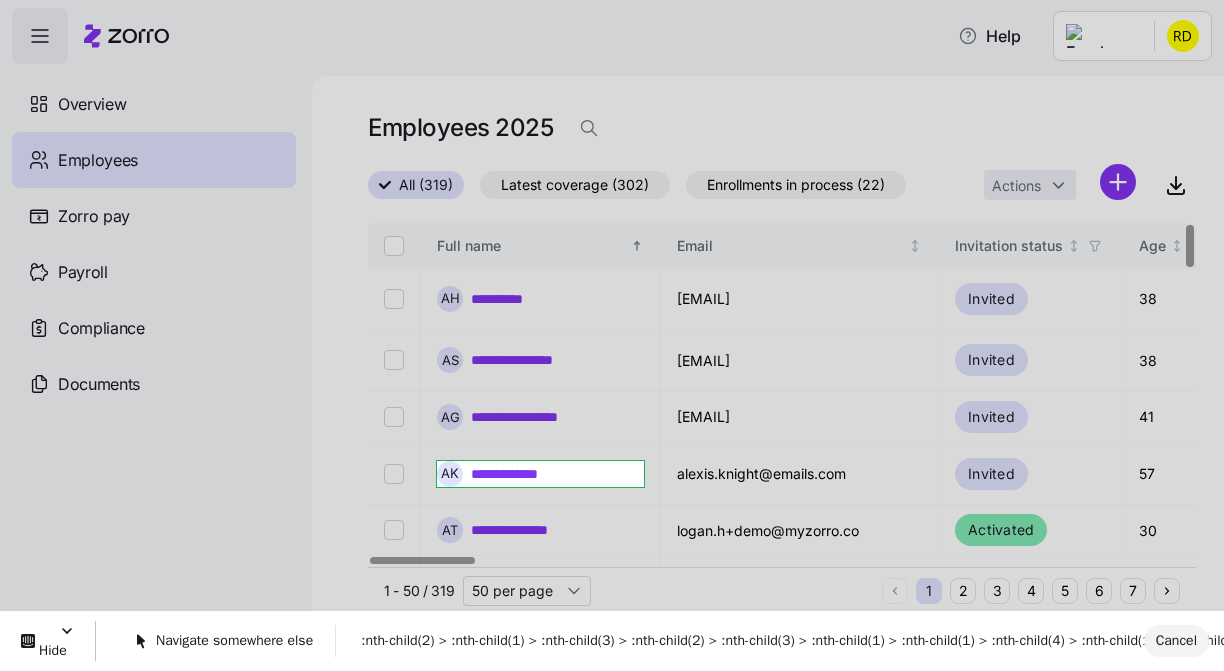 click on "**********" at bounding box center [612, 329] 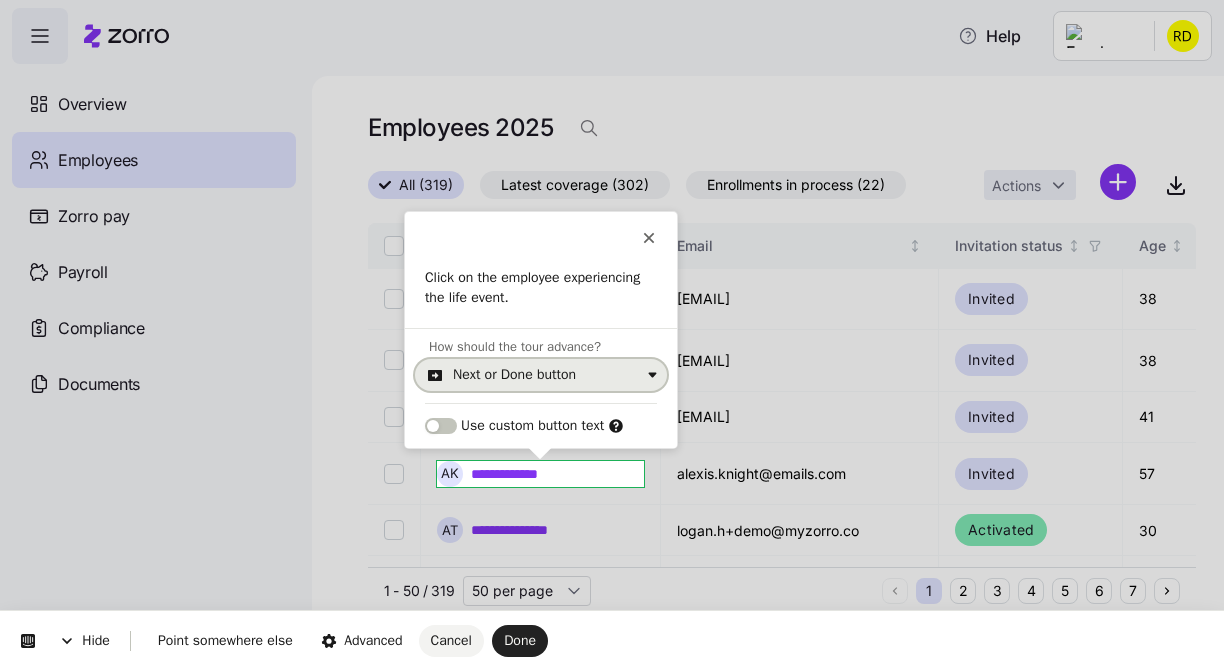 click on "Next or Done button" at bounding box center (541, 375) 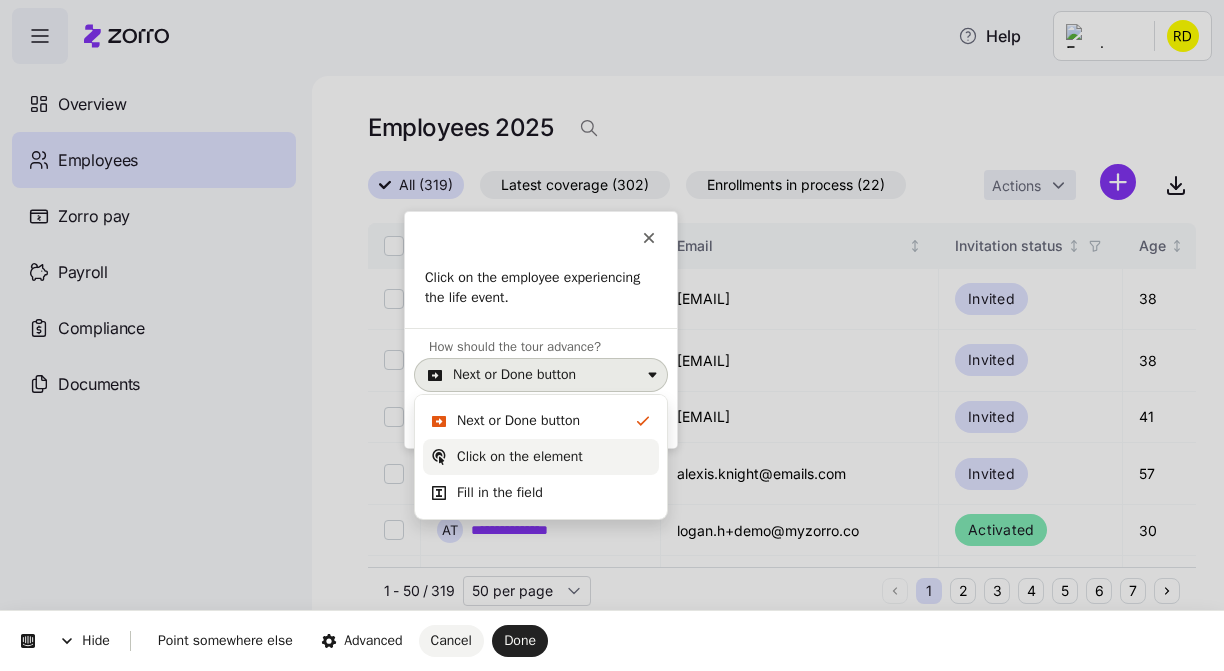 click on "Click on the element" at bounding box center [541, 457] 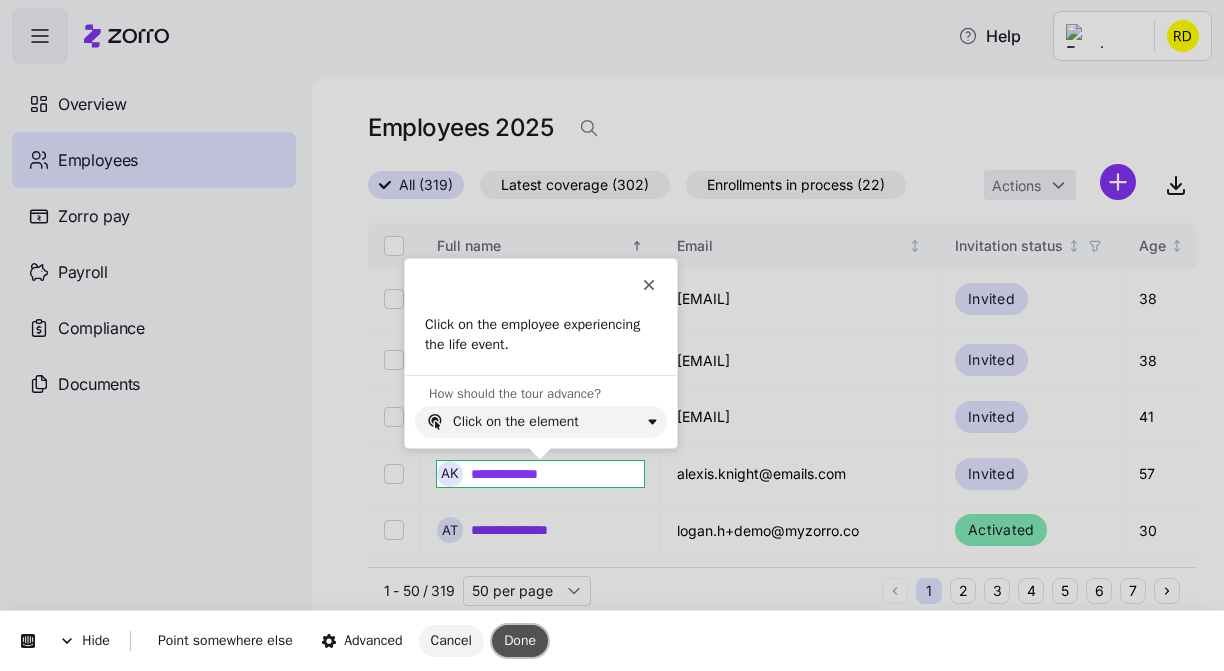 click on "Done" at bounding box center [520, 641] 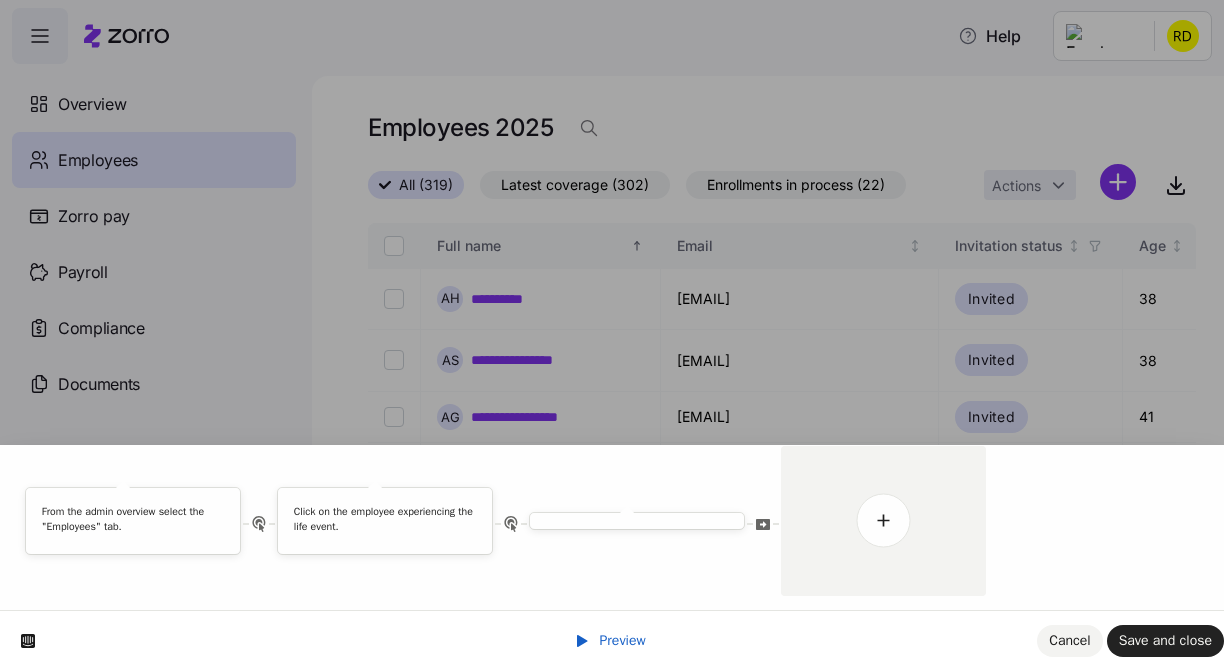 scroll, scrollTop: 0, scrollLeft: 0, axis: both 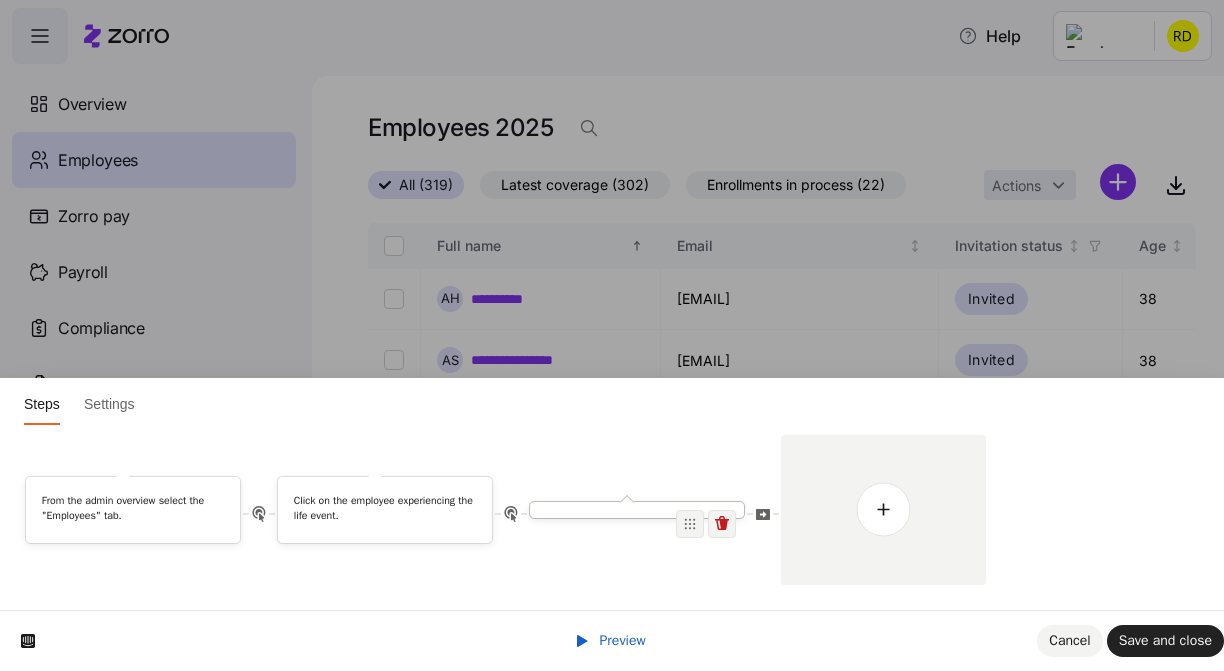 click at bounding box center [637, 510] 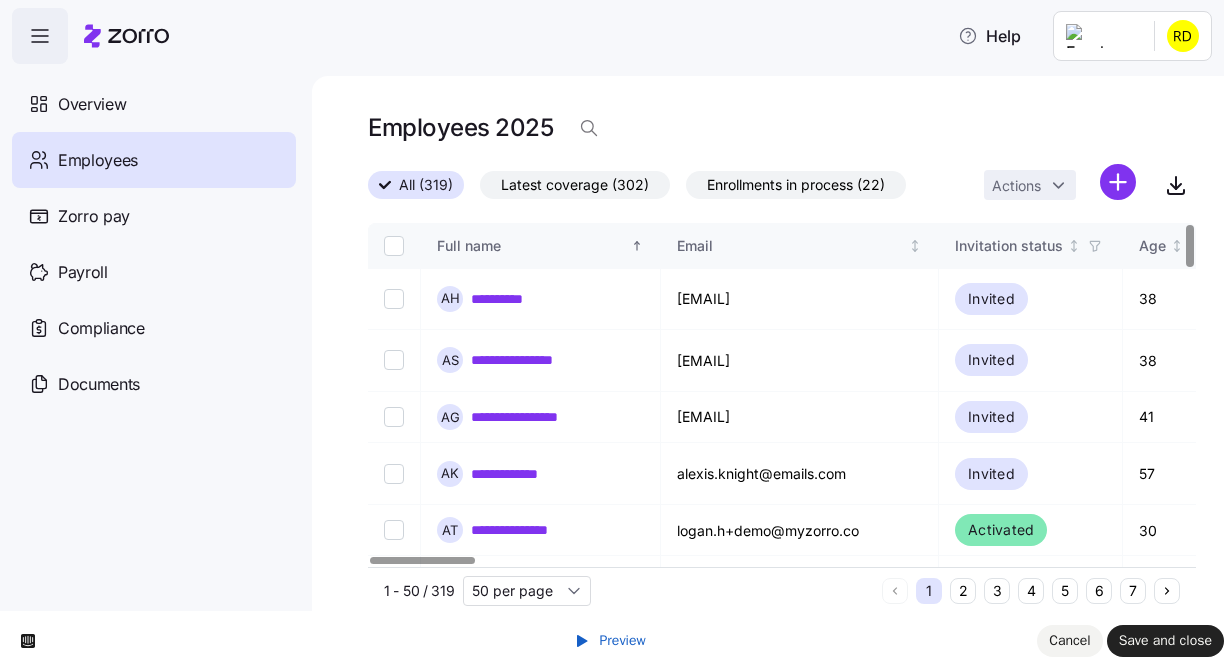 scroll, scrollTop: 0, scrollLeft: 0, axis: both 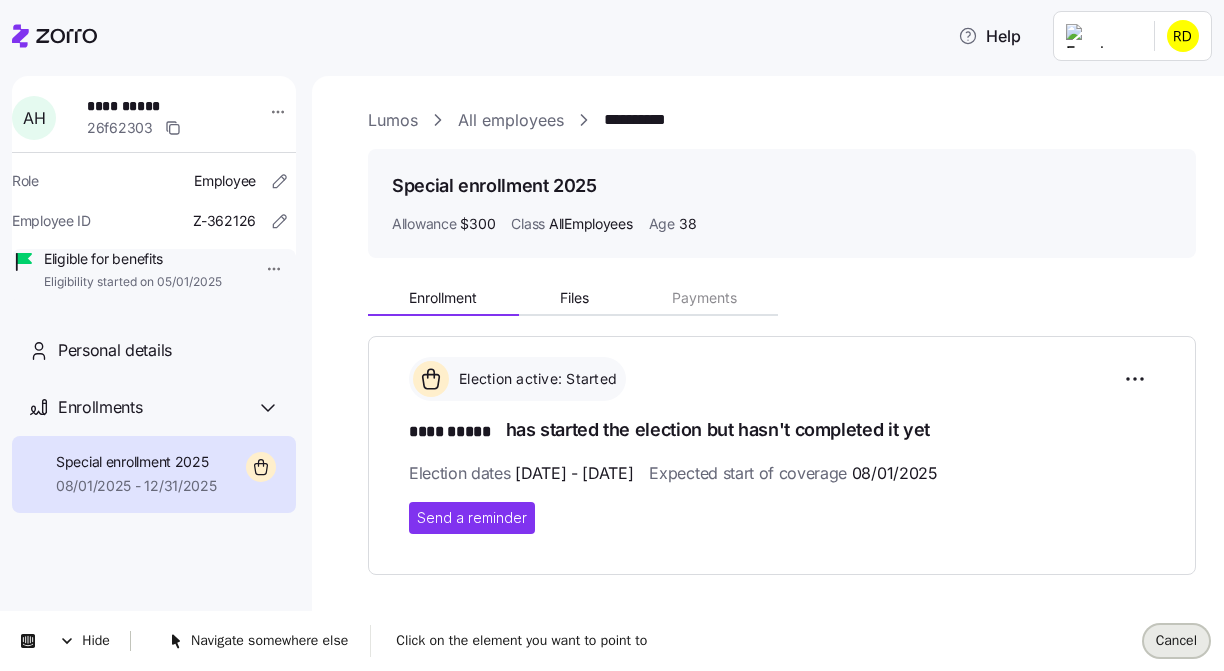 click on "Cancel" at bounding box center [1176, 641] 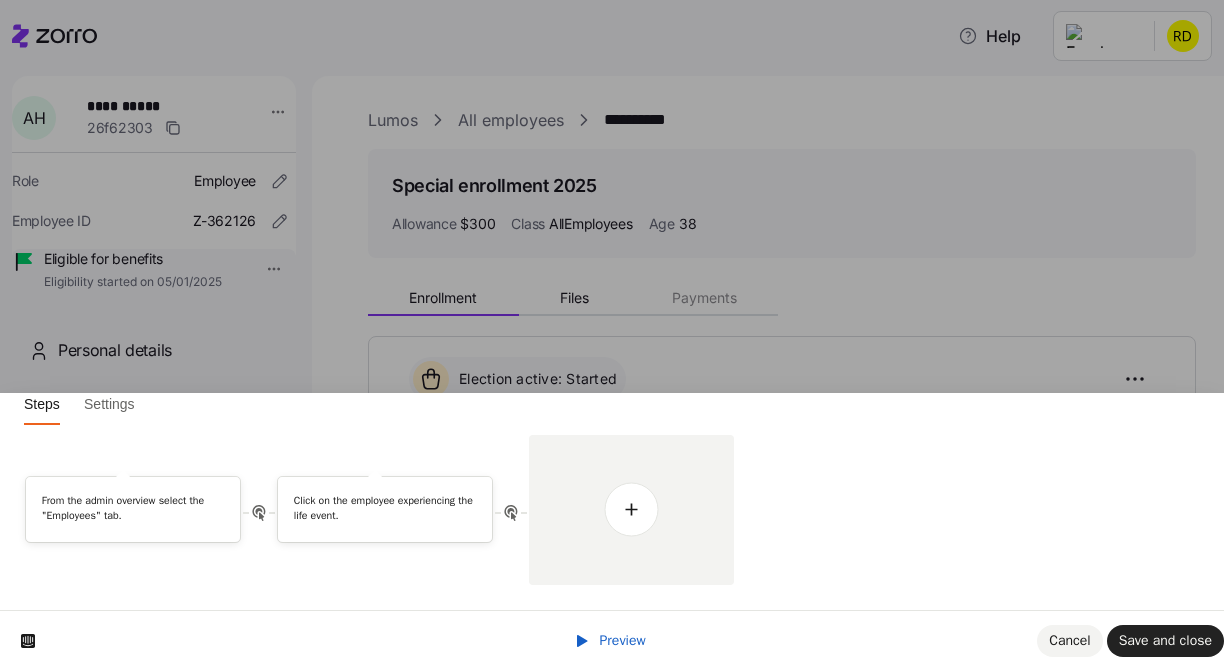 scroll, scrollTop: 0, scrollLeft: 0, axis: both 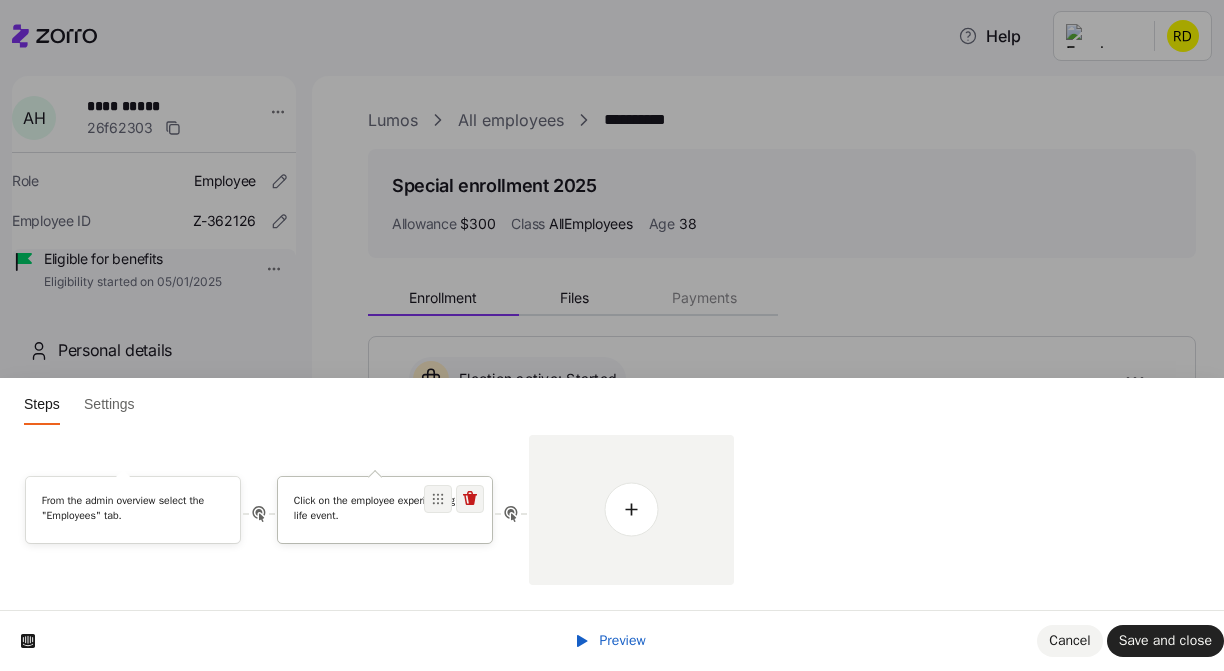 click on "Click on the employee experiencing the life event." at bounding box center [385, 507] 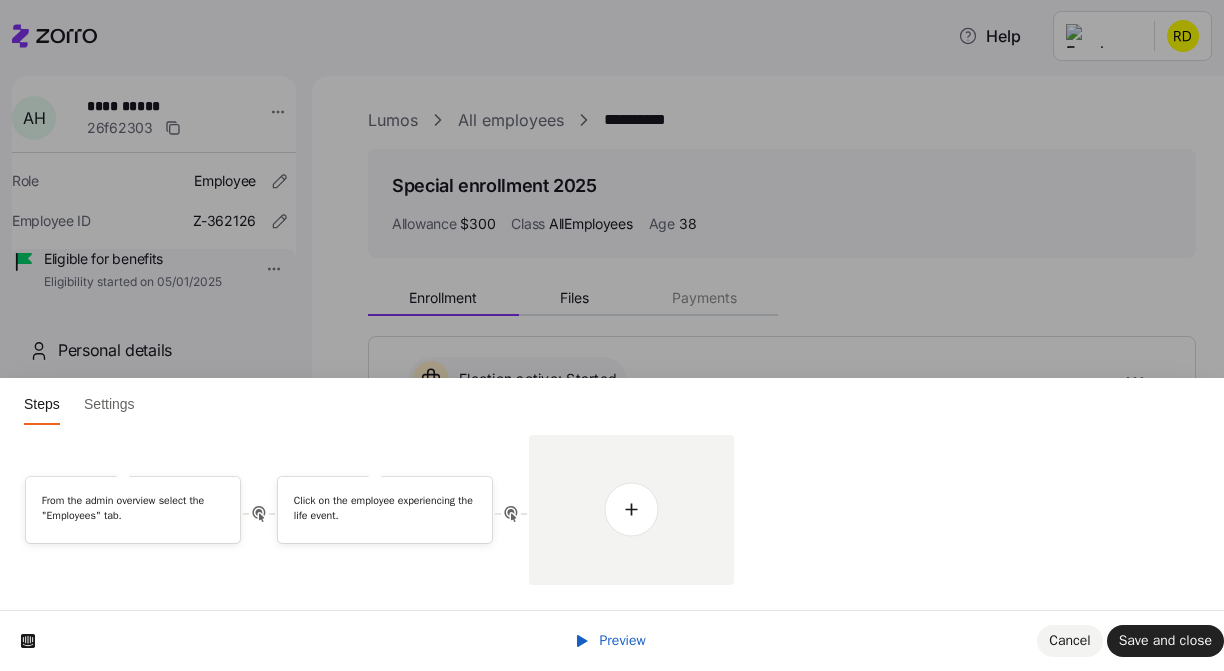 click on "Steps
Settings
From the admin overview select the "Employees" tab.
Click on the employee experiencing the life event." at bounding box center [612, 0] 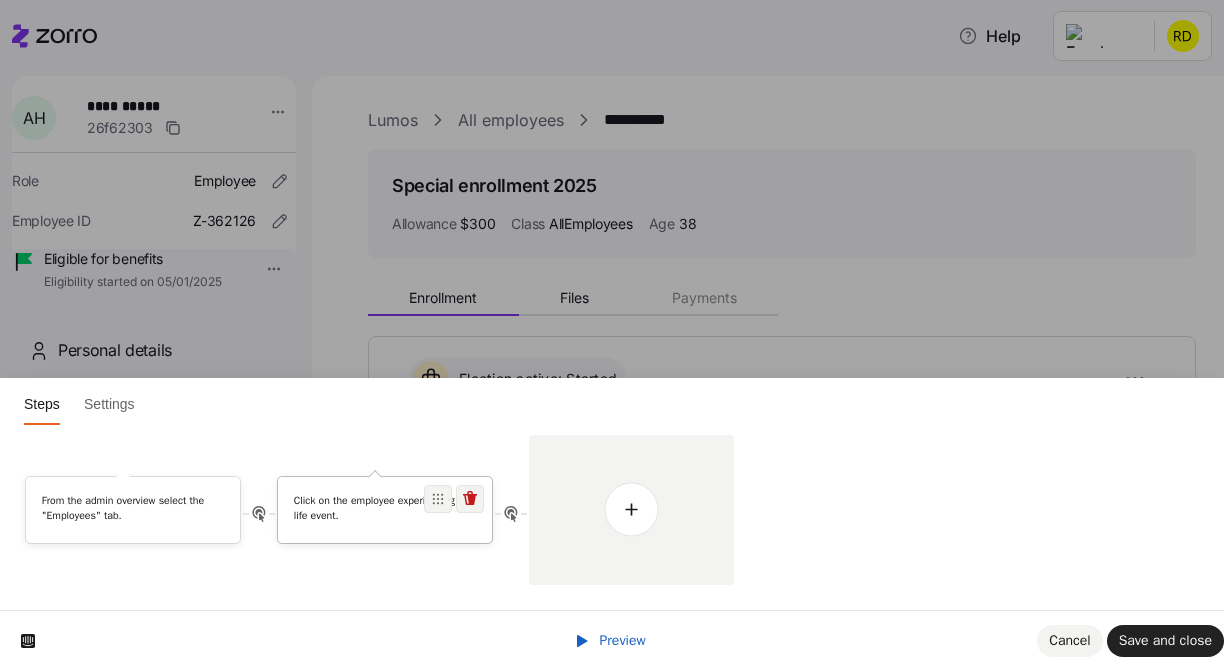 click on "Click on the employee experiencing the life event." at bounding box center [385, 509] 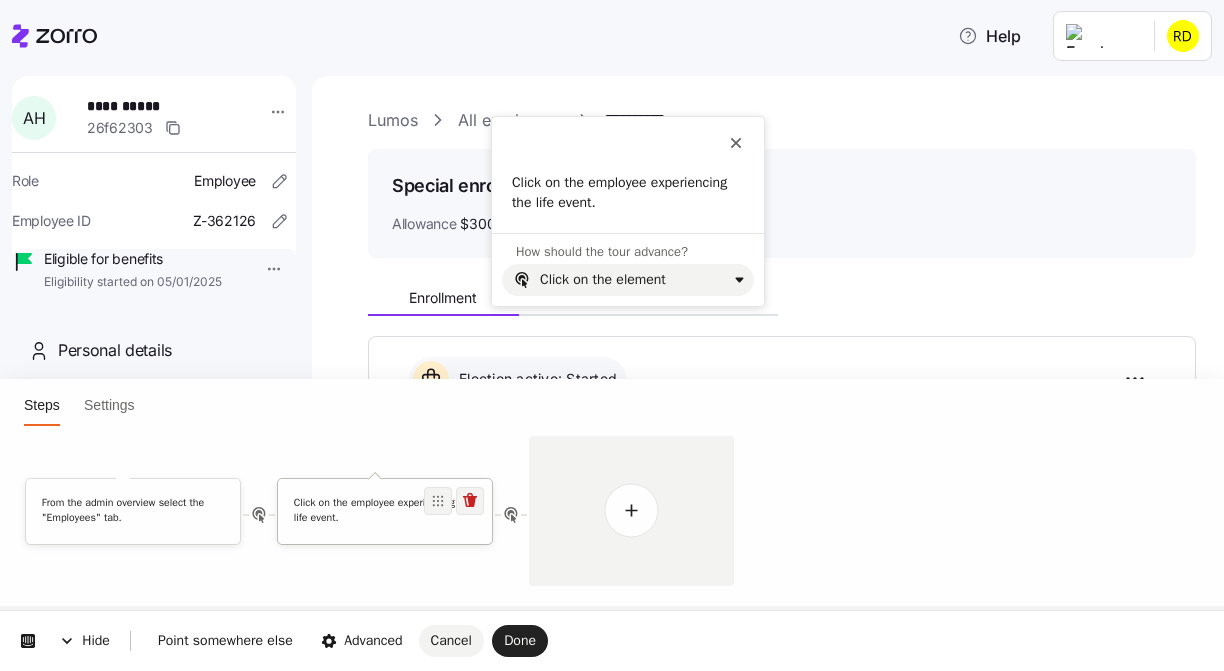 scroll, scrollTop: 0, scrollLeft: 0, axis: both 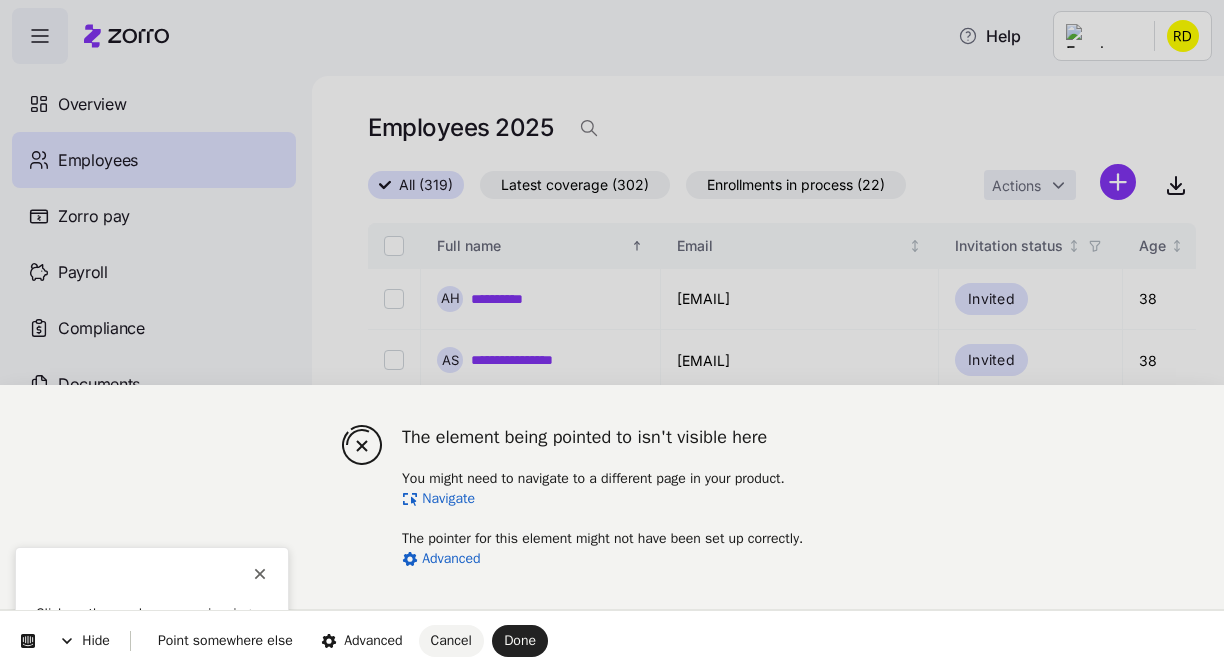 click on "The element being pointed to isn't visible here
You might need to navigate to a different page in your product.
Navigate
The pointer for this element might not have been set up correctly.
Advanced
Hide
Point somewhere else
Advanced
Cancel
Done
This button doesn't work while you're creating your tour" at bounding box center (612, 0) 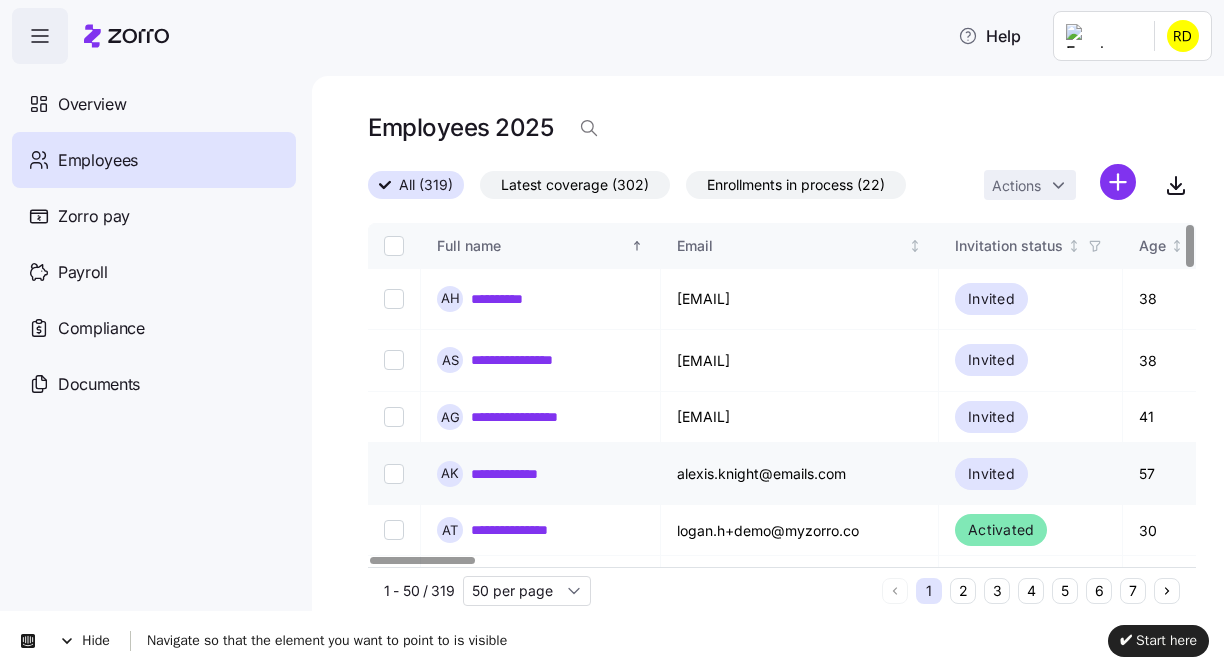 click on "**********" at bounding box center (514, 474) 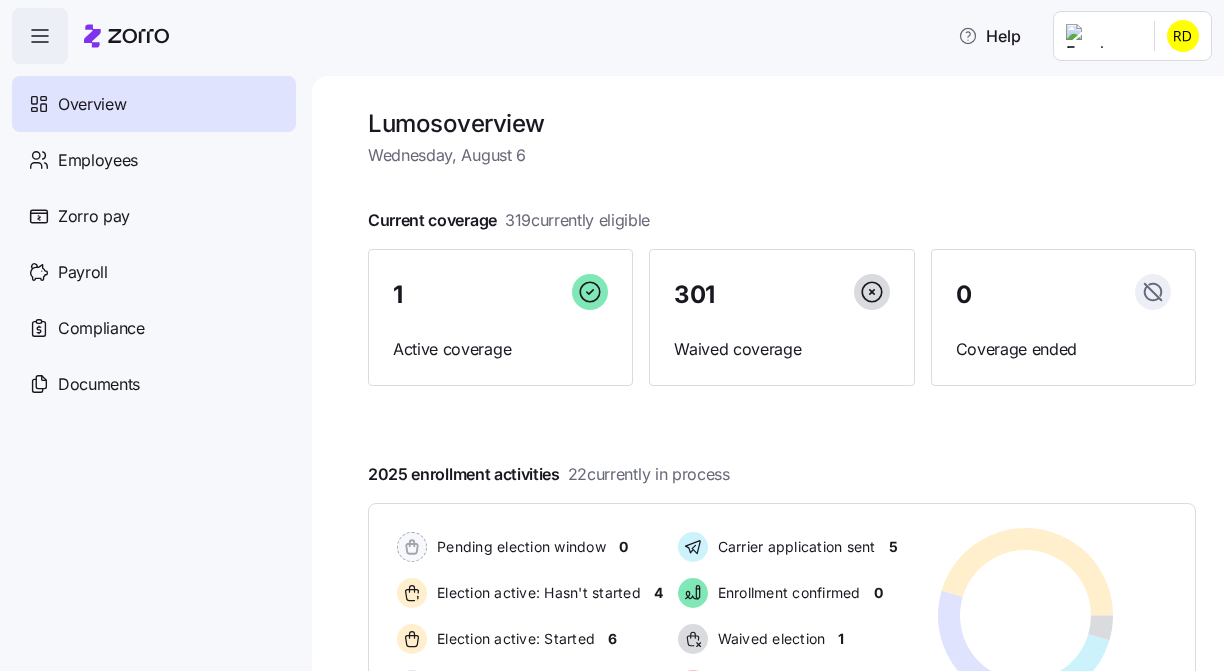 scroll, scrollTop: 0, scrollLeft: 0, axis: both 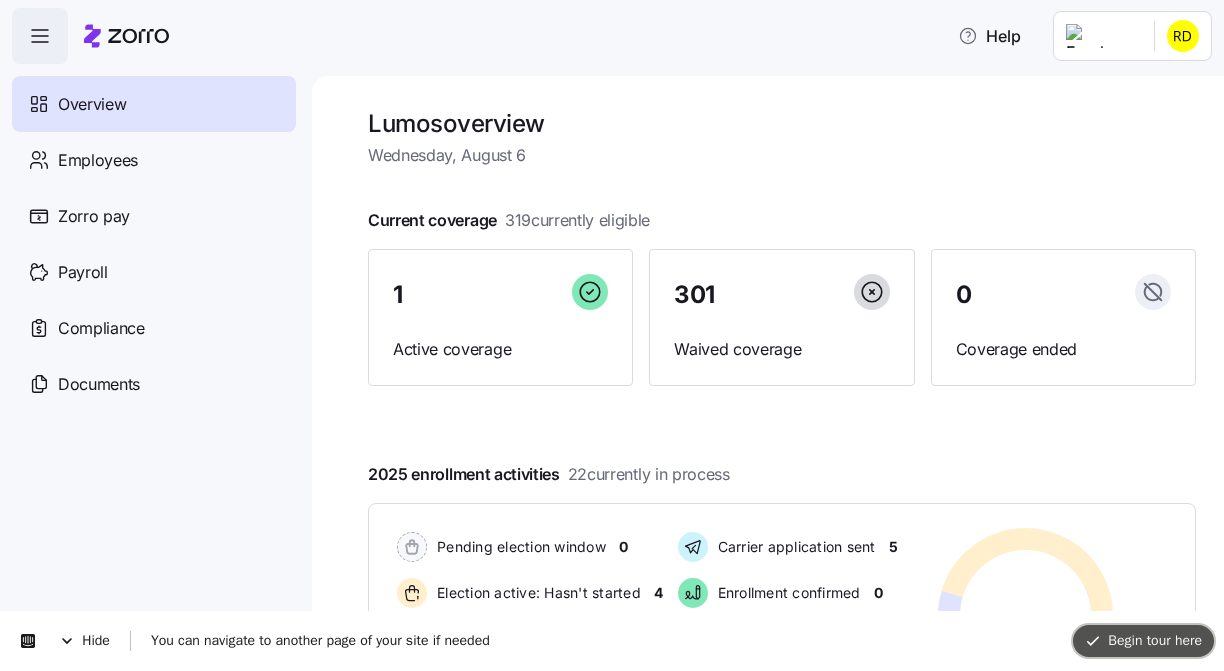 click on "Begin tour here" at bounding box center (1143, 640) 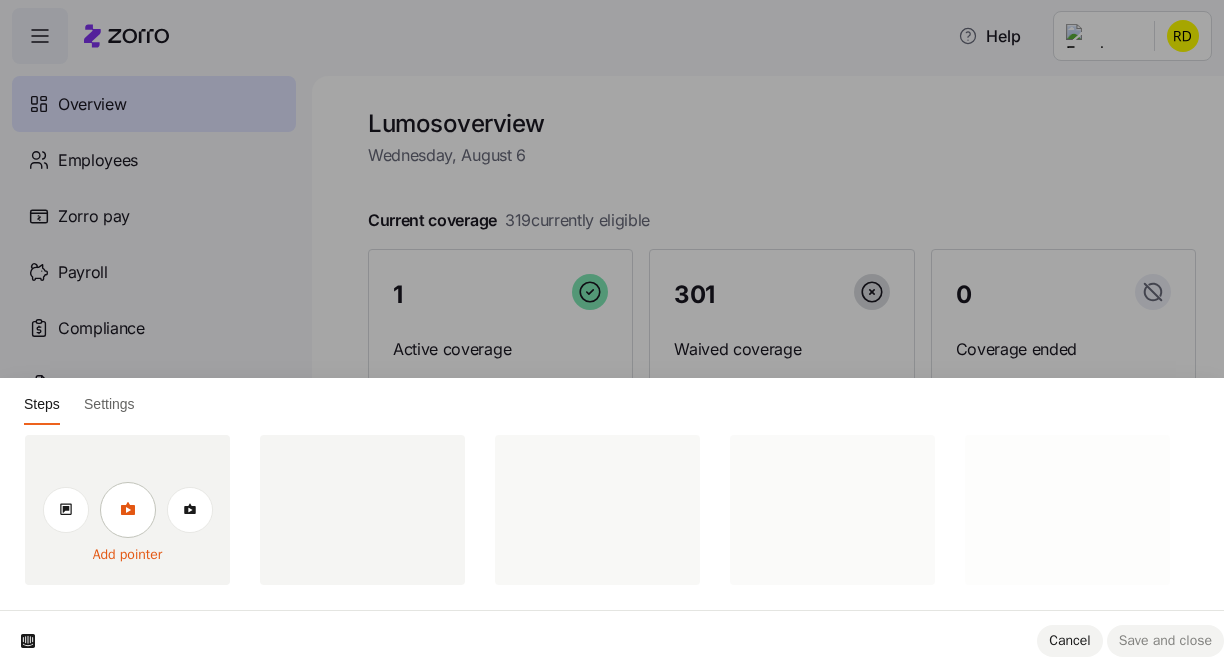 click 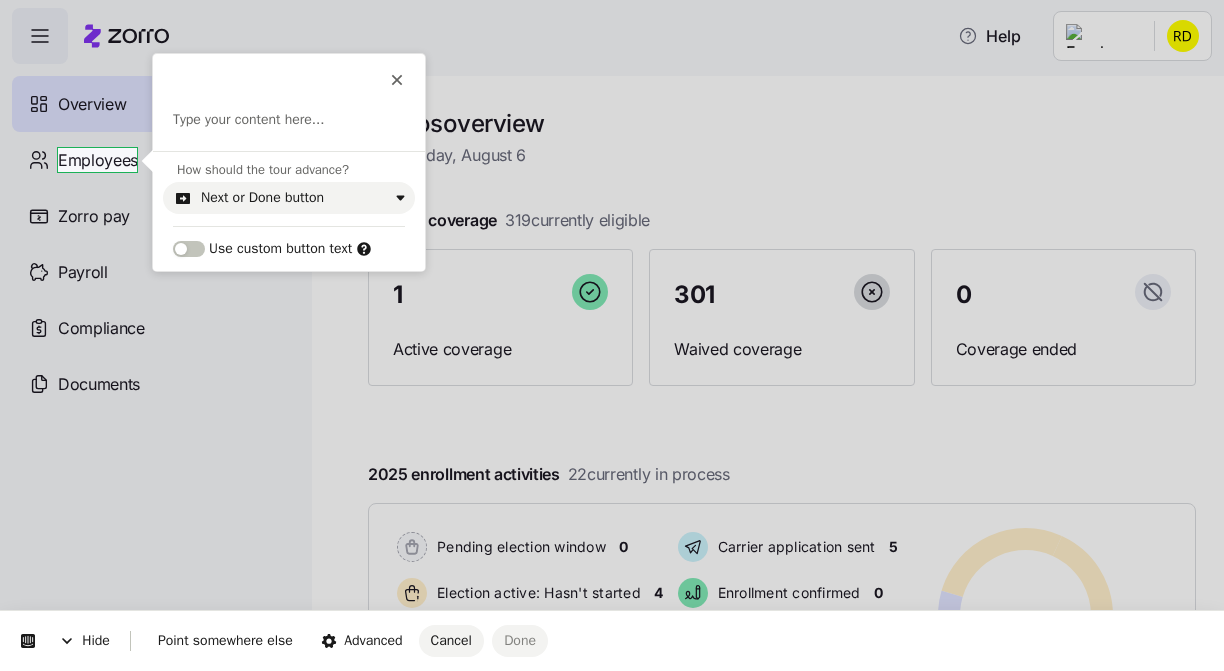 drag, startPoint x: 132, startPoint y: 155, endPoint x: 136, endPoint y: 99, distance: 56.142673 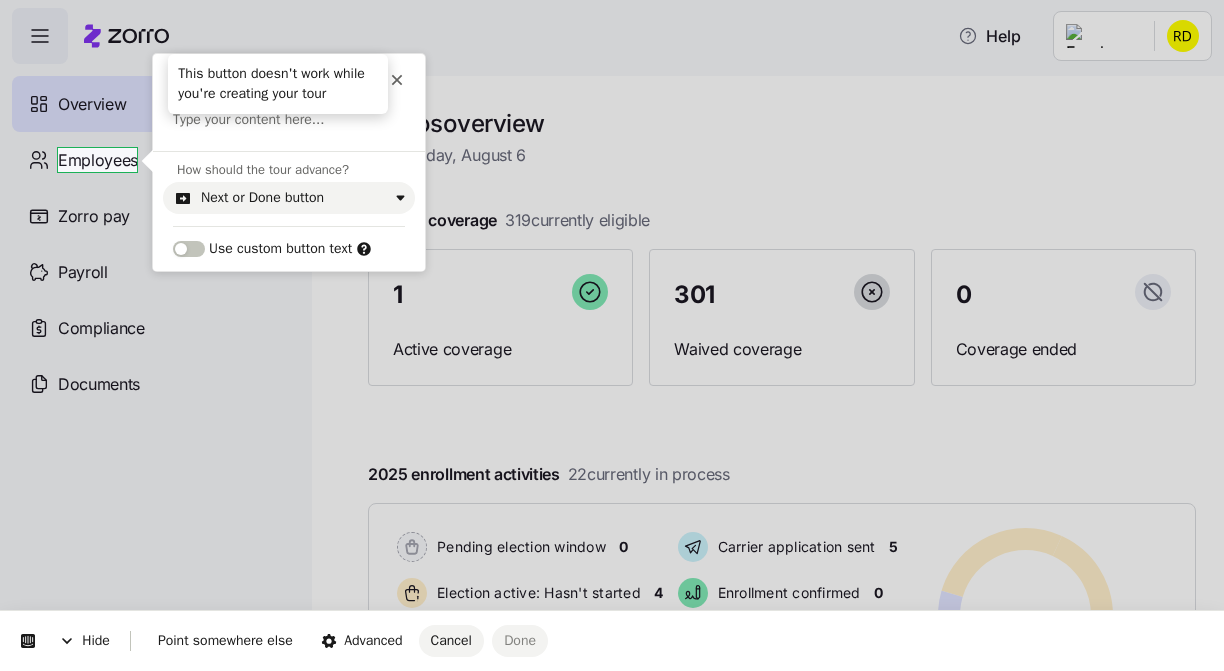click 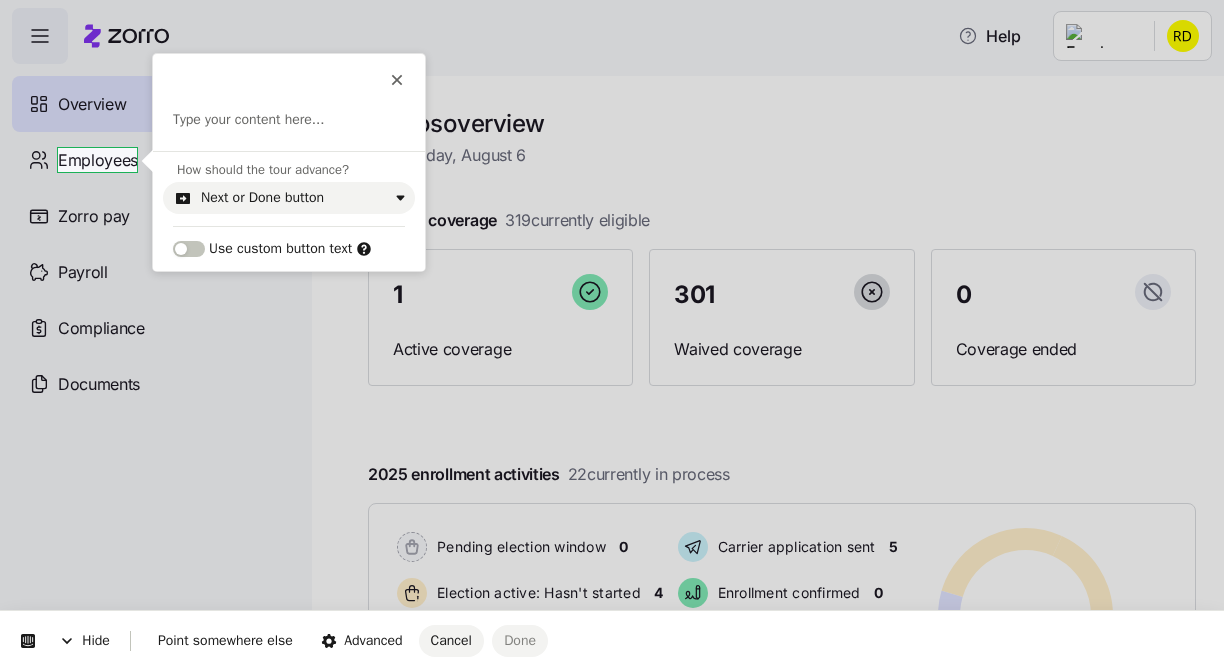 click on "Hide
Point somewhere else
Advanced
Cancel
Done" at bounding box center [612, 641] 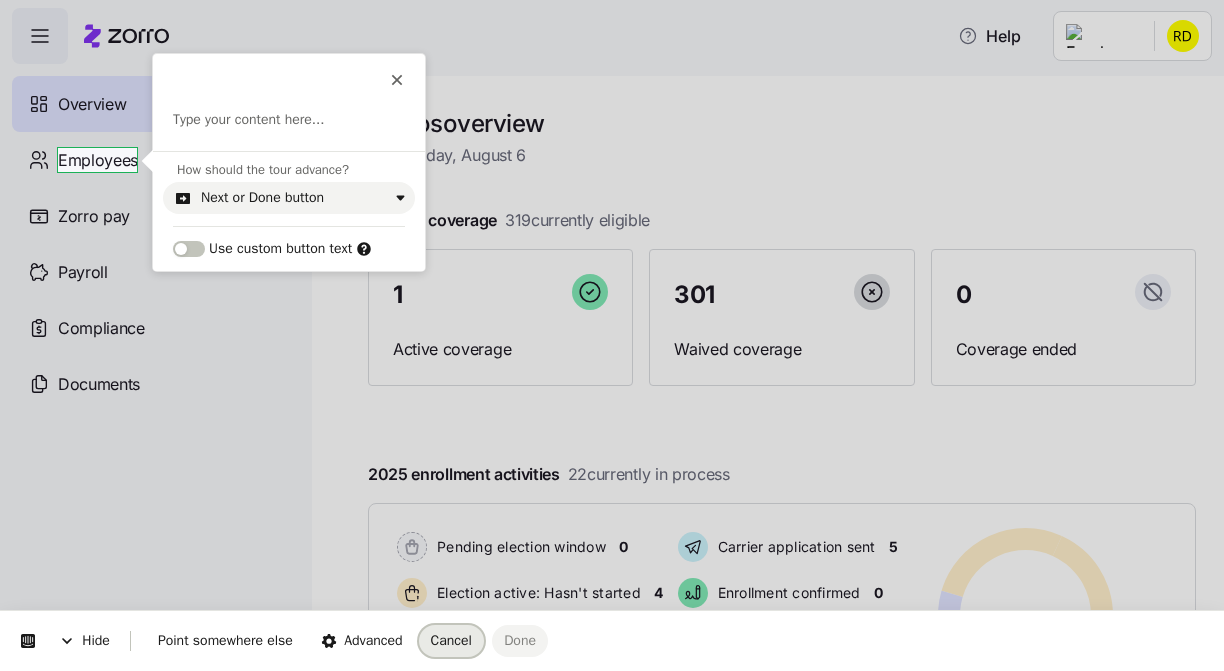 click on "Cancel" at bounding box center (451, 641) 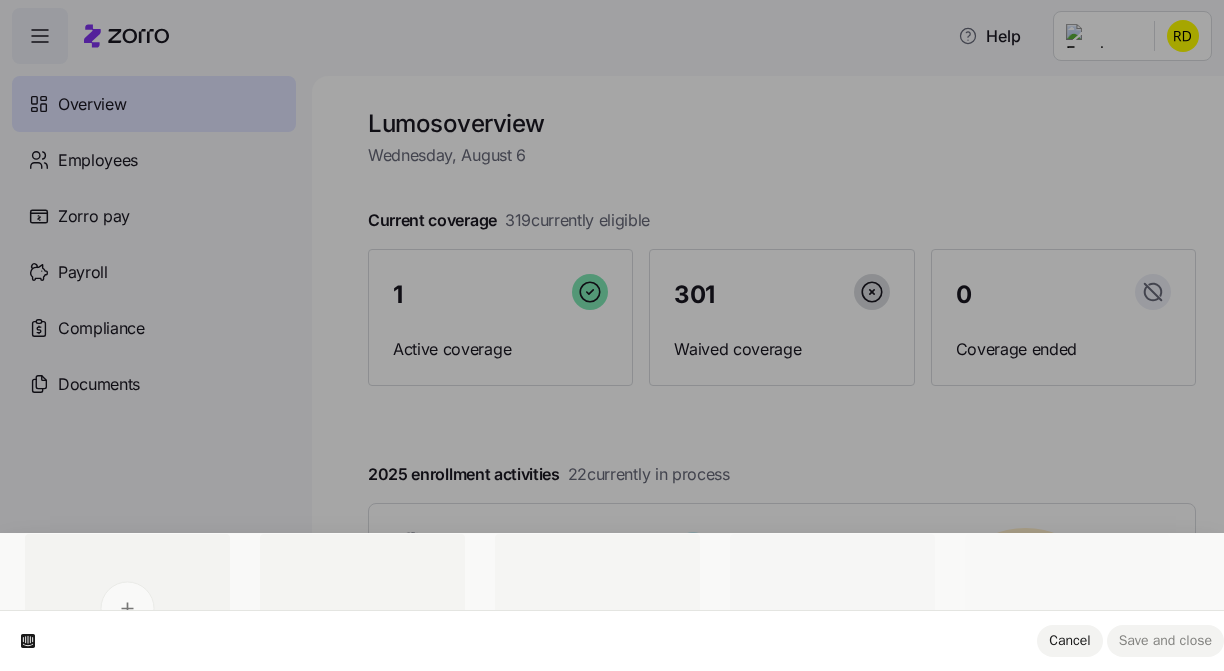 scroll, scrollTop: 0, scrollLeft: 0, axis: both 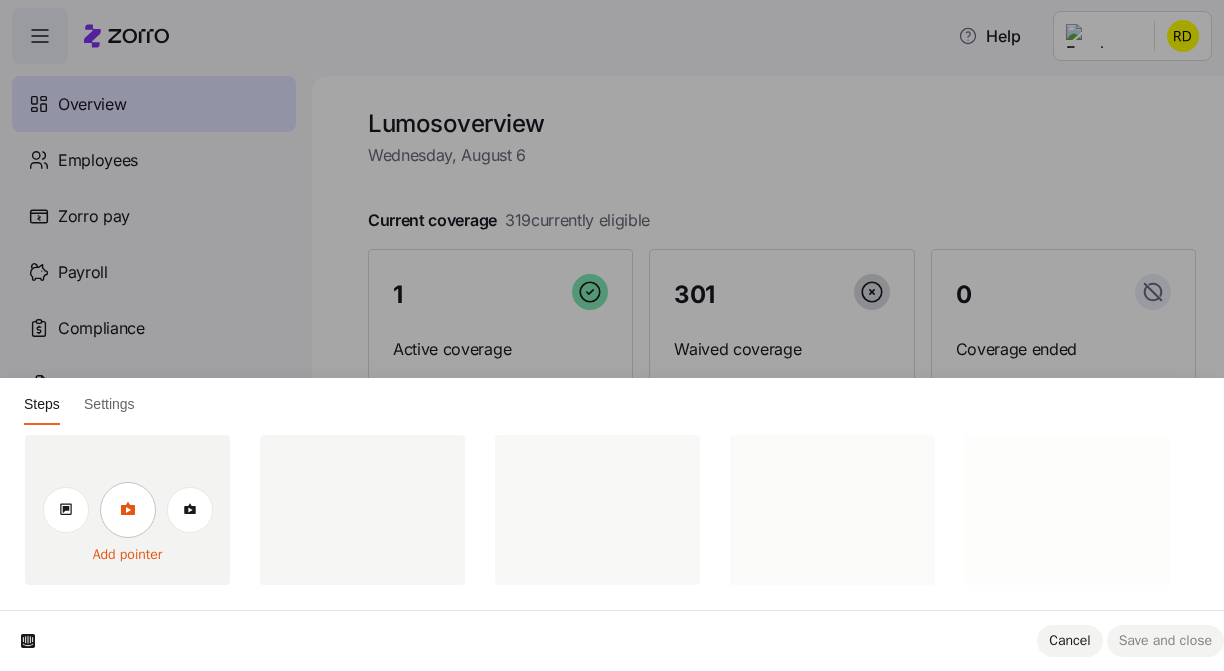 click at bounding box center [128, 510] 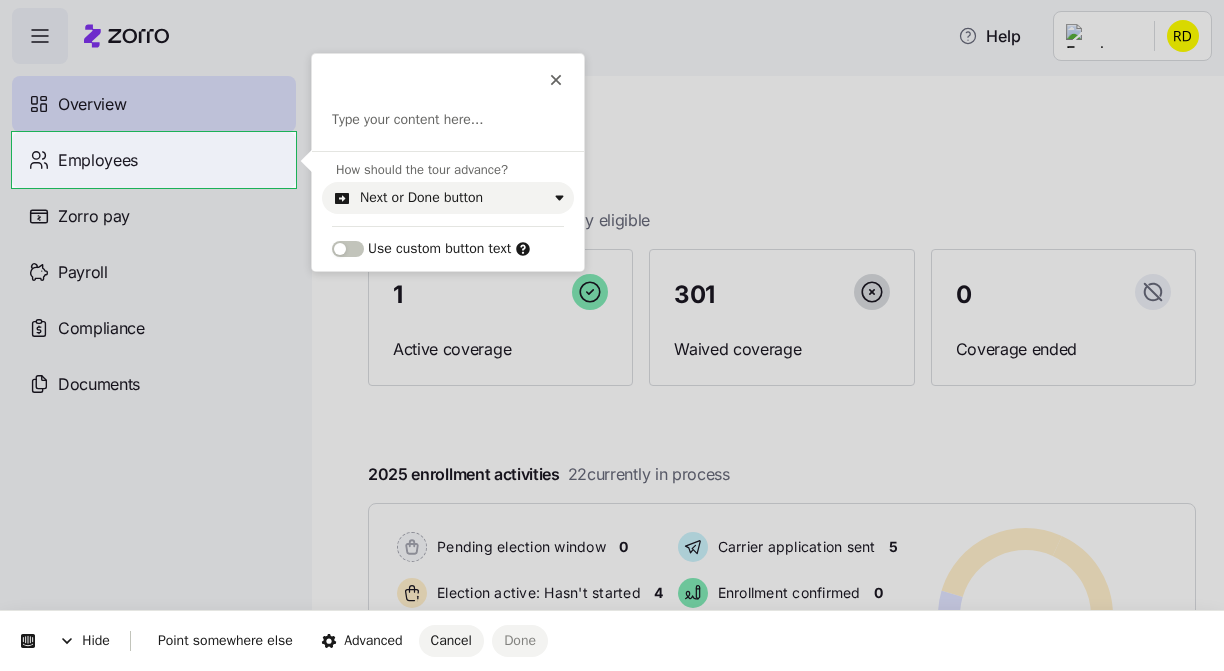 click on "Help Overview Employees Zorro pay Payroll Compliance Documents Lumos  overview Wednesday, August 6 Current coverage 319  currently eligible 1 Active coverage 301 Waived coverage 0 Coverage ended 2025   enrollment activities 22  currently in process Pending election window 0 Election active: Hasn't started 4 Election active: Started 6 Election submitted 6 Carrier application sent 5 Enrollment confirmed 0 Waived election 1 Deadline passed 0 Pending election window 0 Election active: Hasn't started 4 Election active: Started 6 Election submitted 6 Carrier application sent 5 Enrollment confirmed 0 Waived election 1 Deadline passed 0 Quick actions Add employee View invoices Run payroll Need help? Visit our help center See what’s new on our blog" at bounding box center (612, 329) 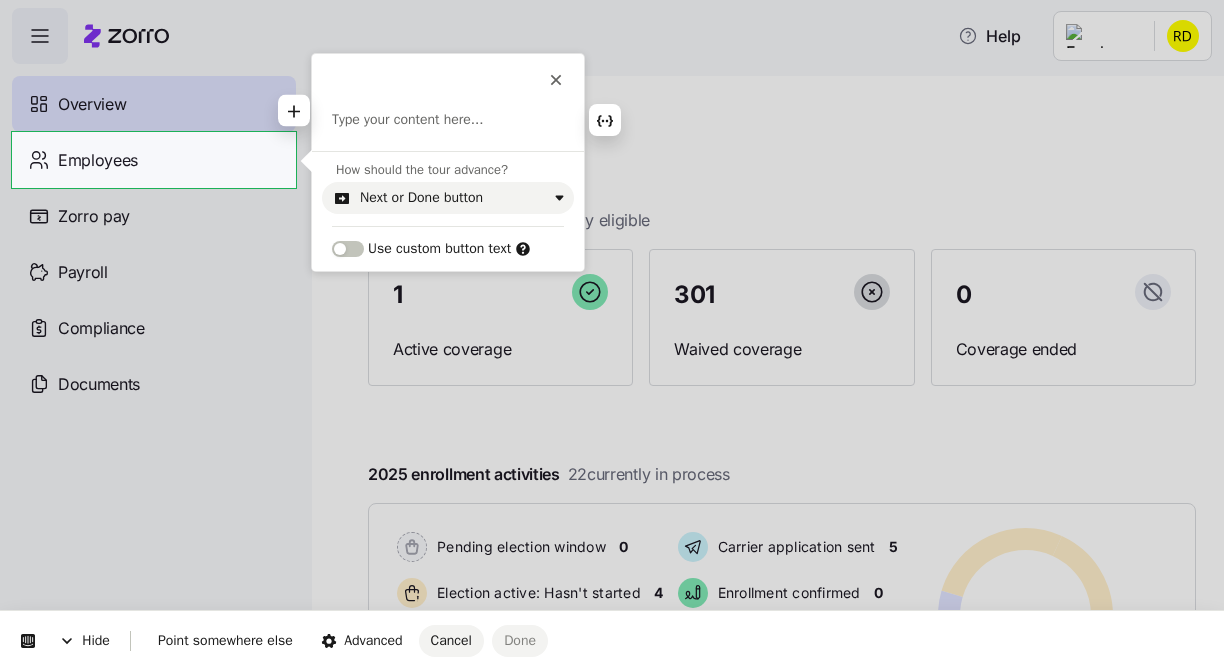 click at bounding box center [448, 120] 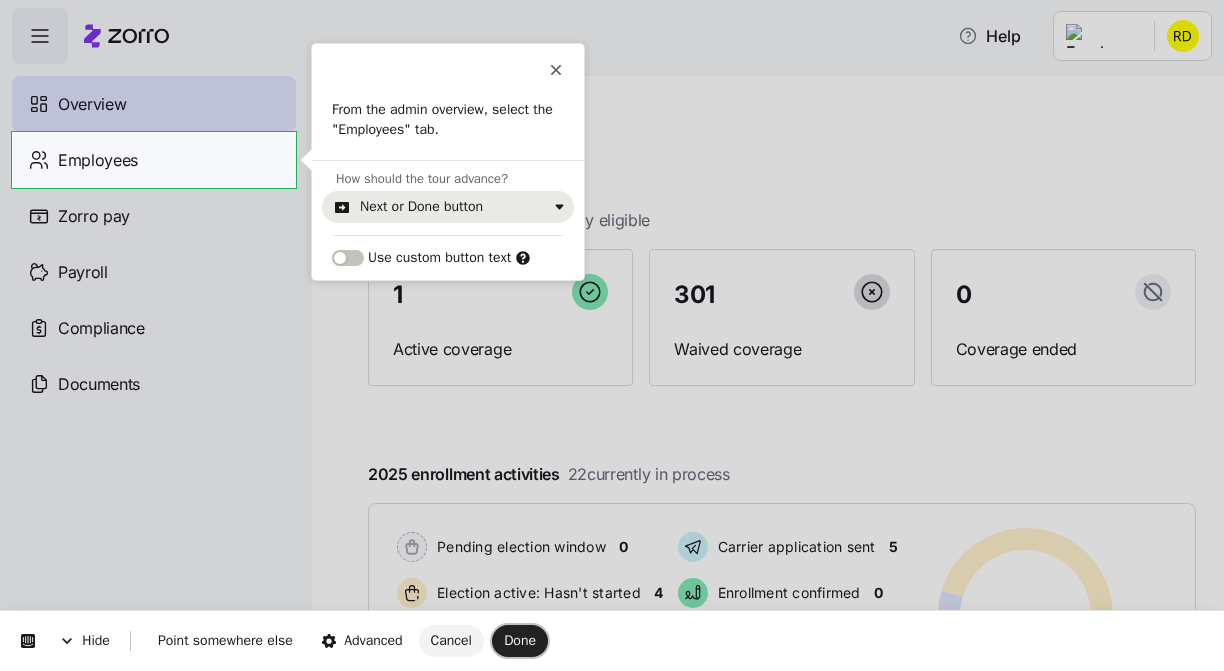 drag, startPoint x: 560, startPoint y: 652, endPoint x: 494, endPoint y: 191, distance: 465.70056 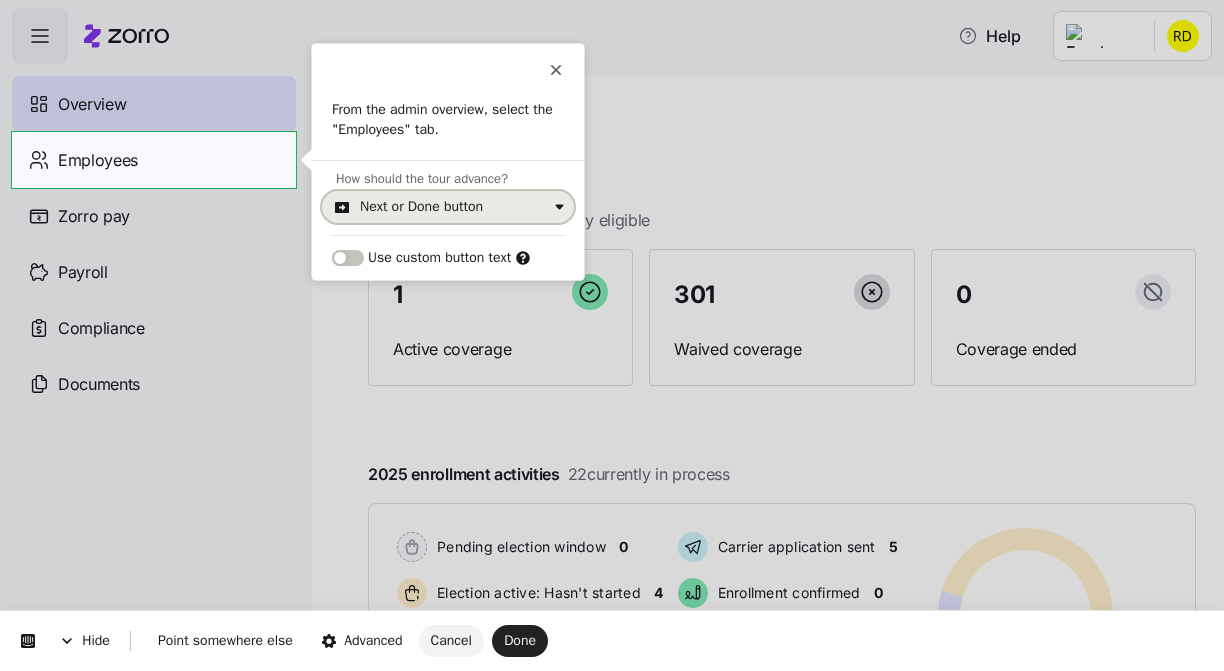 click on "Next or Done button" at bounding box center [421, 207] 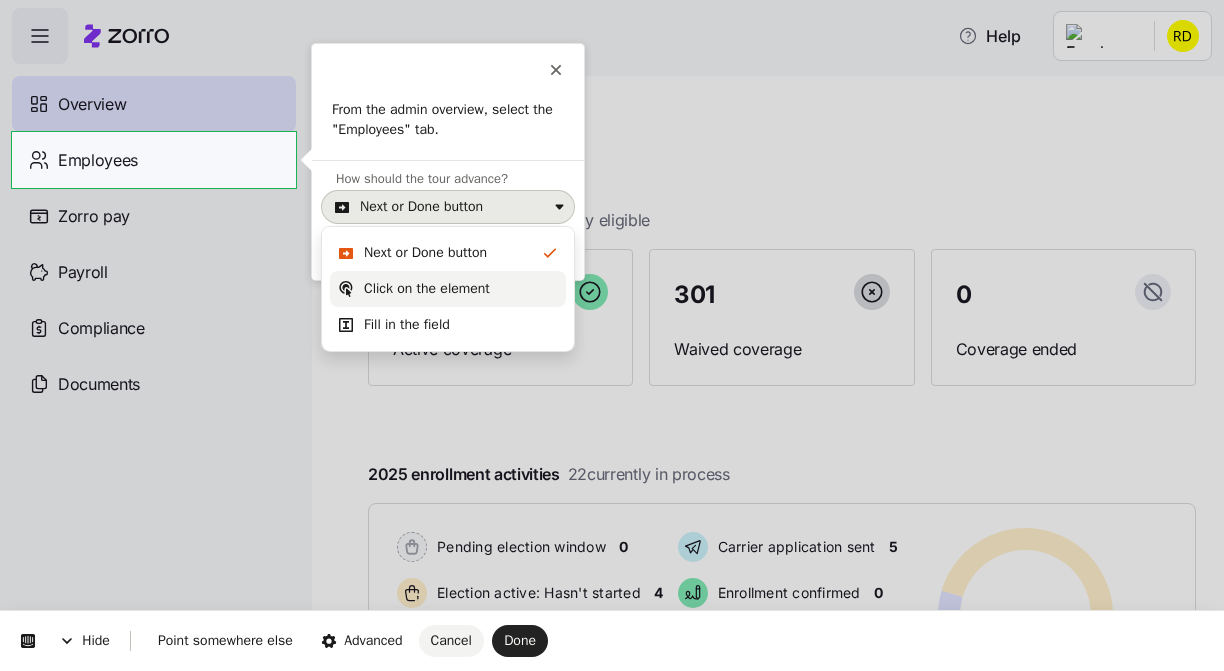 click on "Click on the element" at bounding box center [448, 289] 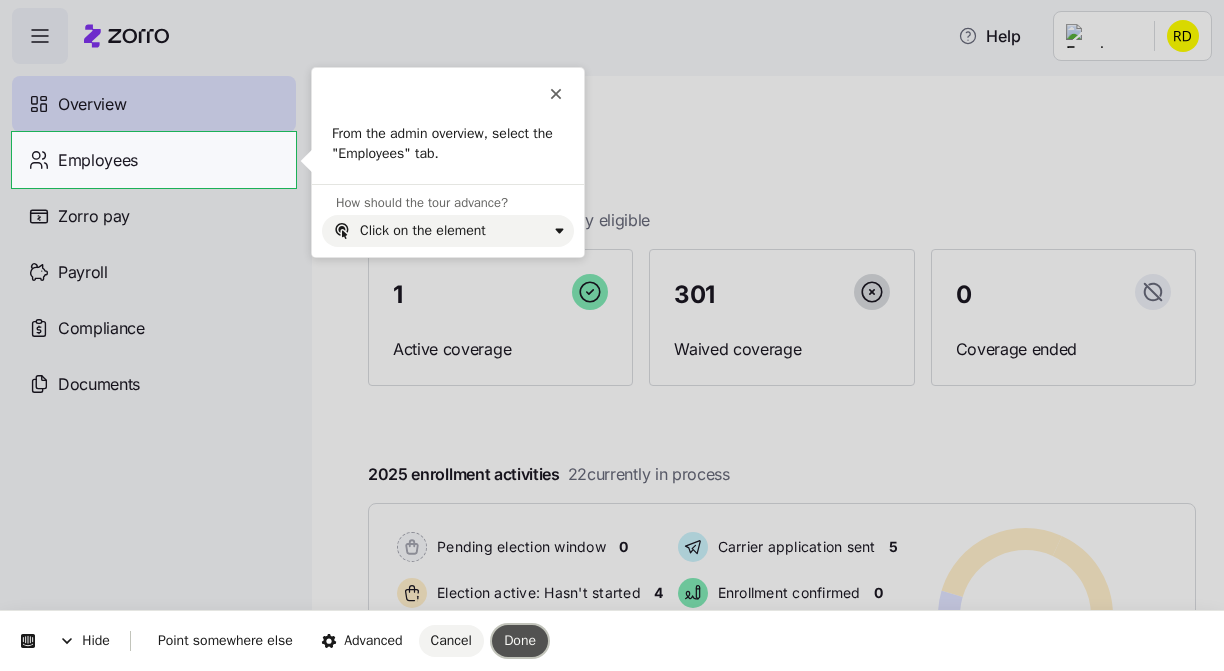 click on "Done" at bounding box center [520, 641] 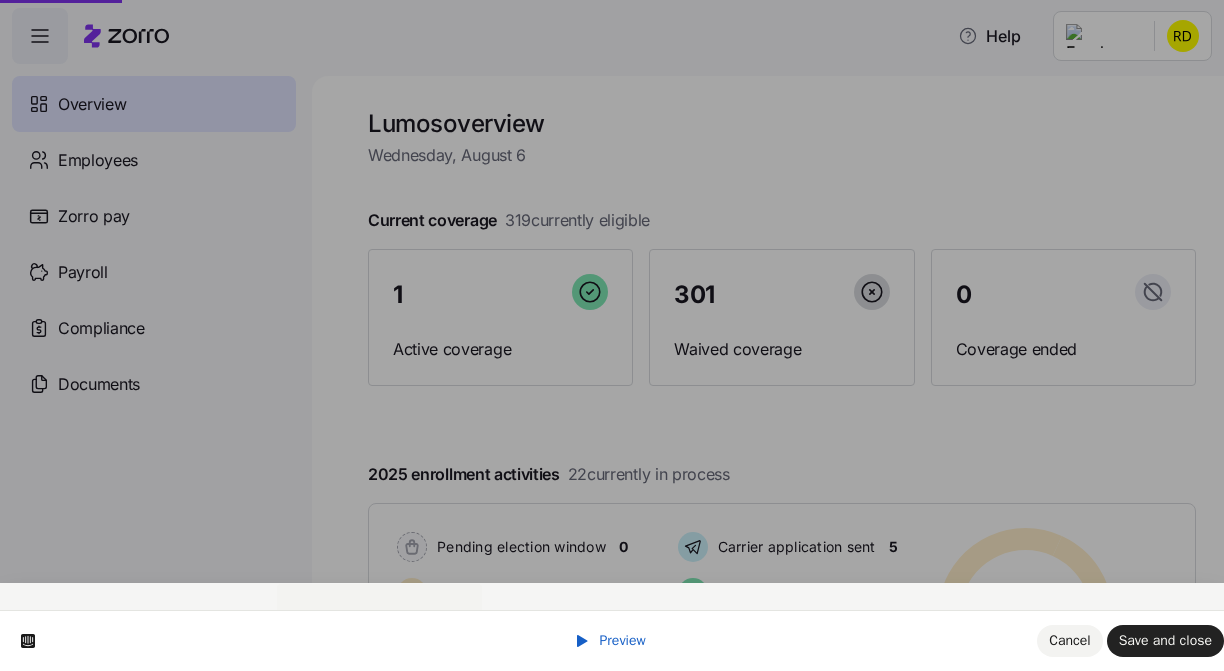 scroll, scrollTop: 0, scrollLeft: 0, axis: both 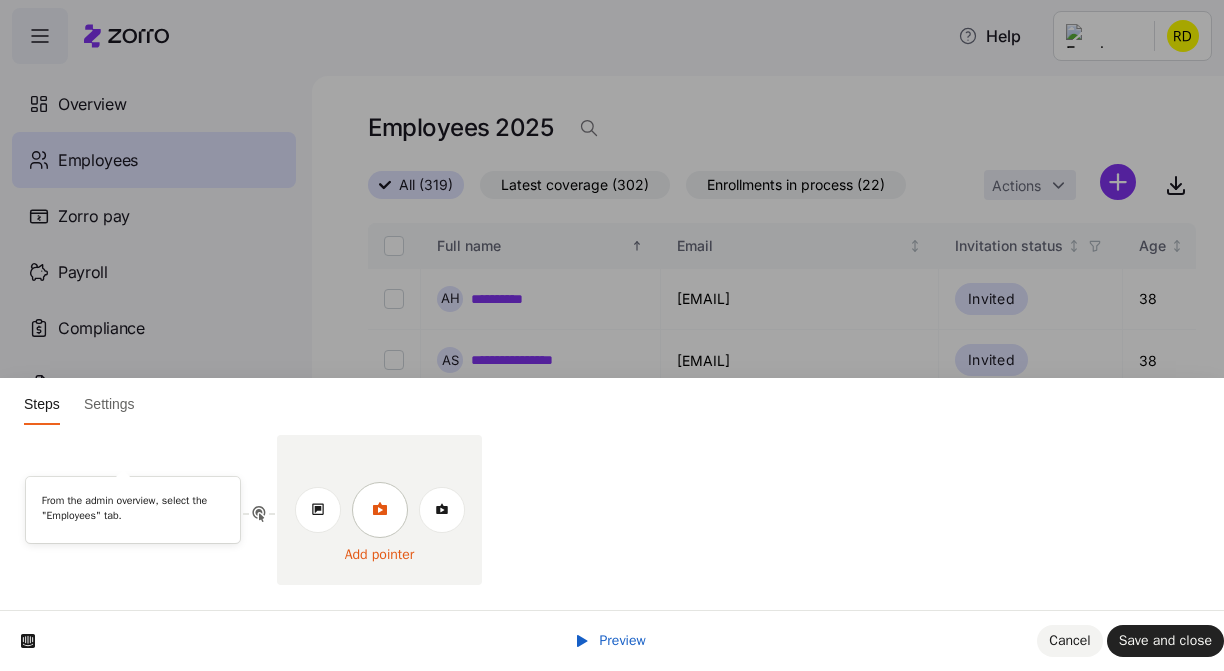 click at bounding box center [380, 510] 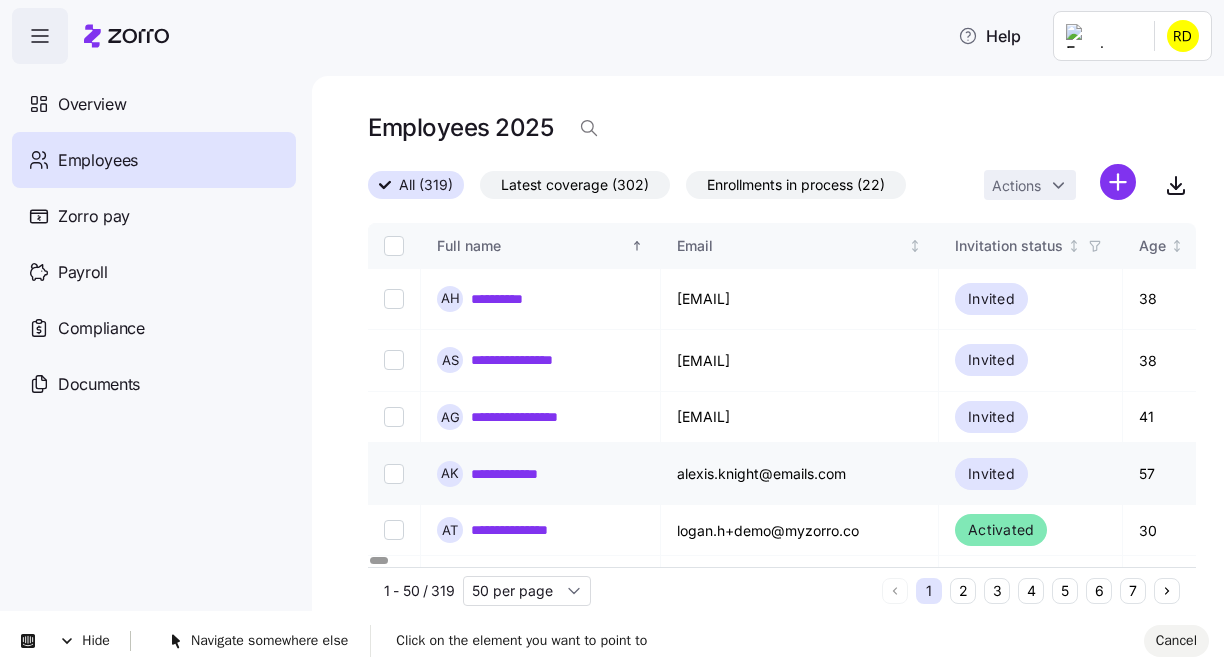 scroll, scrollTop: 0, scrollLeft: 0, axis: both 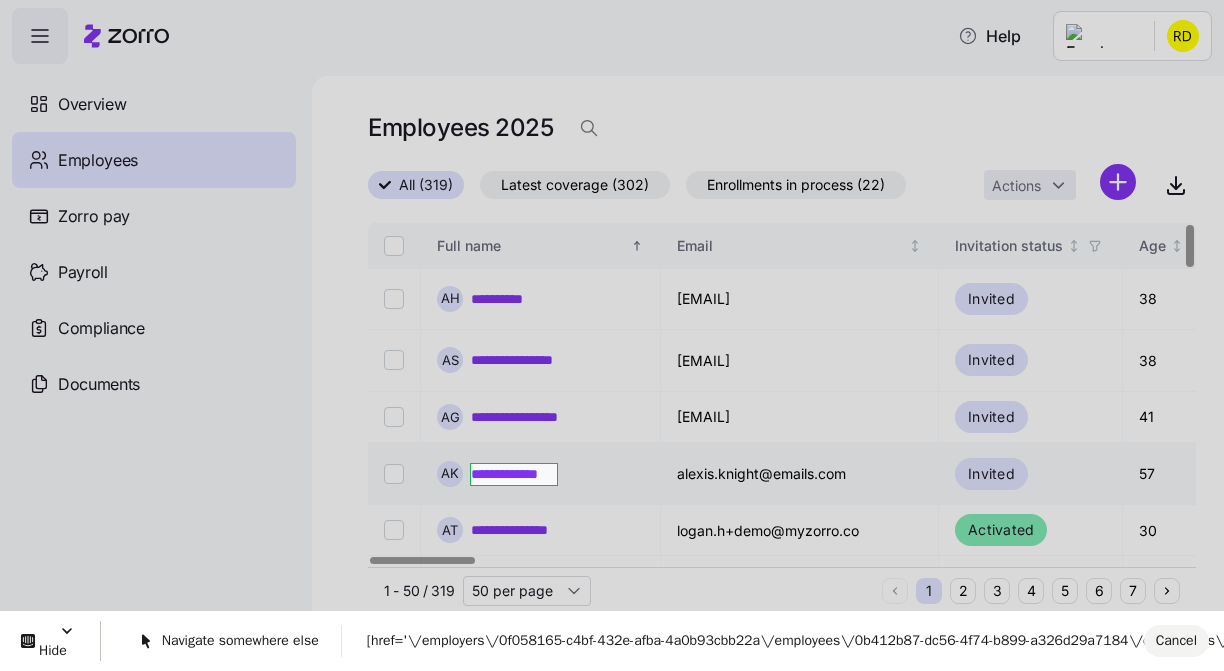 click on "**********" at bounding box center [612, 329] 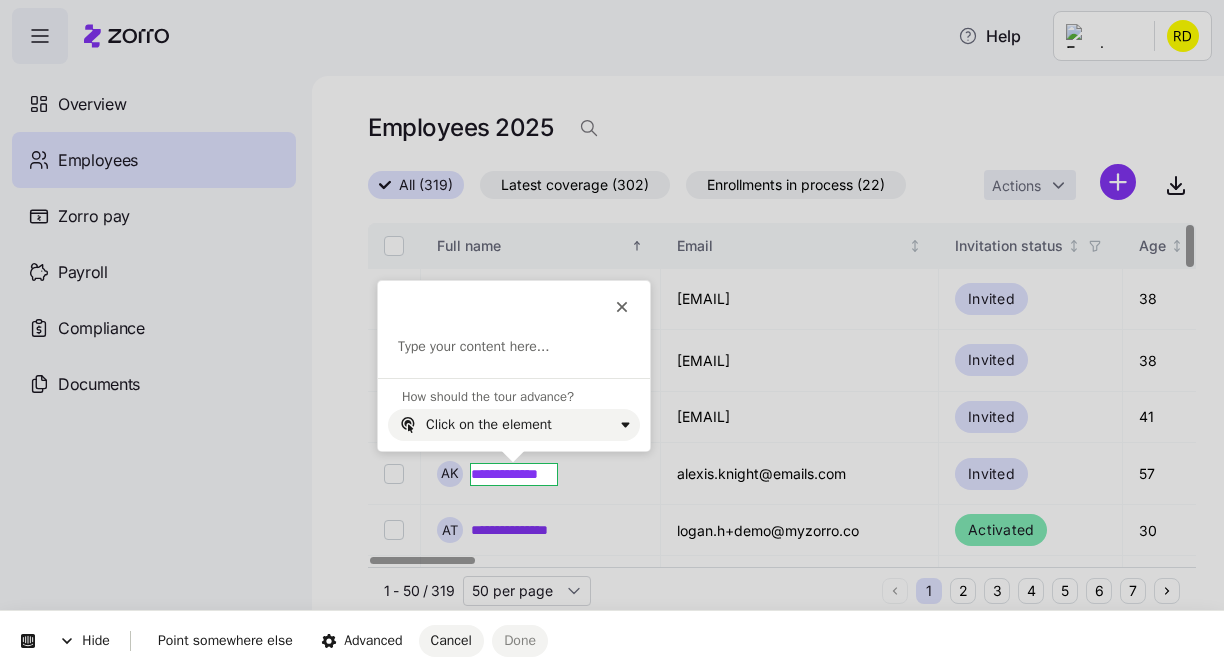 click at bounding box center (514, 347) 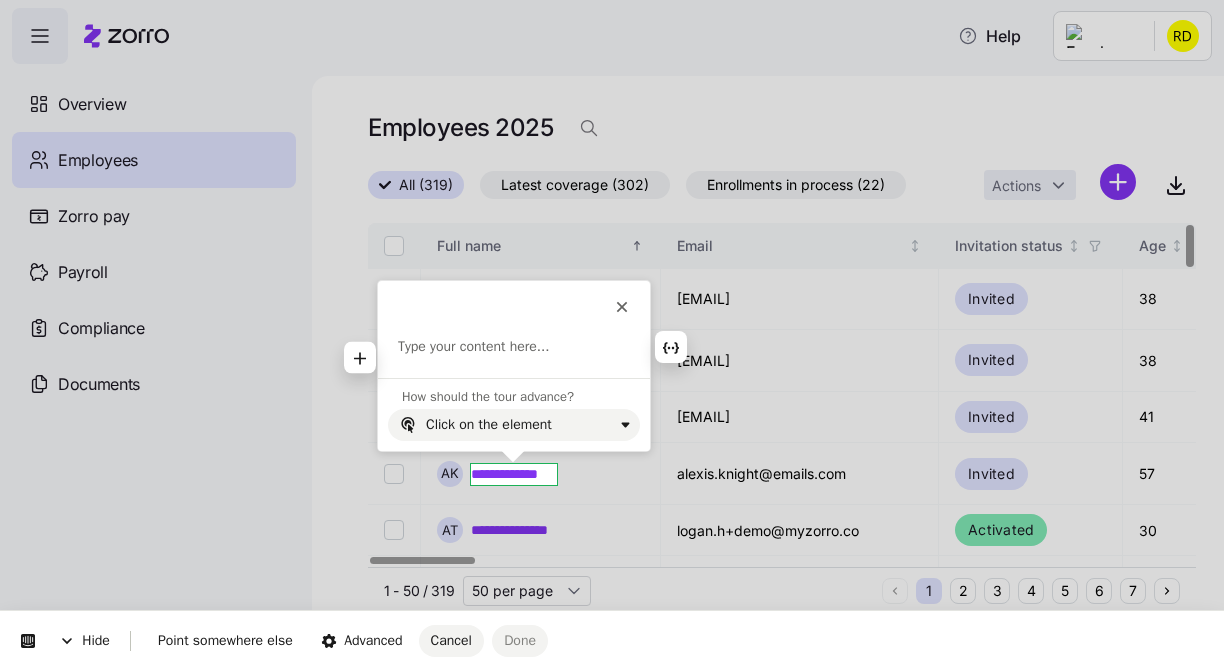 type 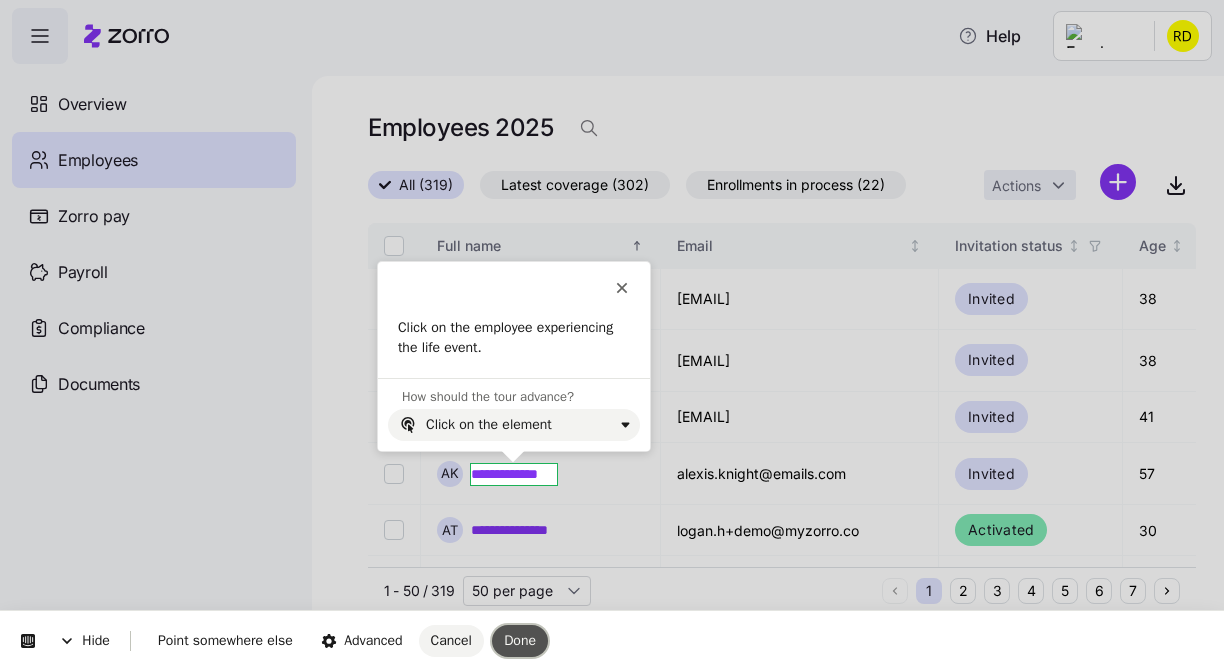 click on "Done" at bounding box center (520, 640) 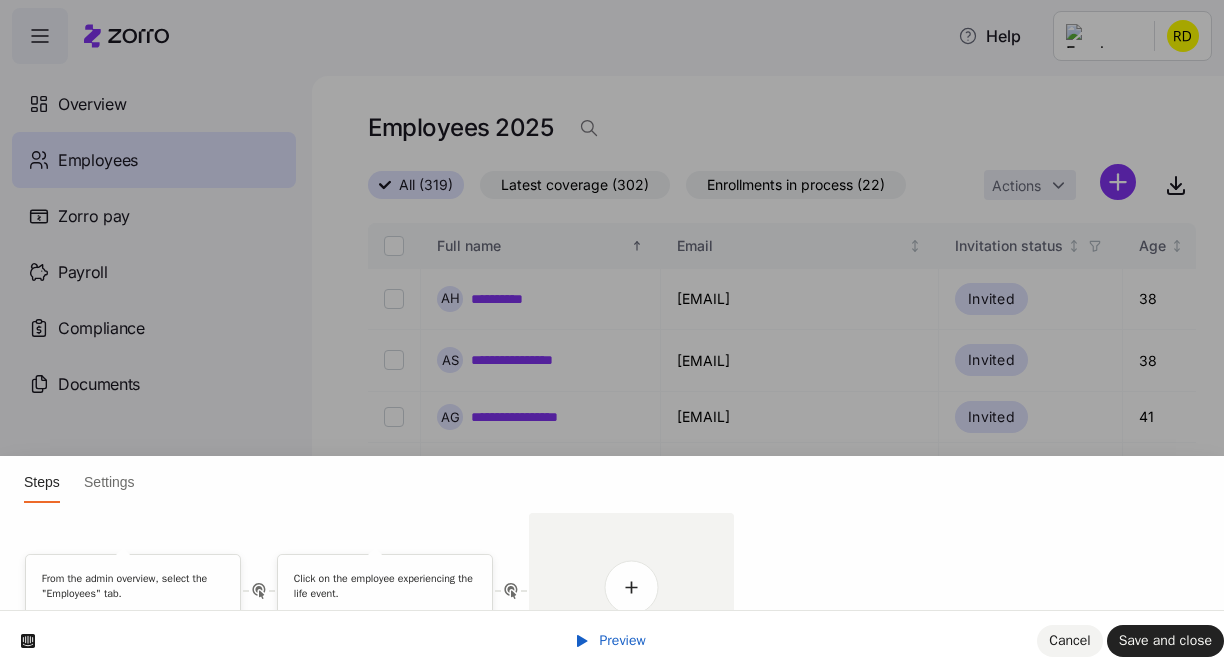 scroll, scrollTop: 0, scrollLeft: 0, axis: both 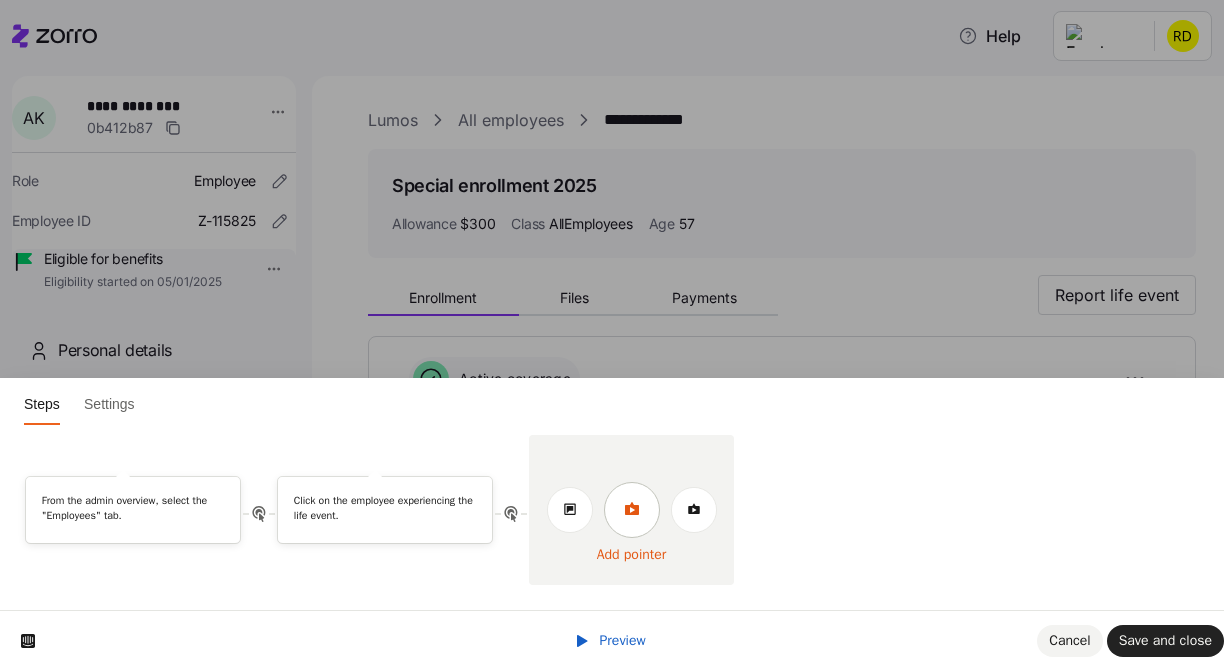 click at bounding box center (632, 510) 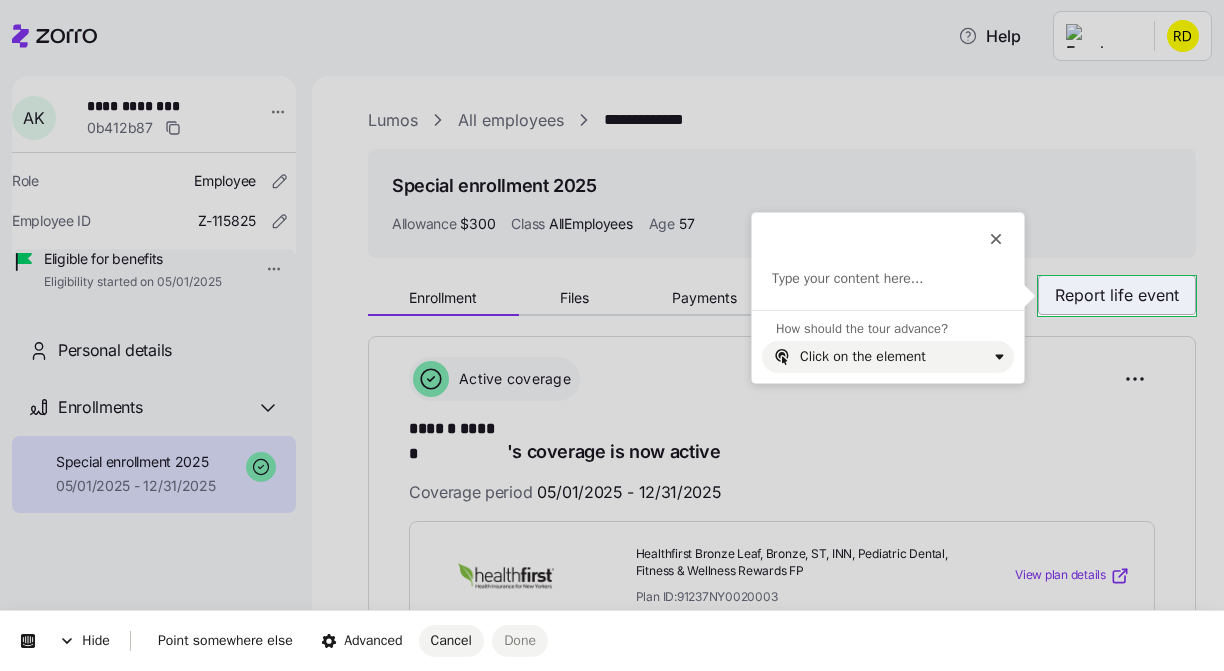 click on "**********" at bounding box center (612, 329) 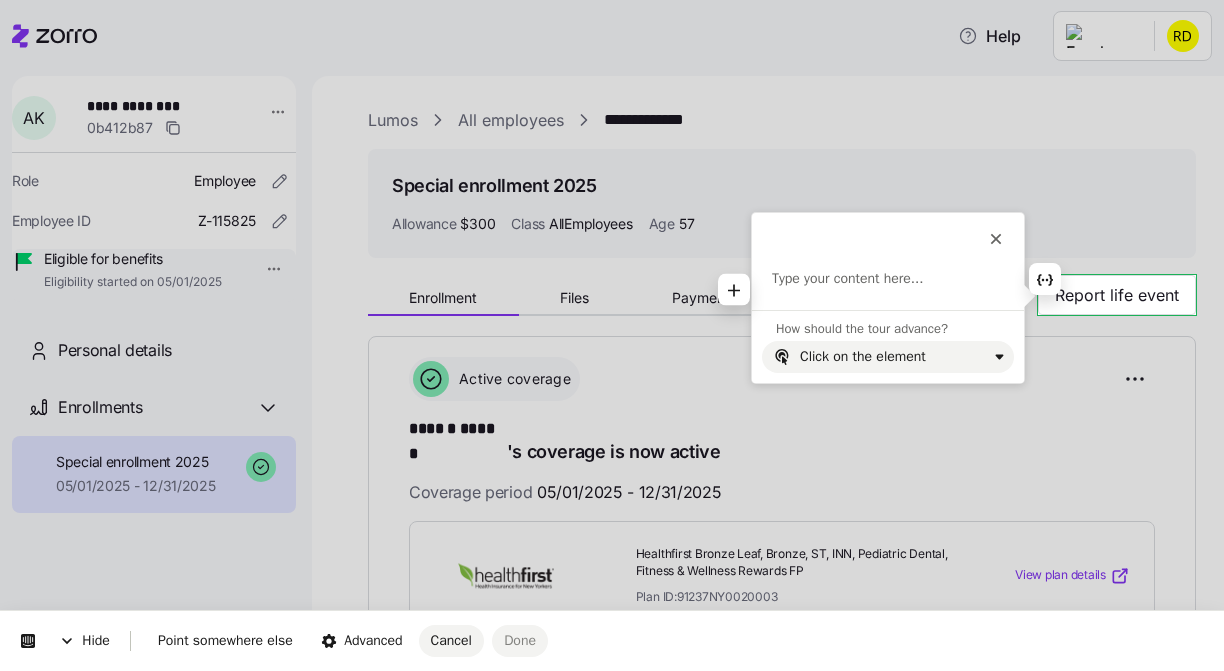 click at bounding box center [888, 279] 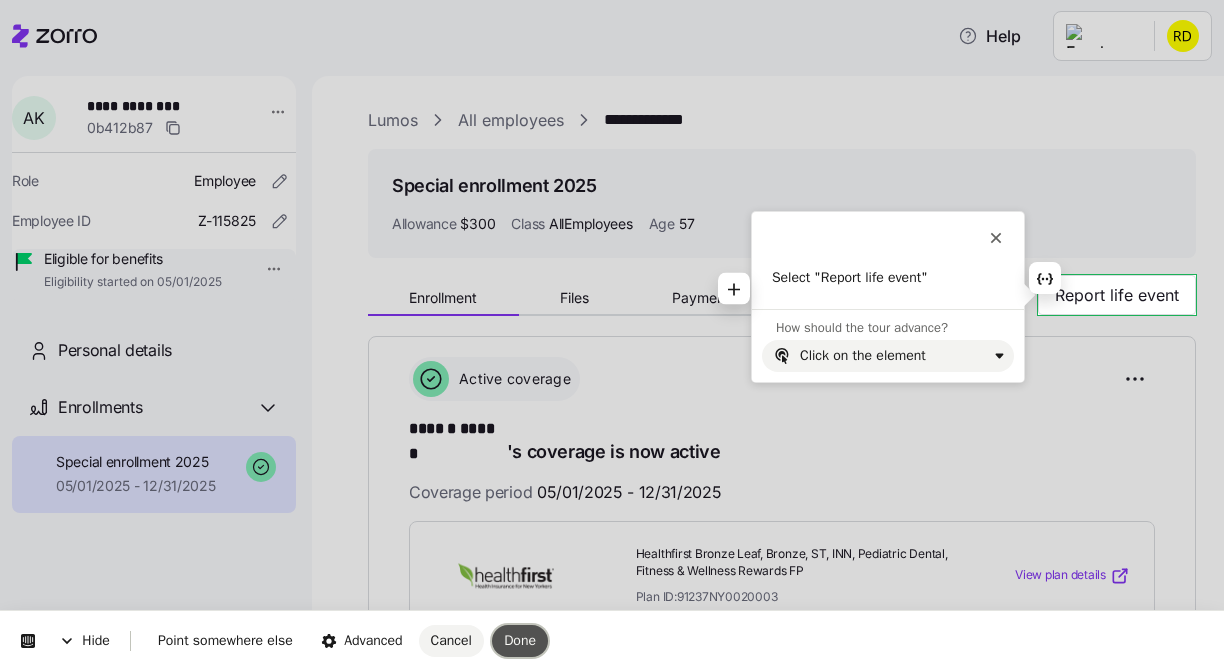 click on "Done" at bounding box center [520, 640] 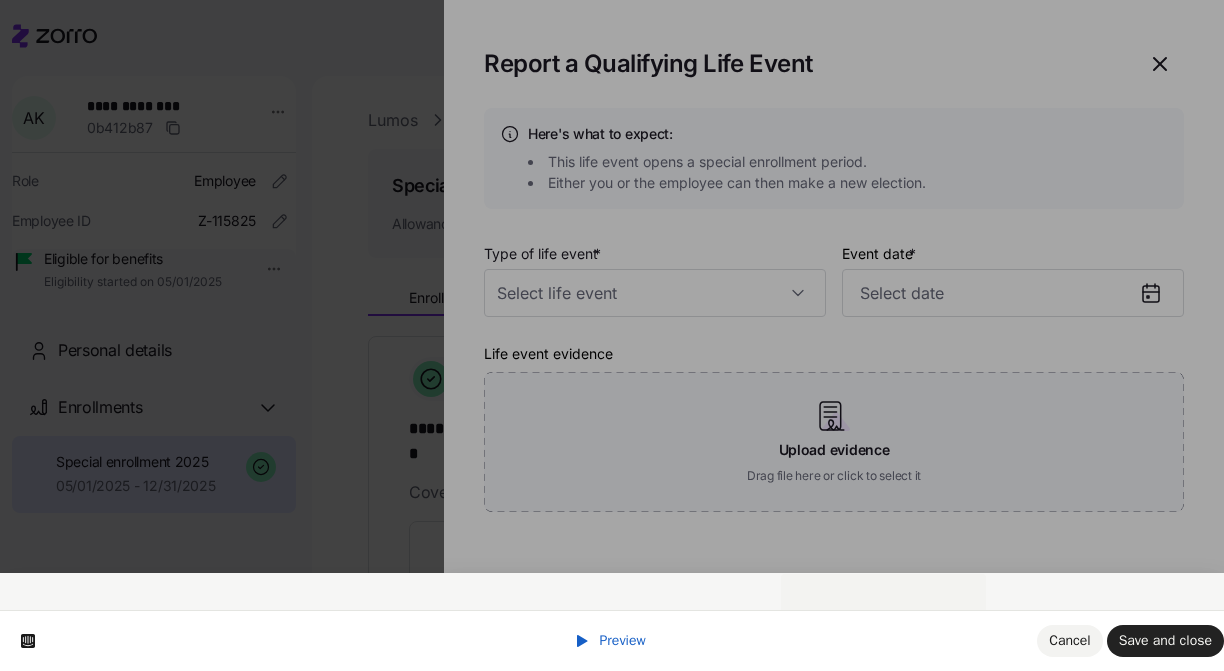 scroll, scrollTop: 0, scrollLeft: 0, axis: both 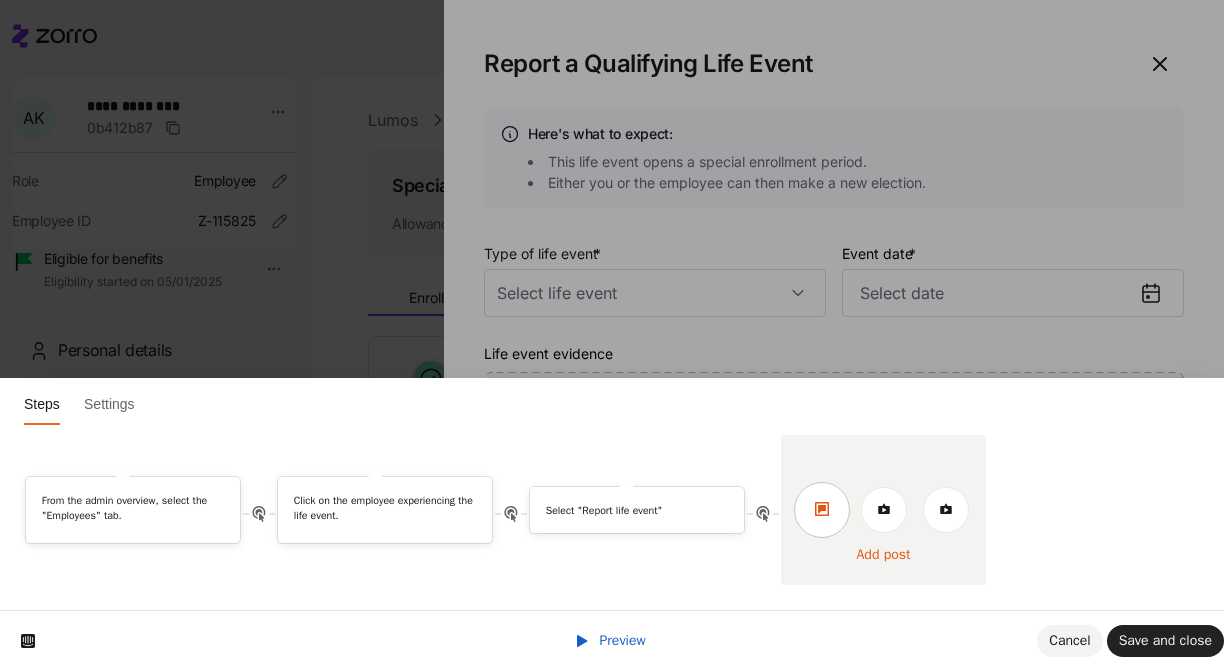 click 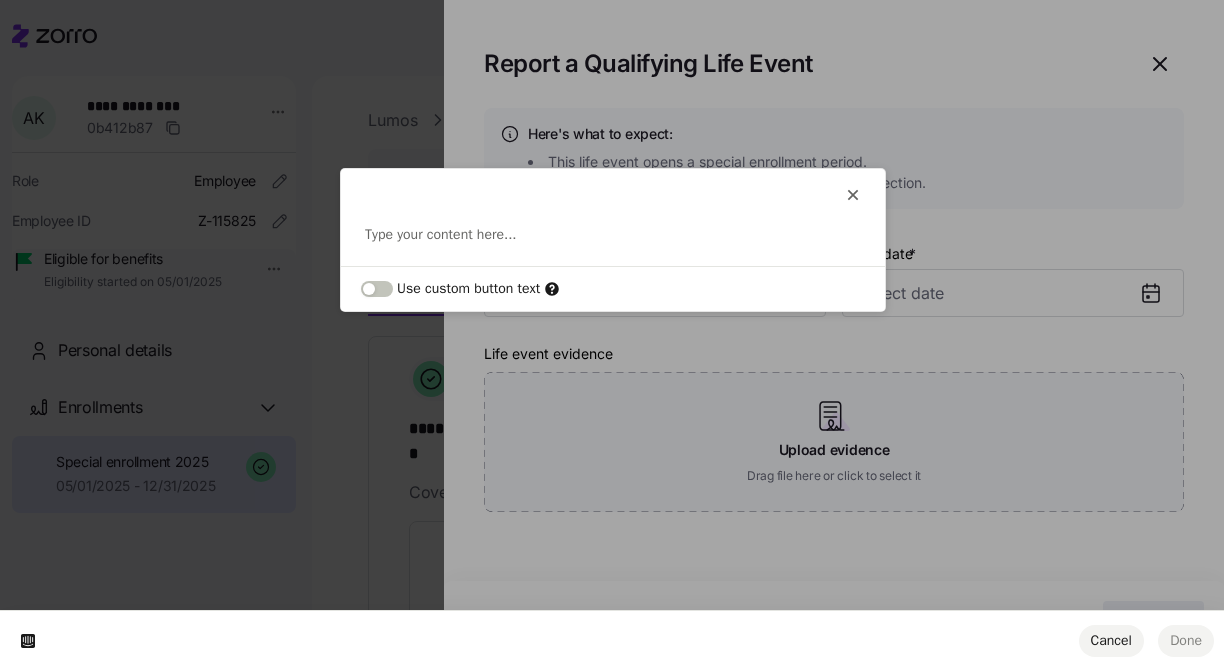 drag, startPoint x: 460, startPoint y: 183, endPoint x: 350, endPoint y: 98, distance: 139.01439 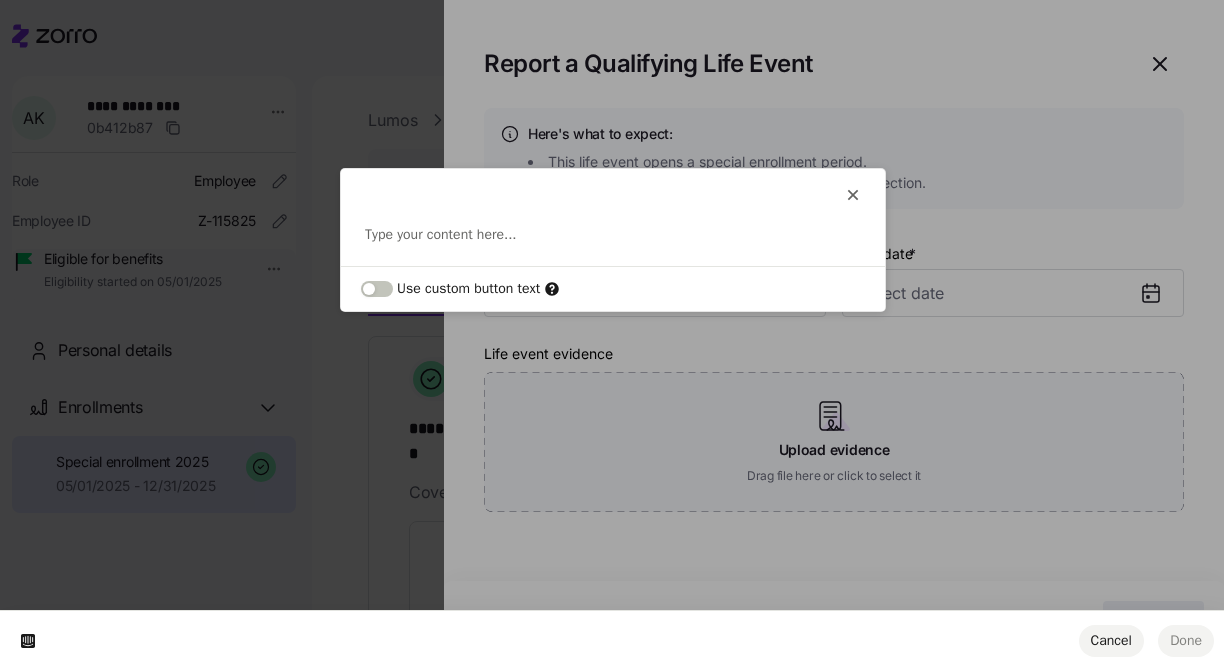 click on "This button doesn't work while you're creating your tour
Type your content here...
Use custom button text
Cancel
Done" at bounding box center [612, 0] 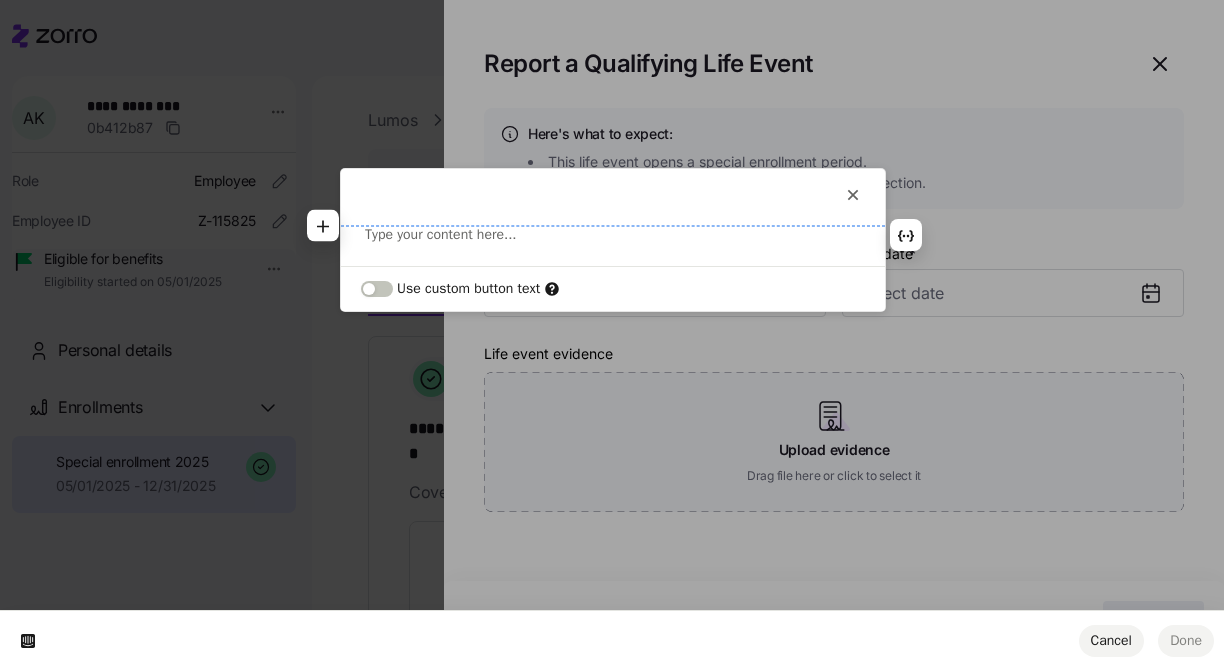 click at bounding box center [613, 235] 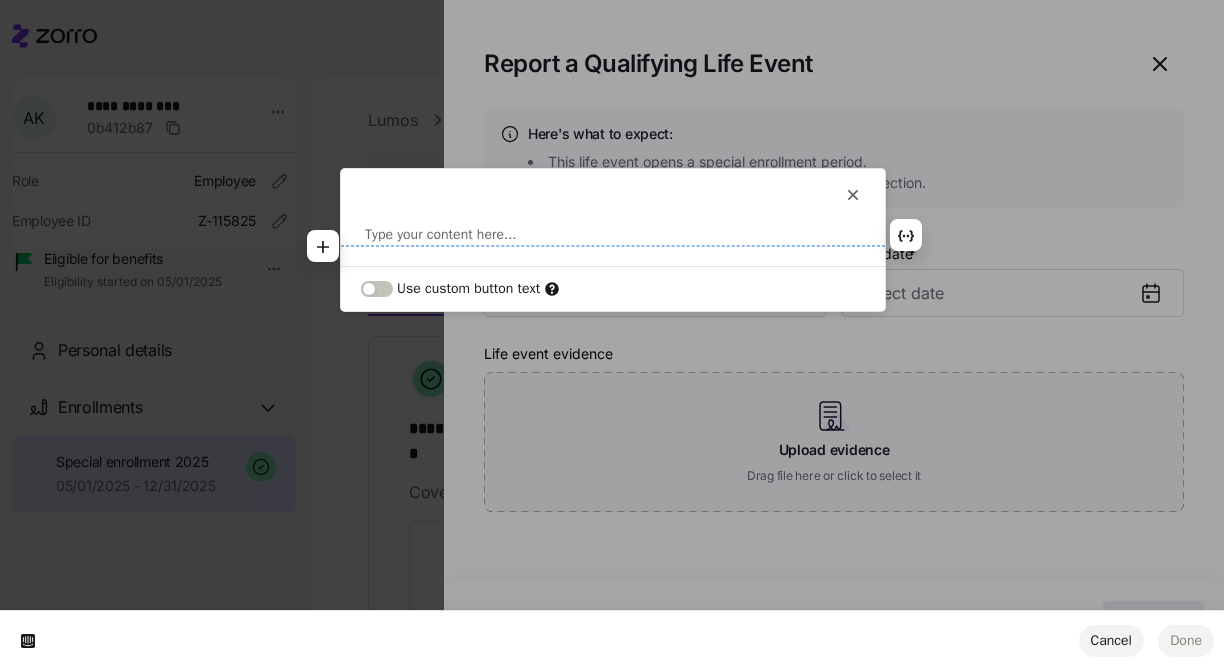 type 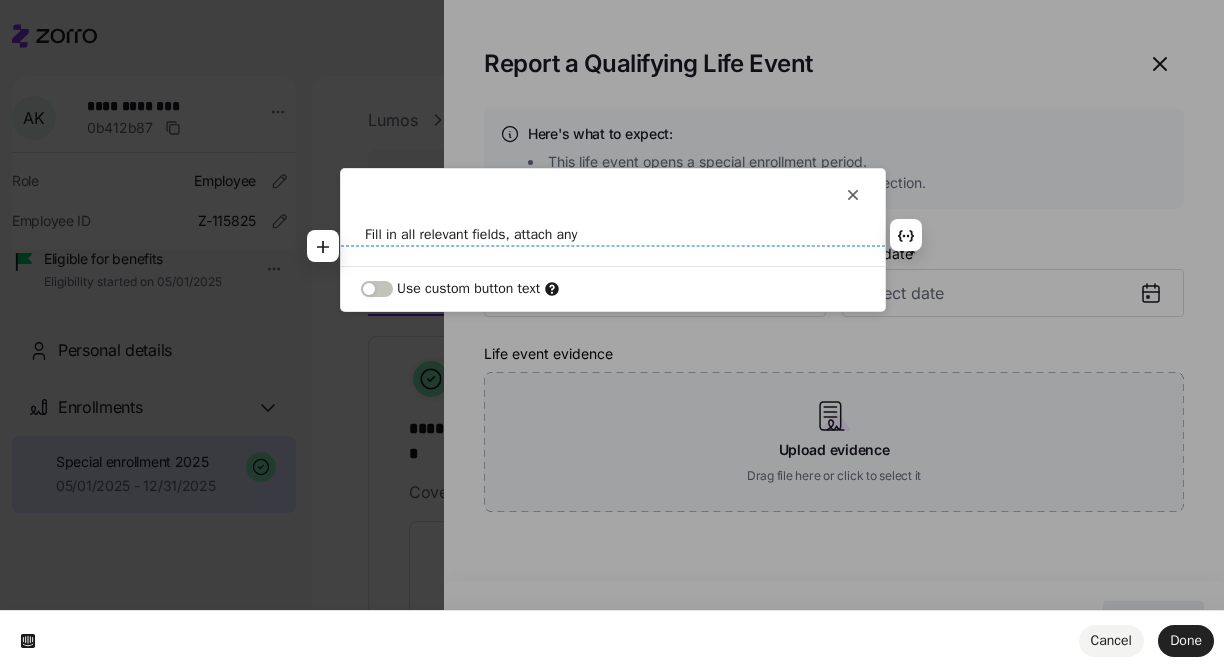 click on "Fill in all relevant fields, attach any" at bounding box center [613, 235] 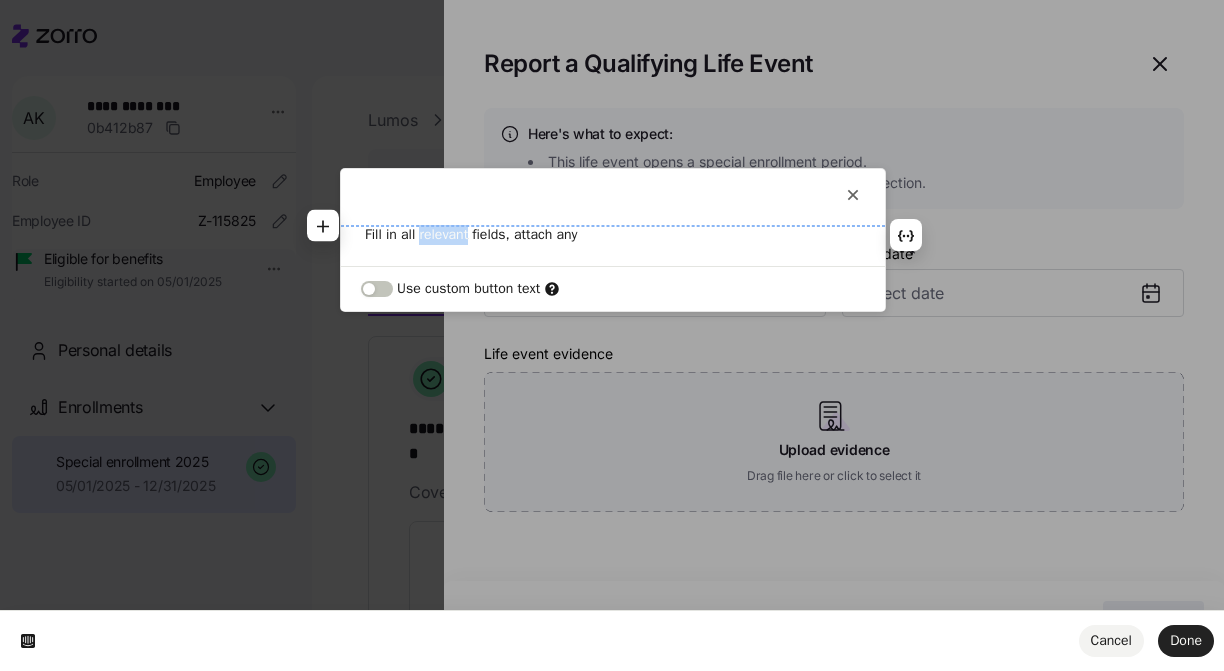 click on "Fill in all relevant fields, attach any" at bounding box center (613, 235) 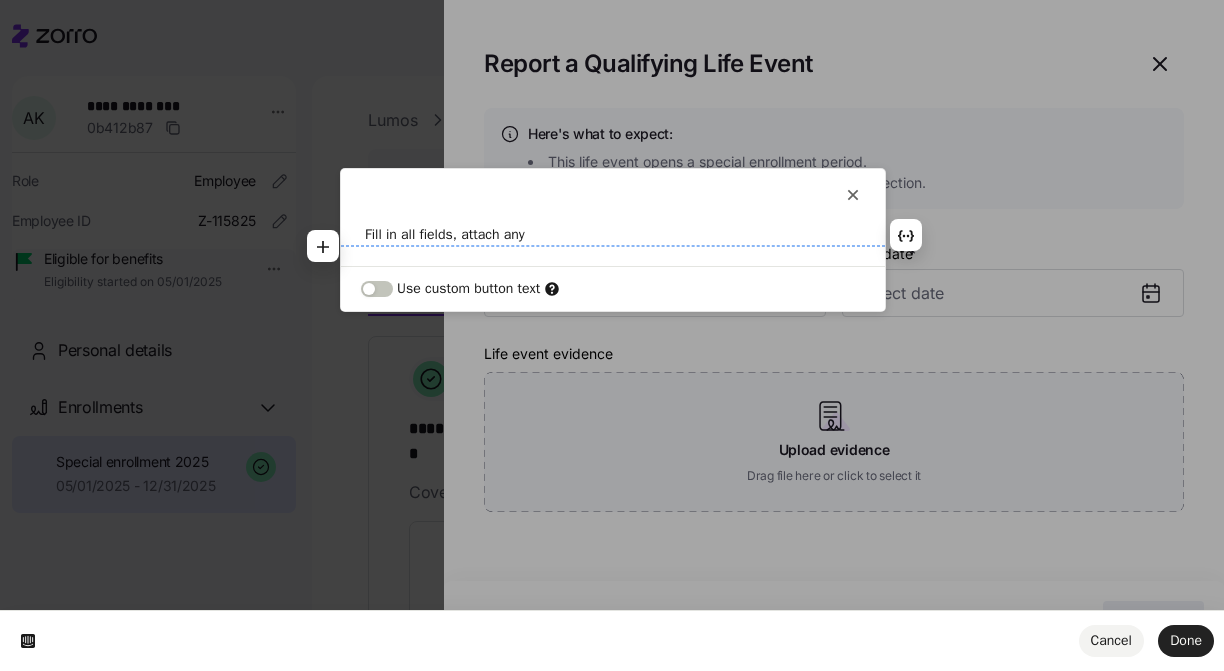 click on "Fill in all fields, attach any" at bounding box center [613, 235] 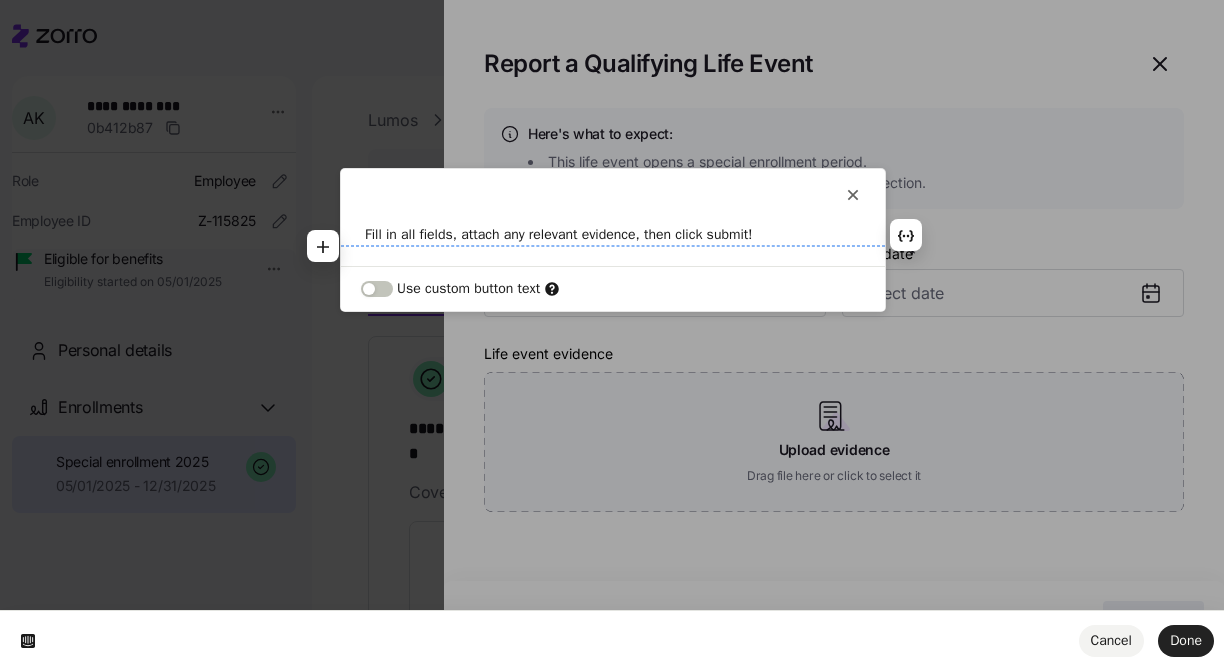 click on "Fill in all fields, attach any relevant evidence, then click submit!" at bounding box center (613, 235) 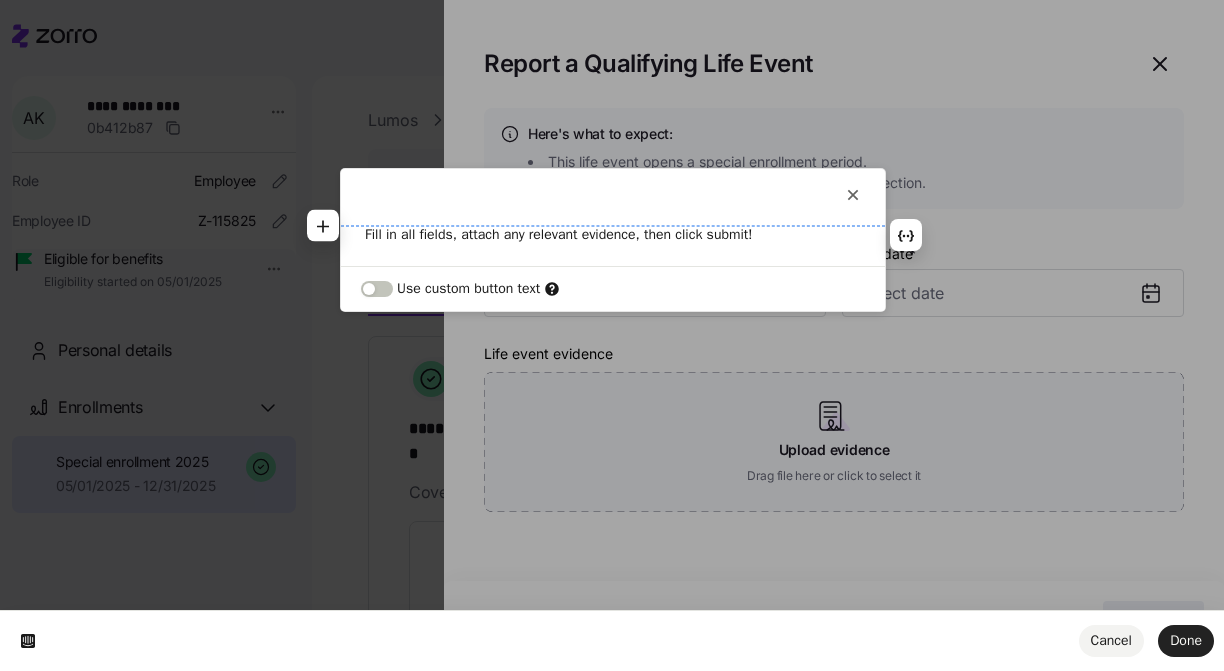 click on "Fill in all fields, attach any relevant evidence, then click submit!" at bounding box center [613, 235] 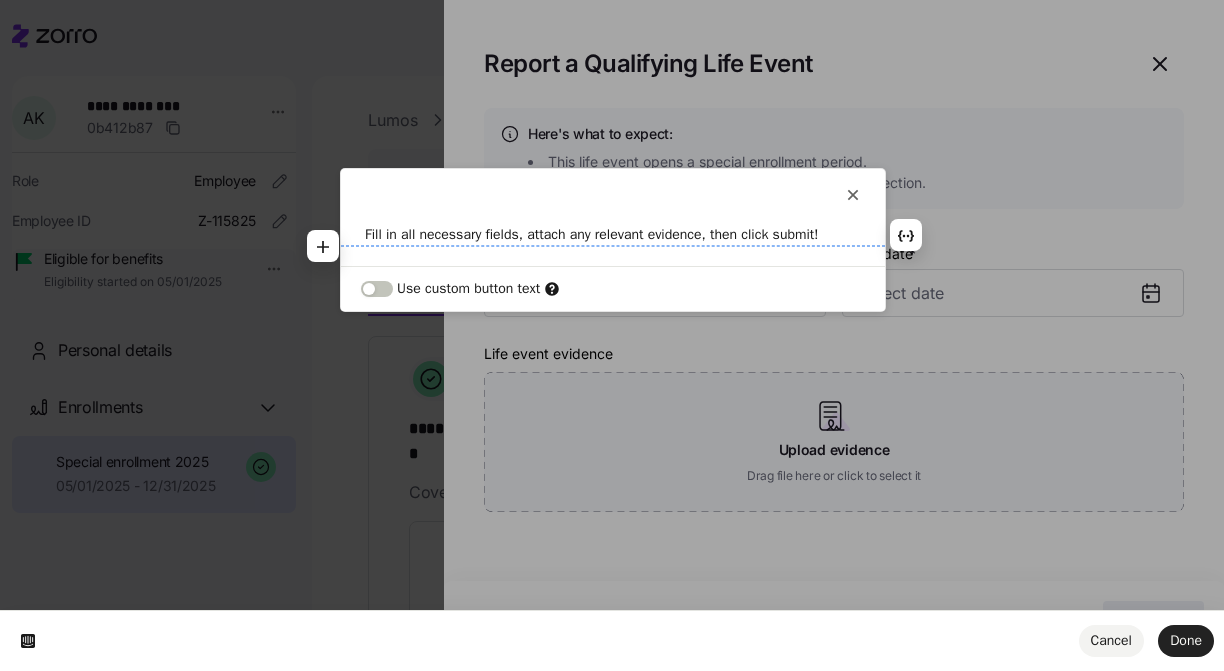 click on "Fill in all necessary fields, attach any relevant evidence, then click submit!" at bounding box center (613, 235) 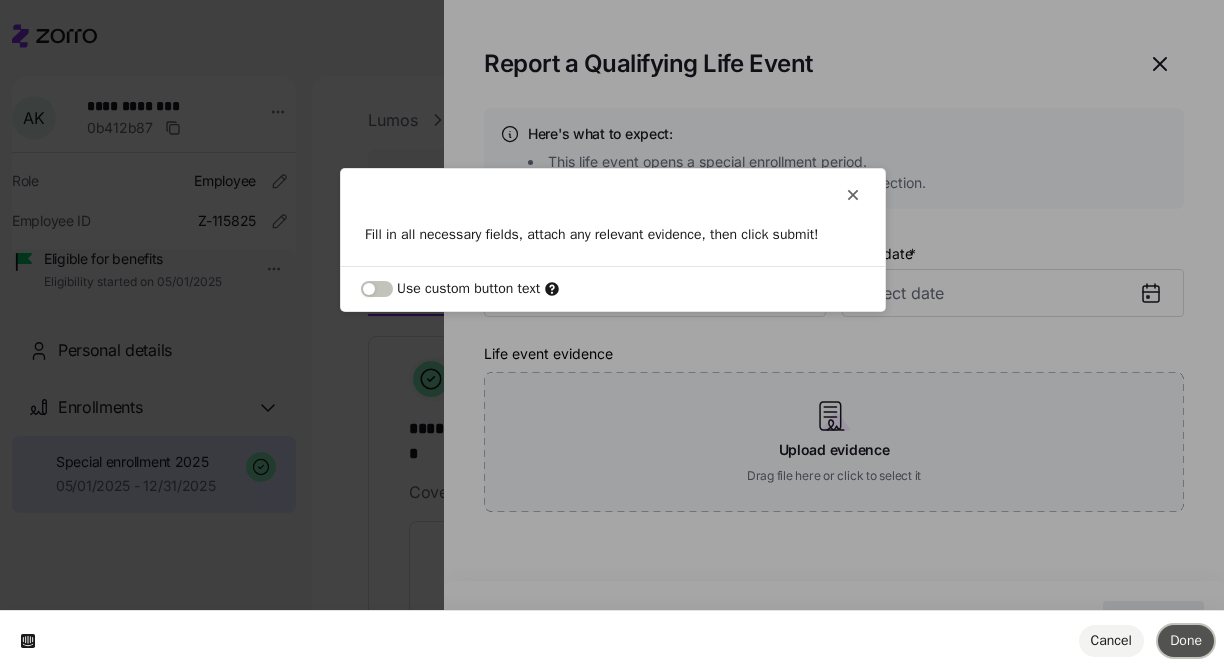 click on "Done" at bounding box center [1186, 640] 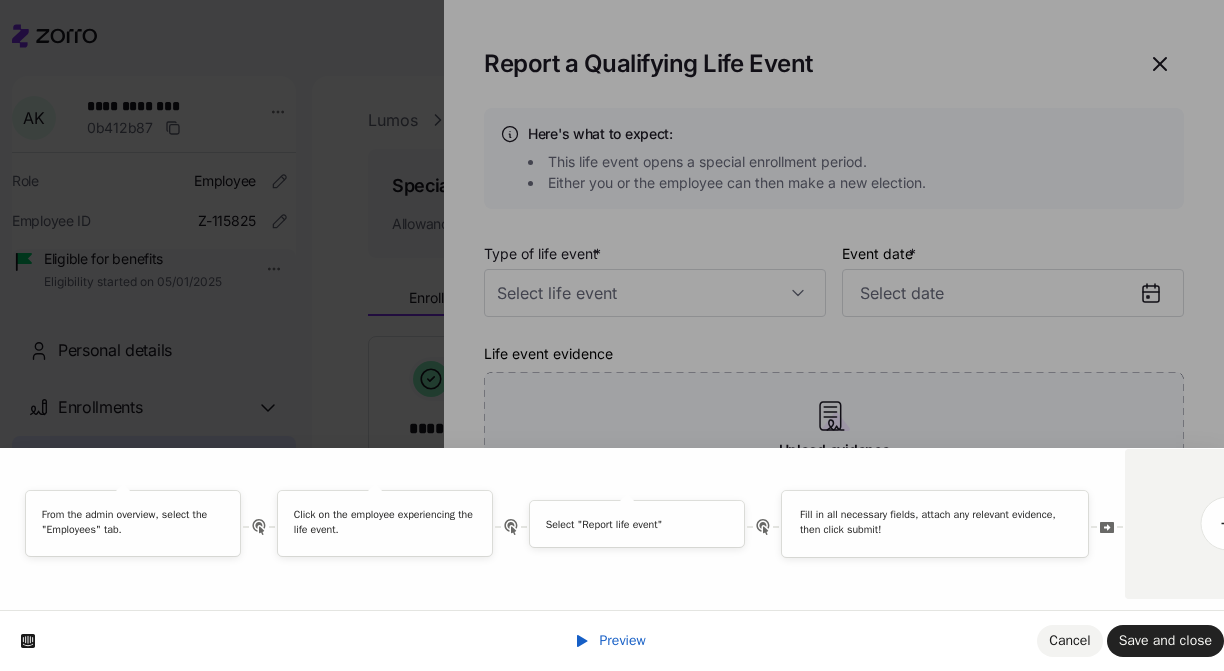 scroll, scrollTop: 0, scrollLeft: 0, axis: both 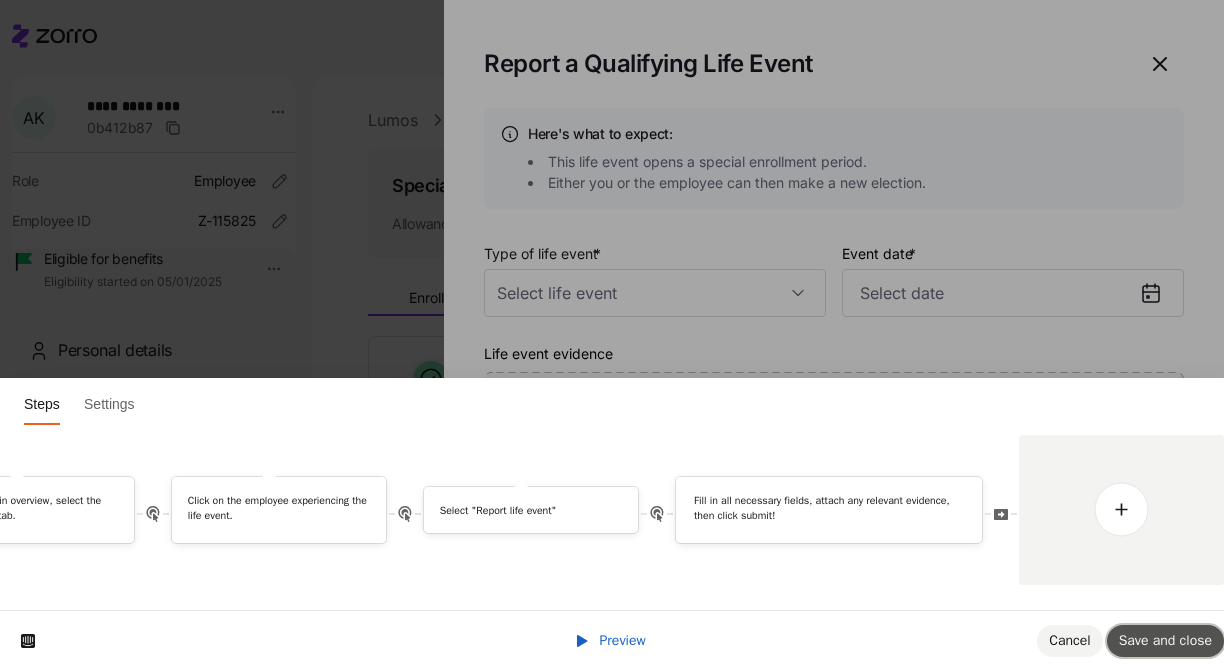 click on "Save and close" at bounding box center (1165, 640) 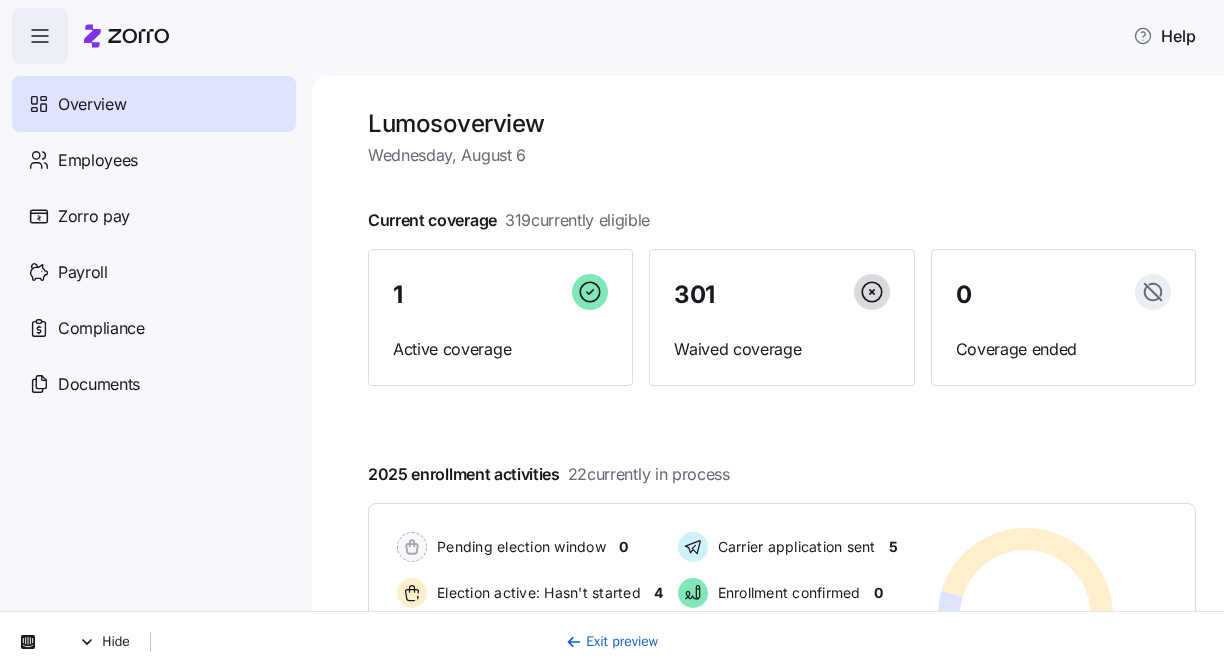 scroll, scrollTop: 0, scrollLeft: 0, axis: both 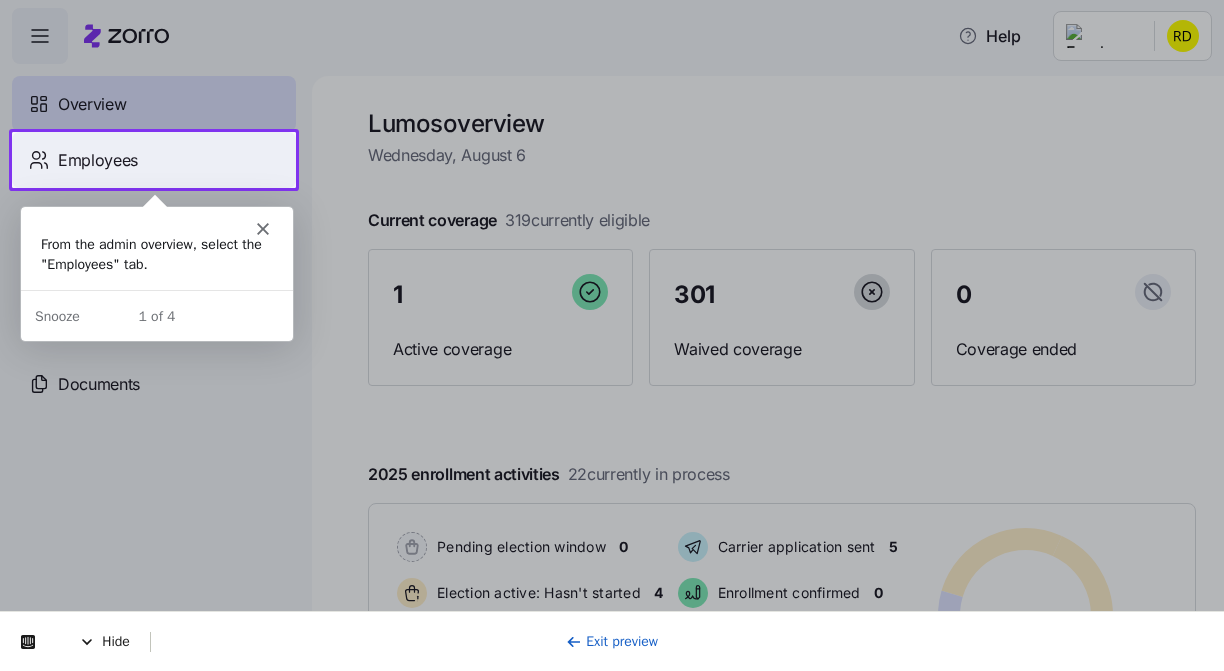 click on "Employees" at bounding box center (154, 160) 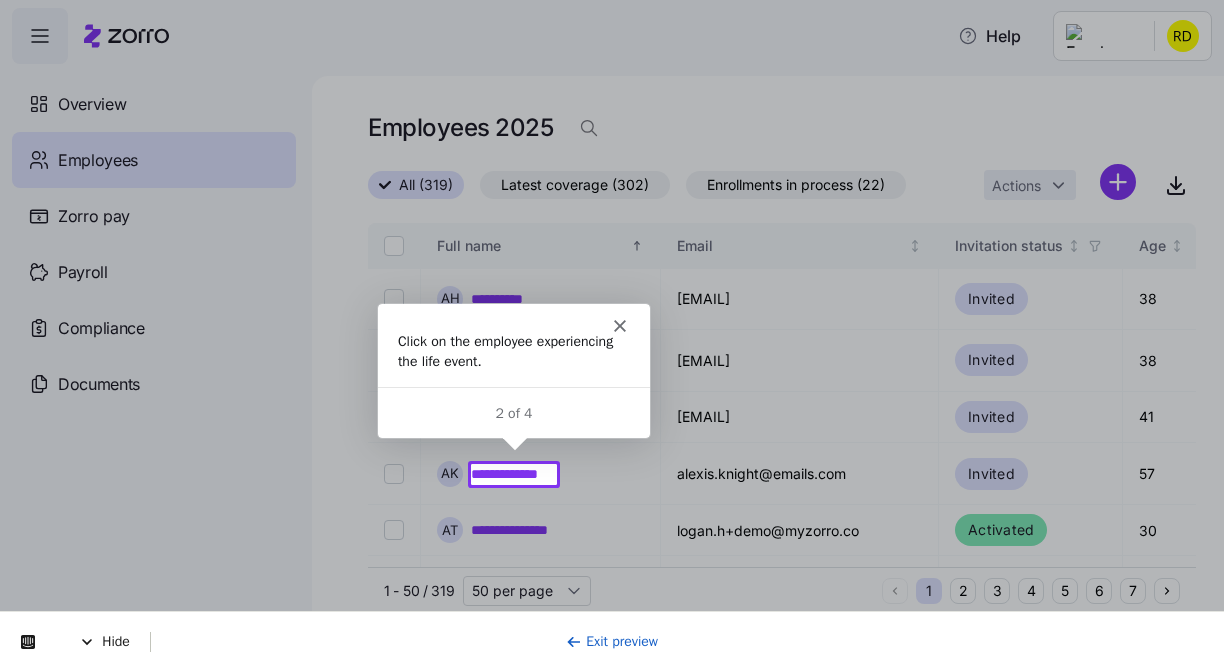 scroll, scrollTop: 0, scrollLeft: 0, axis: both 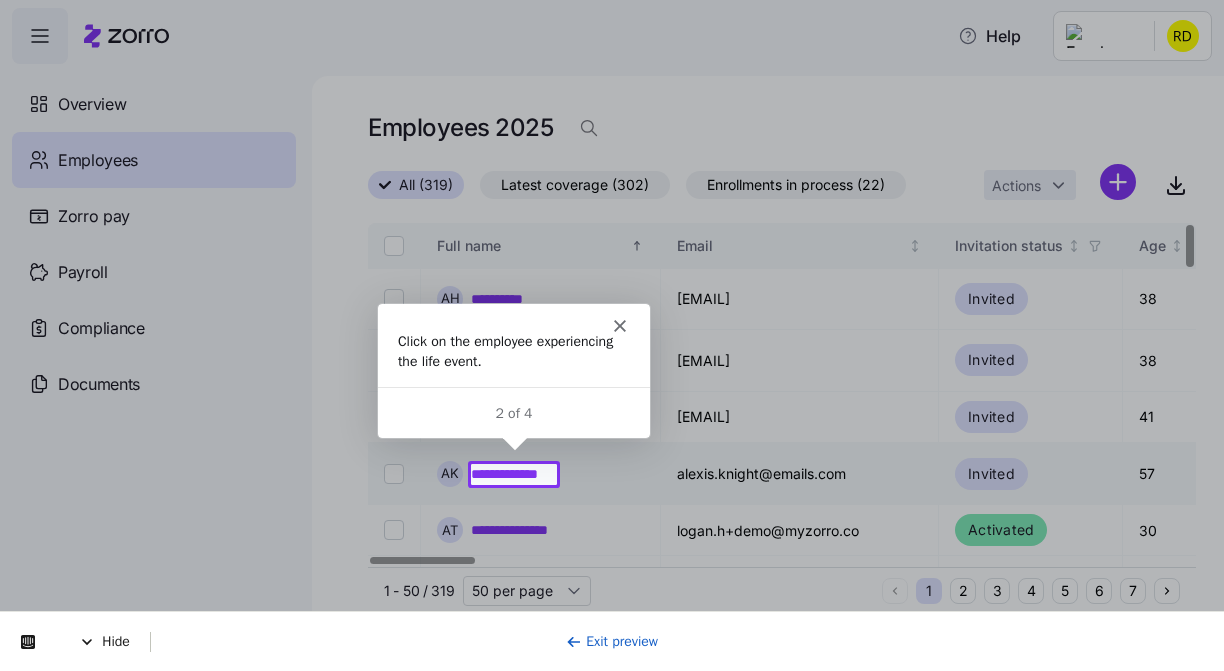 click on "**********" at bounding box center [514, 474] 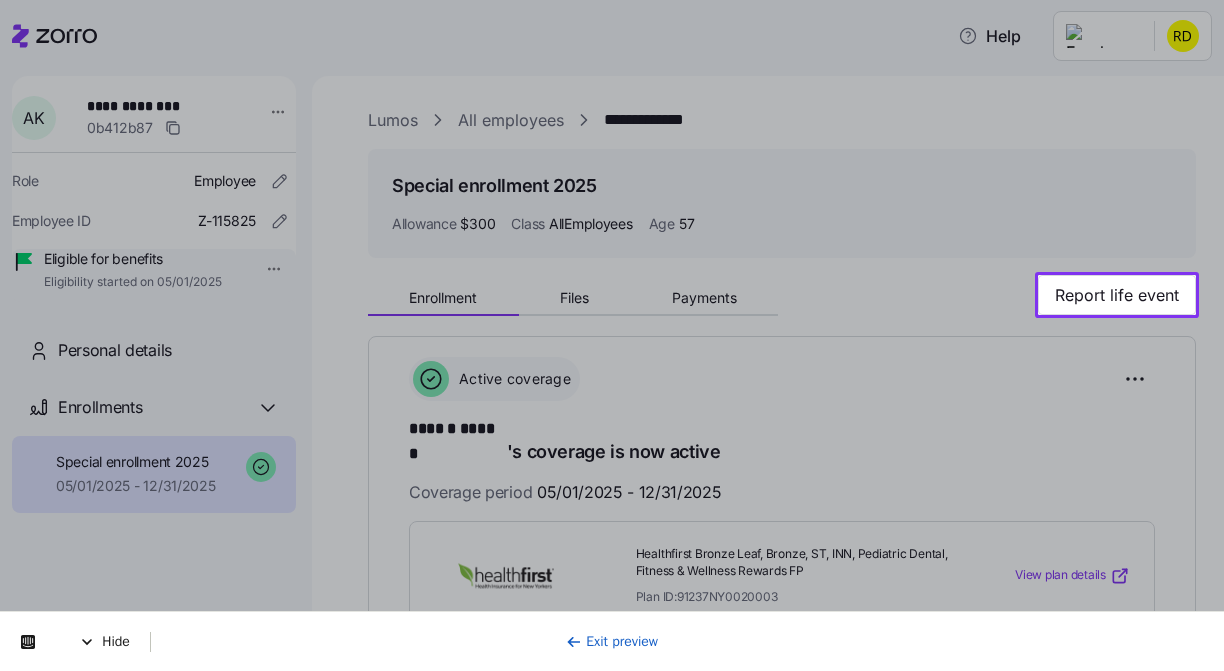 scroll, scrollTop: 0, scrollLeft: 0, axis: both 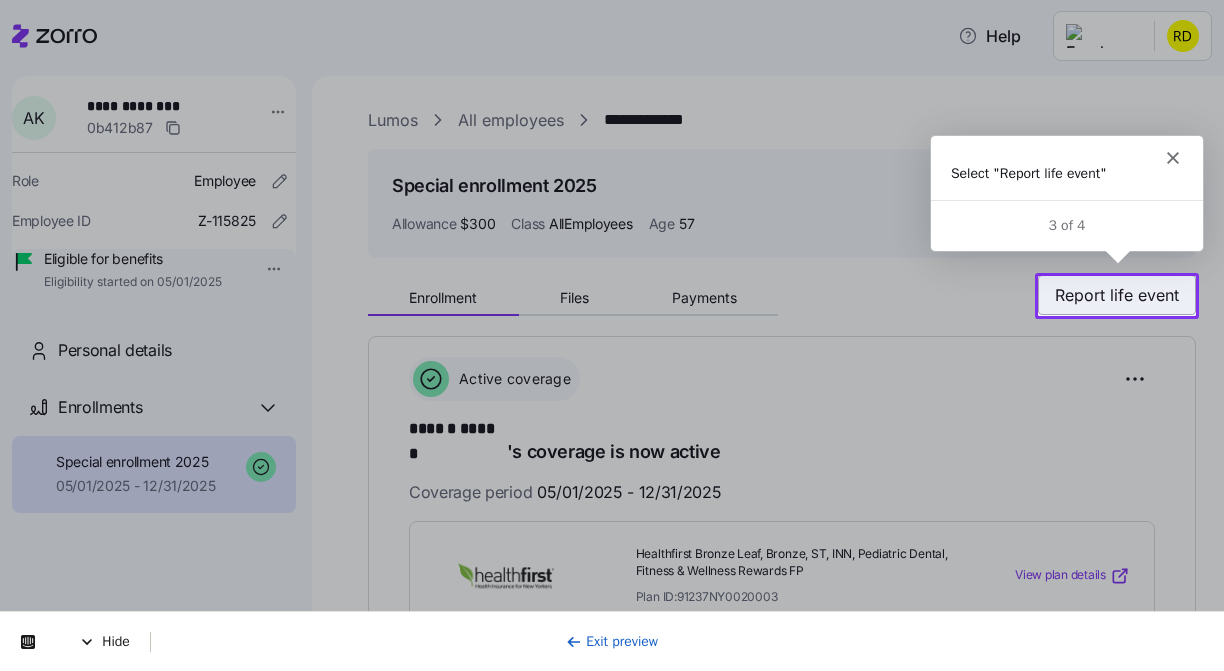 click on "Report life event" at bounding box center (1117, 295) 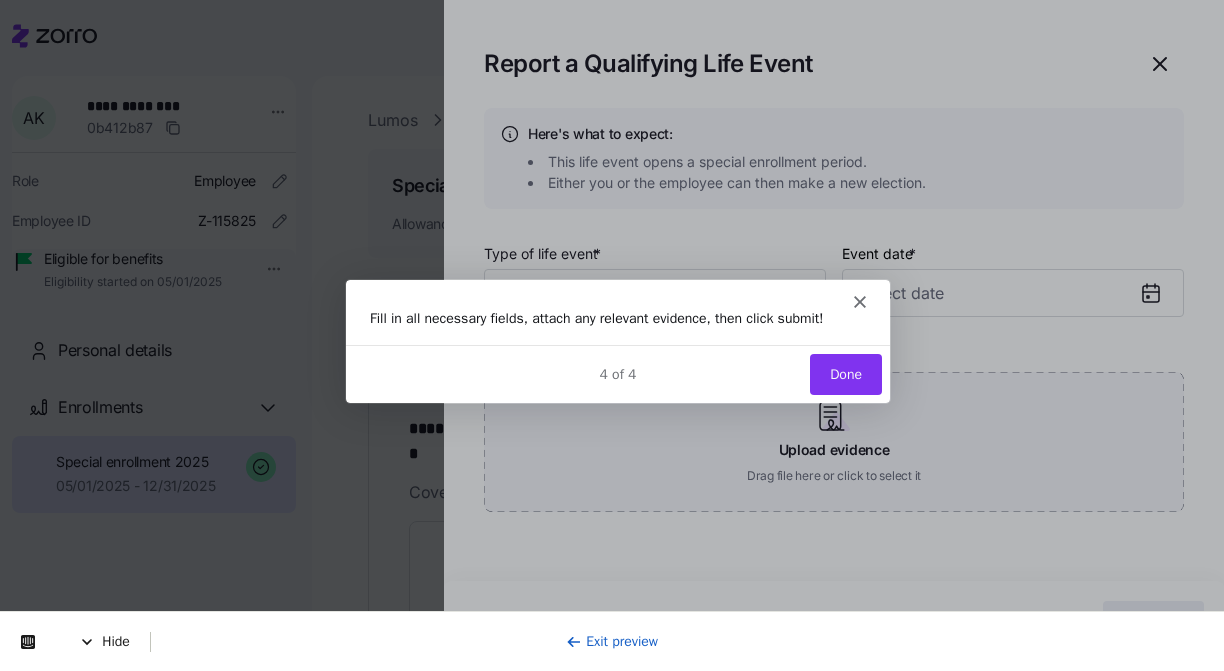 scroll, scrollTop: 0, scrollLeft: 0, axis: both 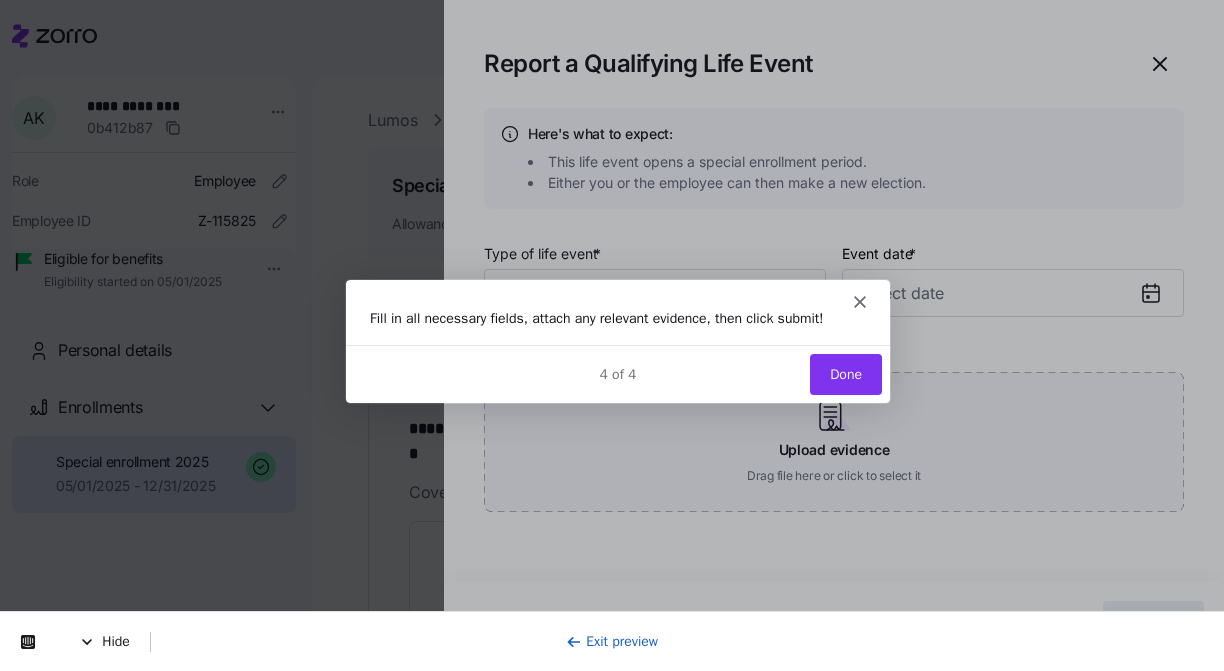 click on "Done" at bounding box center (845, 373) 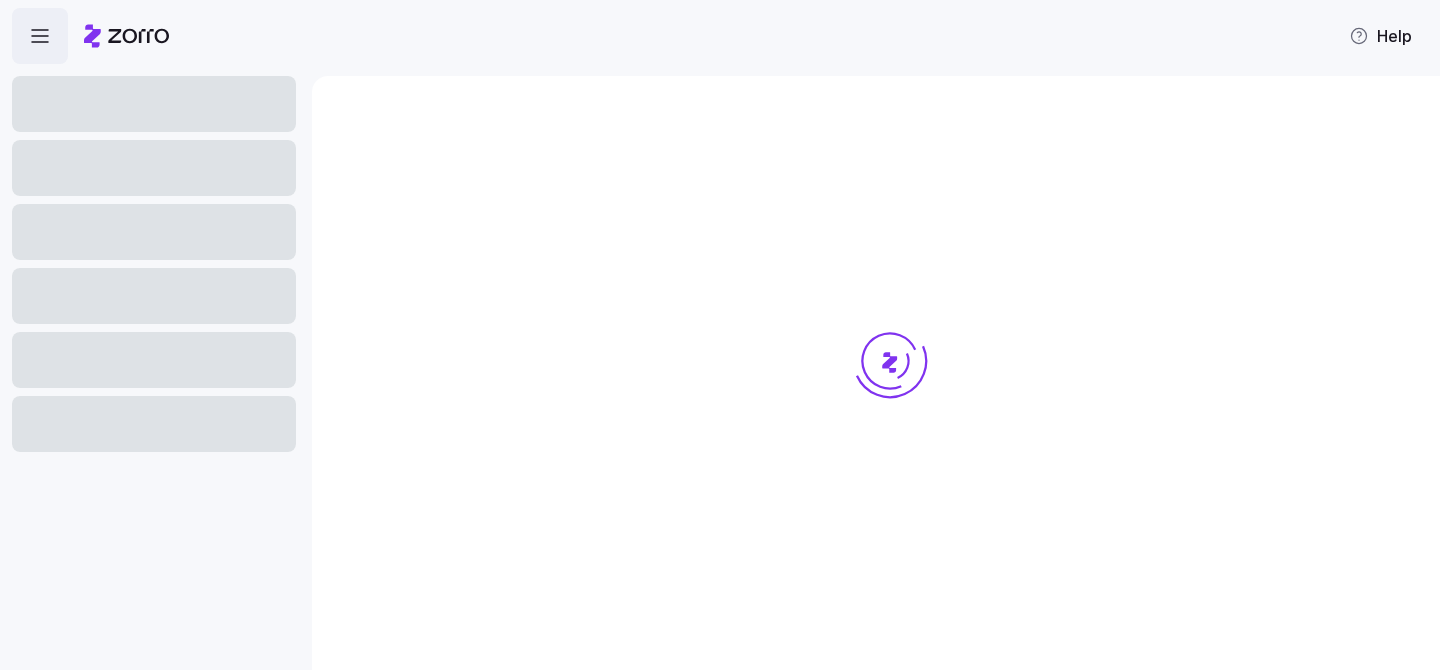 scroll, scrollTop: 0, scrollLeft: 0, axis: both 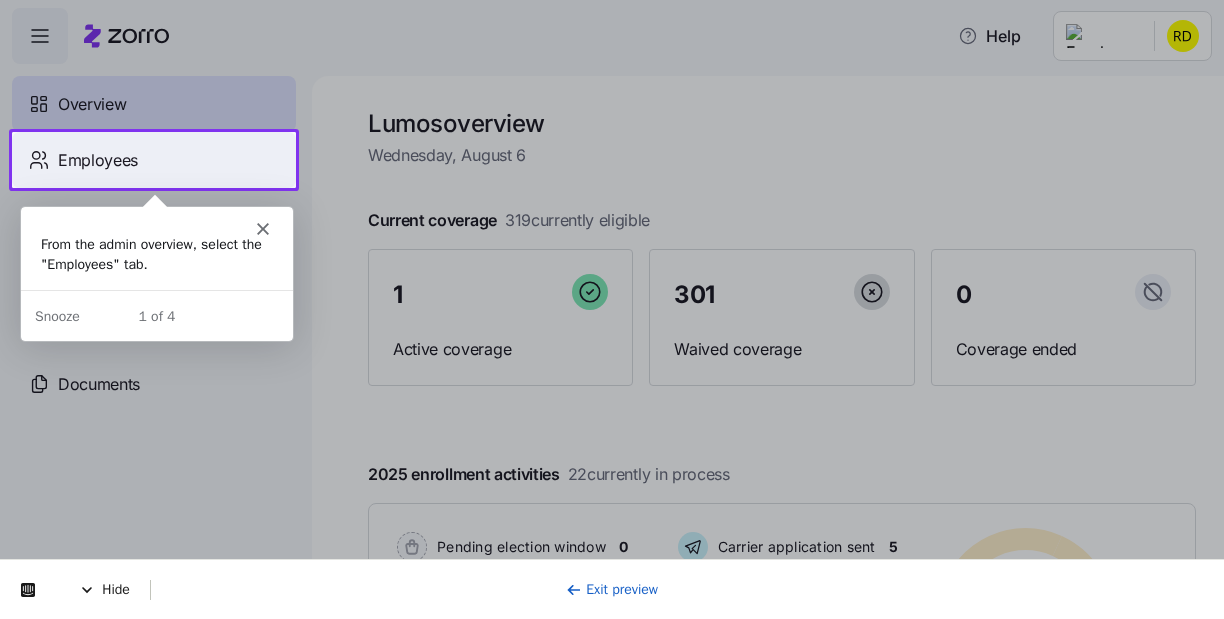 click on "Employees" at bounding box center [154, 160] 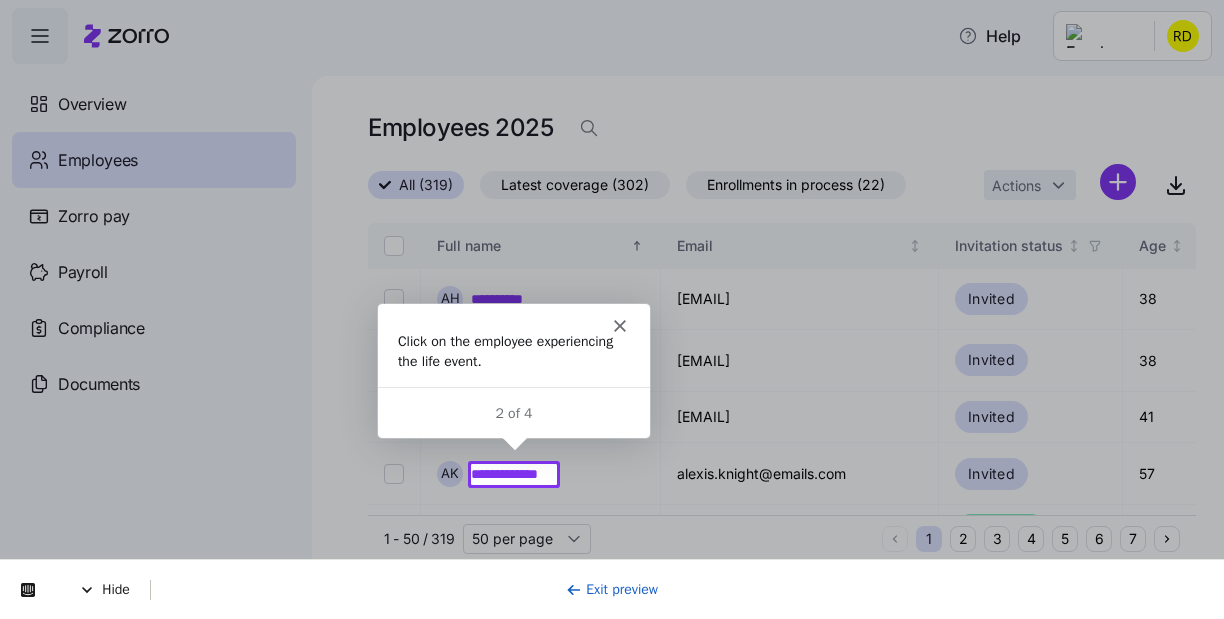 scroll, scrollTop: 0, scrollLeft: 0, axis: both 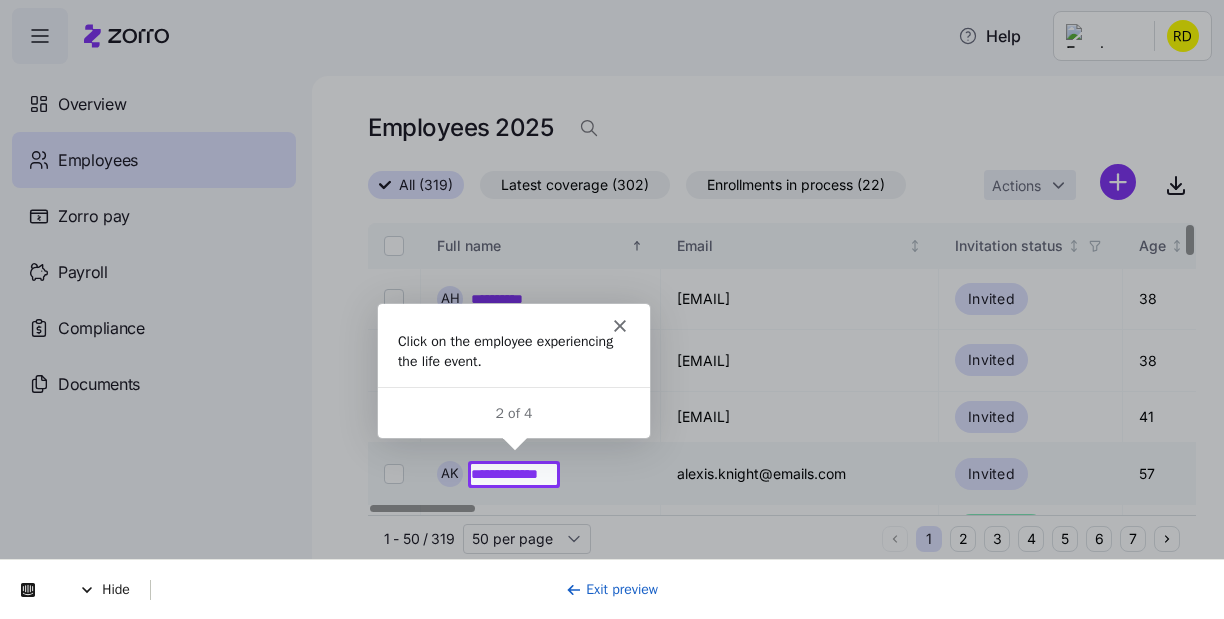 click on "**********" at bounding box center [514, 474] 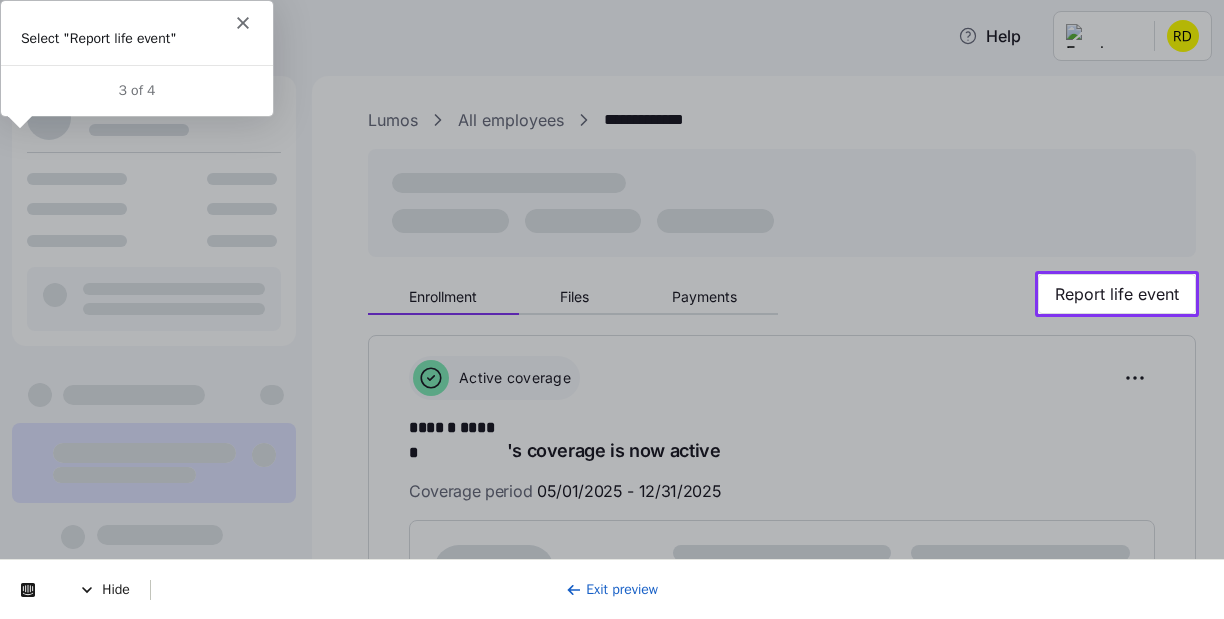 scroll, scrollTop: 0, scrollLeft: 0, axis: both 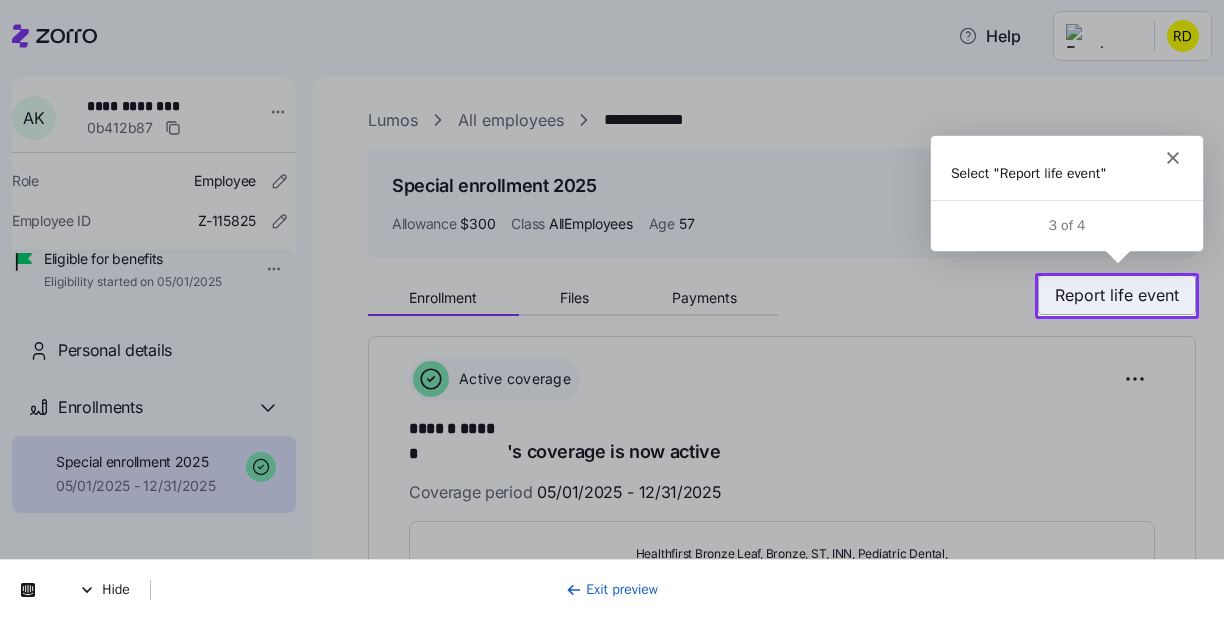 click on "Report life event" at bounding box center (1117, 295) 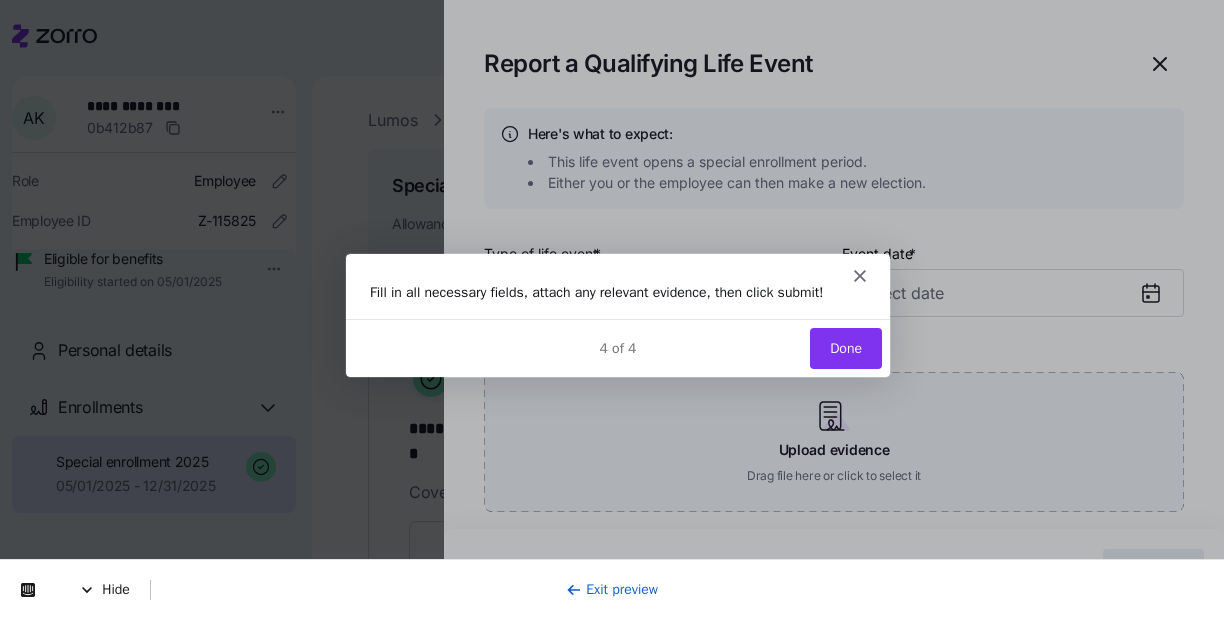 scroll, scrollTop: 0, scrollLeft: 0, axis: both 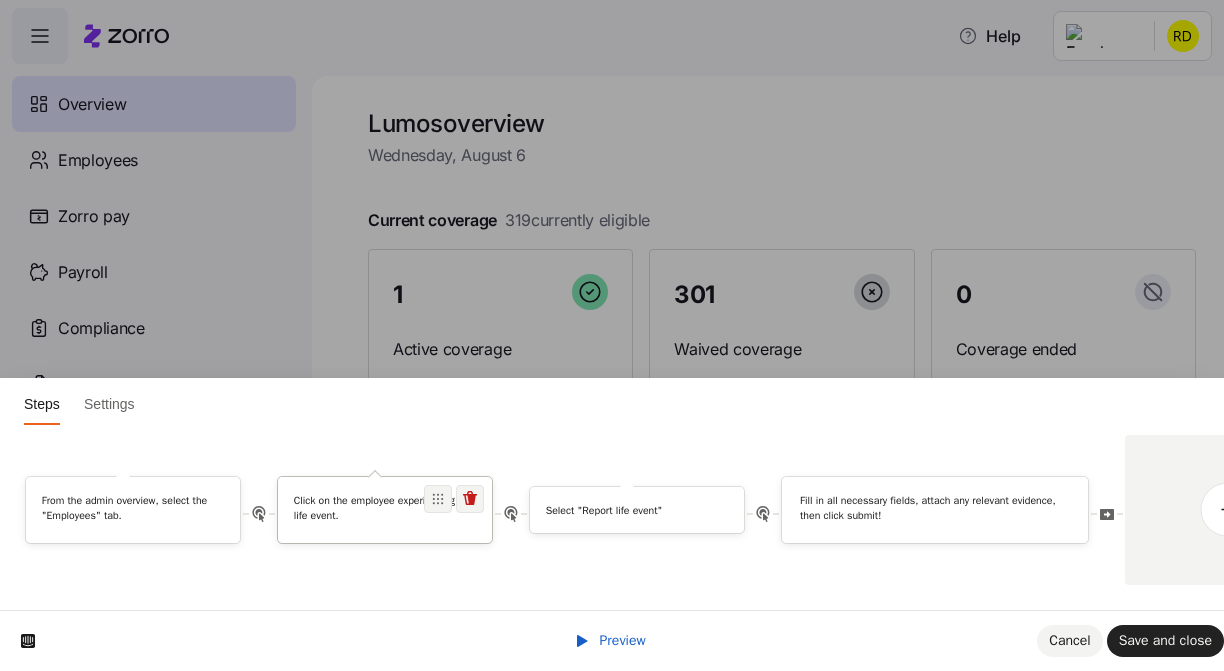 click on "Click on the employee experiencing the life event." at bounding box center [385, 511] 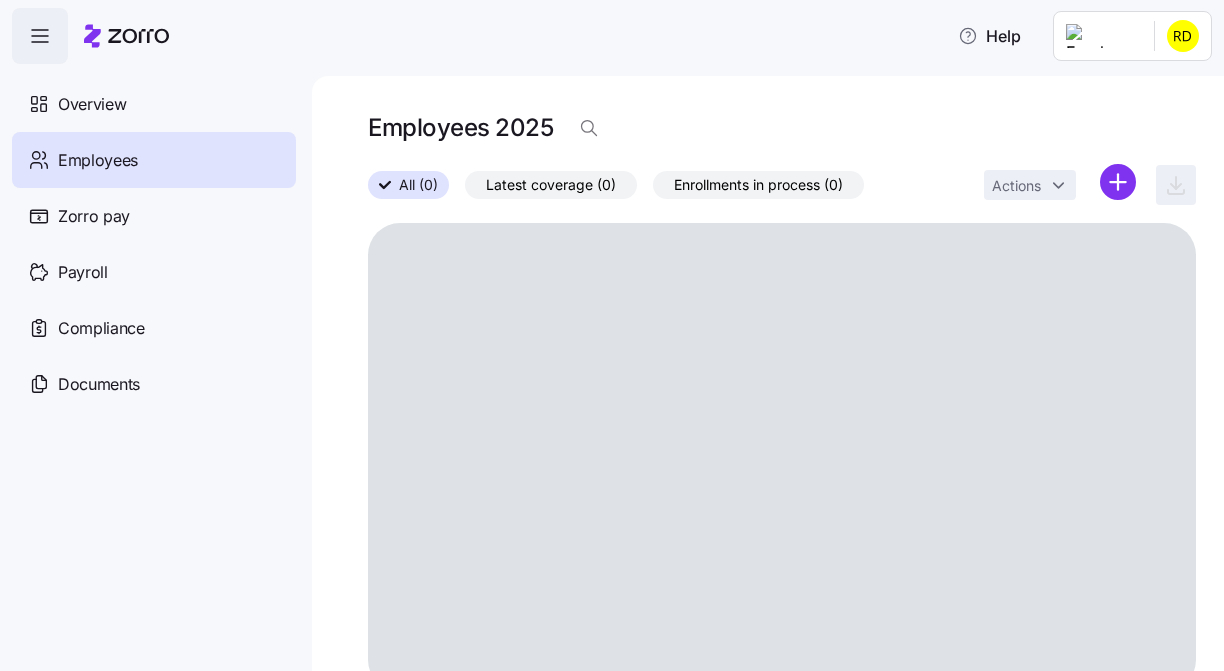 scroll, scrollTop: 0, scrollLeft: 0, axis: both 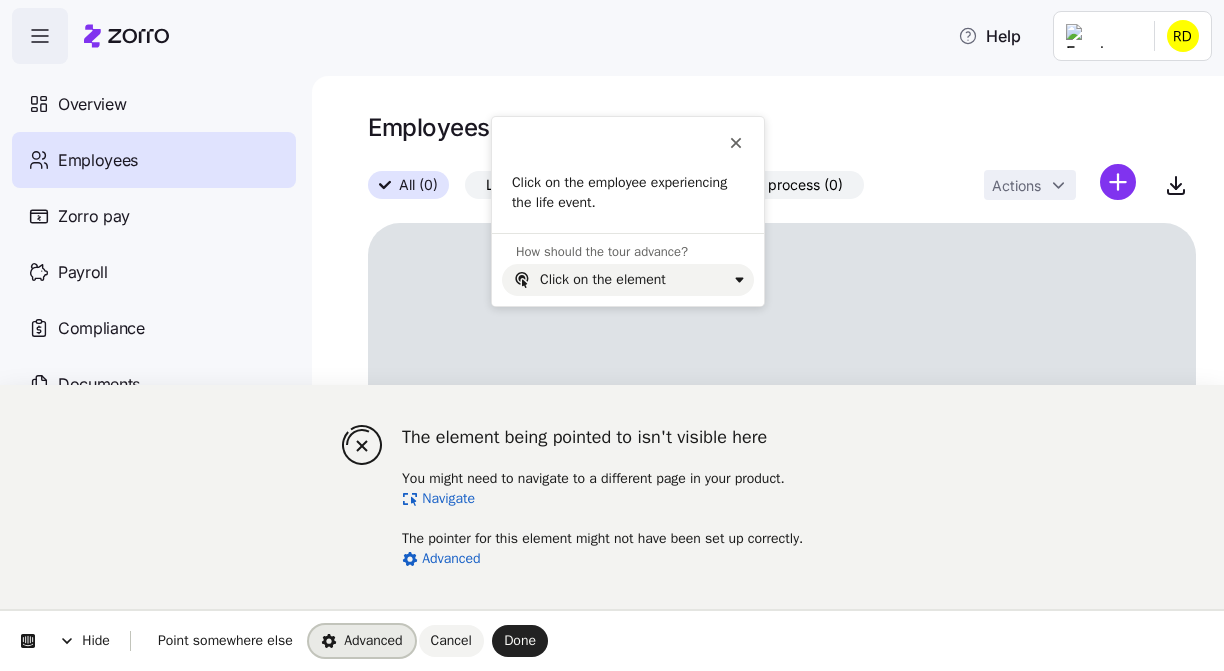 click on "Advanced" at bounding box center [362, 640] 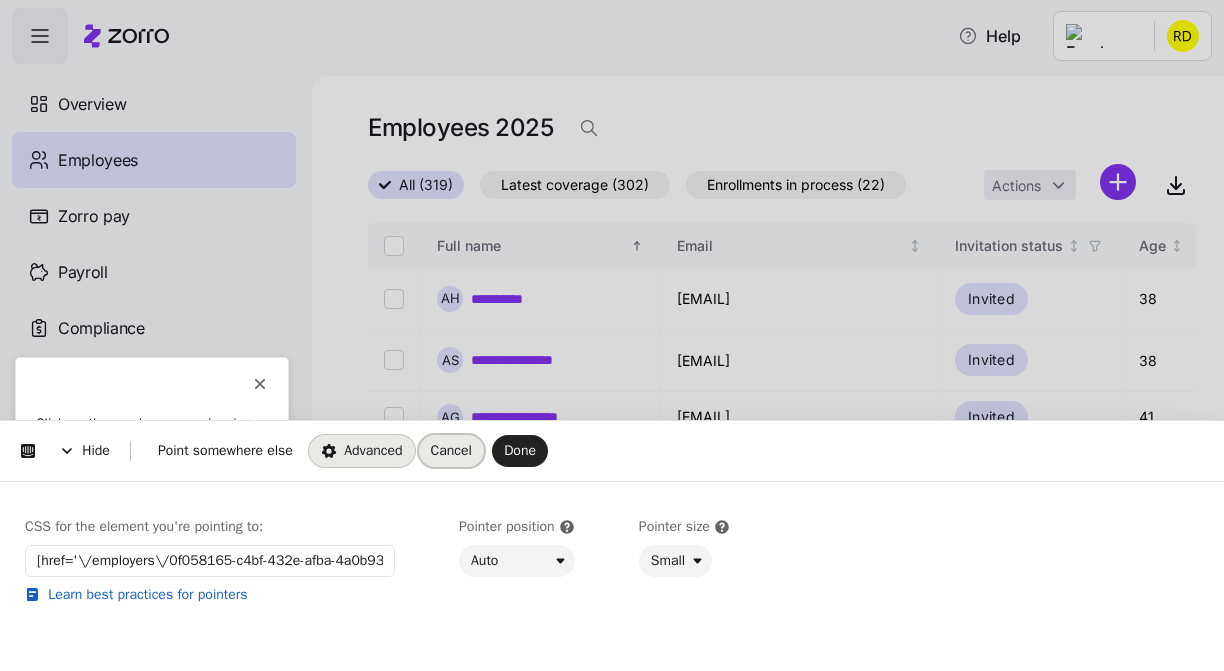 click on "Cancel" at bounding box center (451, 450) 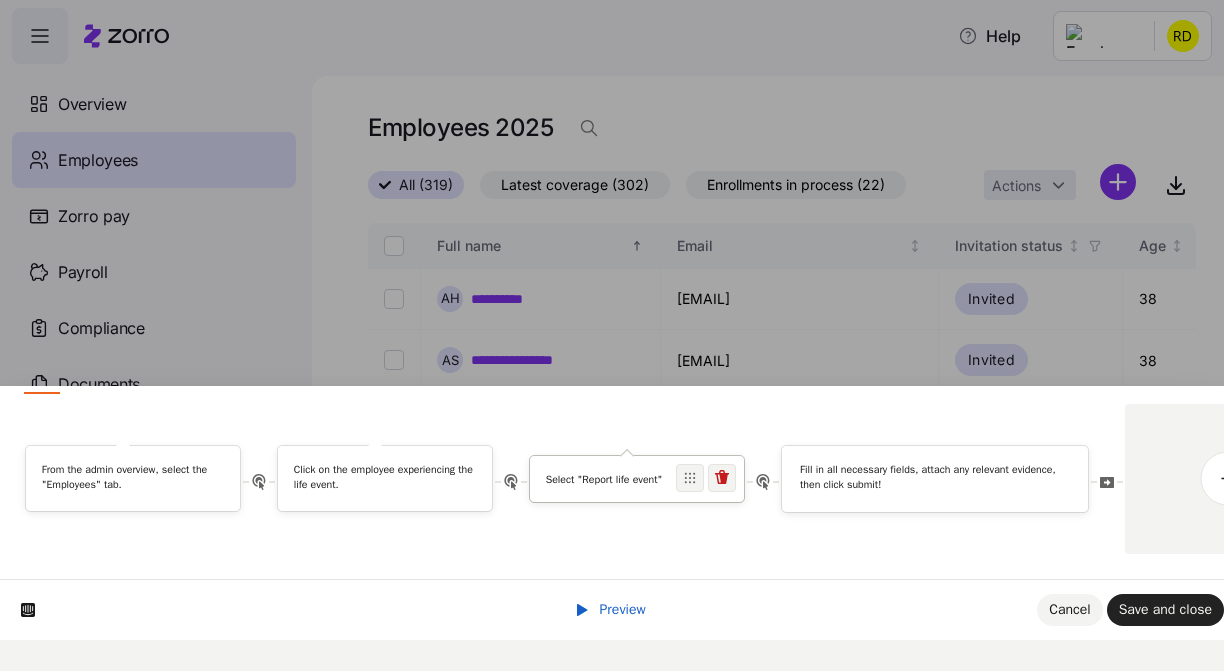 scroll, scrollTop: 0, scrollLeft: 0, axis: both 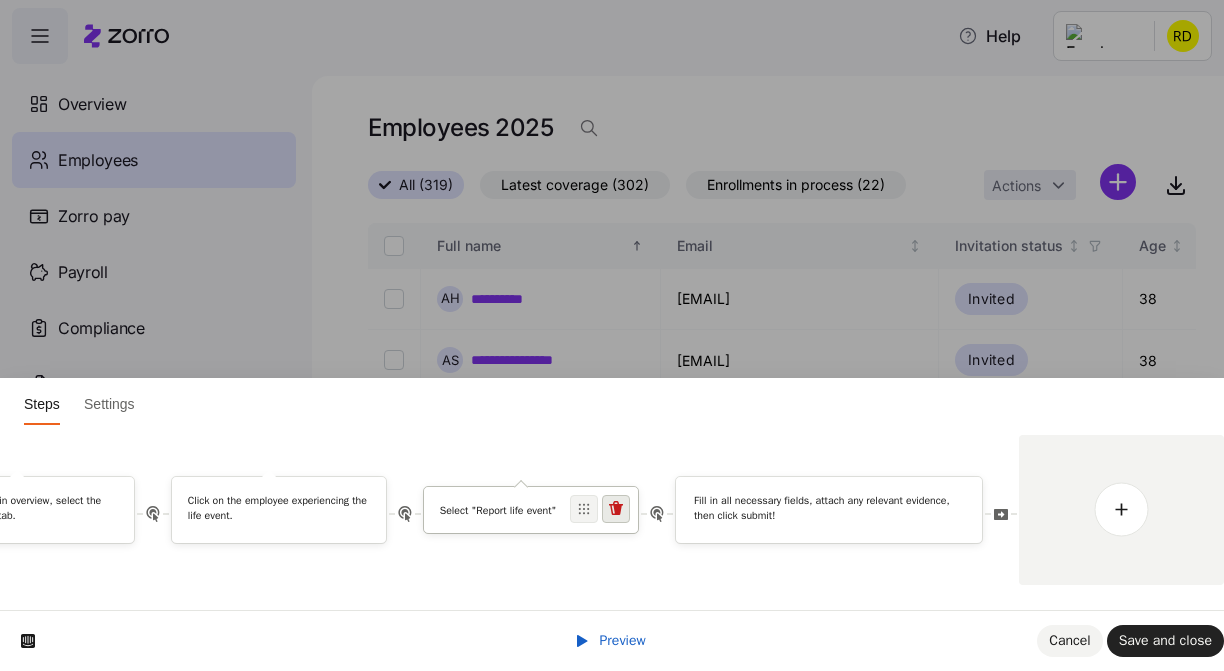 click 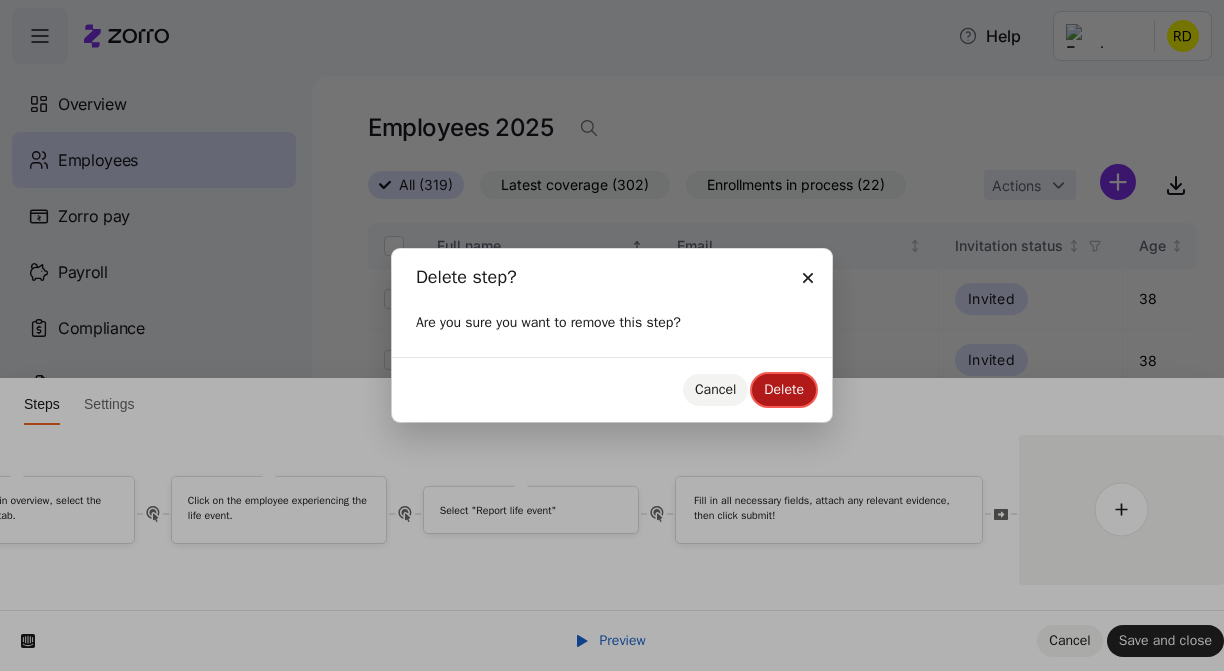 click on "Delete" at bounding box center (784, 389) 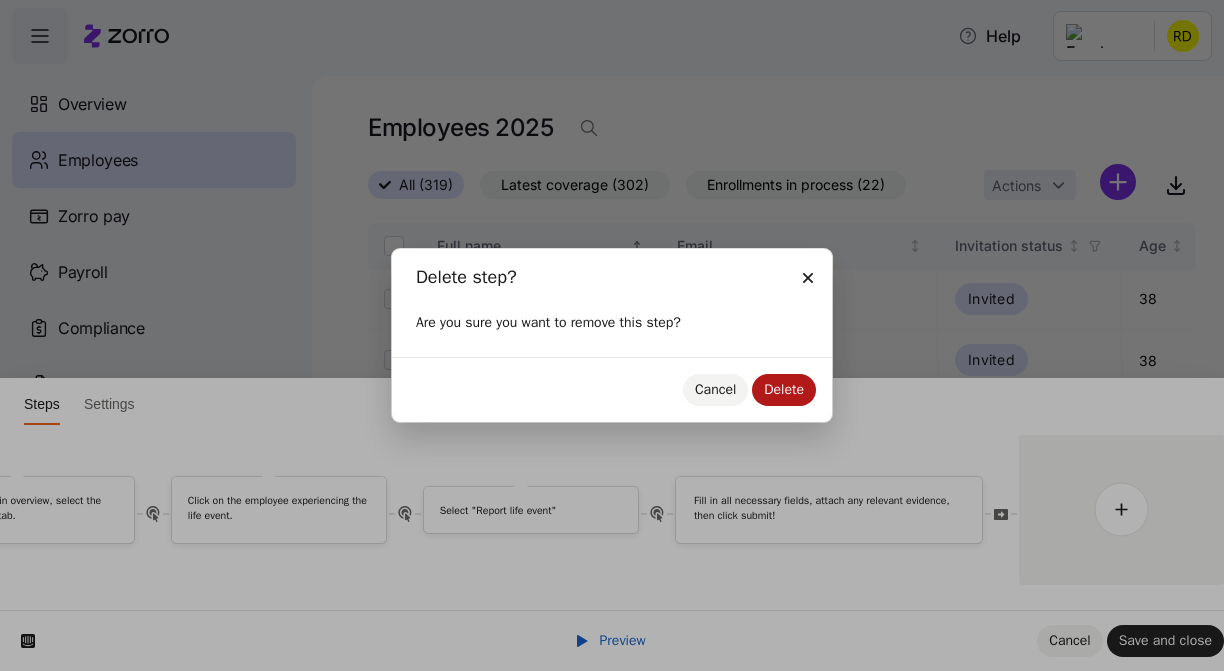 scroll, scrollTop: 0, scrollLeft: 0, axis: both 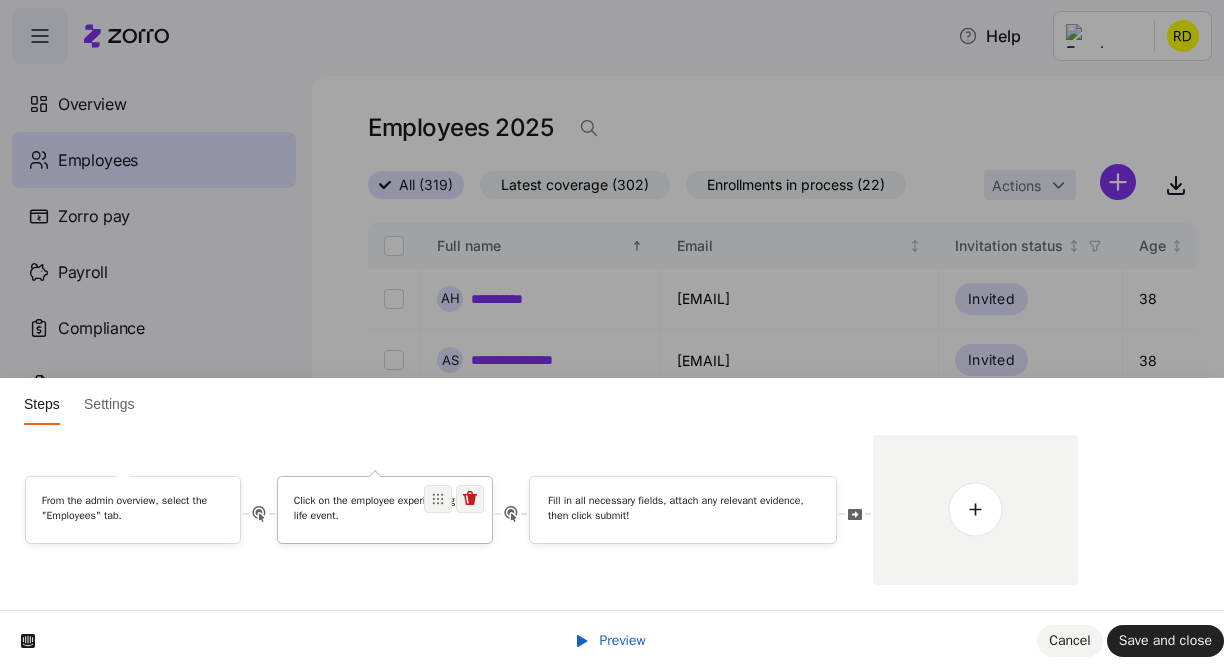 click on "Click on the employee experiencing the life event." at bounding box center (385, 511) 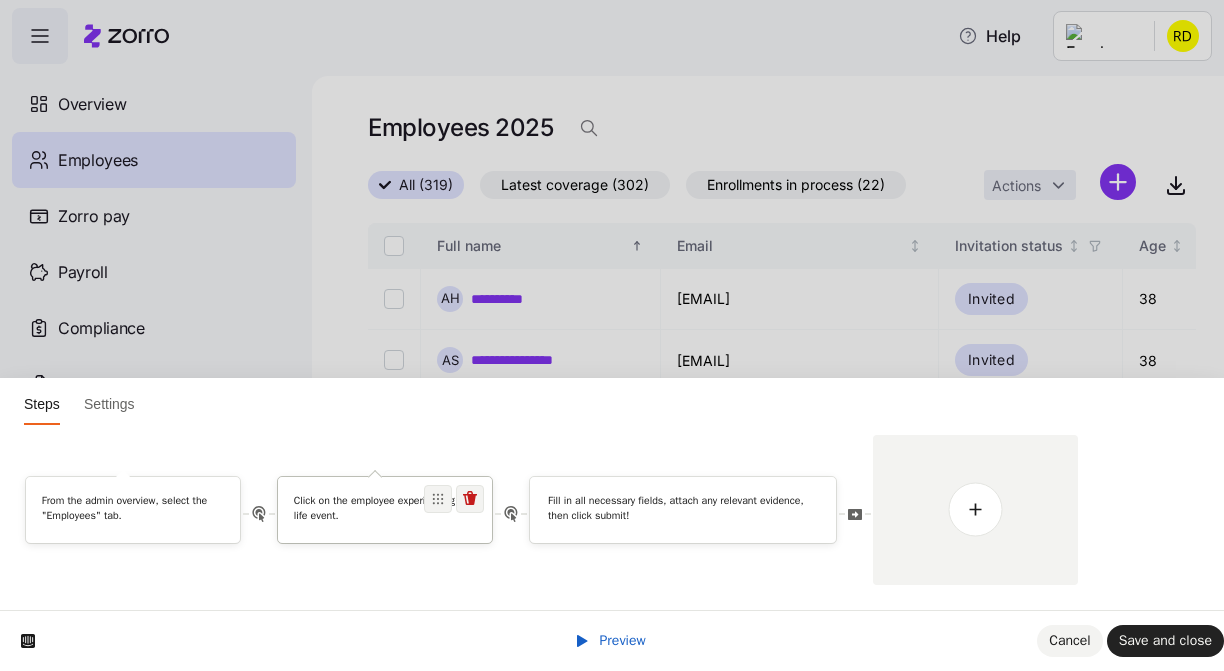 scroll, scrollTop: 0, scrollLeft: 0, axis: both 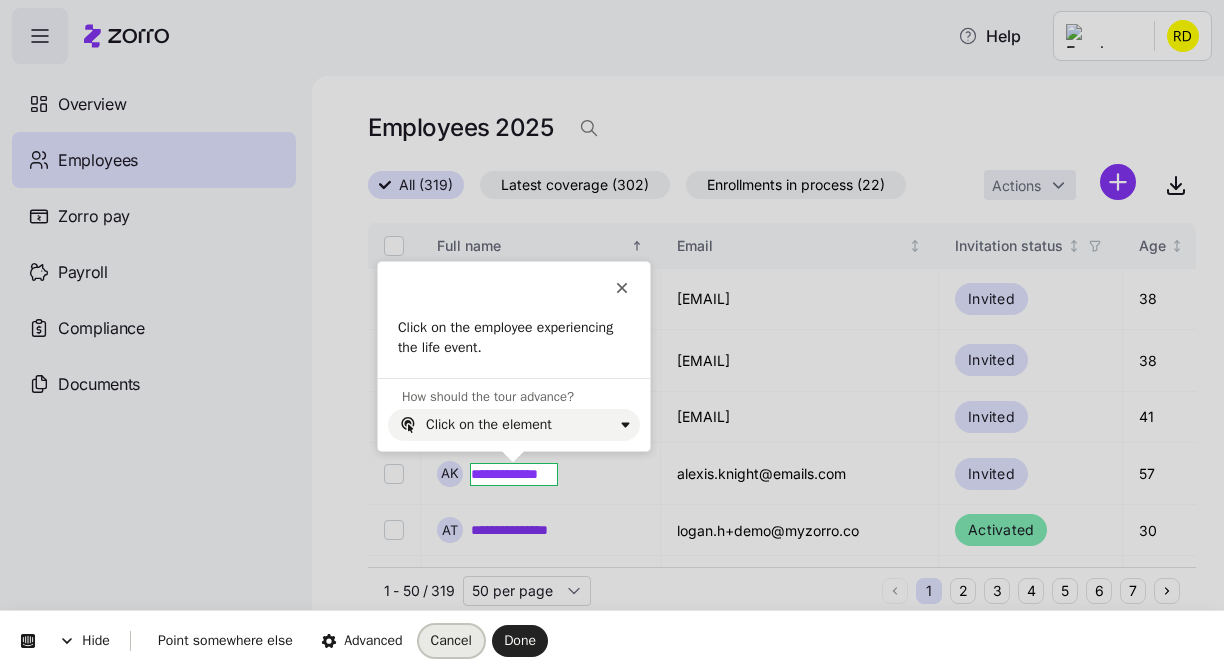 click on "Cancel" at bounding box center (451, 640) 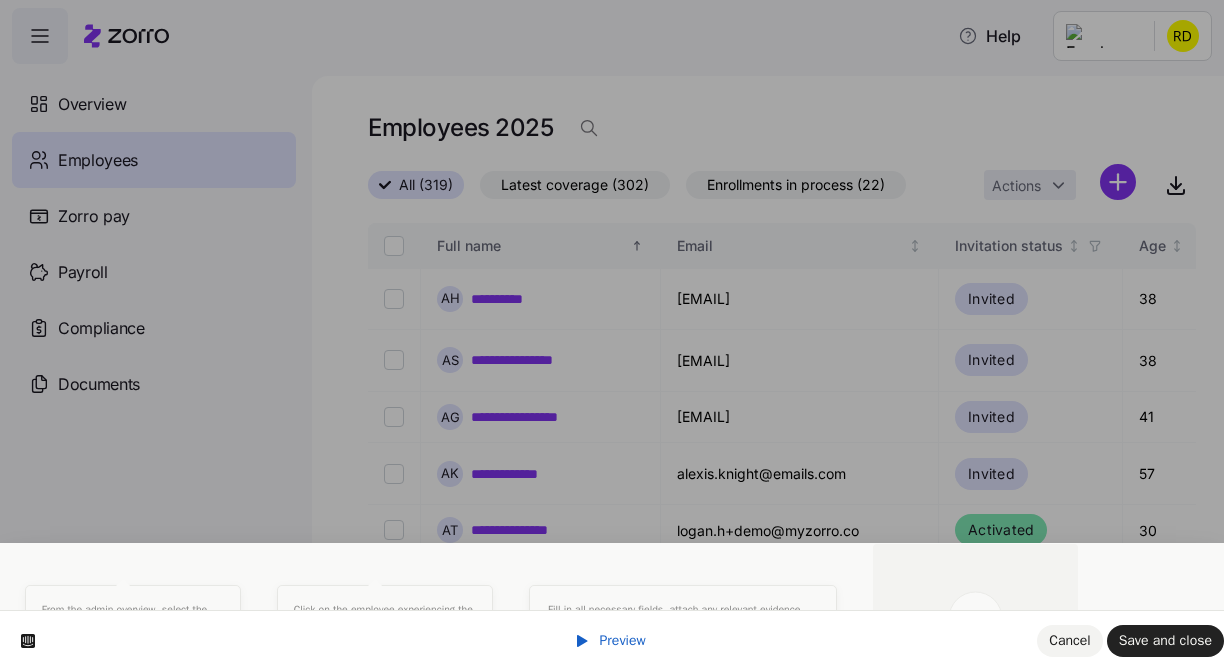 scroll, scrollTop: 0, scrollLeft: 0, axis: both 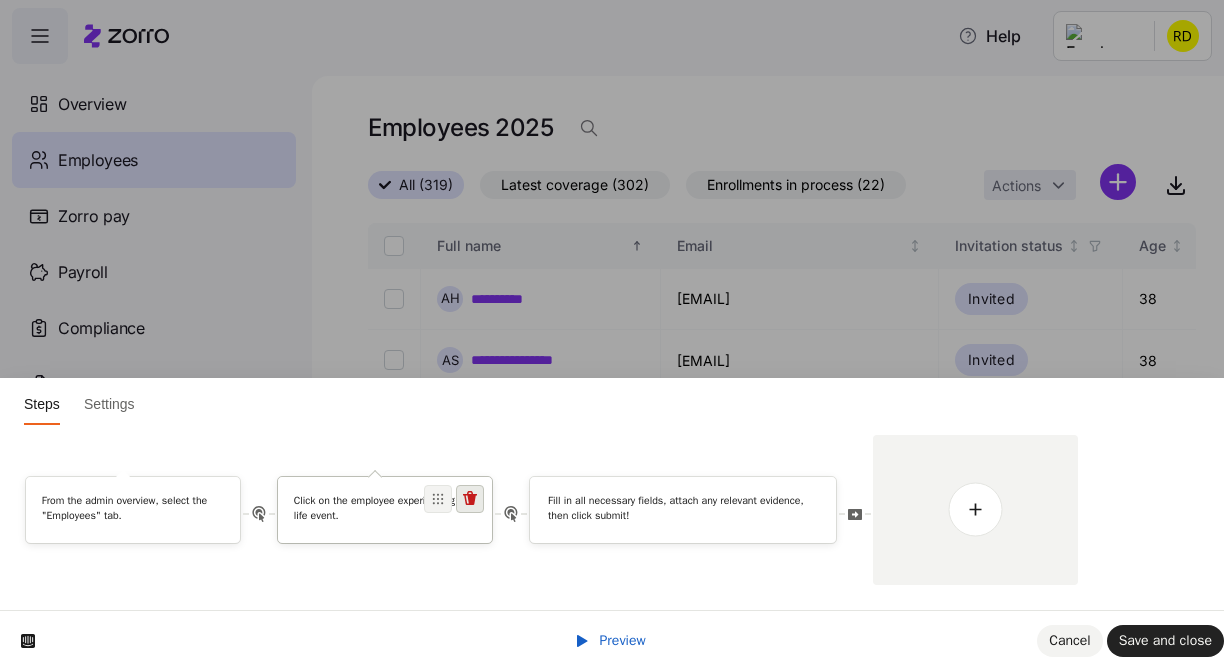 click 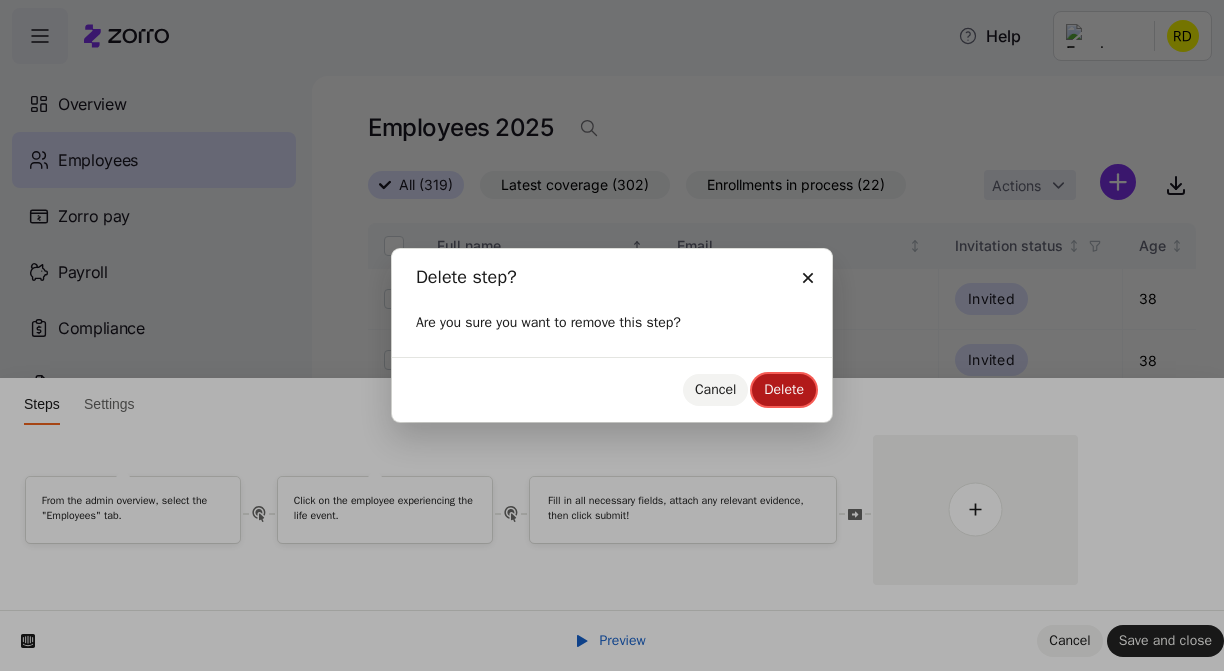 click on "Delete" at bounding box center (784, 389) 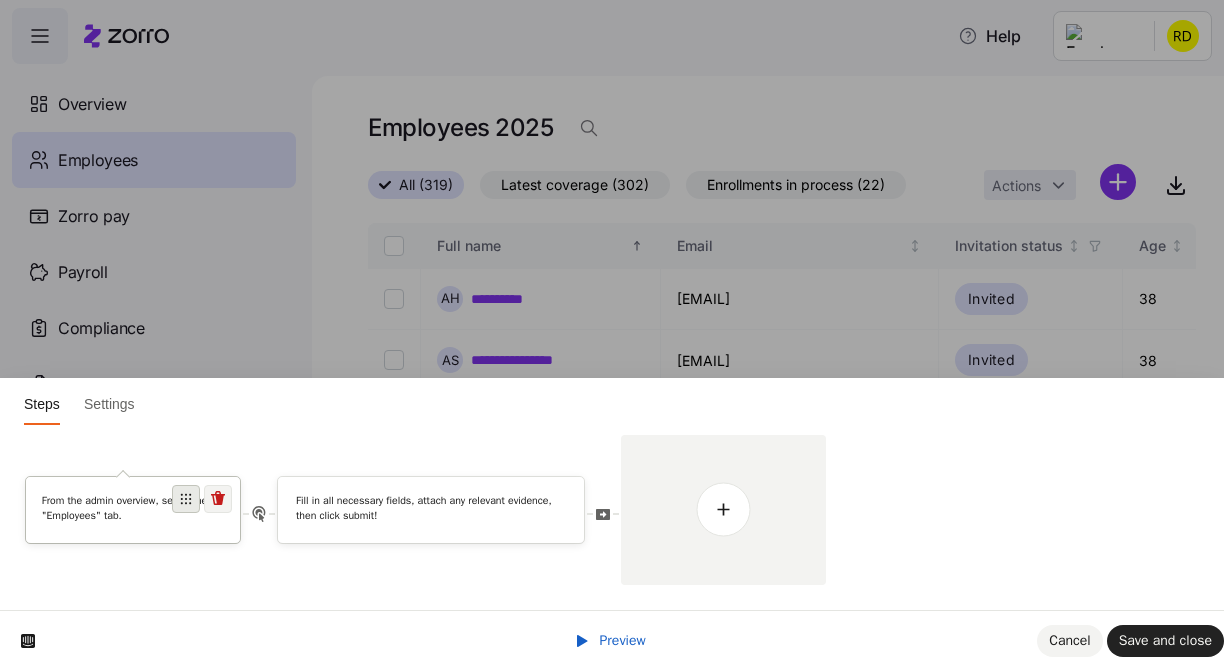 click at bounding box center (186, 499) 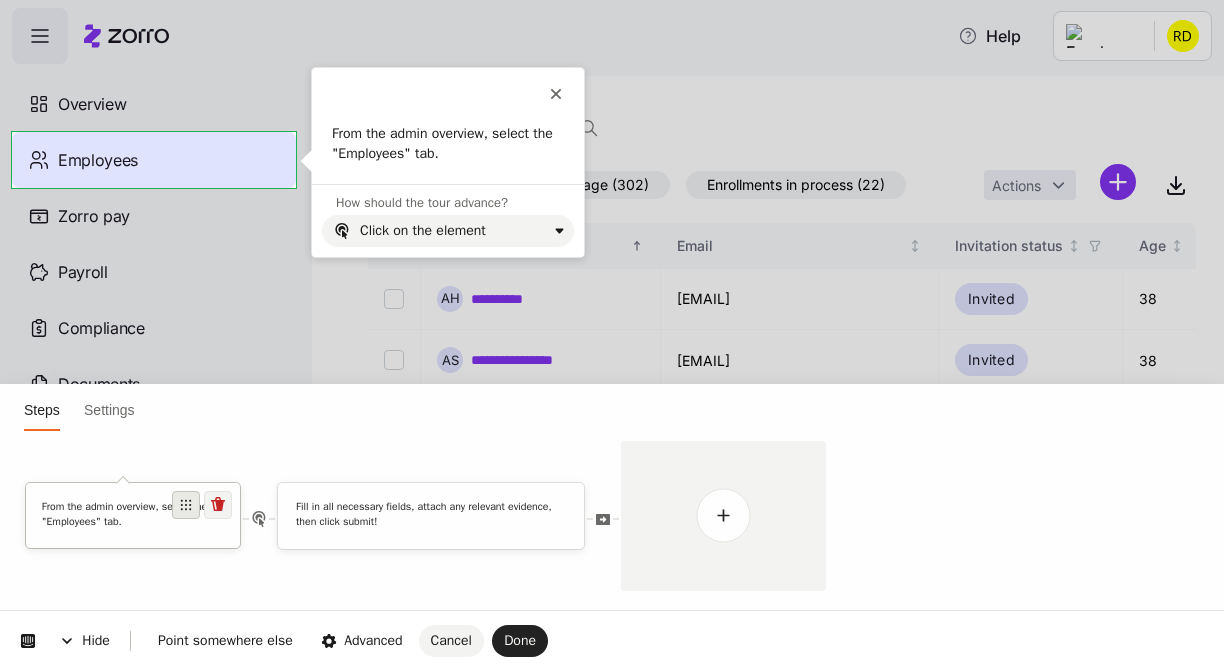 scroll, scrollTop: 0, scrollLeft: 0, axis: both 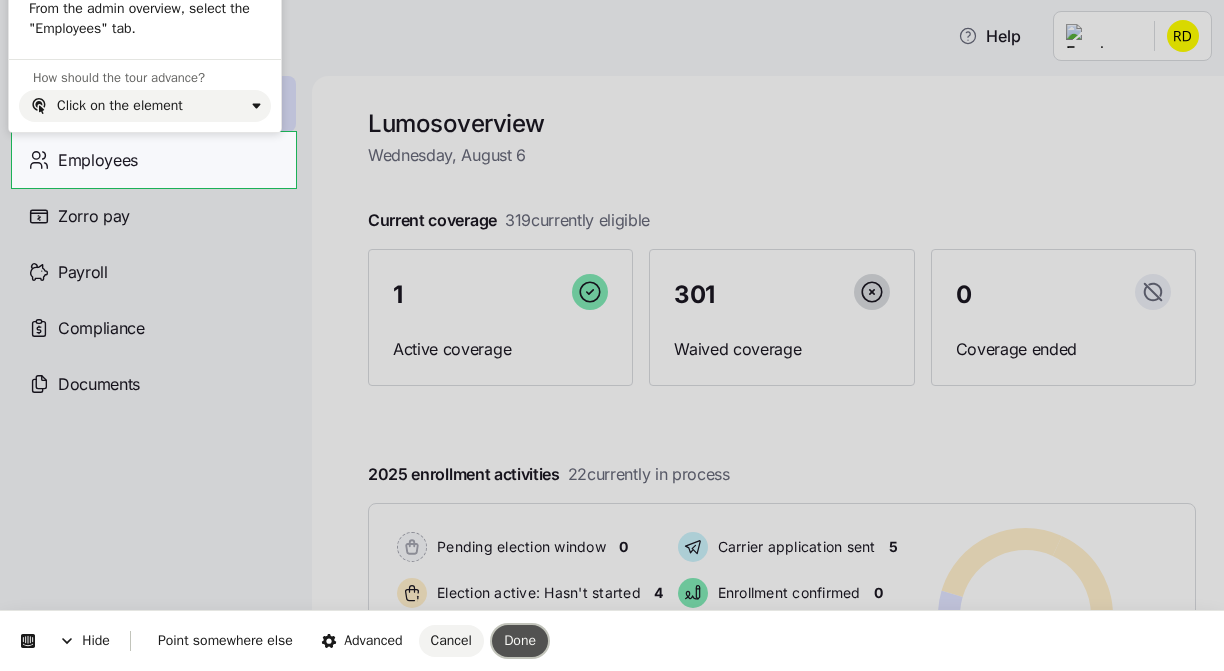 click on "Done" at bounding box center (520, 640) 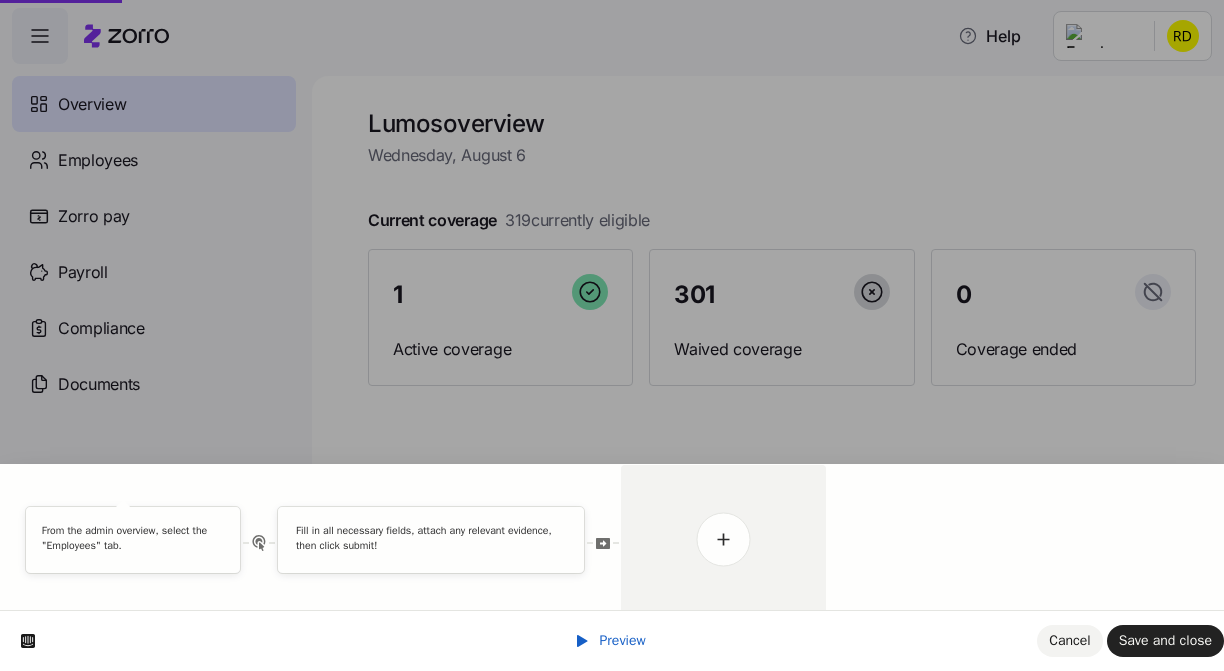 scroll, scrollTop: 0, scrollLeft: 0, axis: both 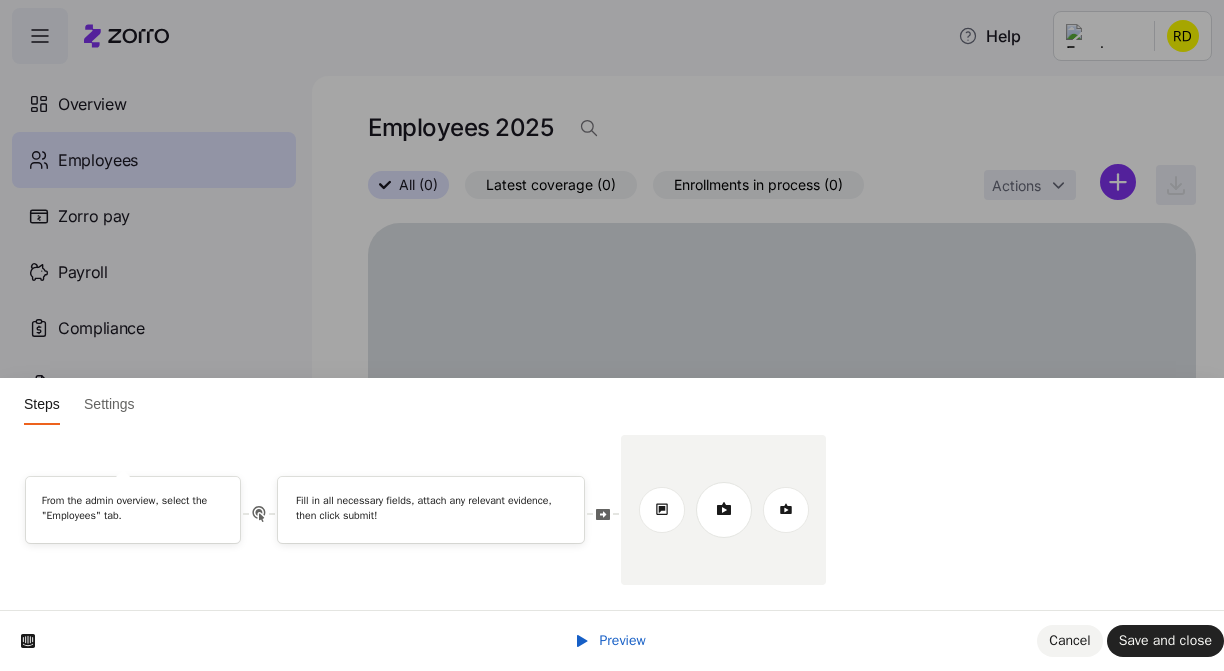 click at bounding box center [723, 510] 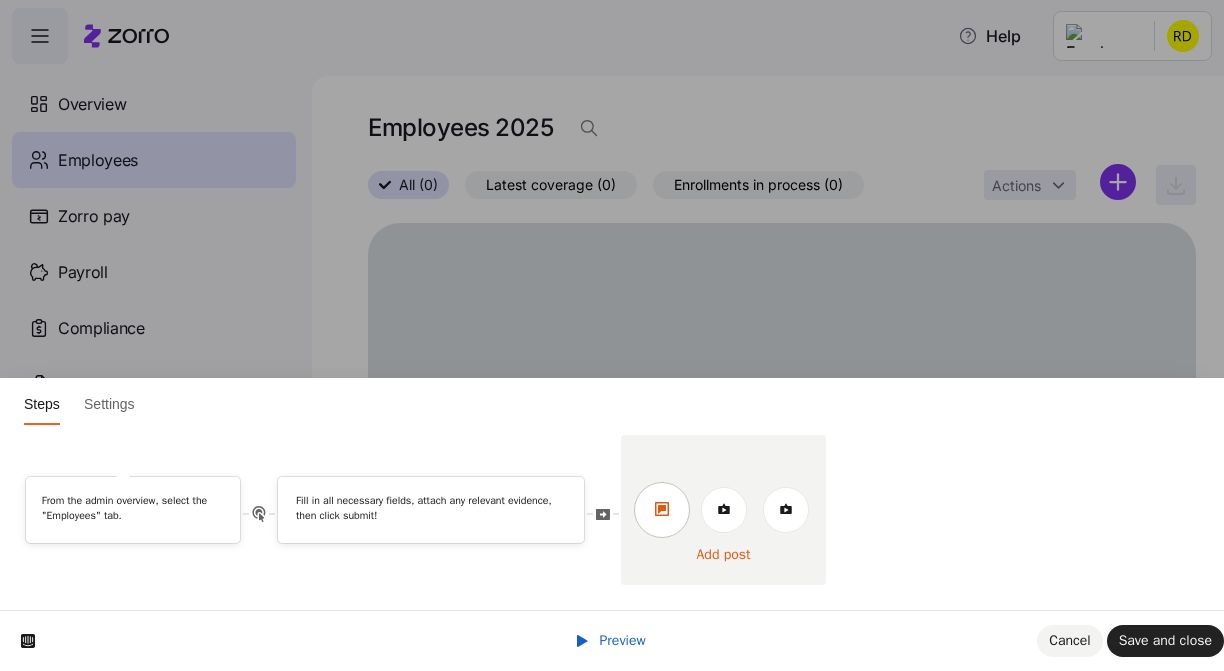 click at bounding box center (662, 510) 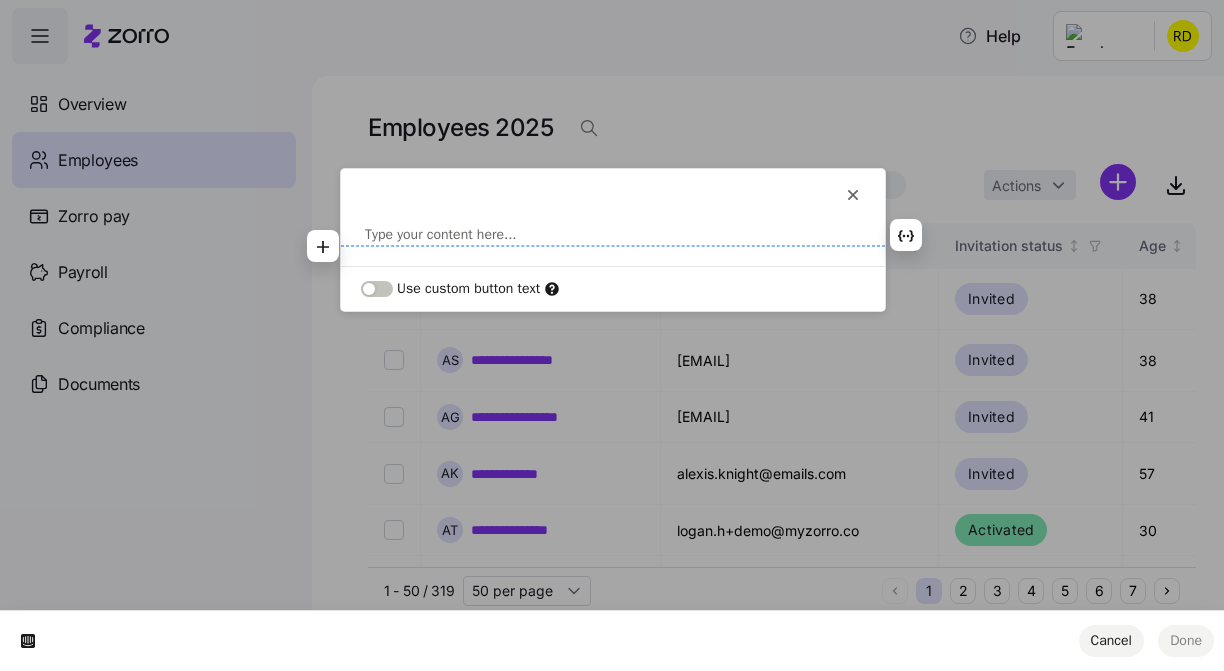 click at bounding box center [613, 235] 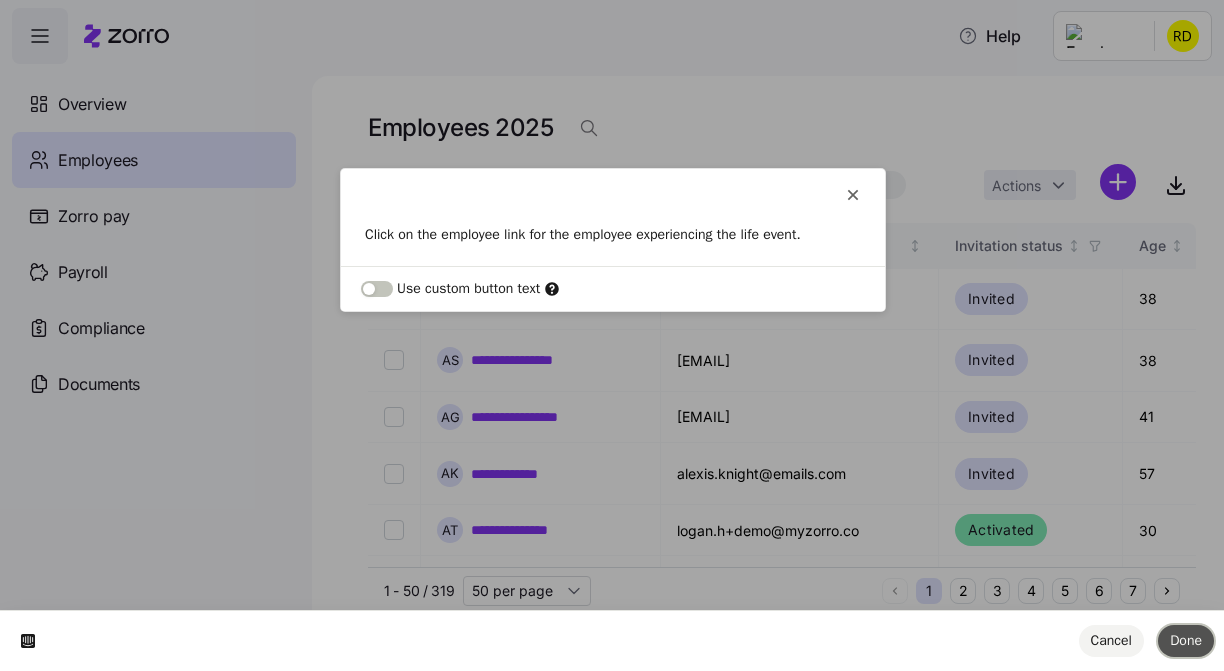 click on "Done" at bounding box center (1186, 640) 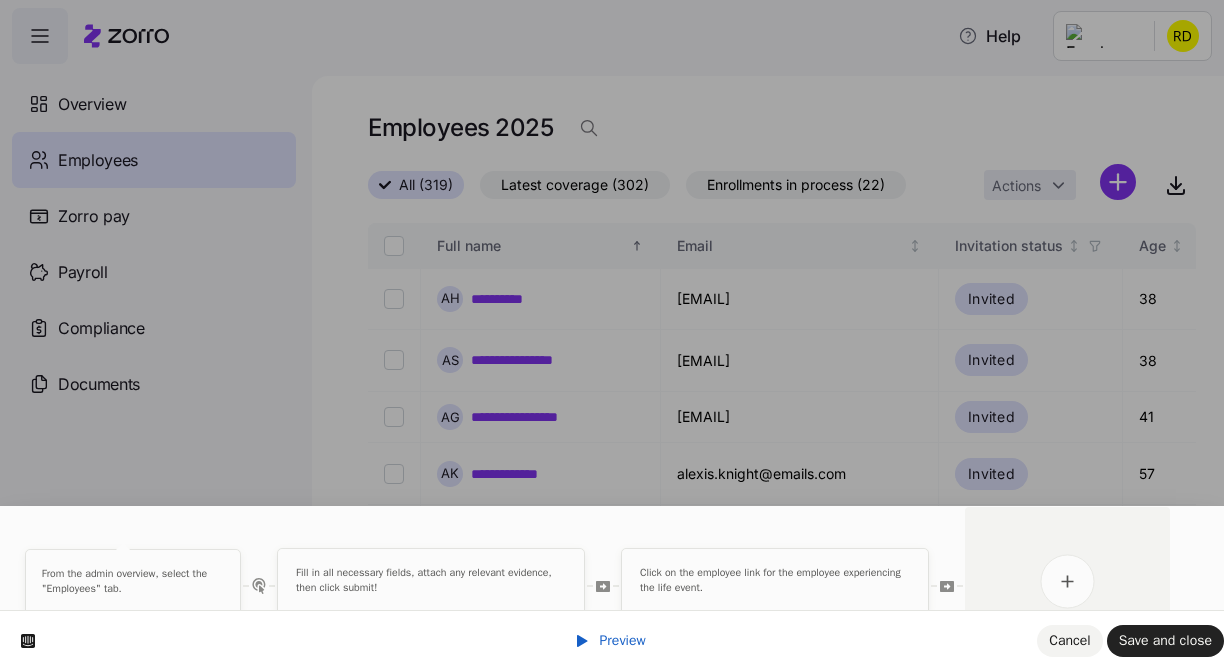 scroll, scrollTop: 0, scrollLeft: 0, axis: both 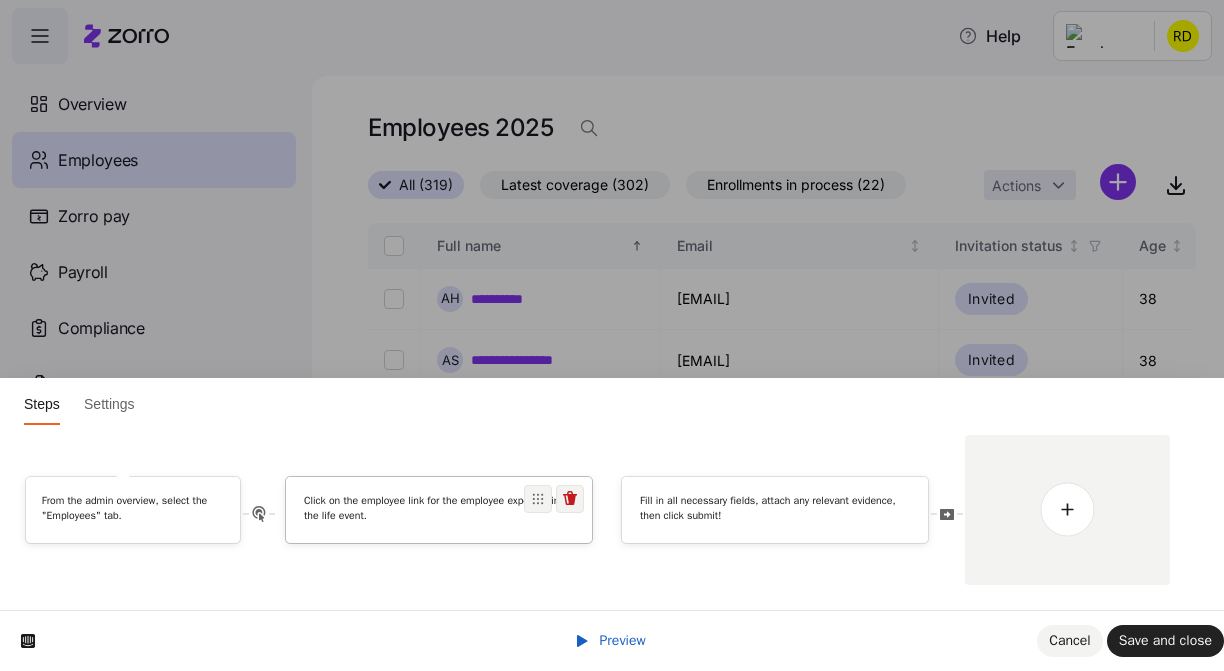 drag, startPoint x: 704, startPoint y: 523, endPoint x: 368, endPoint y: 526, distance: 336.0134 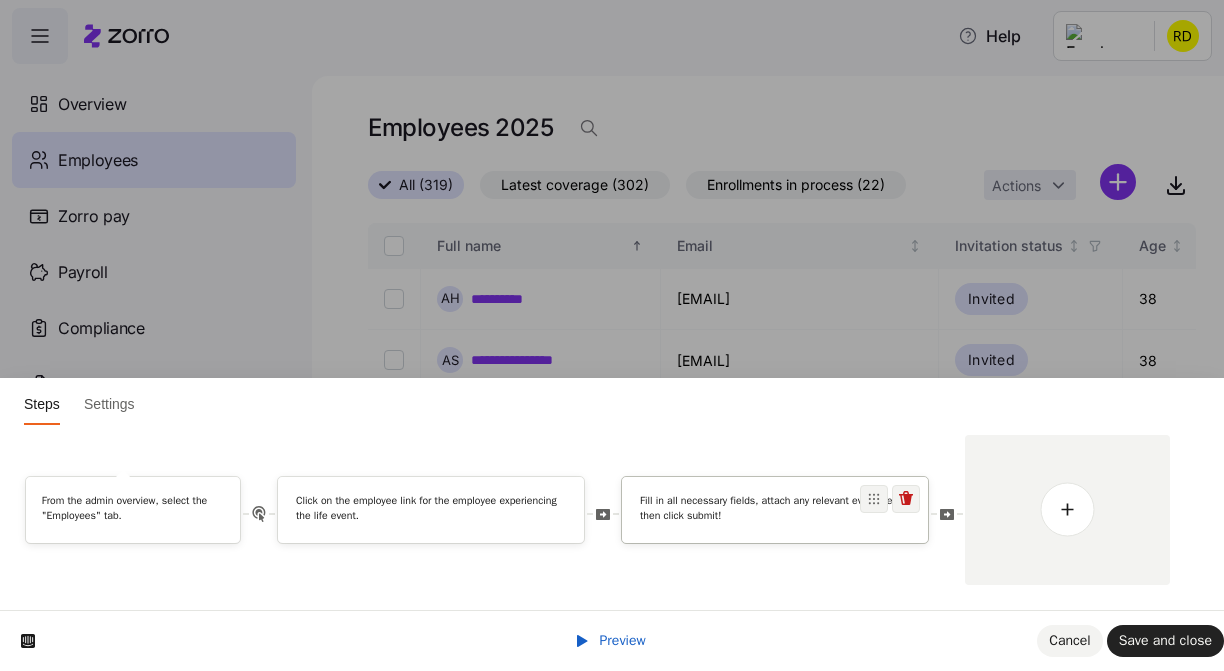 click on "Fill in all necessary fields, attach any relevant evidence, then click submit!" at bounding box center [775, 510] 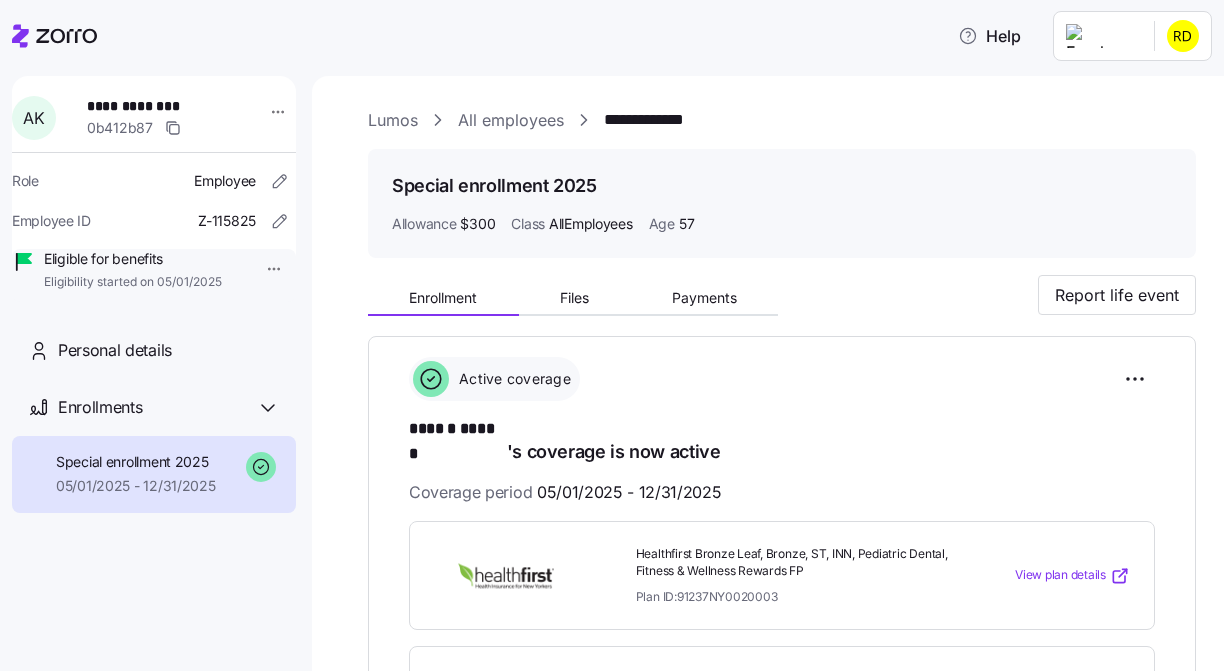 scroll, scrollTop: 0, scrollLeft: 0, axis: both 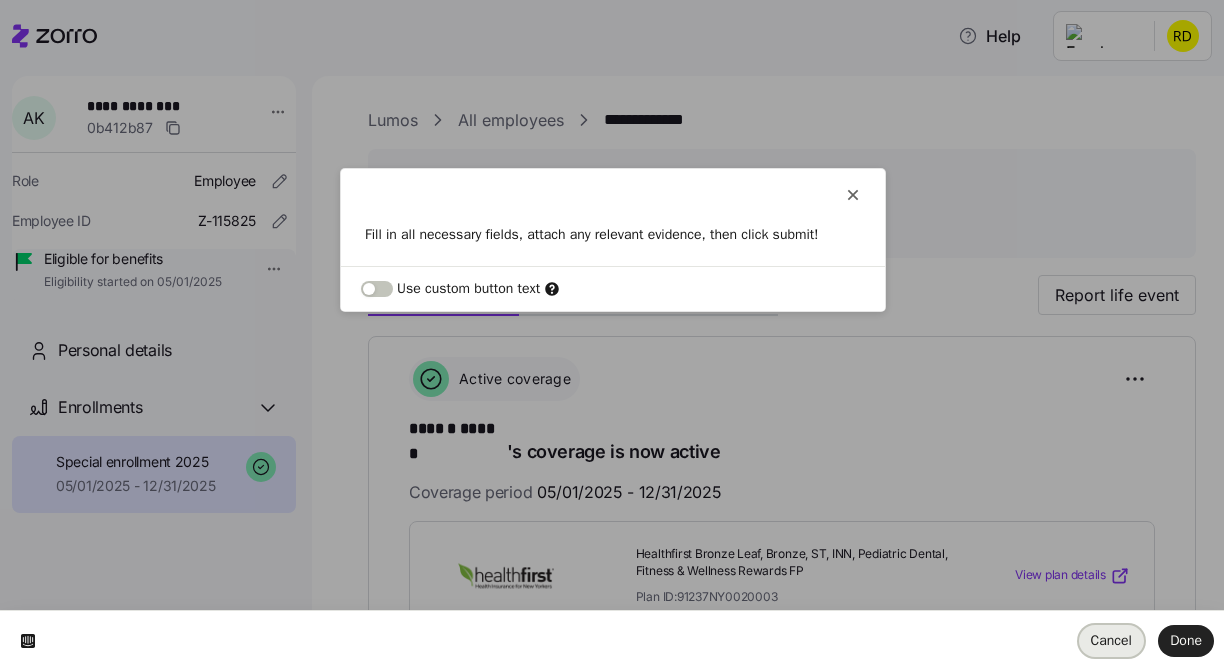 click on "Cancel" at bounding box center (1111, 640) 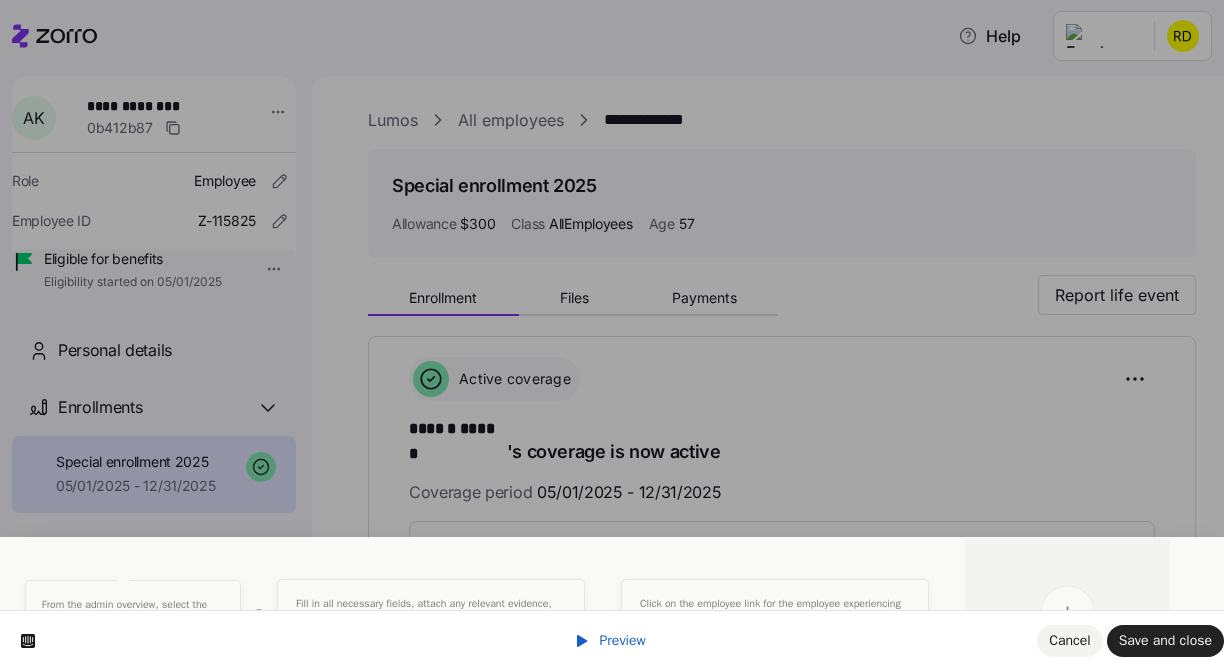 scroll, scrollTop: 0, scrollLeft: 0, axis: both 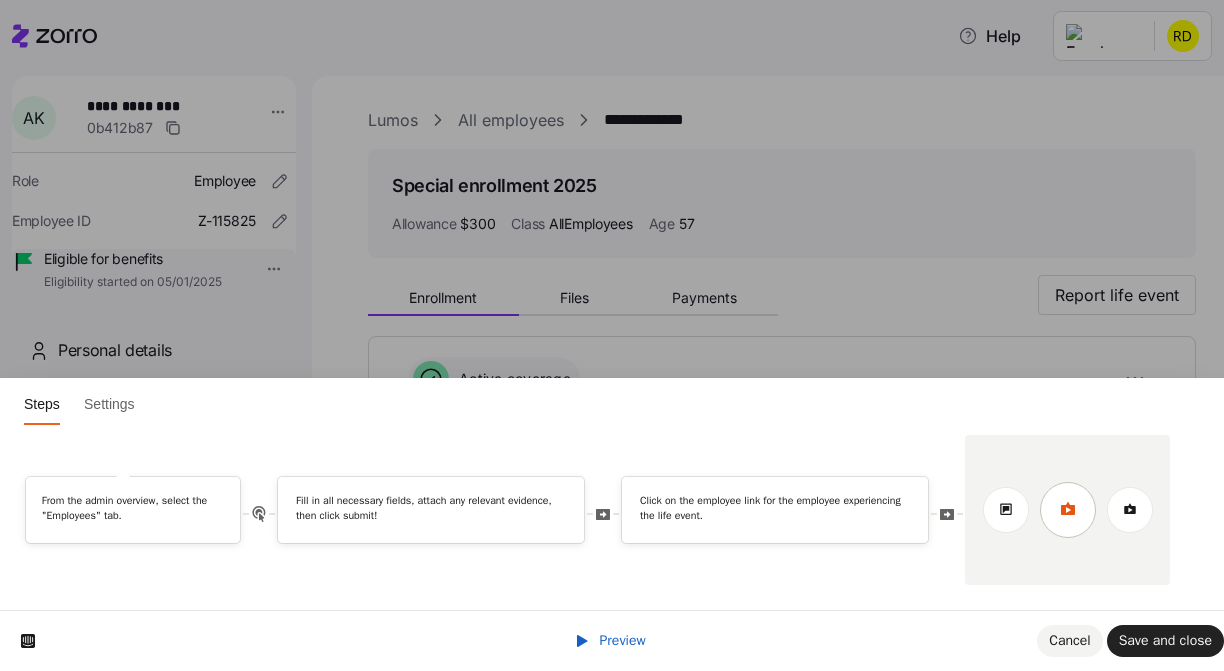 click at bounding box center [1068, 510] 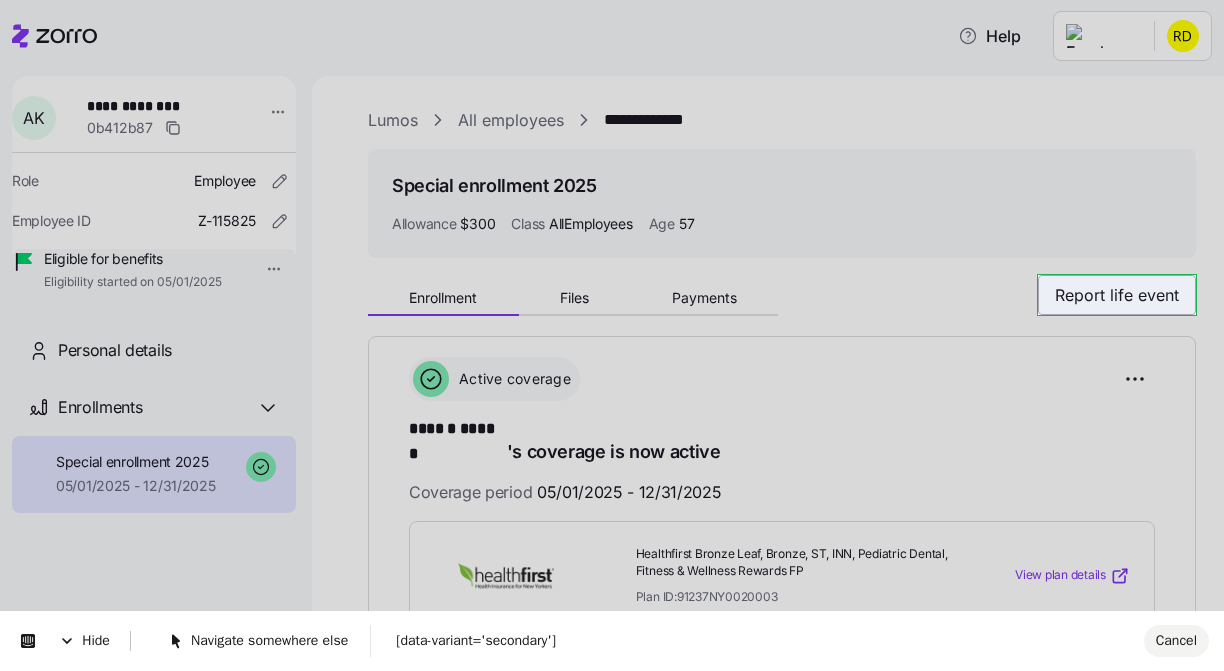 click on "**********" at bounding box center (612, 329) 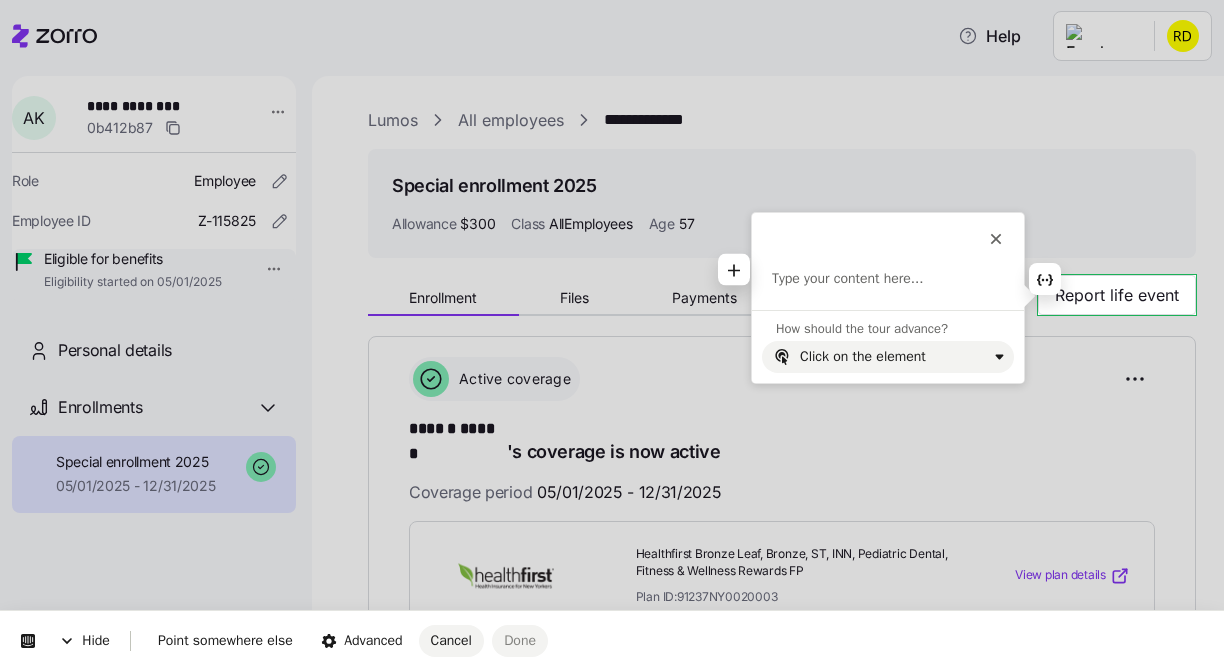 click at bounding box center (888, 279) 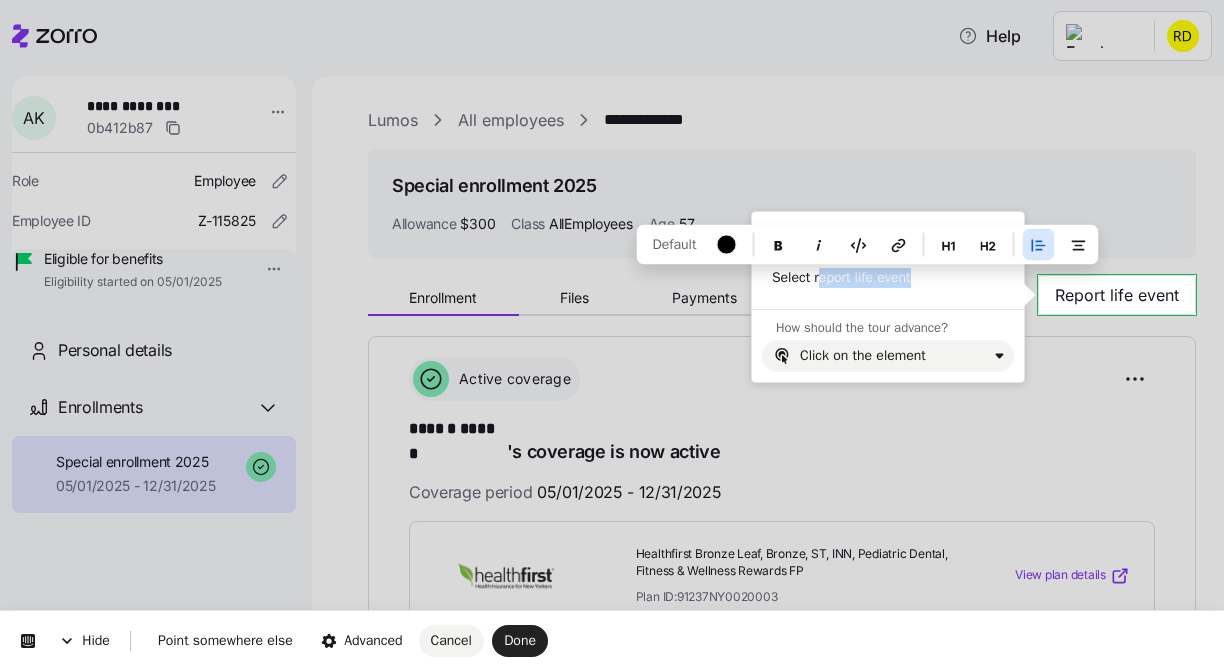 drag, startPoint x: 819, startPoint y: 280, endPoint x: 933, endPoint y: 291, distance: 114.52947 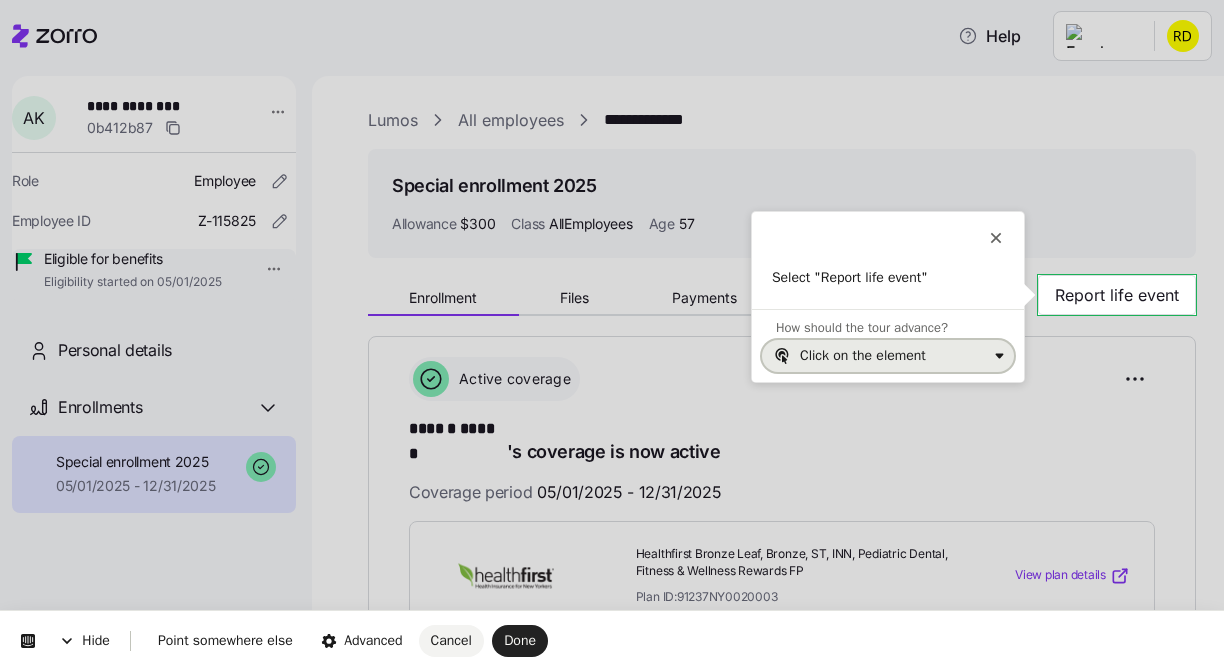 click on "Click on the element" at bounding box center (863, 356) 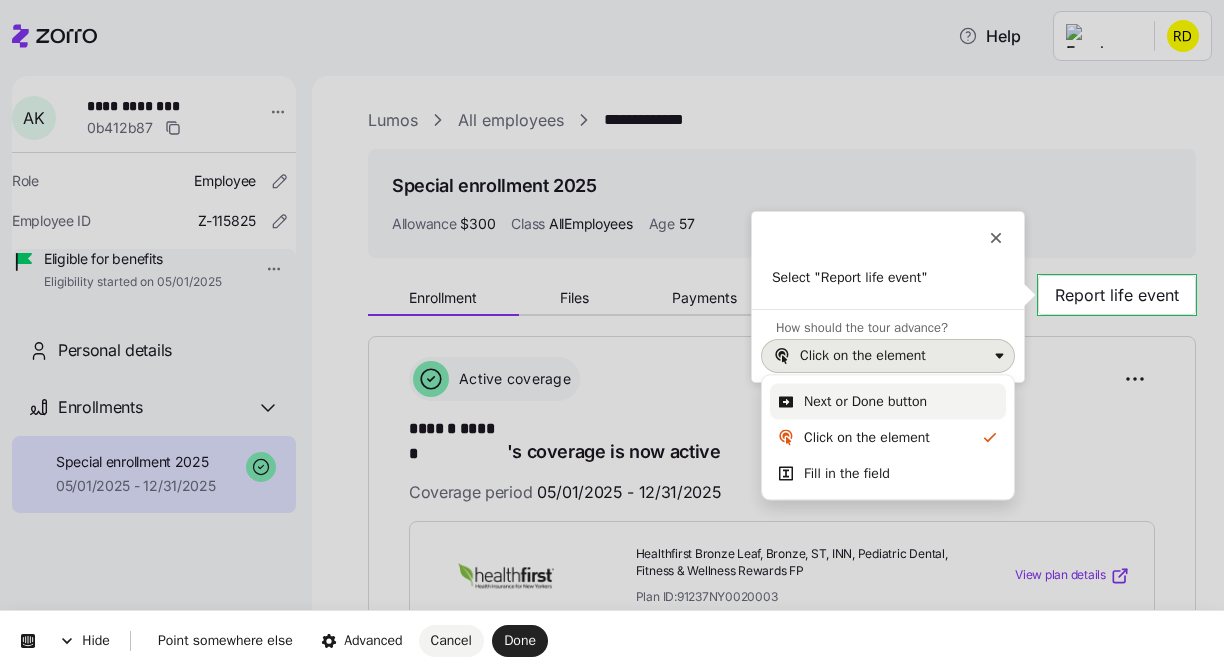 click on "Next or Done button" at bounding box center (865, 402) 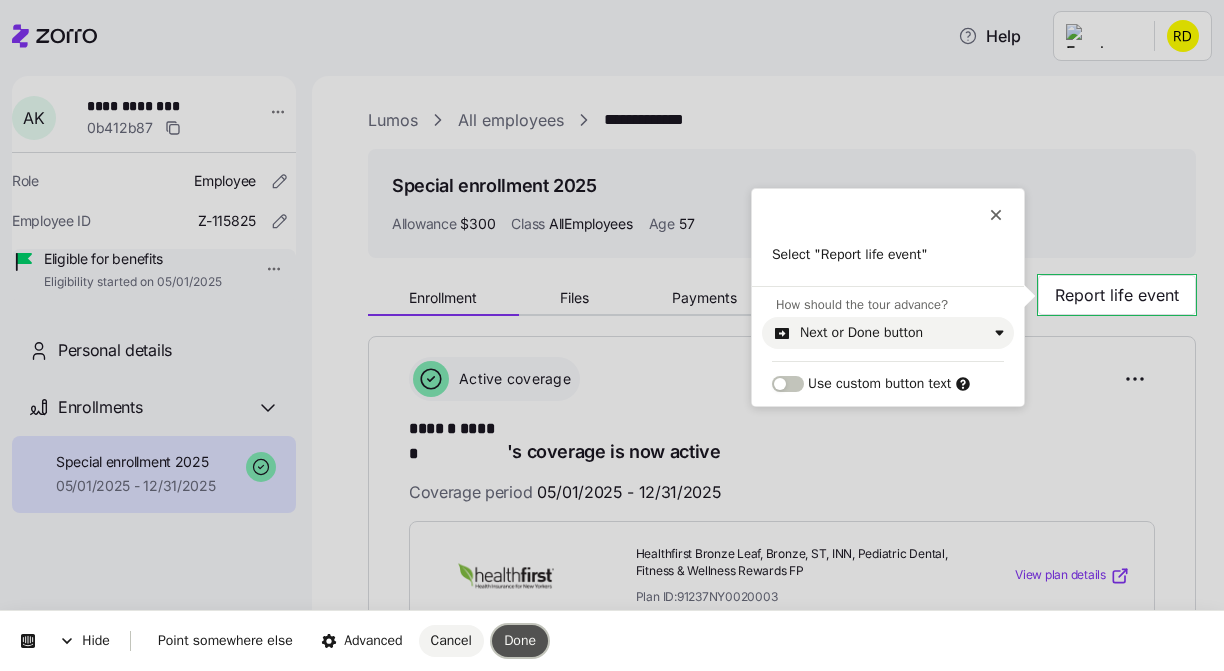 click on "Done" at bounding box center [520, 640] 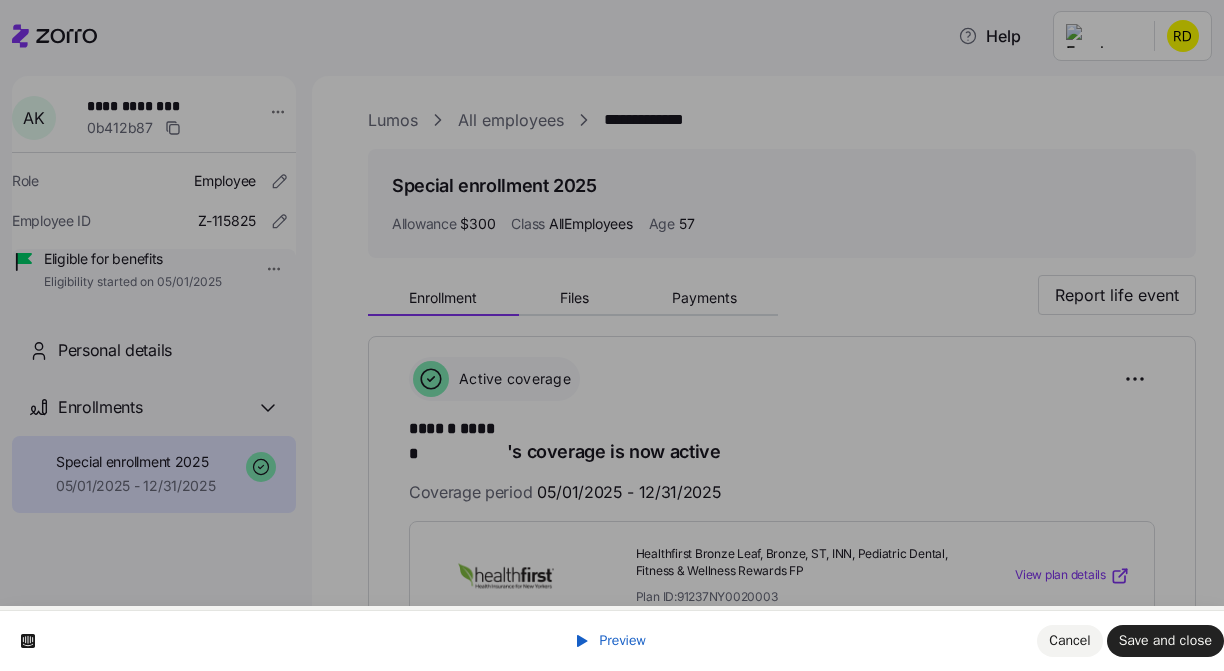 scroll, scrollTop: 0, scrollLeft: 198, axis: horizontal 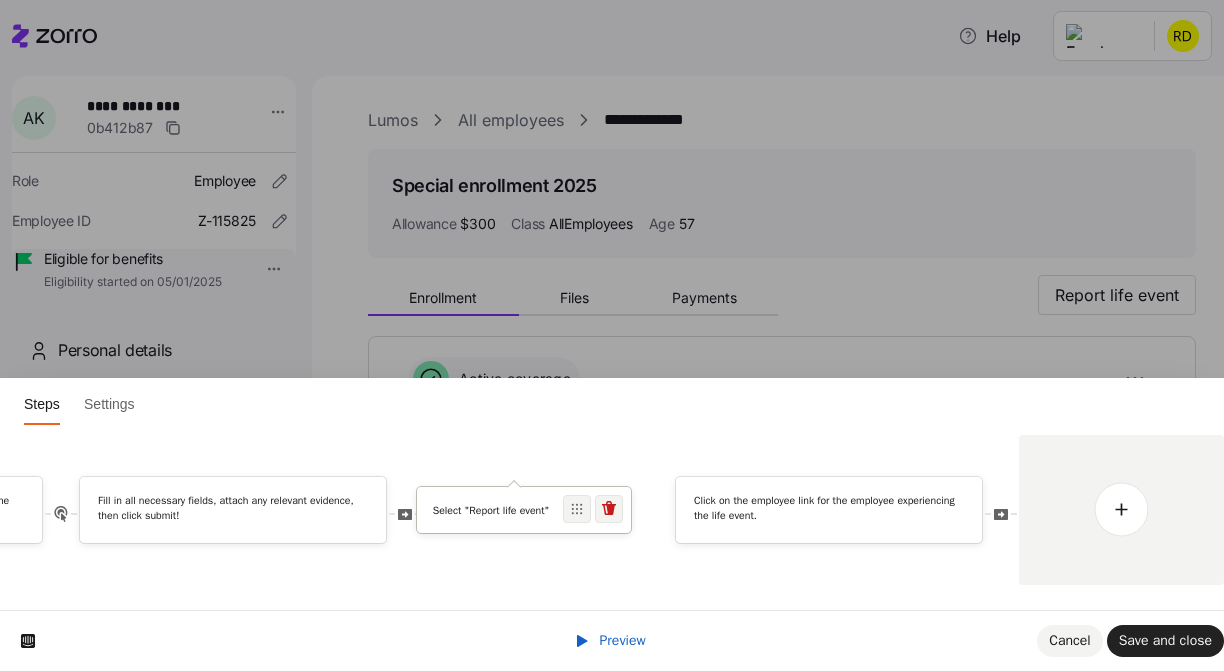 drag, startPoint x: 816, startPoint y: 528, endPoint x: 465, endPoint y: 525, distance: 351.01282 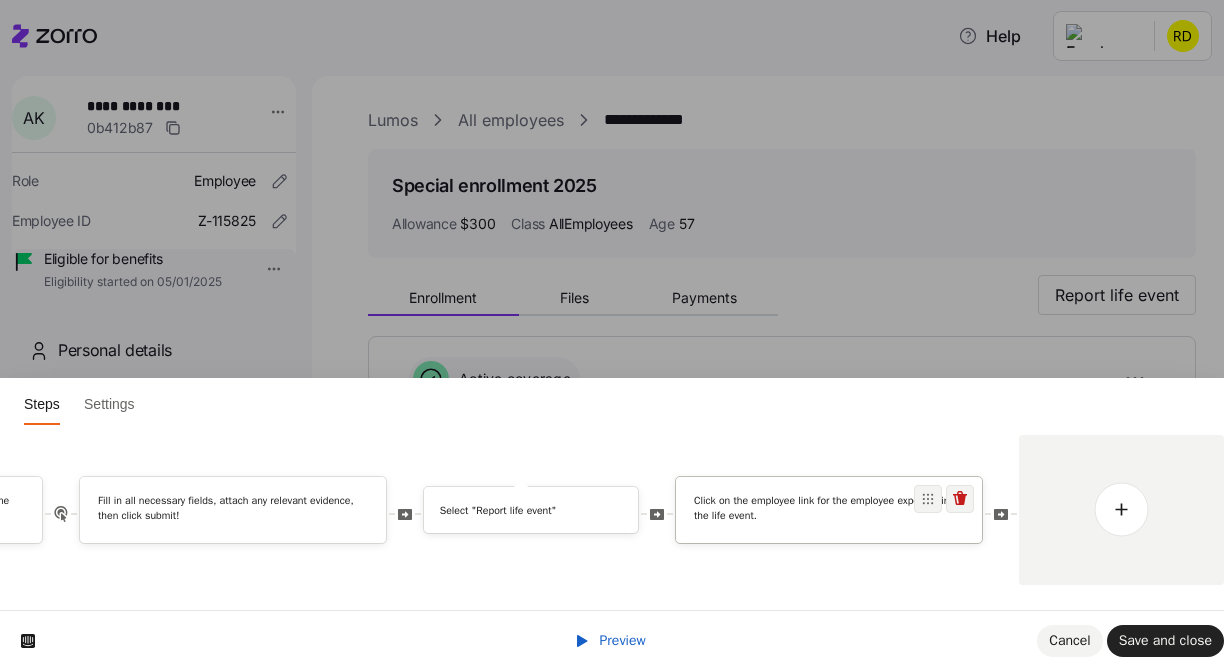 click on "Click on the employee link for the employee experiencing the life event." at bounding box center (829, 512) 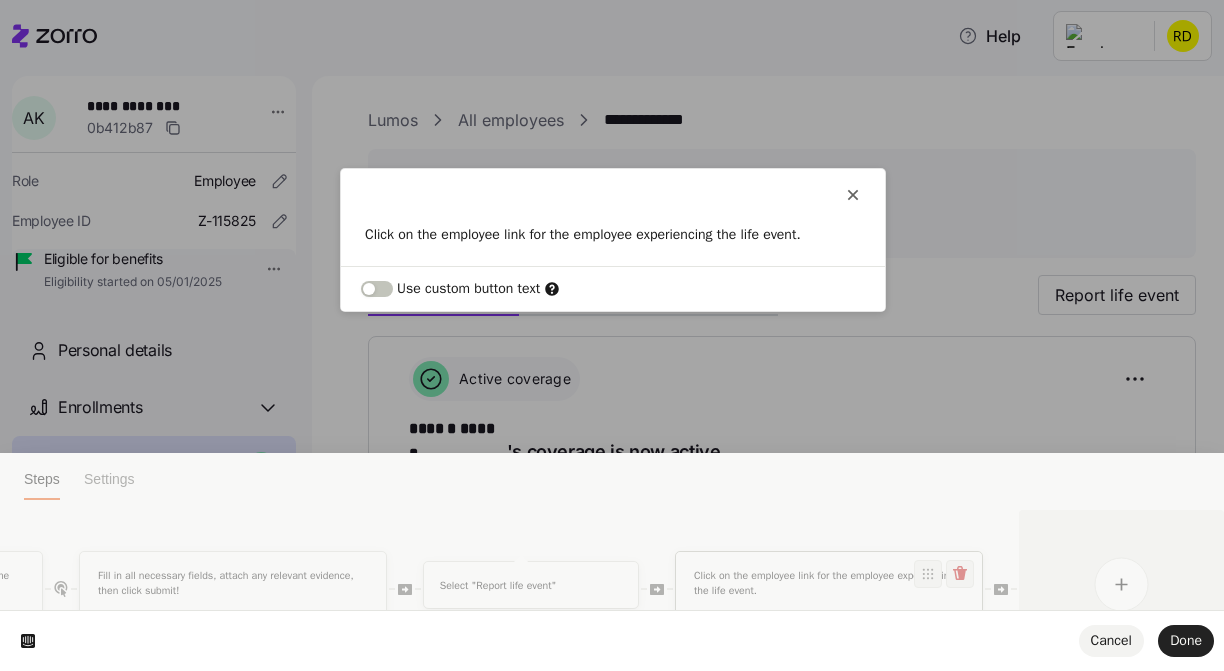 scroll, scrollTop: 0, scrollLeft: 0, axis: both 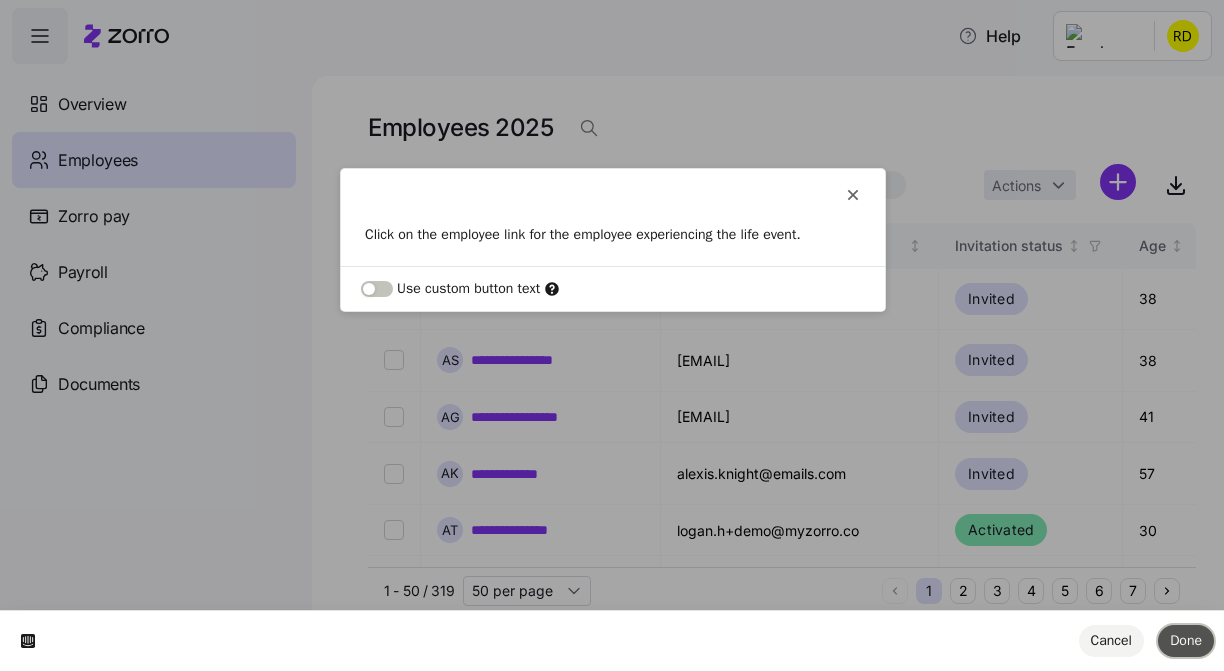 click on "Done" at bounding box center [1186, 640] 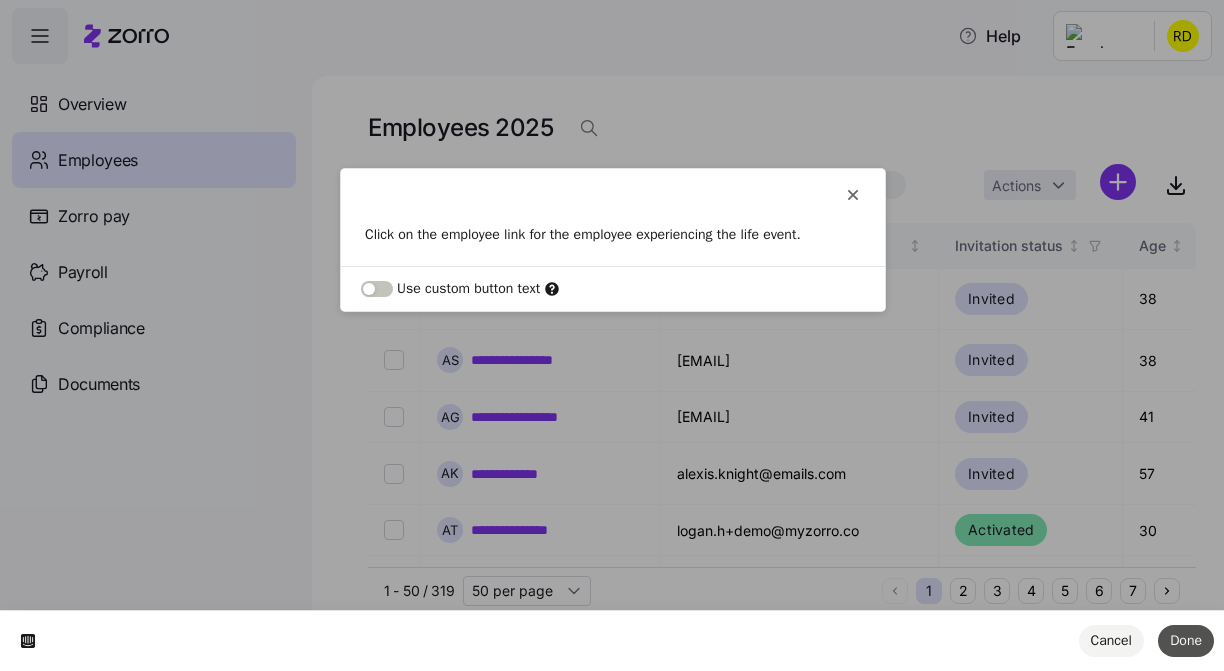 scroll, scrollTop: 56, scrollLeft: 0, axis: vertical 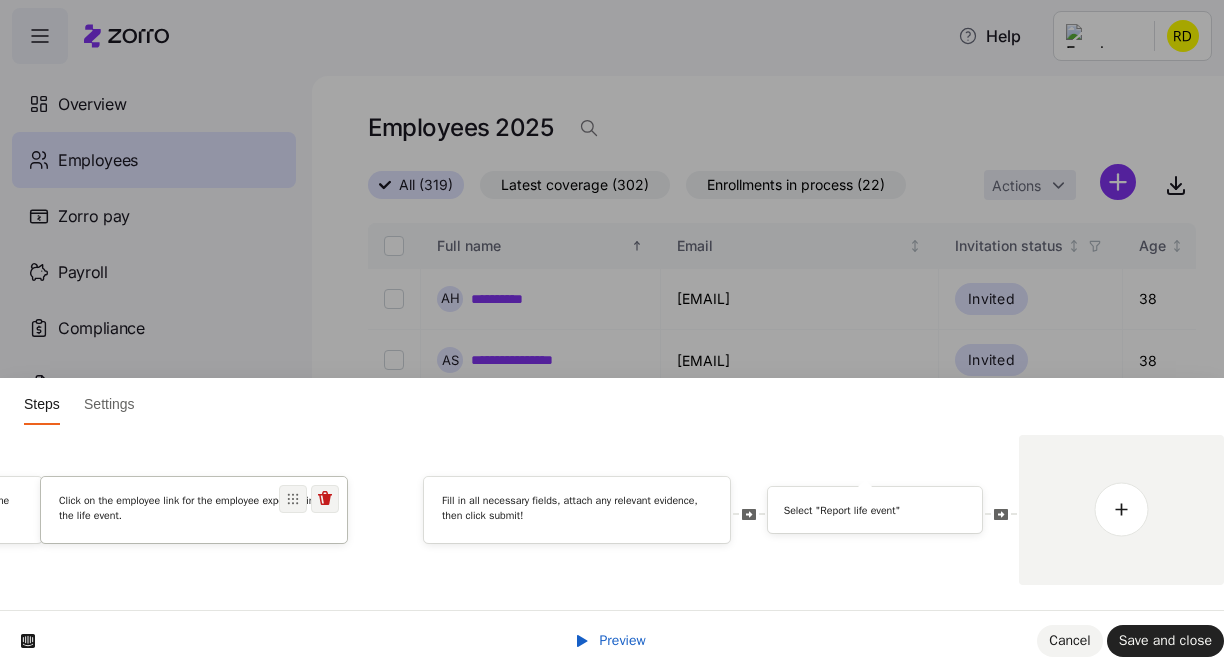 drag, startPoint x: 735, startPoint y: 524, endPoint x: 121, endPoint y: 515, distance: 614.066 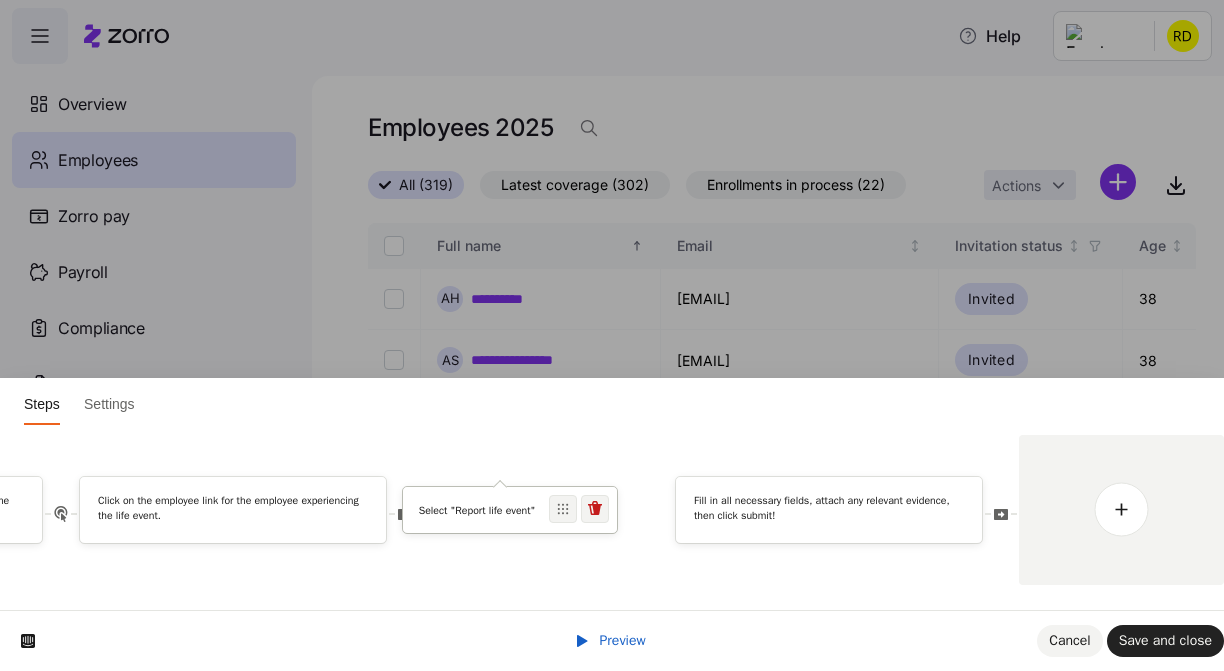 drag, startPoint x: 827, startPoint y: 520, endPoint x: 465, endPoint y: 519, distance: 362.00137 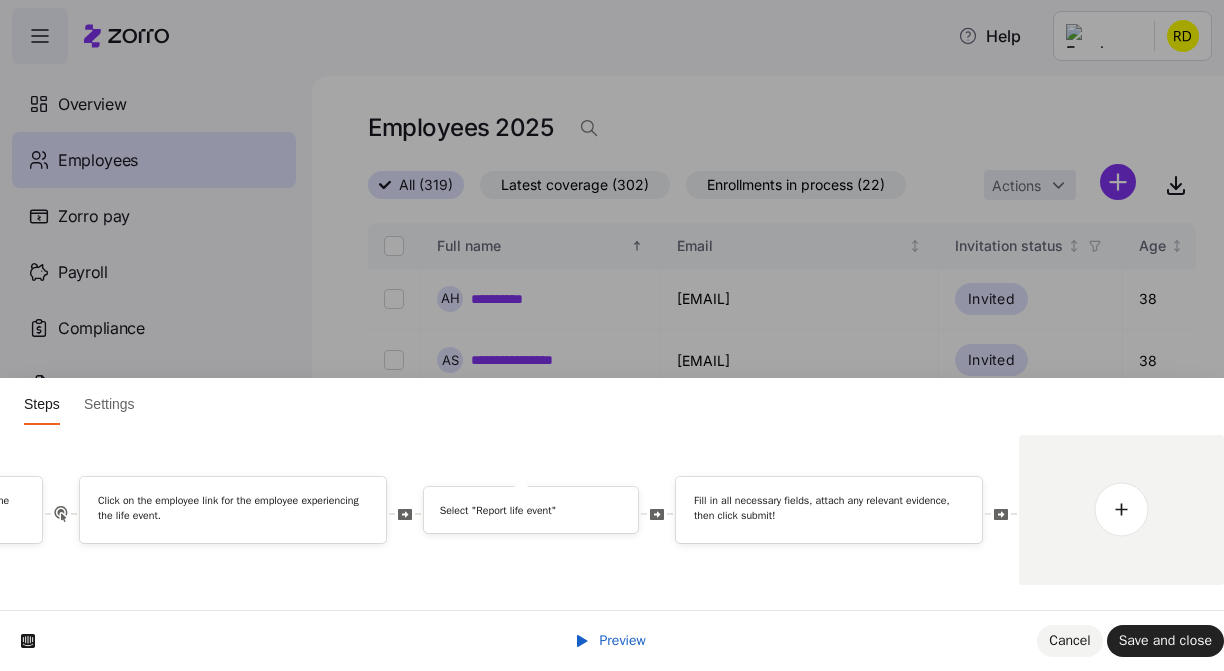 click on "Preview
Cancel
Save and close" at bounding box center [612, 640] 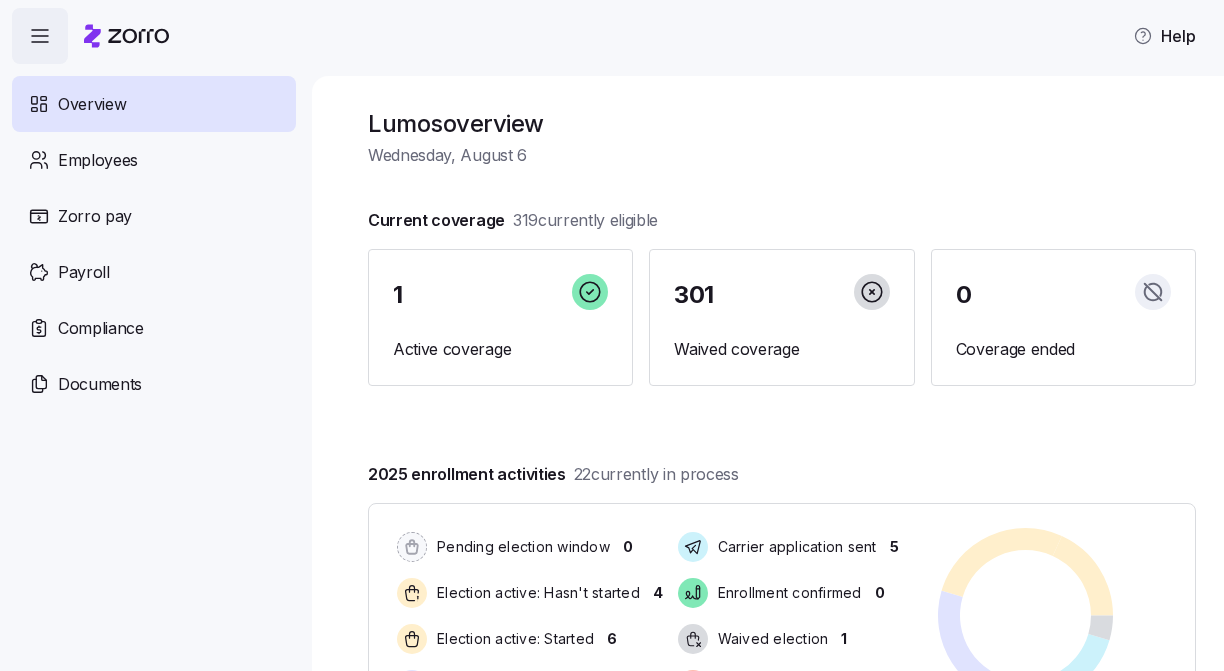scroll, scrollTop: 0, scrollLeft: 0, axis: both 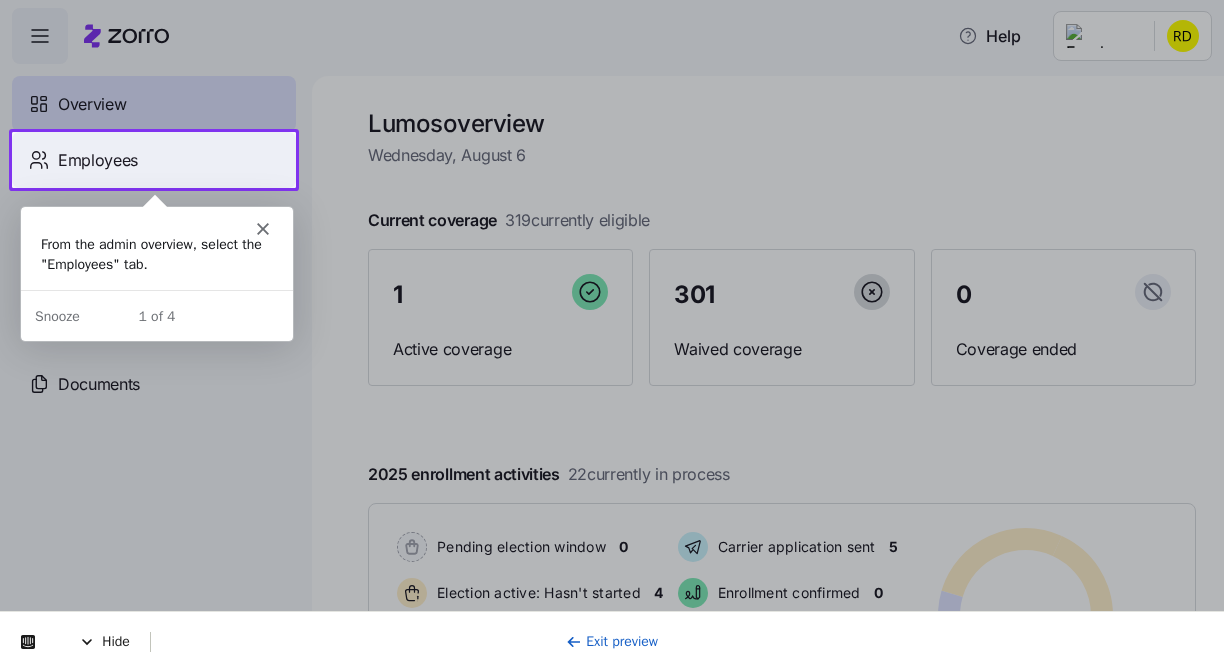 click on "Employees" at bounding box center (154, 160) 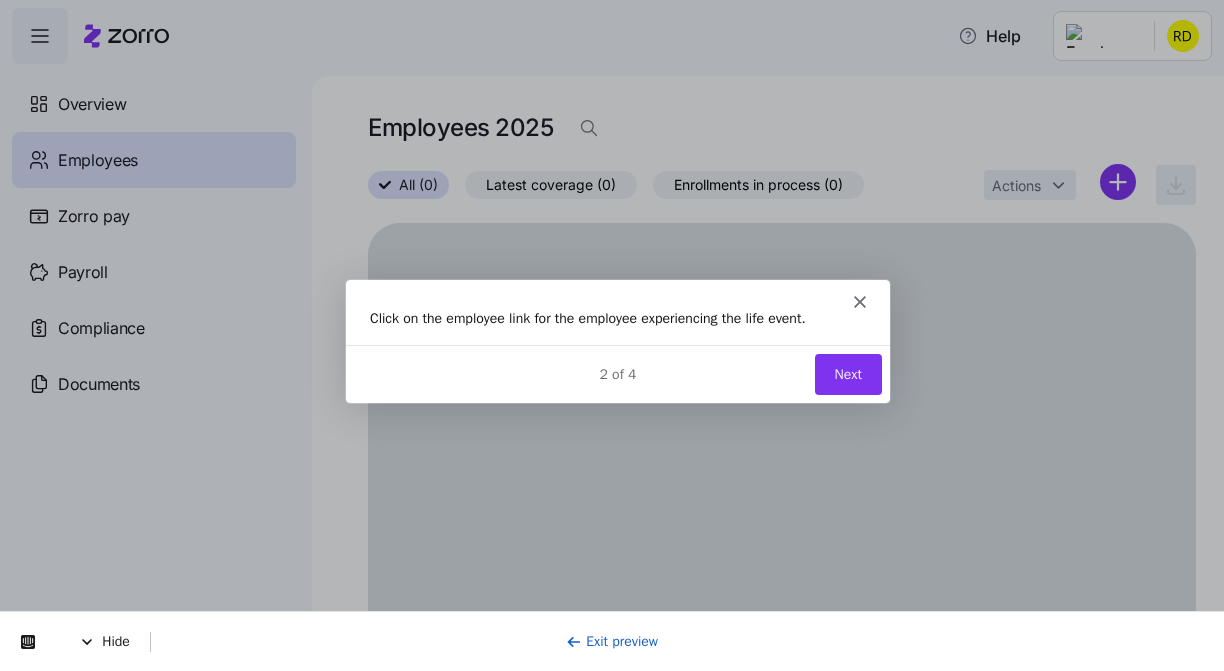 scroll, scrollTop: 0, scrollLeft: 0, axis: both 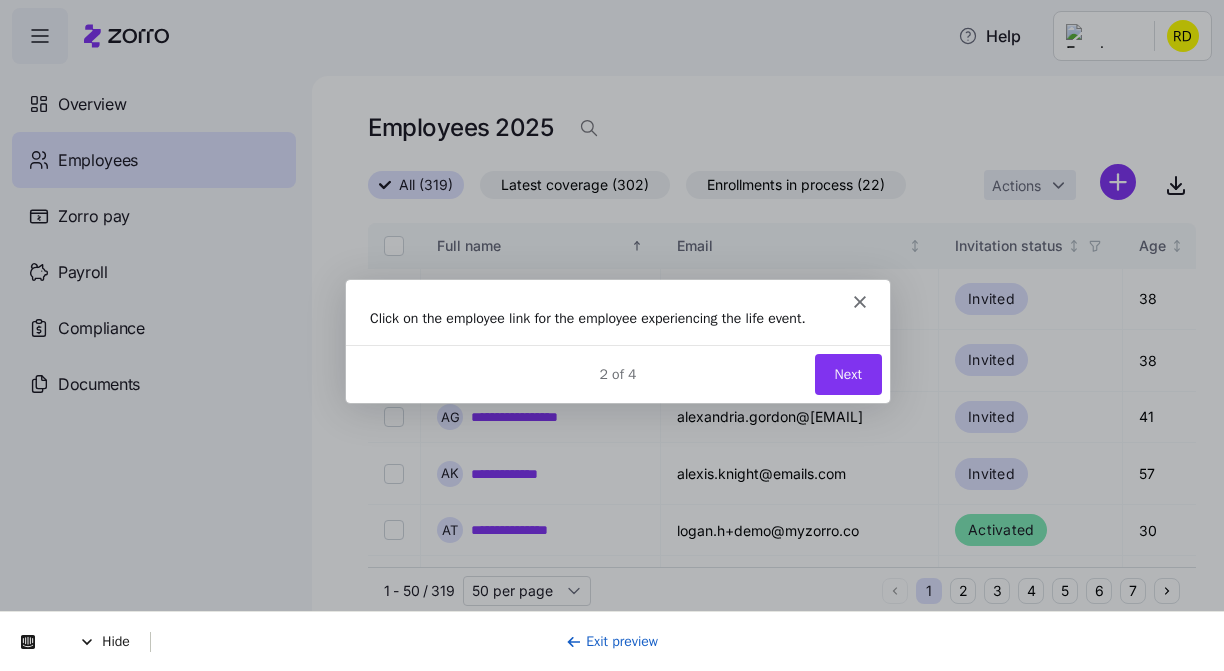 click on "Next" at bounding box center (847, 373) 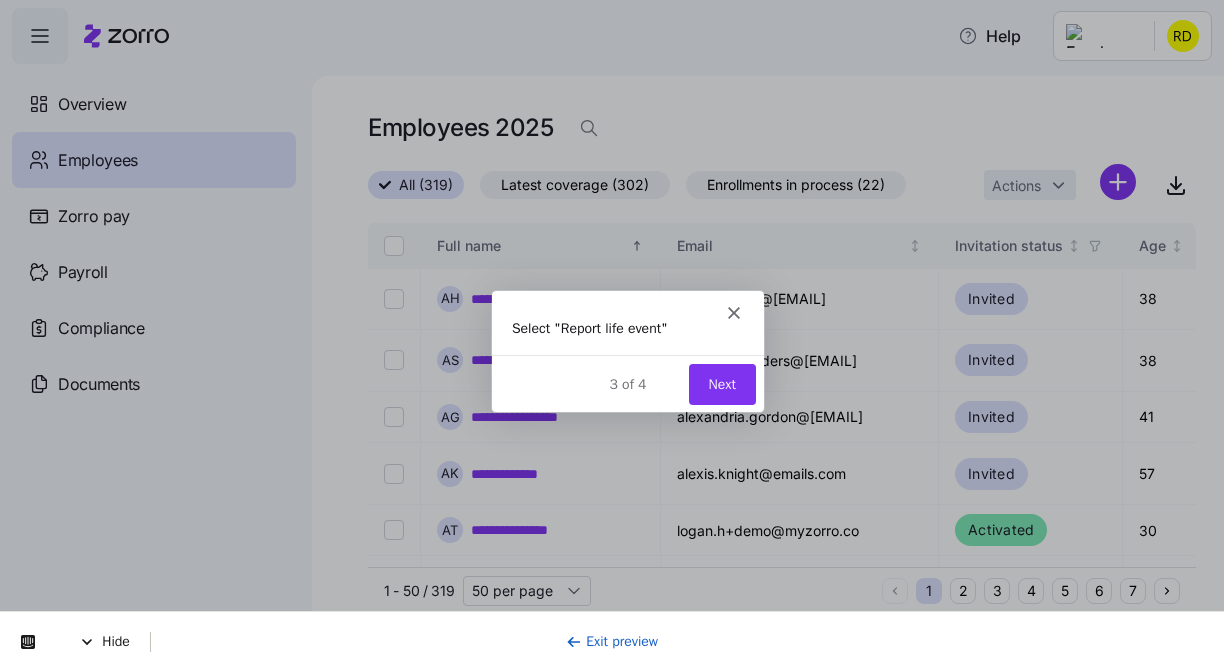 scroll, scrollTop: 0, scrollLeft: 0, axis: both 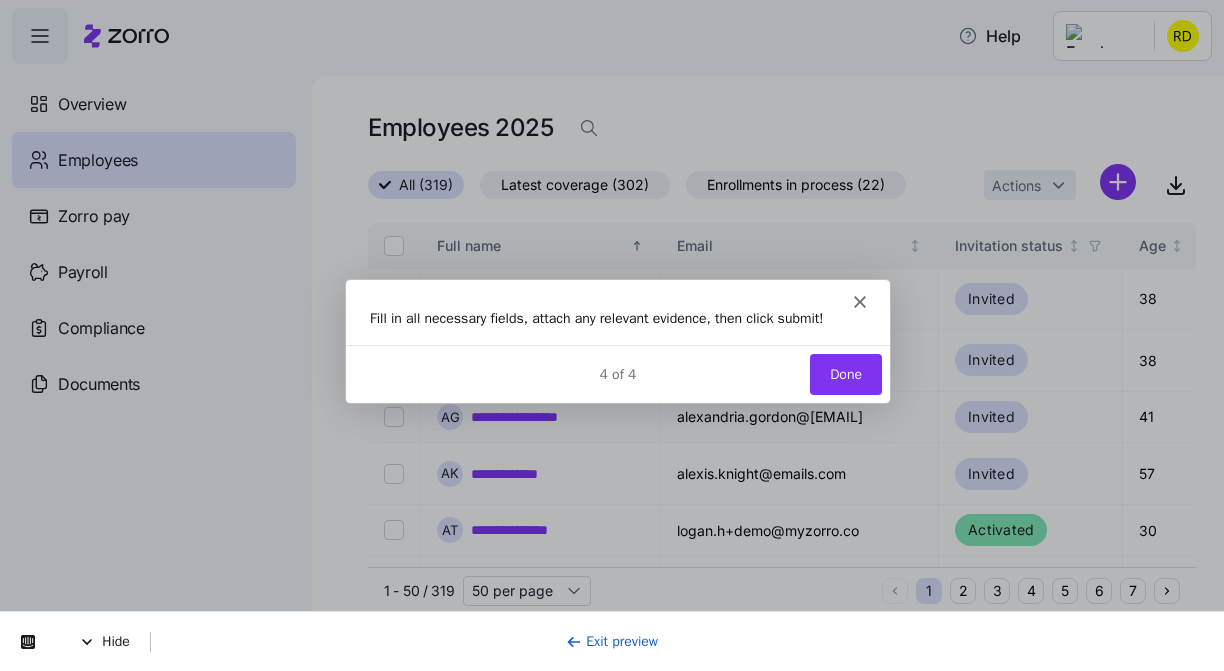 click on "Done" at bounding box center [845, 373] 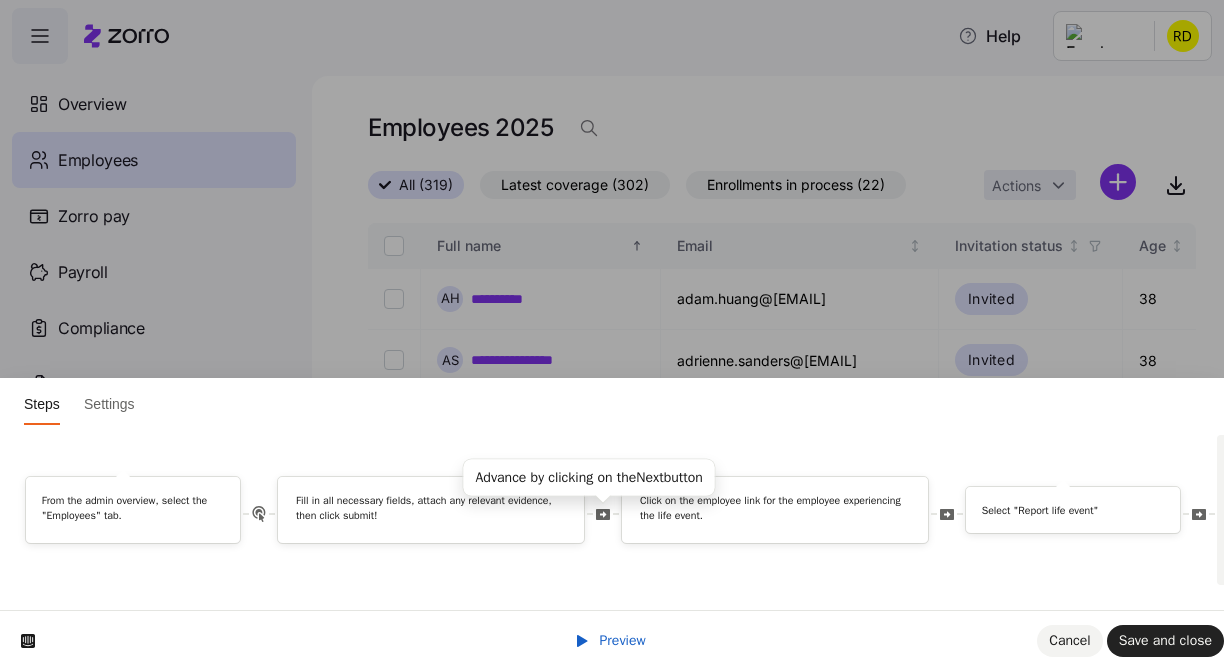 click 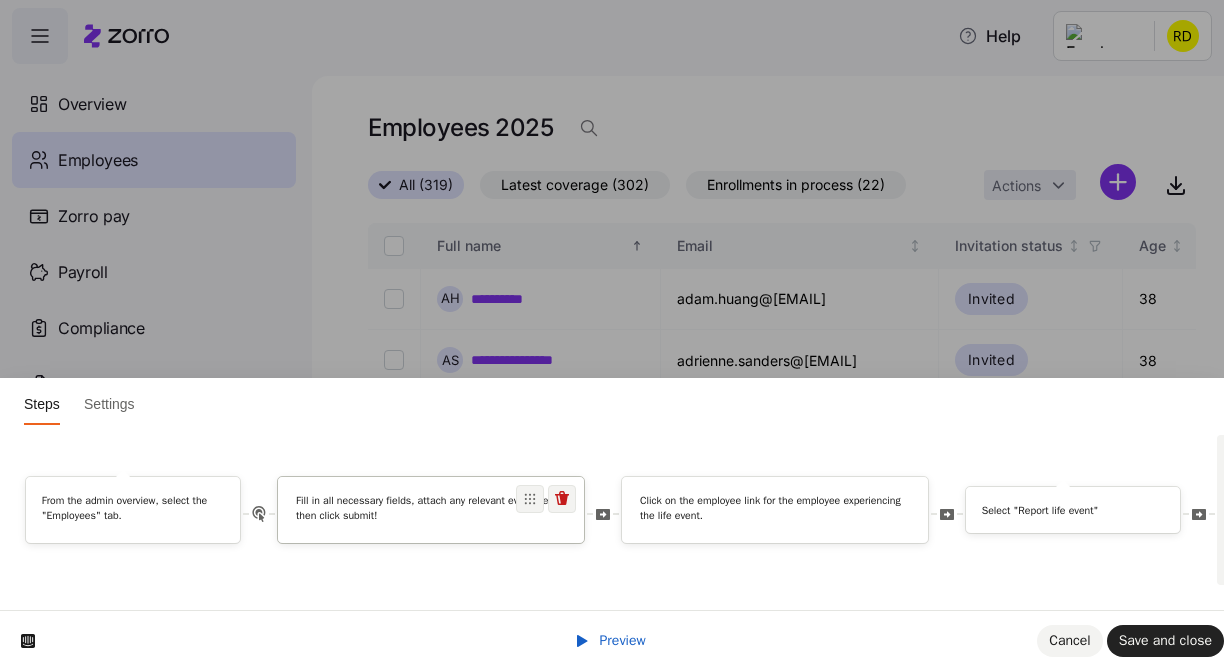 click on "Fill in all necessary fields, attach any relevant evidence, then click submit!" at bounding box center [431, 512] 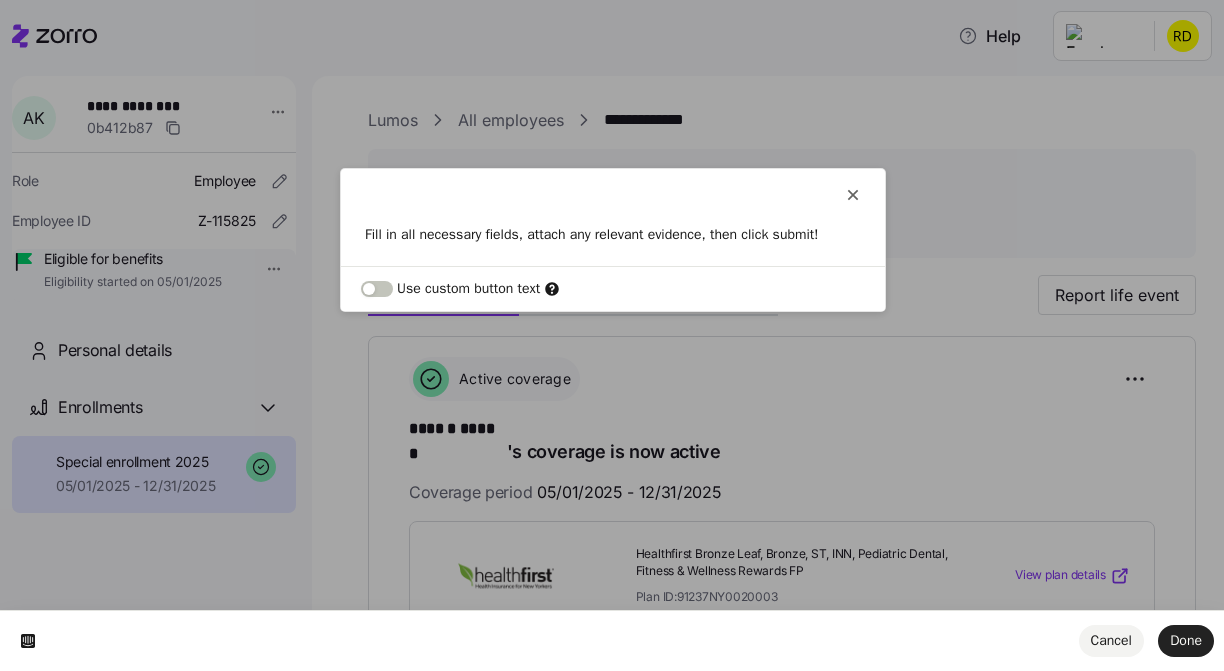 scroll, scrollTop: 0, scrollLeft: 0, axis: both 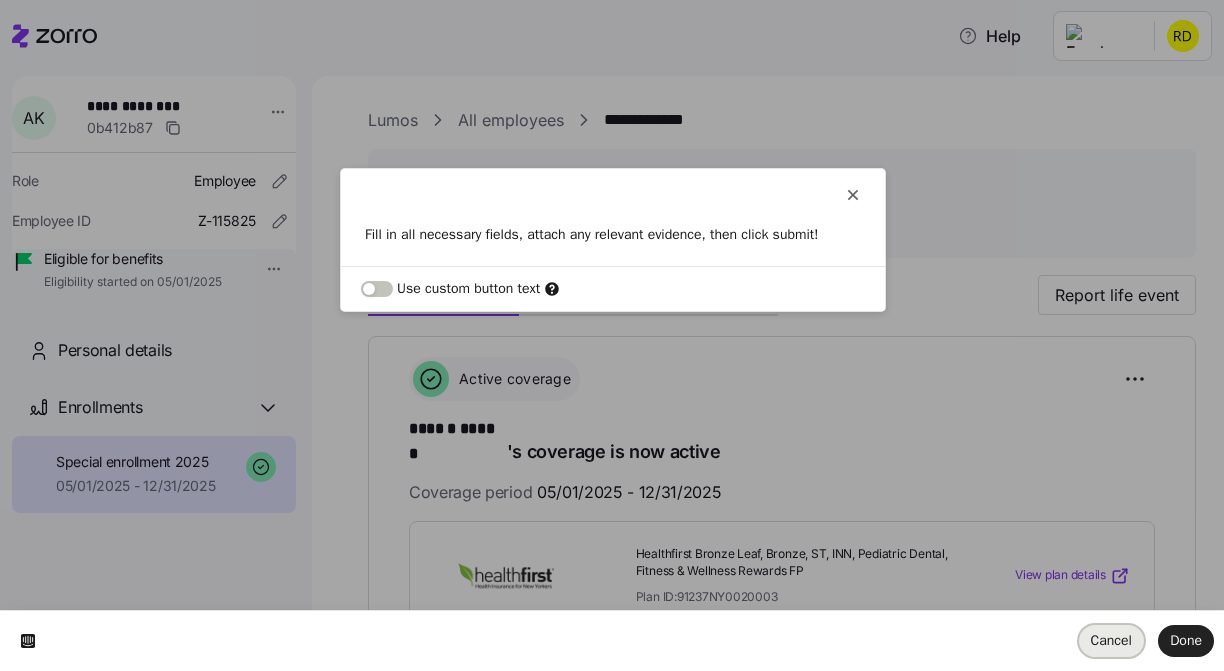 click on "Cancel" at bounding box center (1111, 641) 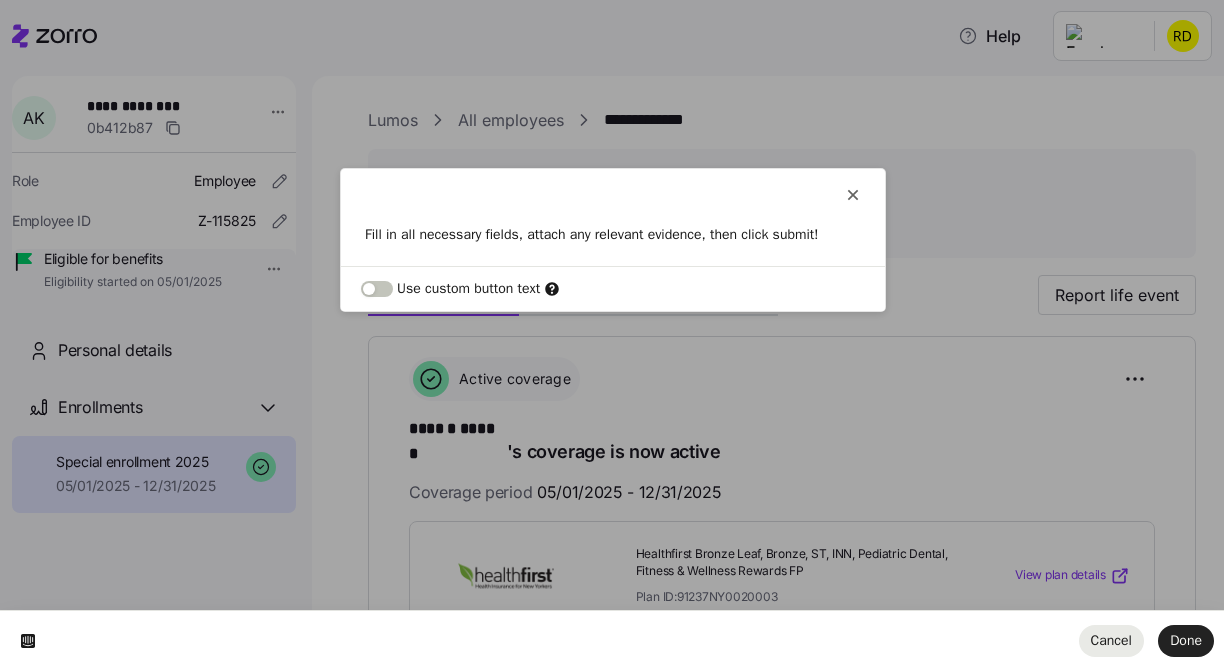 scroll, scrollTop: 56, scrollLeft: 0, axis: vertical 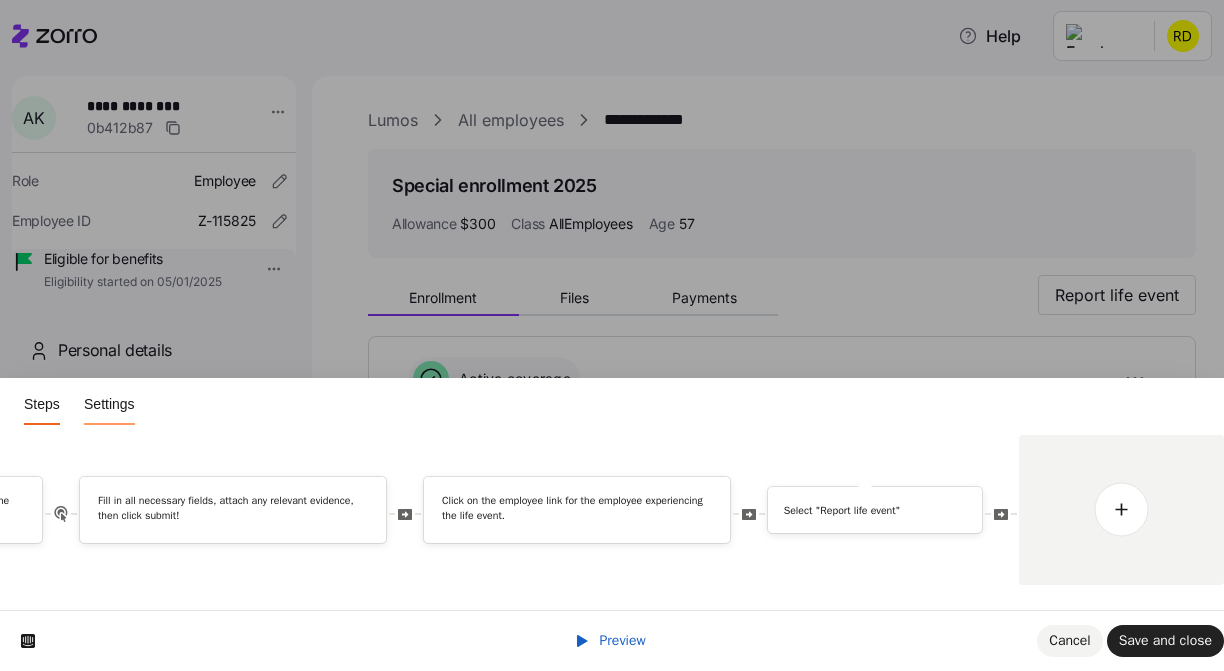 click on "Settings" at bounding box center (109, 404) 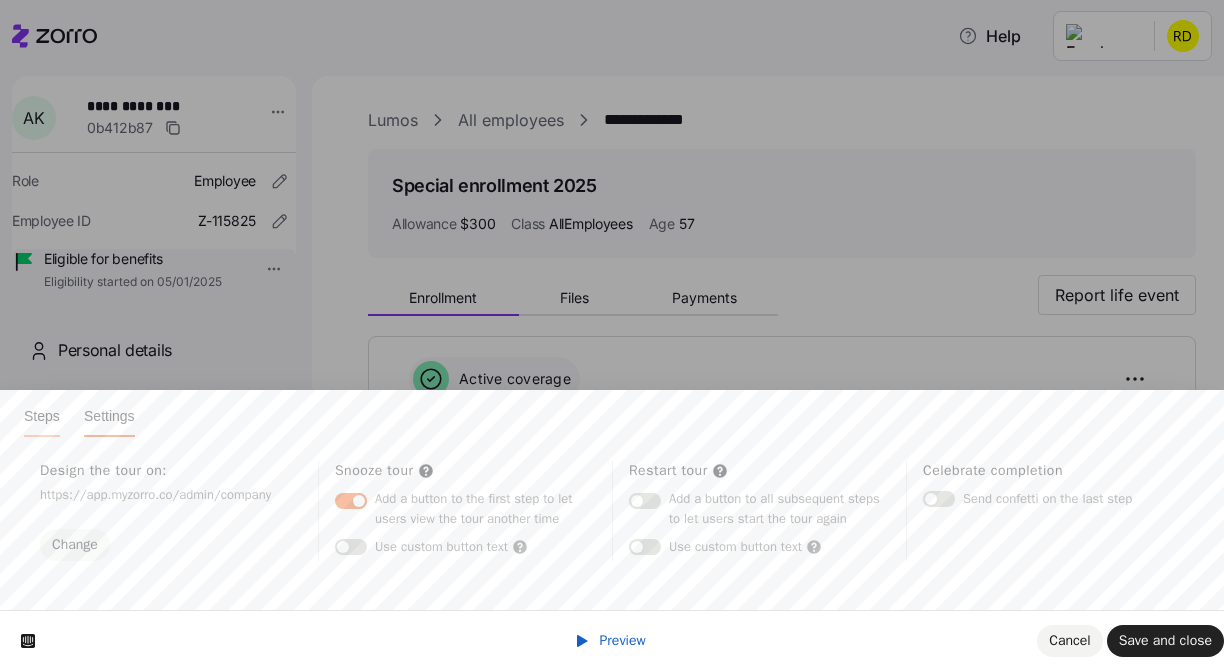 click on "Steps" at bounding box center [42, 417] 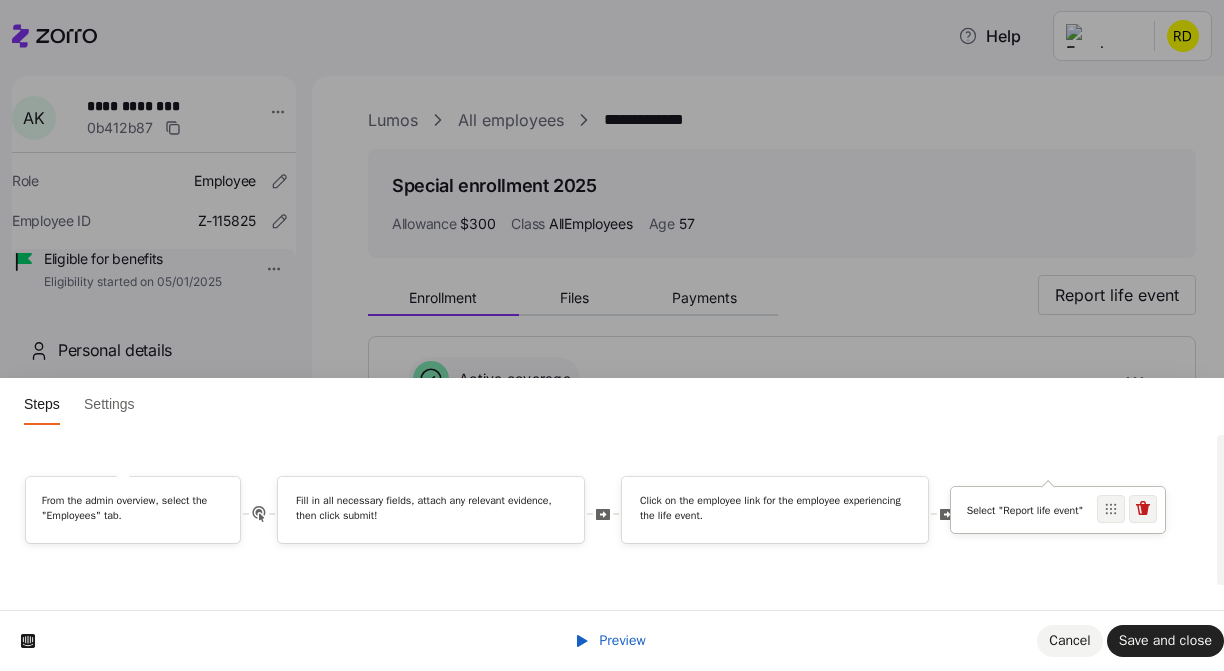 scroll, scrollTop: 0, scrollLeft: 83, axis: horizontal 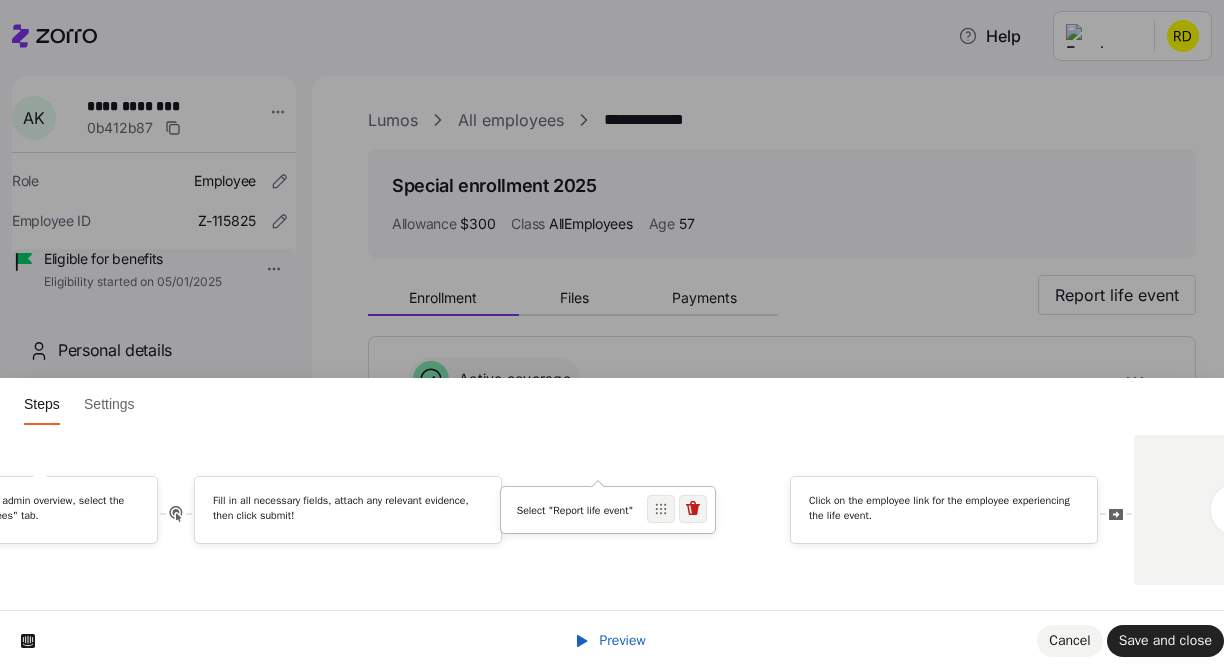 drag, startPoint x: 990, startPoint y: 510, endPoint x: 585, endPoint y: 498, distance: 405.17773 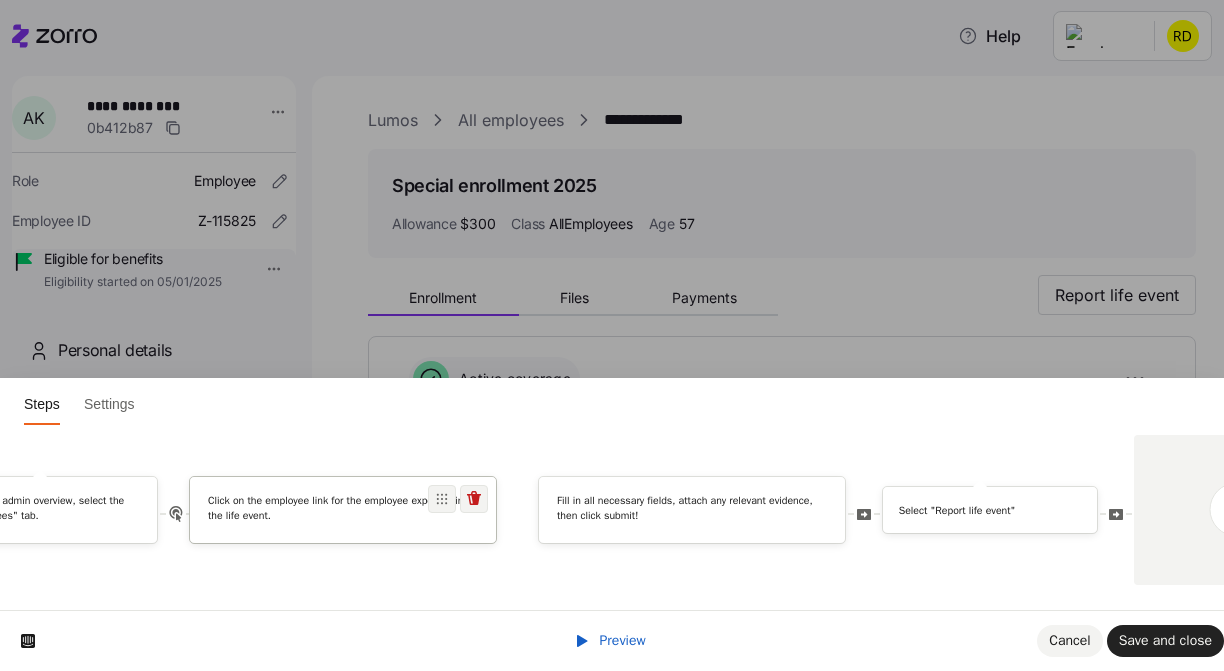 drag, startPoint x: 900, startPoint y: 521, endPoint x: 301, endPoint y: 528, distance: 599.0409 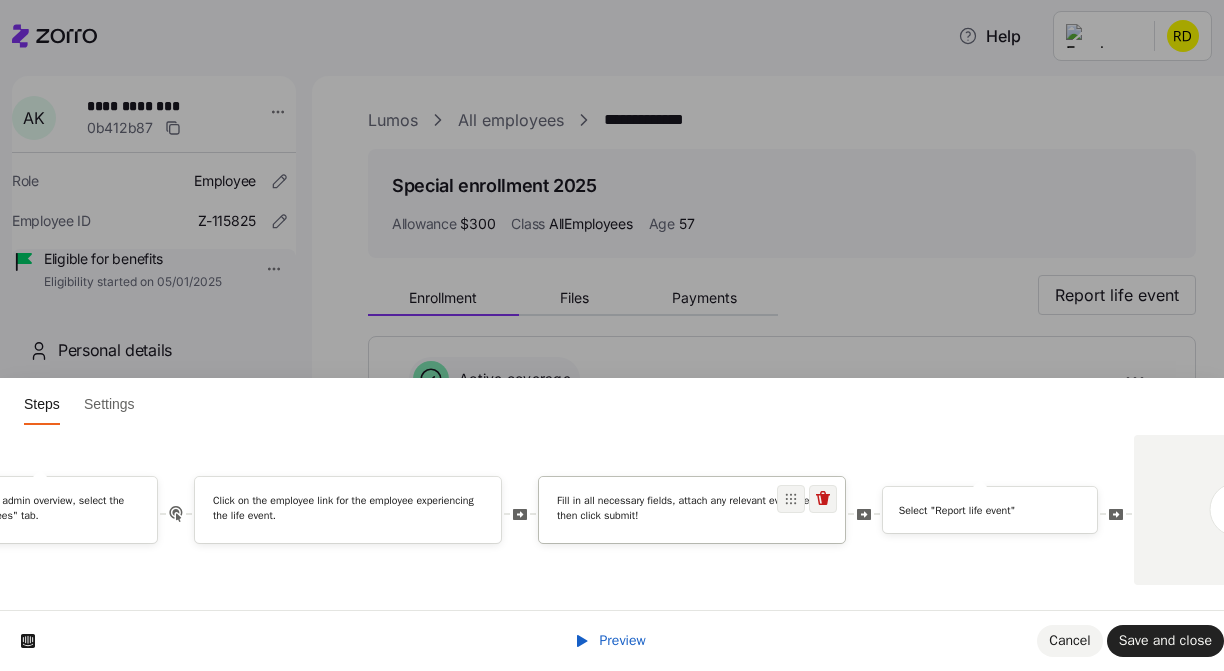 drag, startPoint x: 678, startPoint y: 509, endPoint x: 804, endPoint y: 522, distance: 126.66886 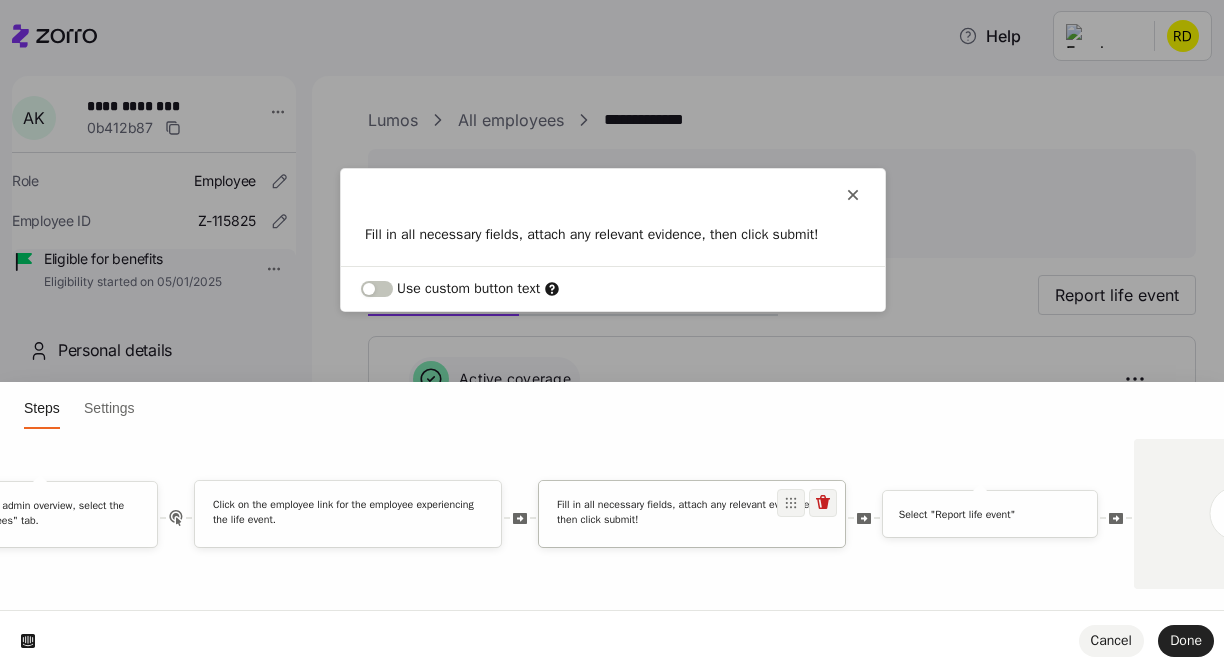 scroll, scrollTop: 0, scrollLeft: 0, axis: both 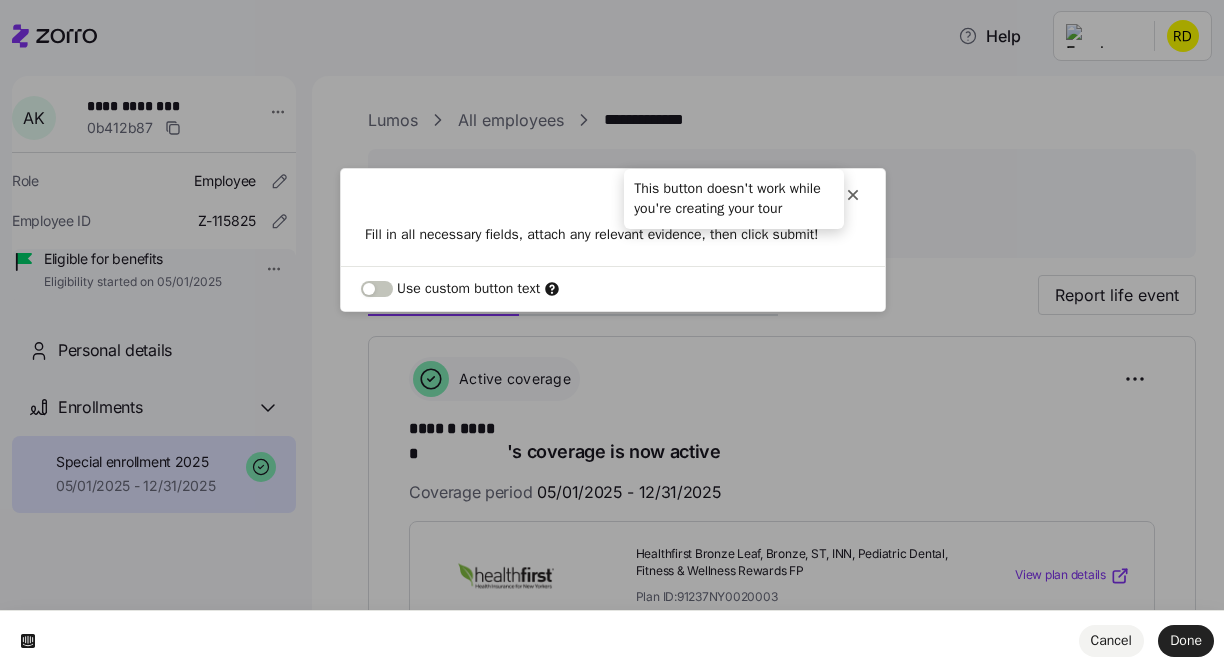 click 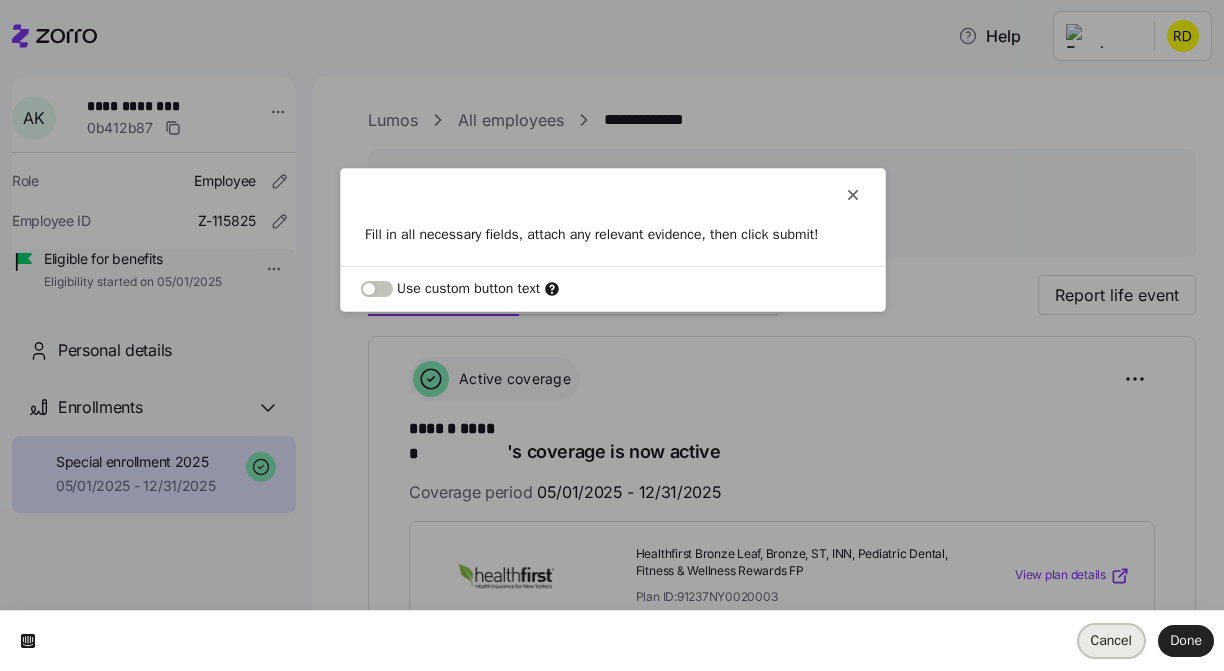 click on "Cancel" at bounding box center (1111, 640) 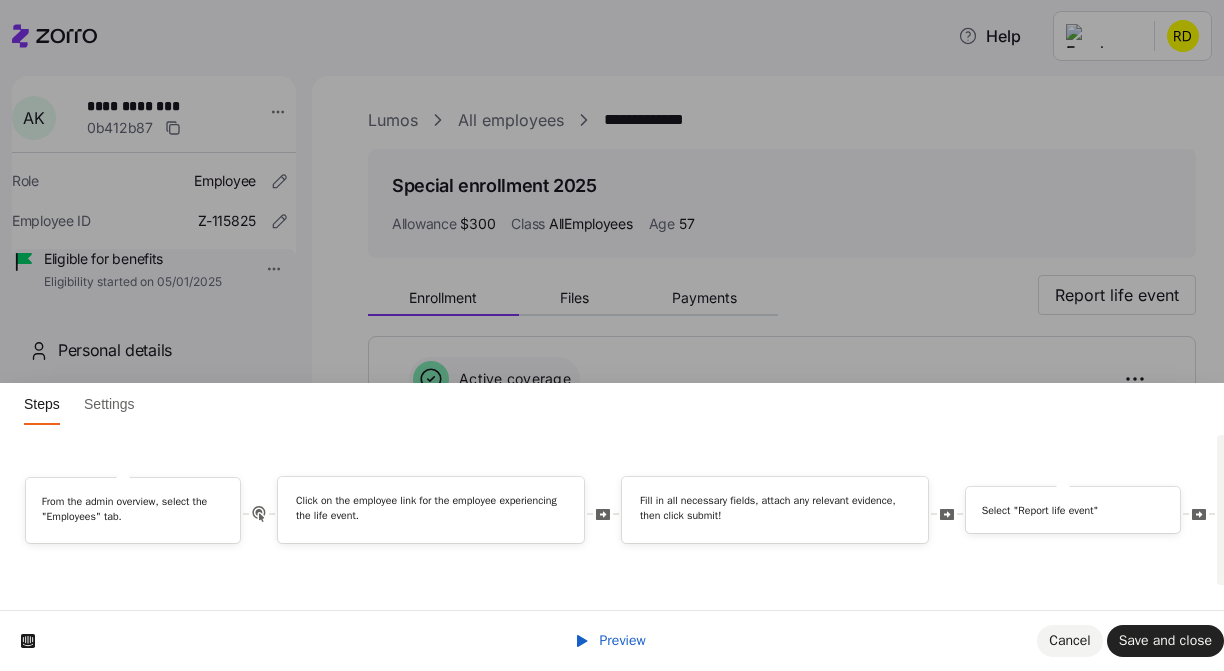 scroll, scrollTop: 0, scrollLeft: 0, axis: both 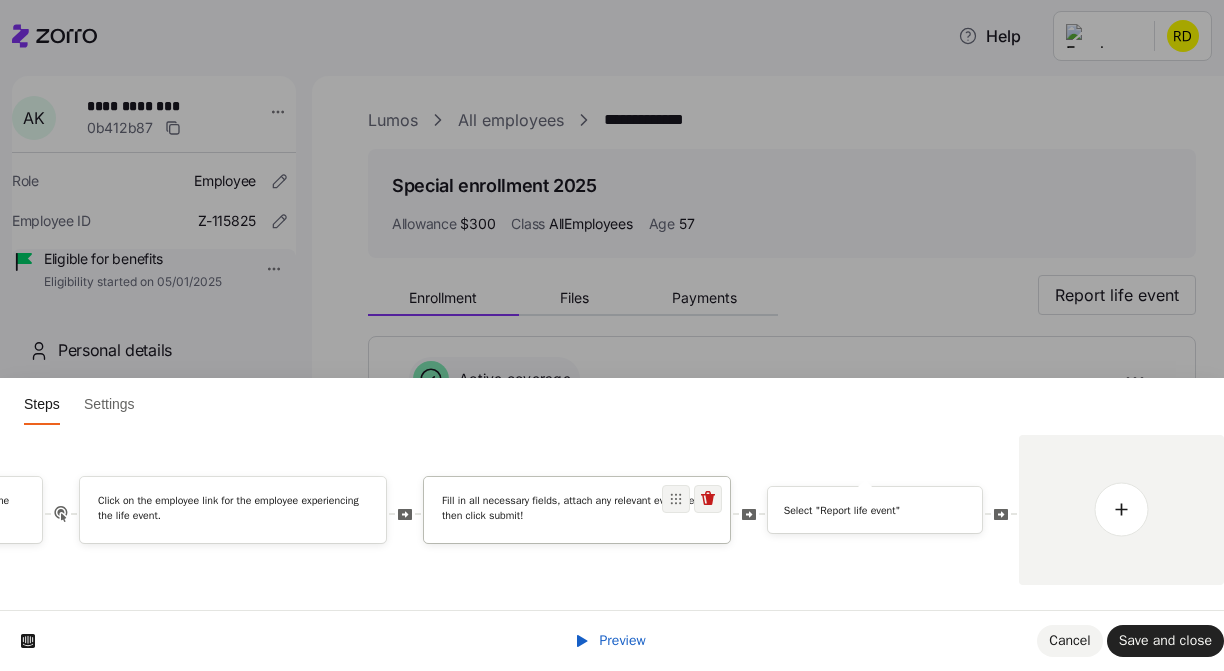 drag, startPoint x: 559, startPoint y: 513, endPoint x: 683, endPoint y: 525, distance: 124.57929 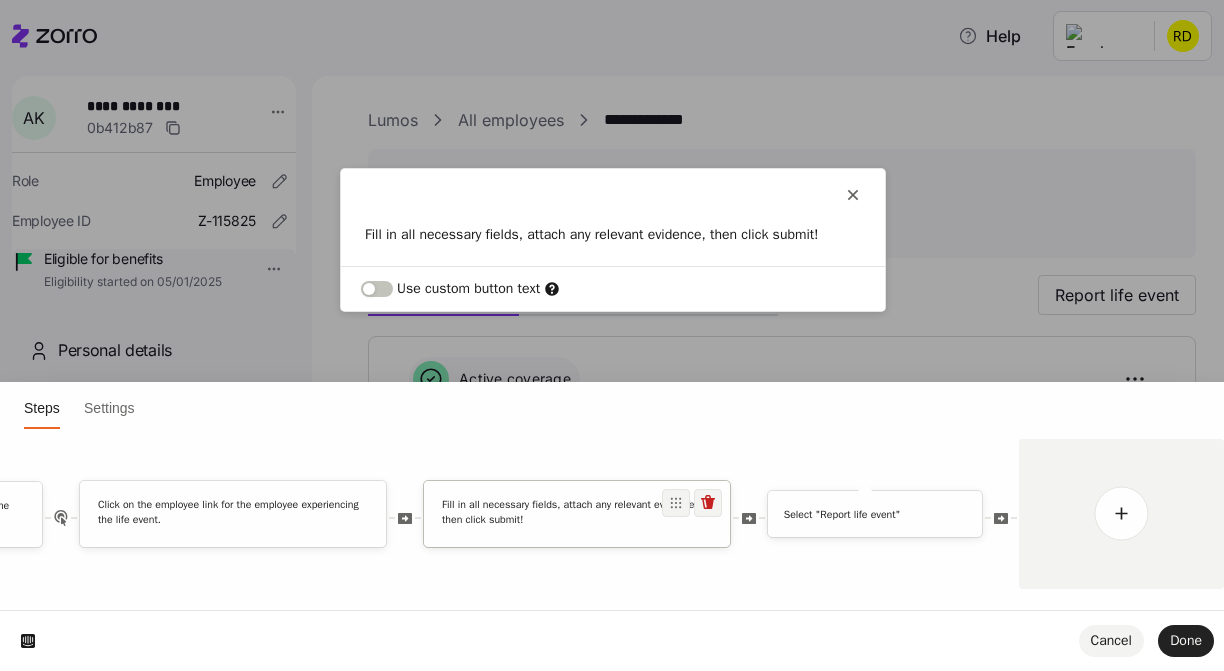 scroll, scrollTop: 0, scrollLeft: 0, axis: both 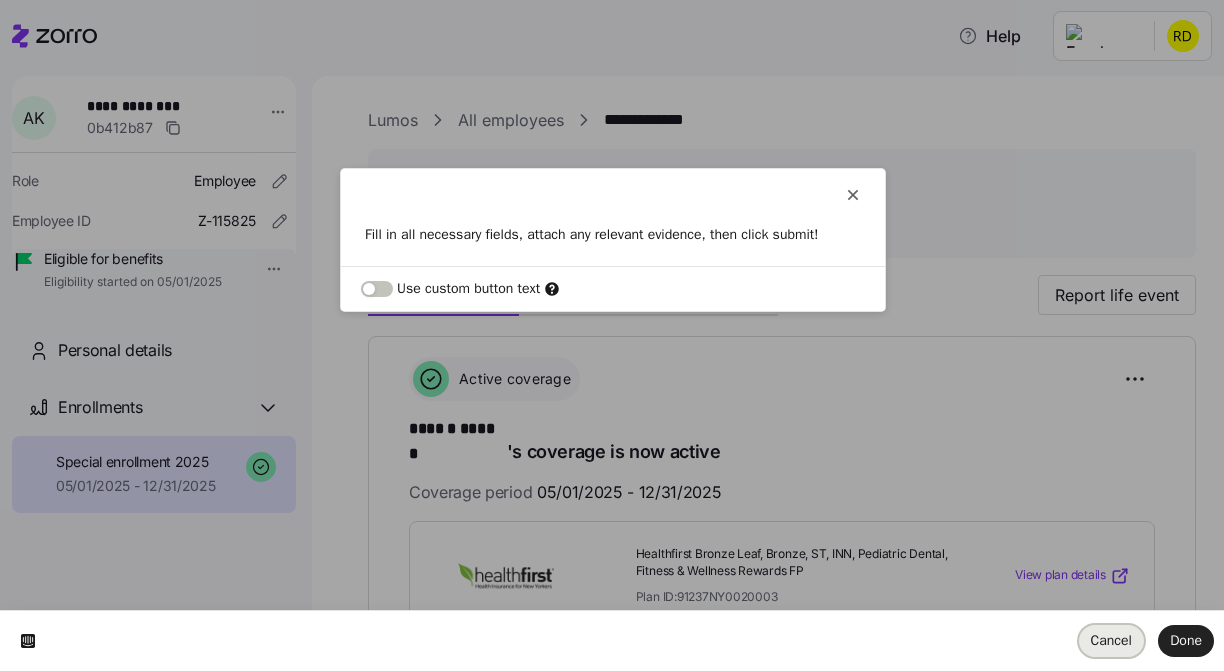 click on "Cancel" at bounding box center (1111, 641) 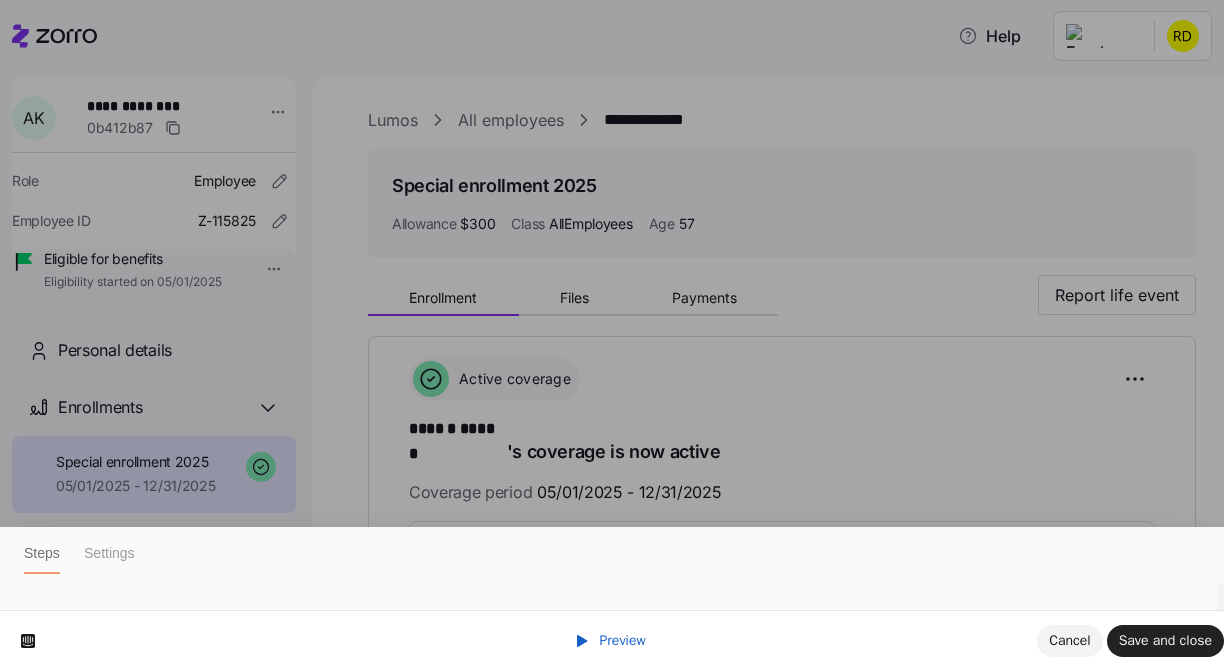 scroll, scrollTop: 2, scrollLeft: 0, axis: vertical 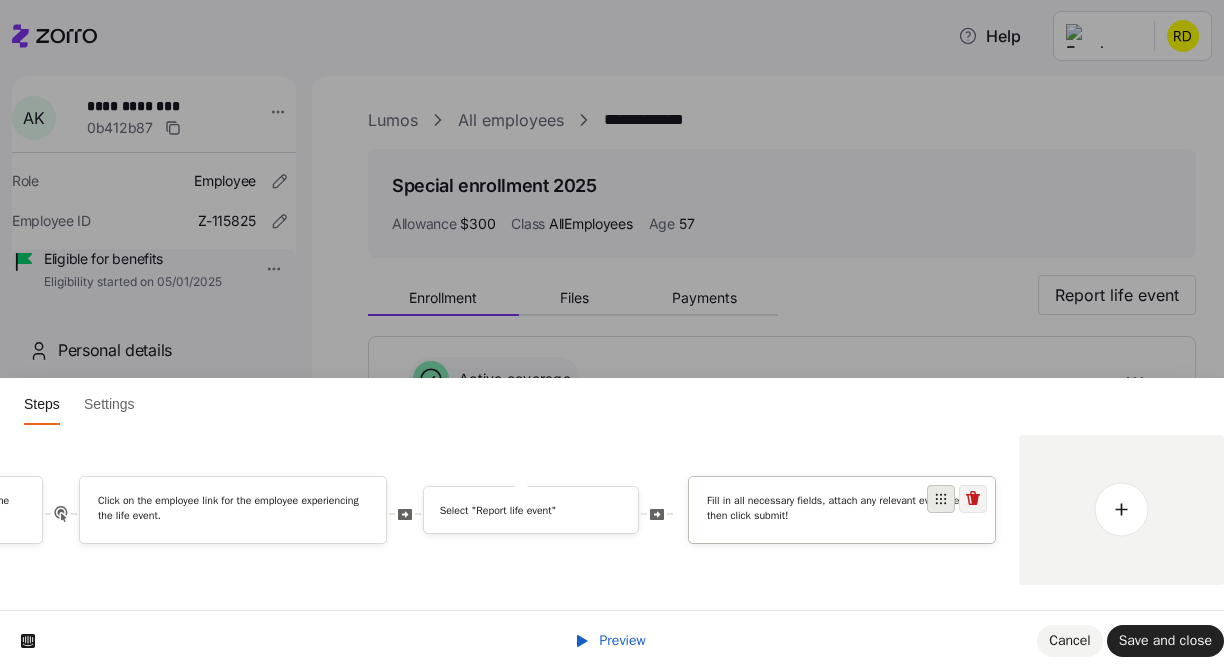 drag, startPoint x: 671, startPoint y: 497, endPoint x: 936, endPoint y: 504, distance: 265.09244 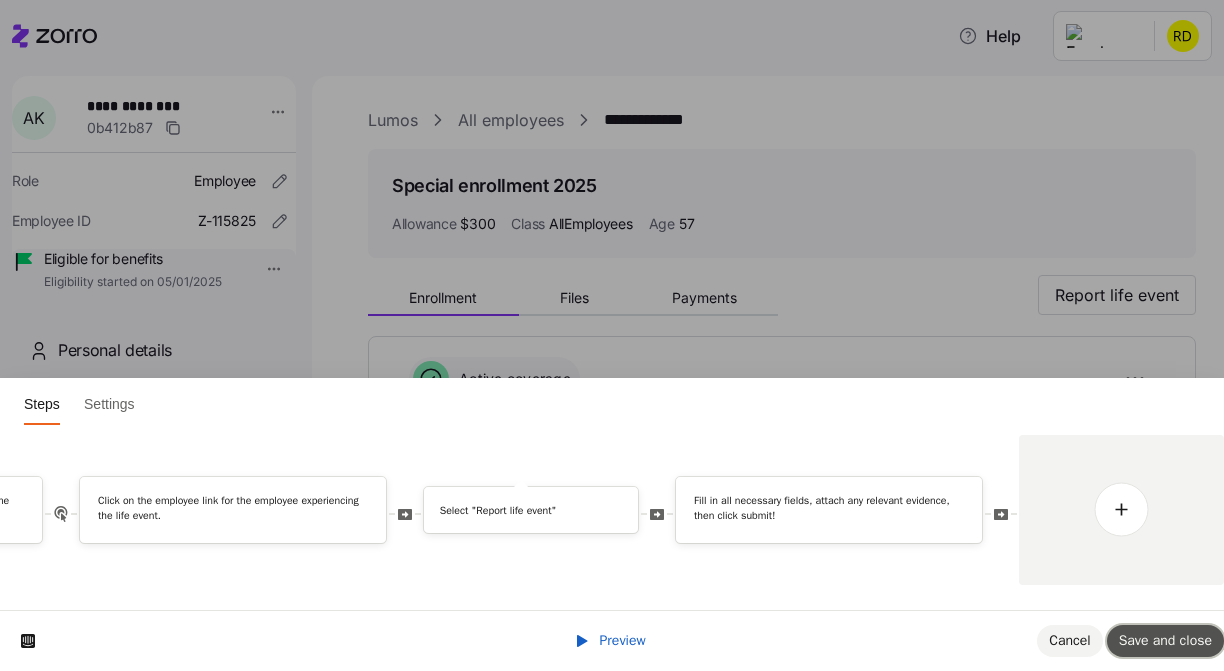 click on "Save and close" at bounding box center (1165, 640) 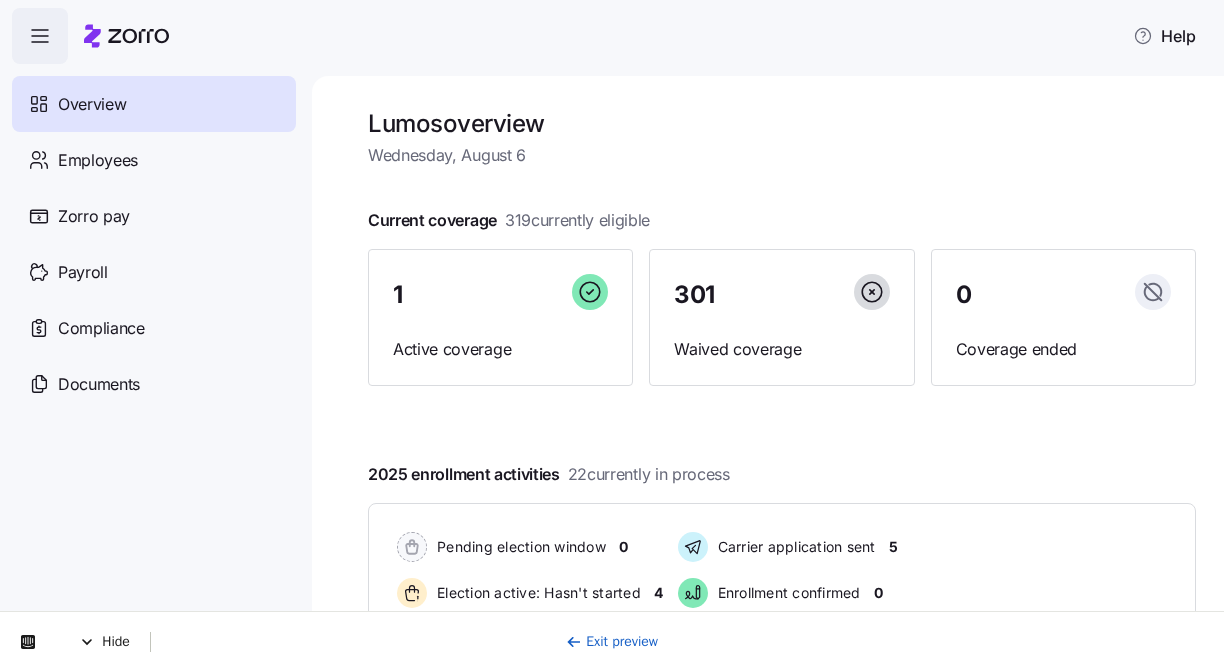scroll, scrollTop: 0, scrollLeft: 0, axis: both 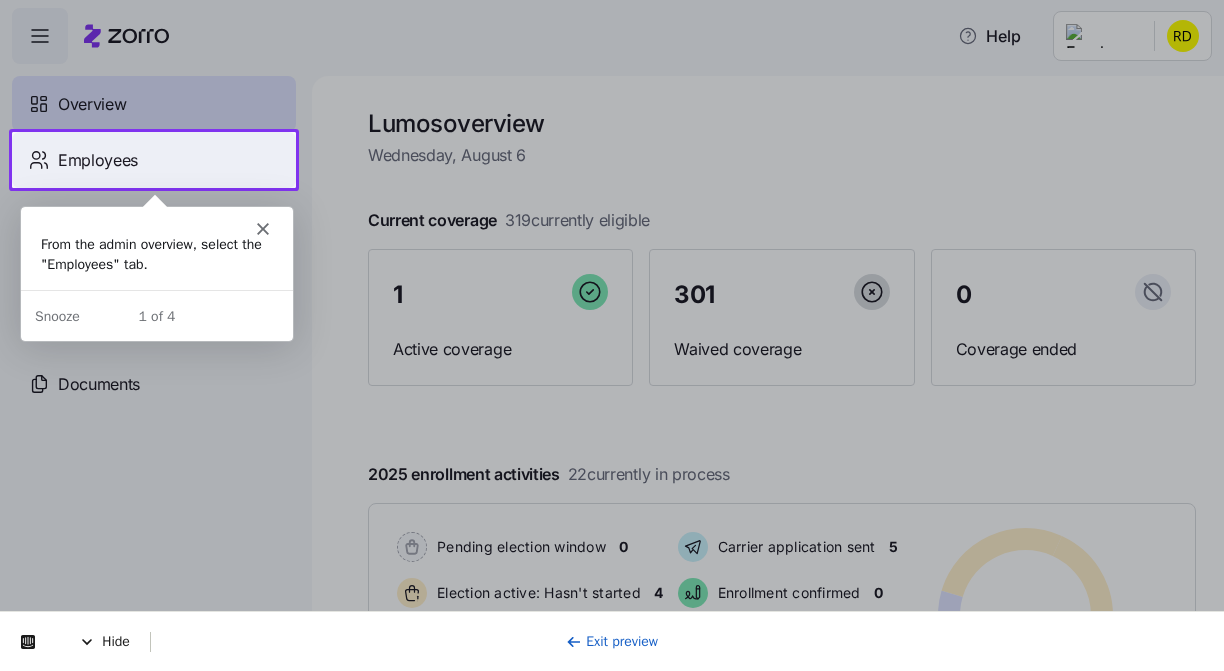 click on "Employees" at bounding box center [154, 160] 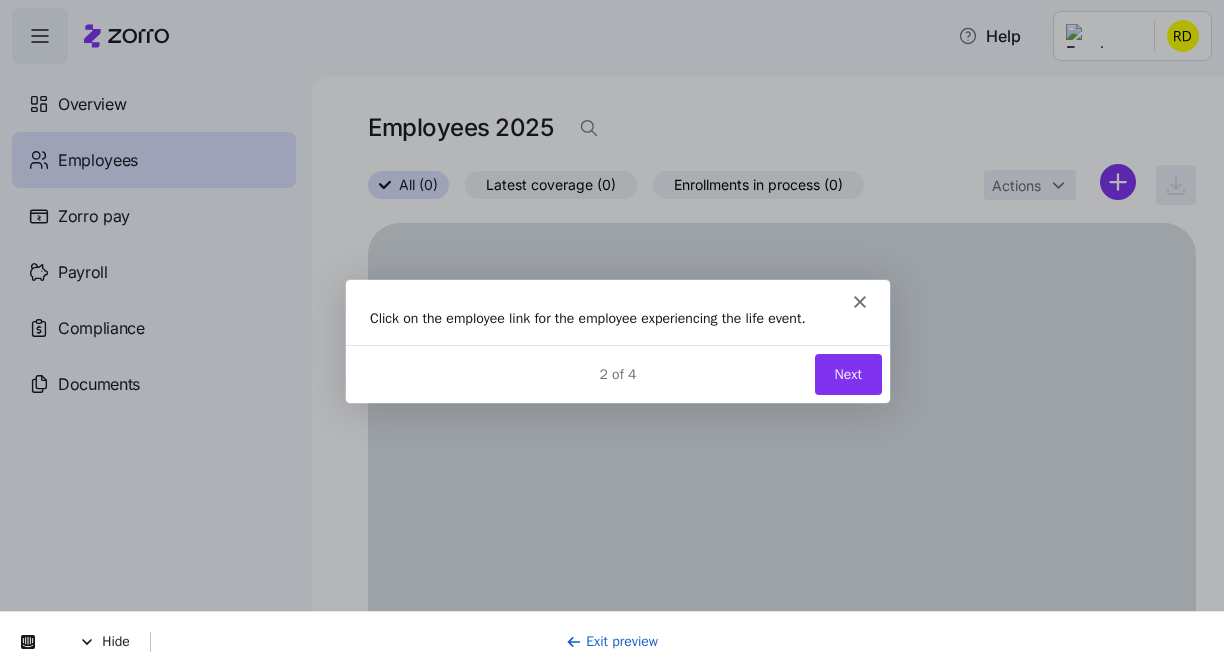 scroll, scrollTop: 0, scrollLeft: 0, axis: both 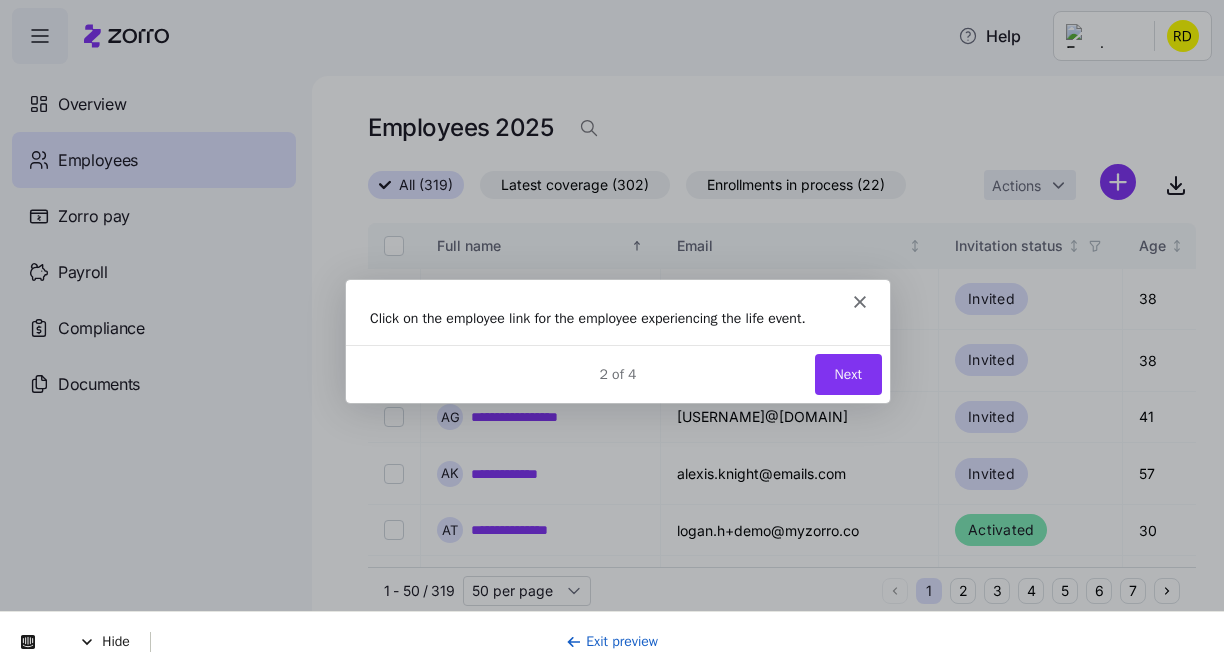 click on "Next" at bounding box center [847, 373] 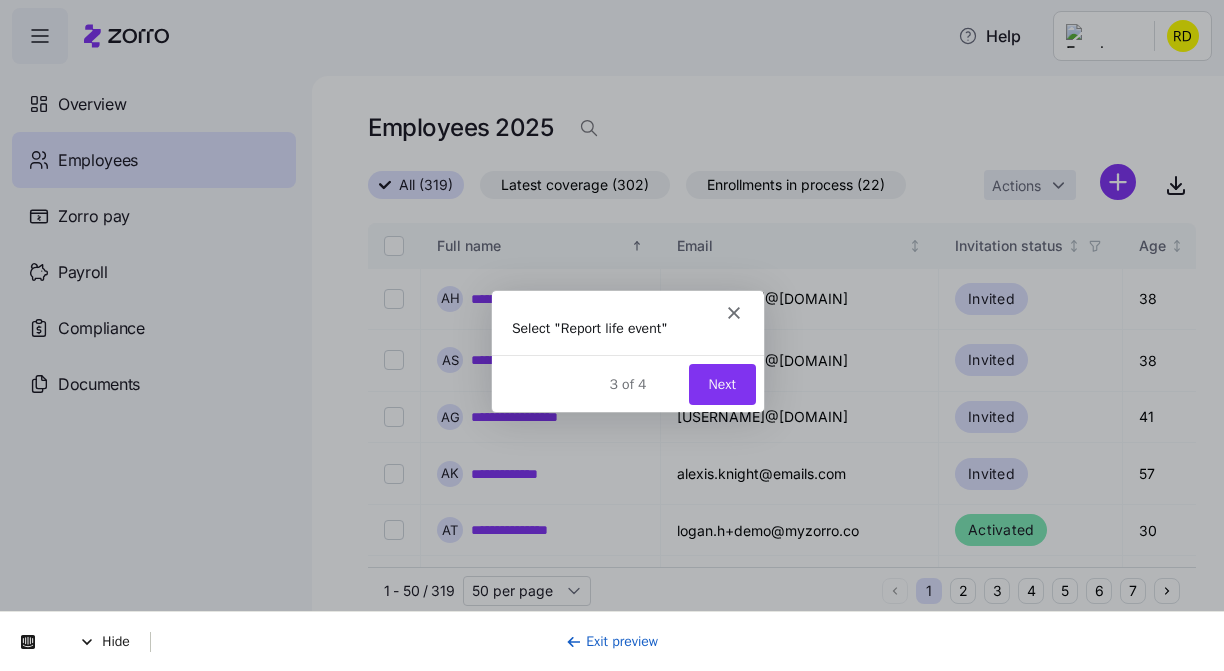 scroll, scrollTop: 0, scrollLeft: 0, axis: both 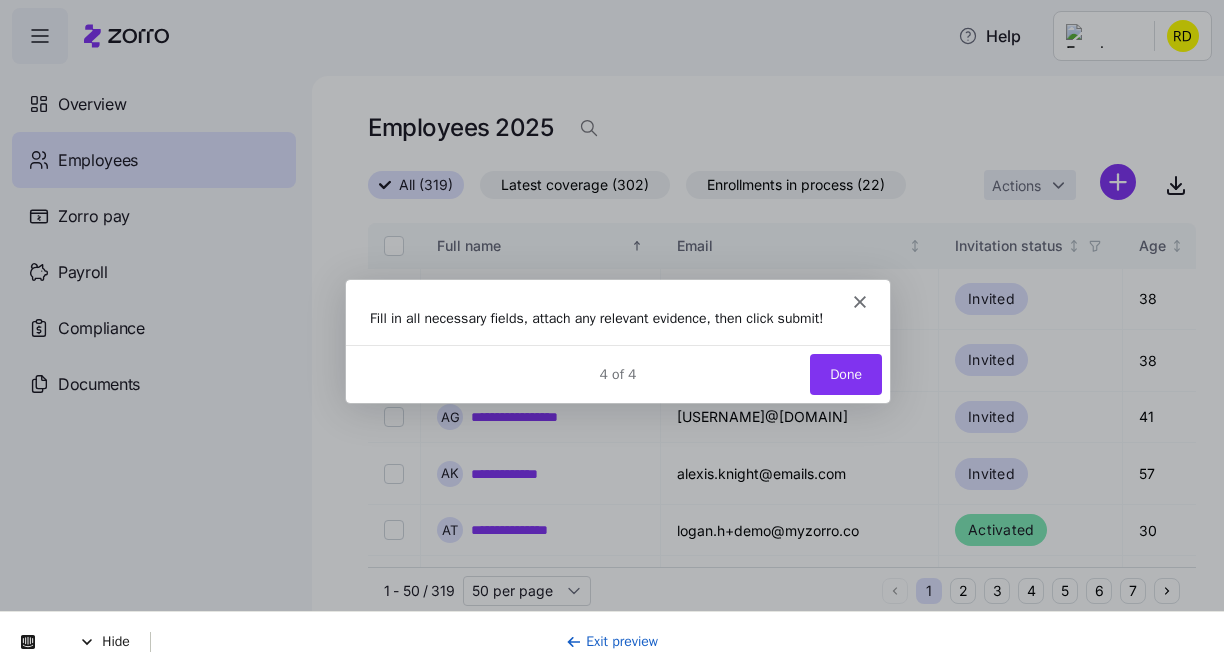 click on "Done" at bounding box center (845, 373) 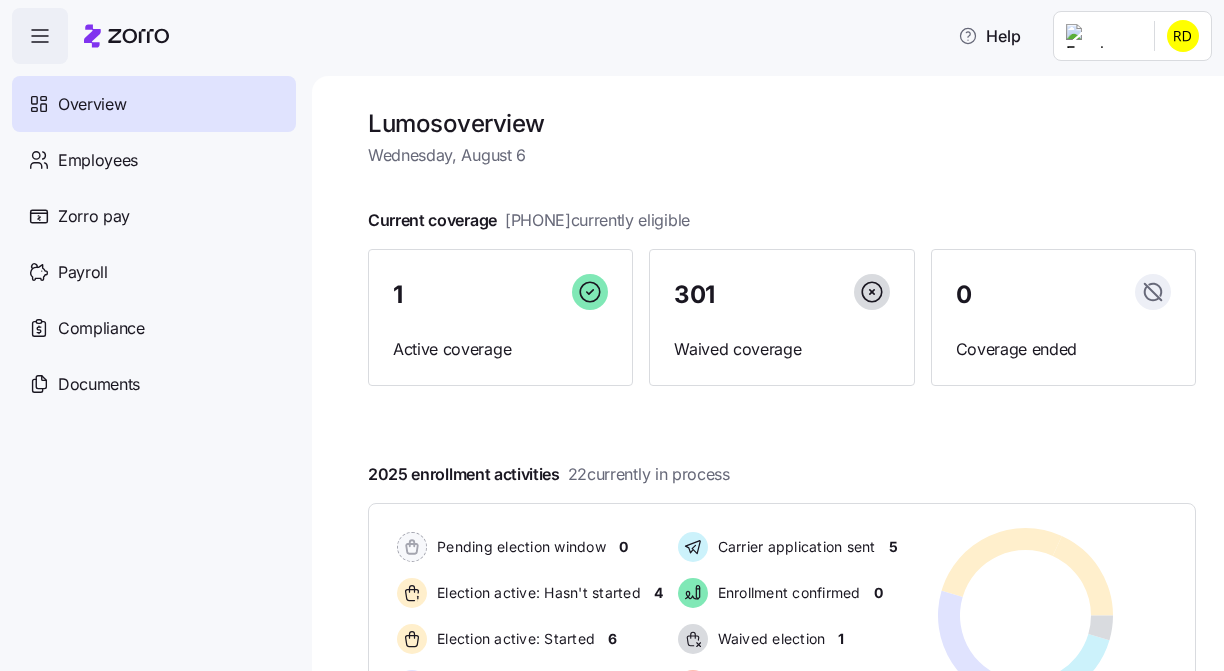 scroll, scrollTop: 0, scrollLeft: 0, axis: both 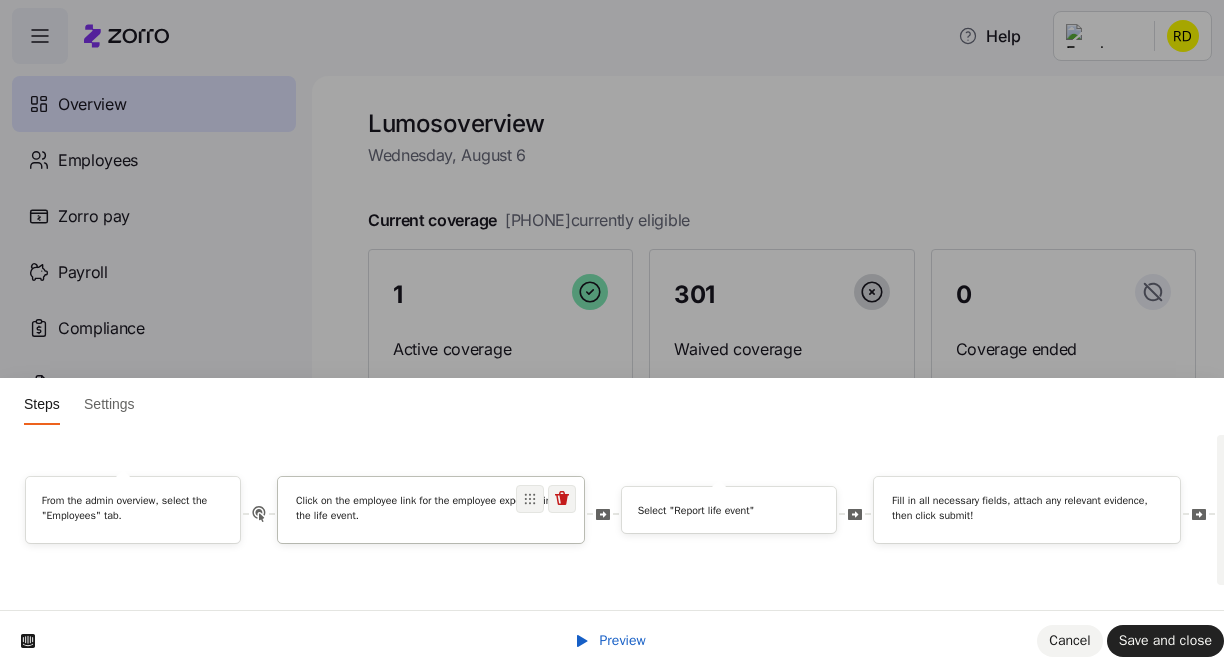 click on "Click on the employee link for the employee experiencing the life event." at bounding box center [431, 512] 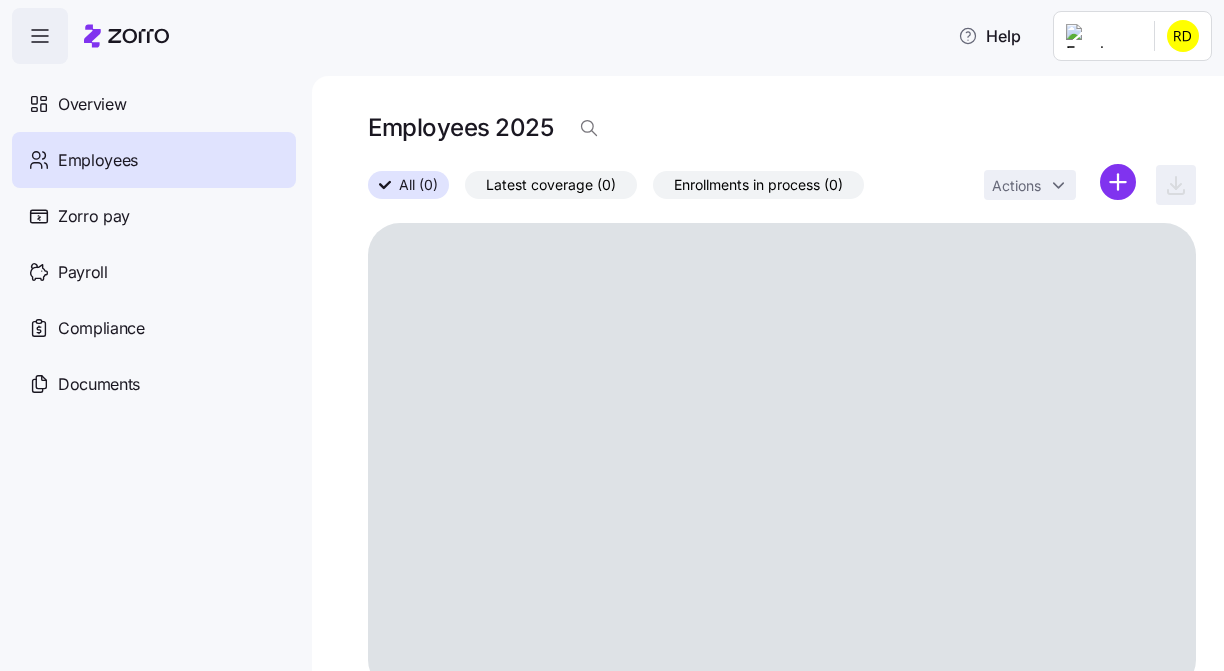 scroll, scrollTop: 0, scrollLeft: 0, axis: both 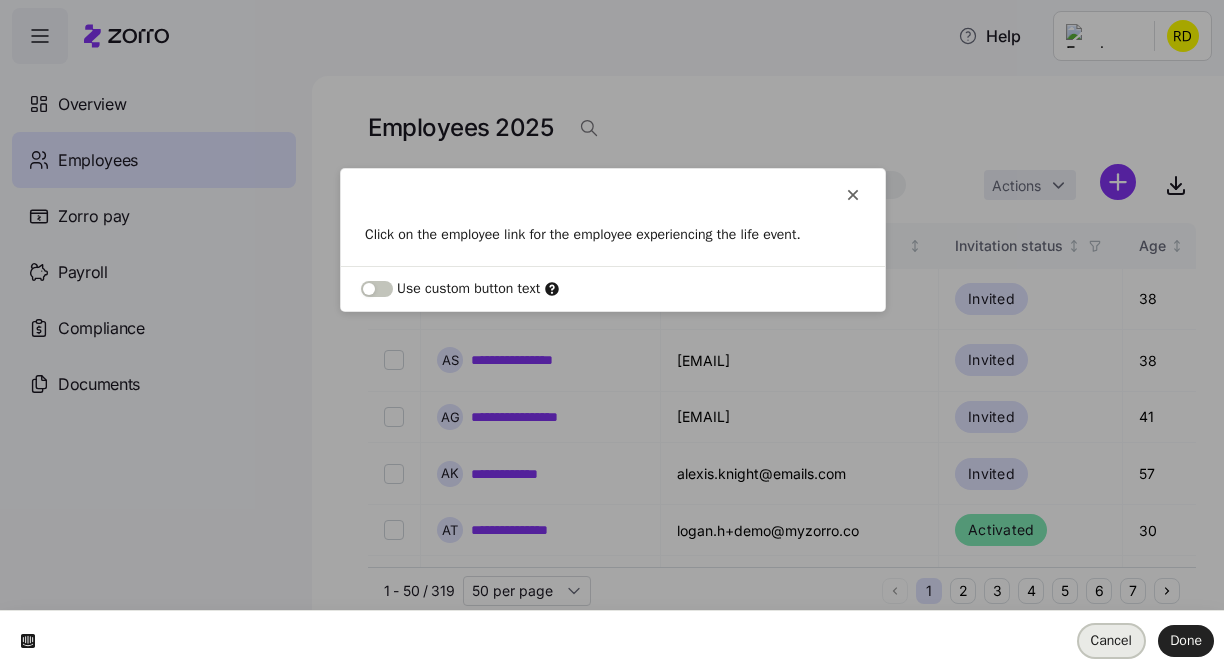 click on "Cancel" at bounding box center (1111, 641) 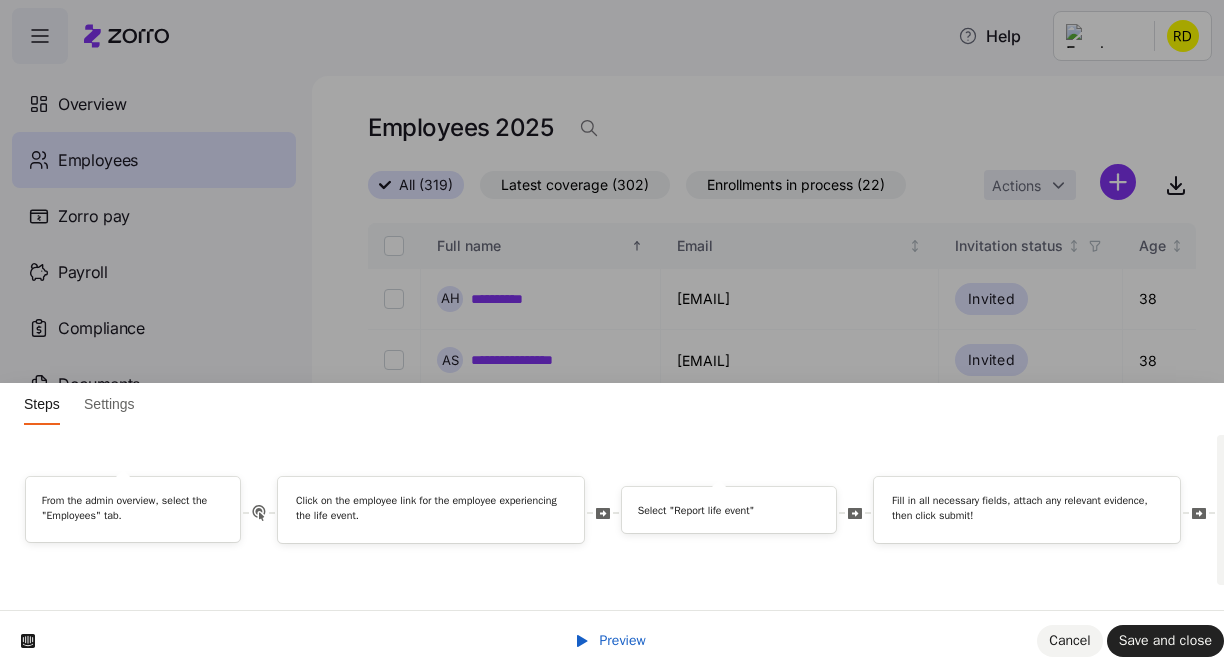 scroll, scrollTop: 0, scrollLeft: 0, axis: both 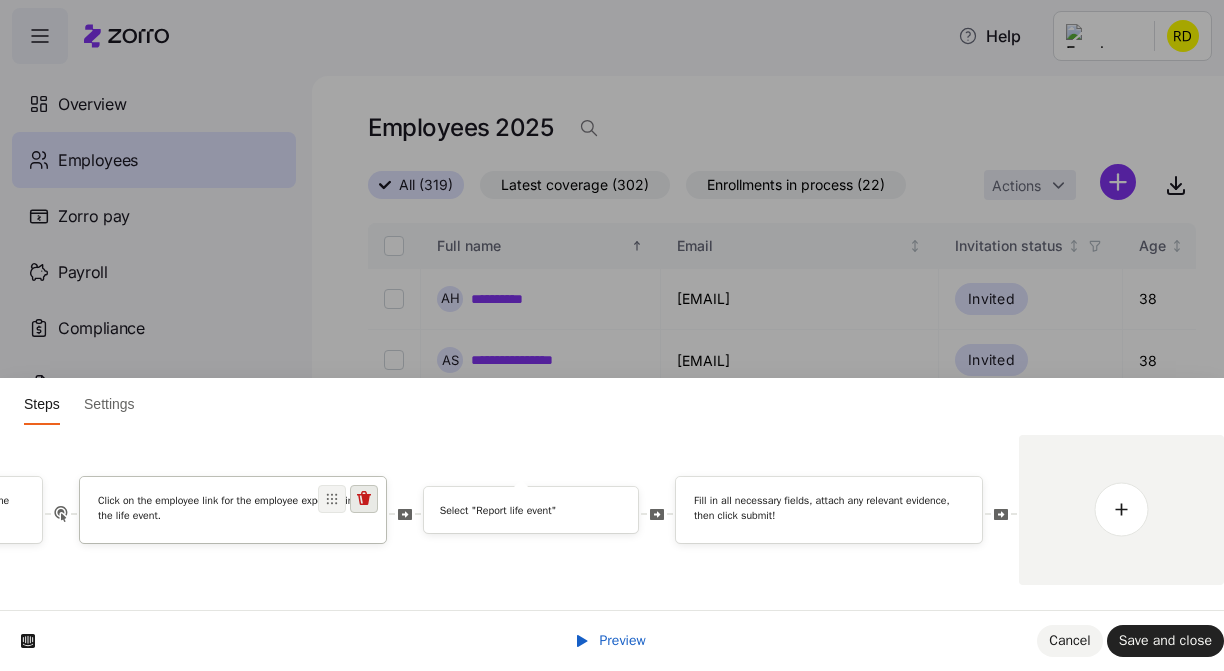 click 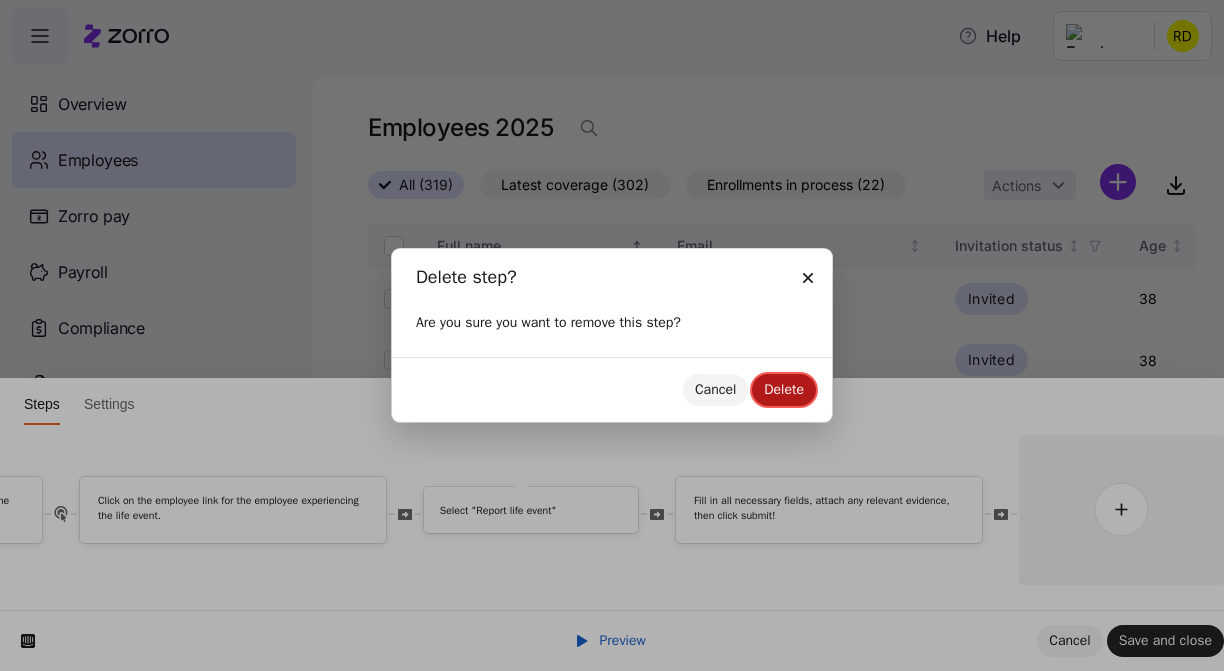 click on "Delete" at bounding box center [784, 389] 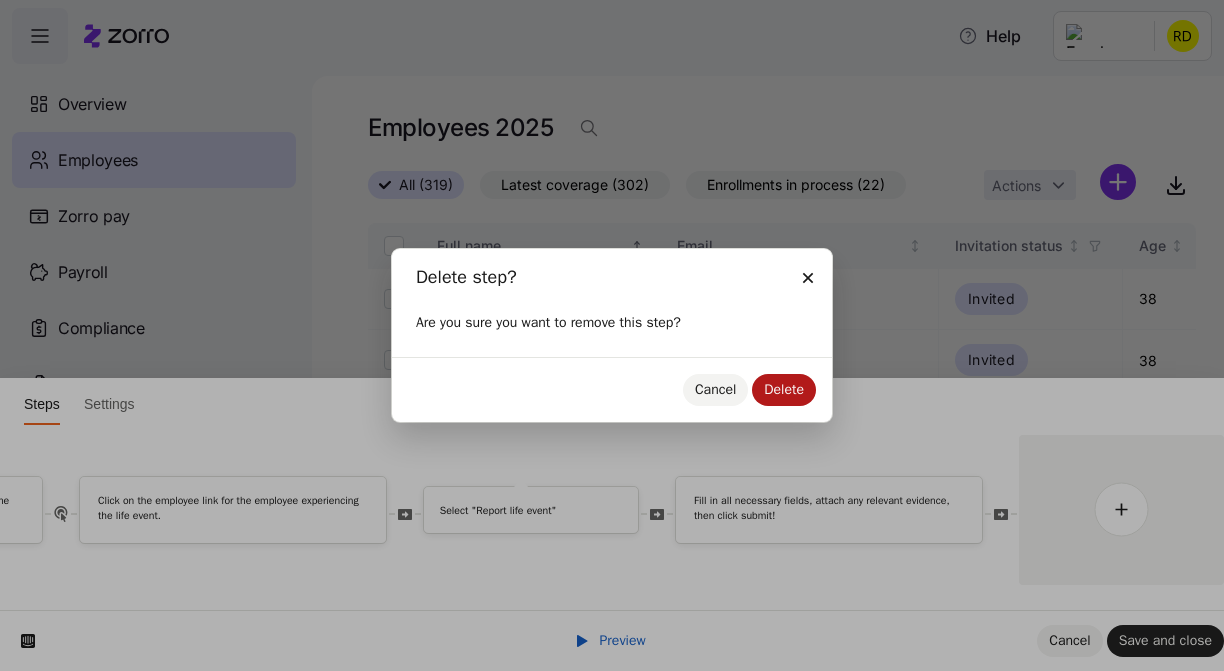 scroll, scrollTop: 0, scrollLeft: 0, axis: both 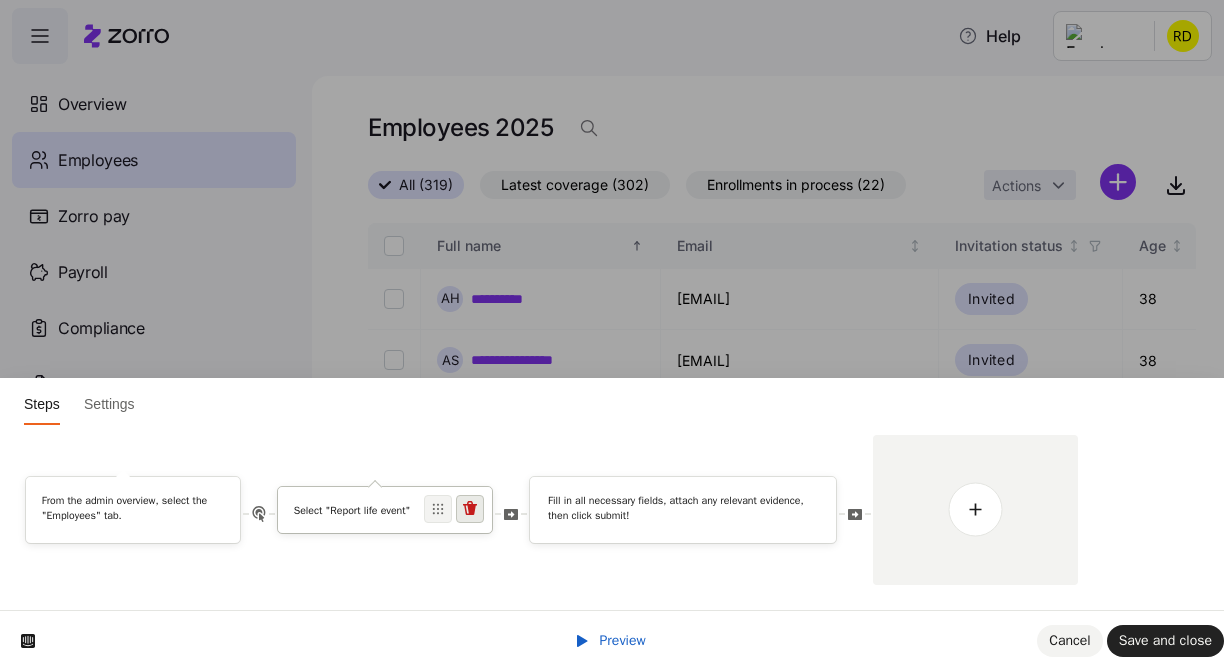 click at bounding box center [470, 509] 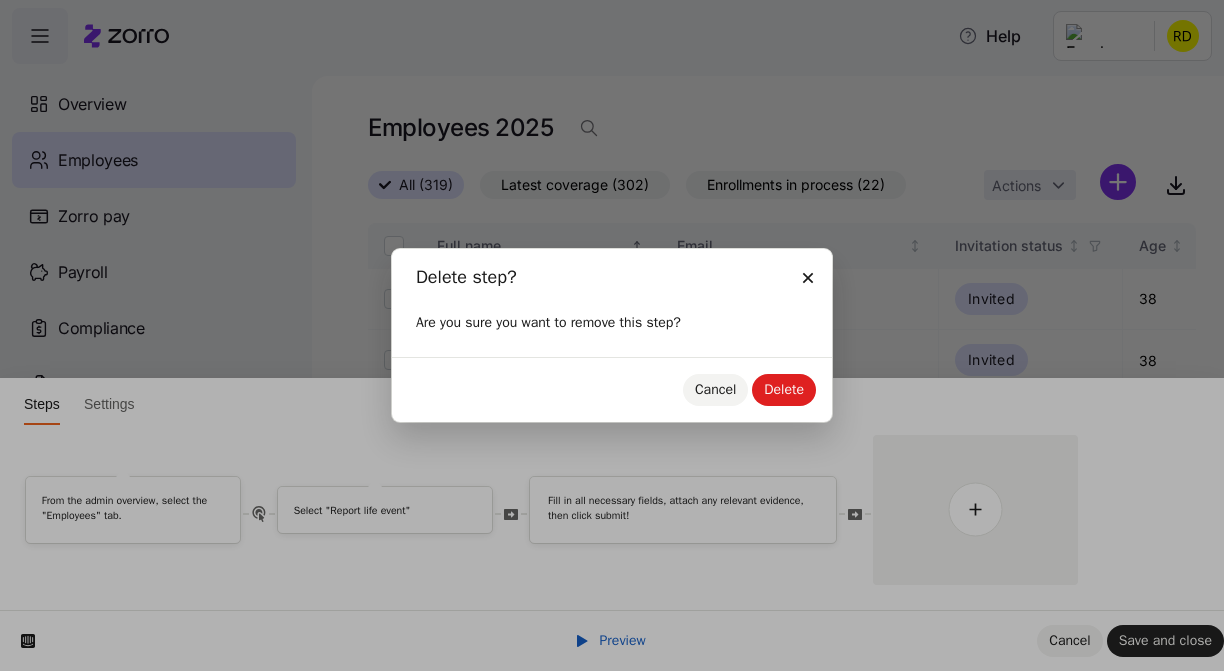 click on "Cancel
Delete" at bounding box center [612, 389] 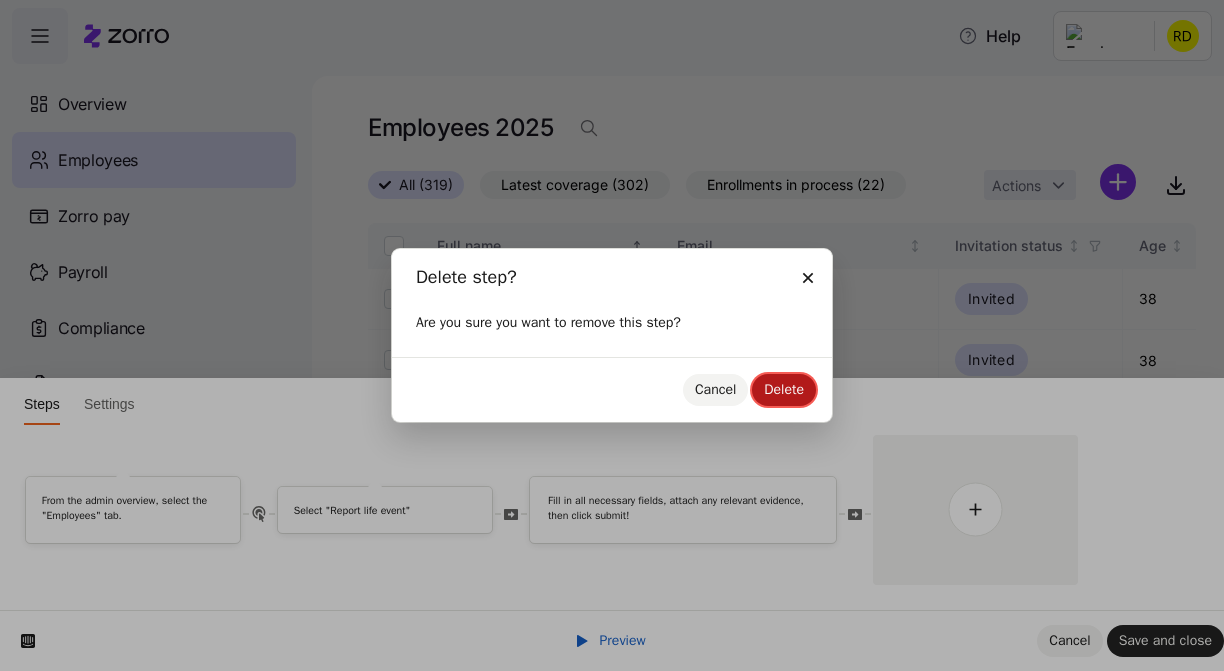 click on "Delete" at bounding box center (784, 390) 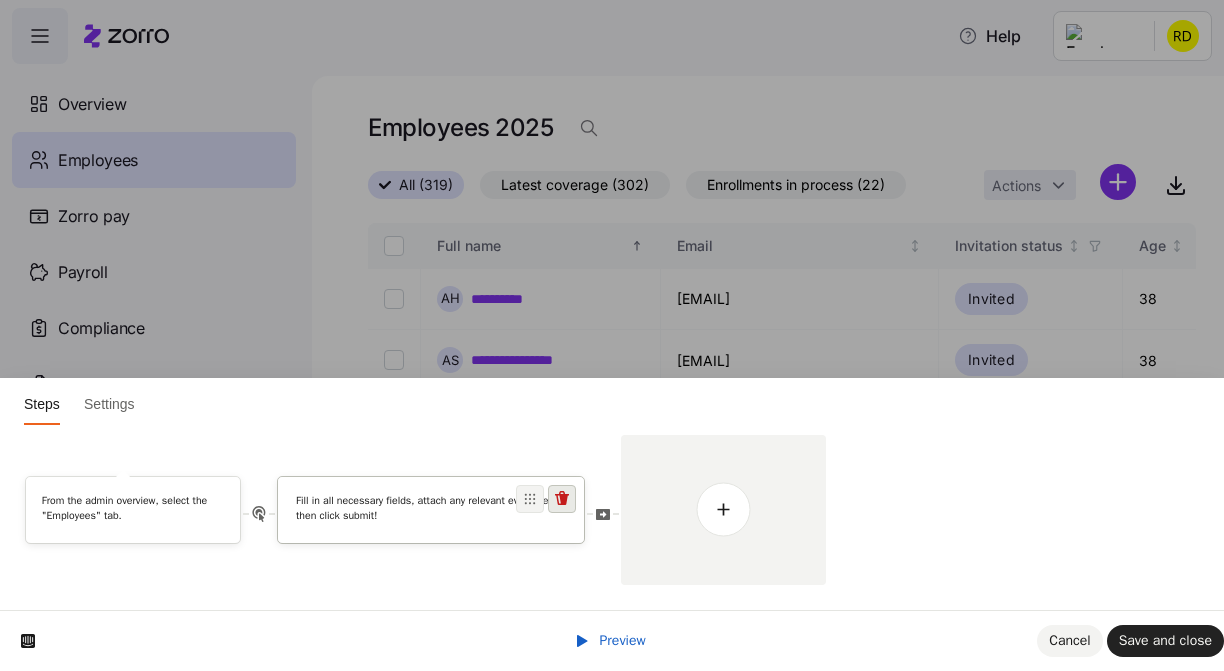 click at bounding box center (562, 499) 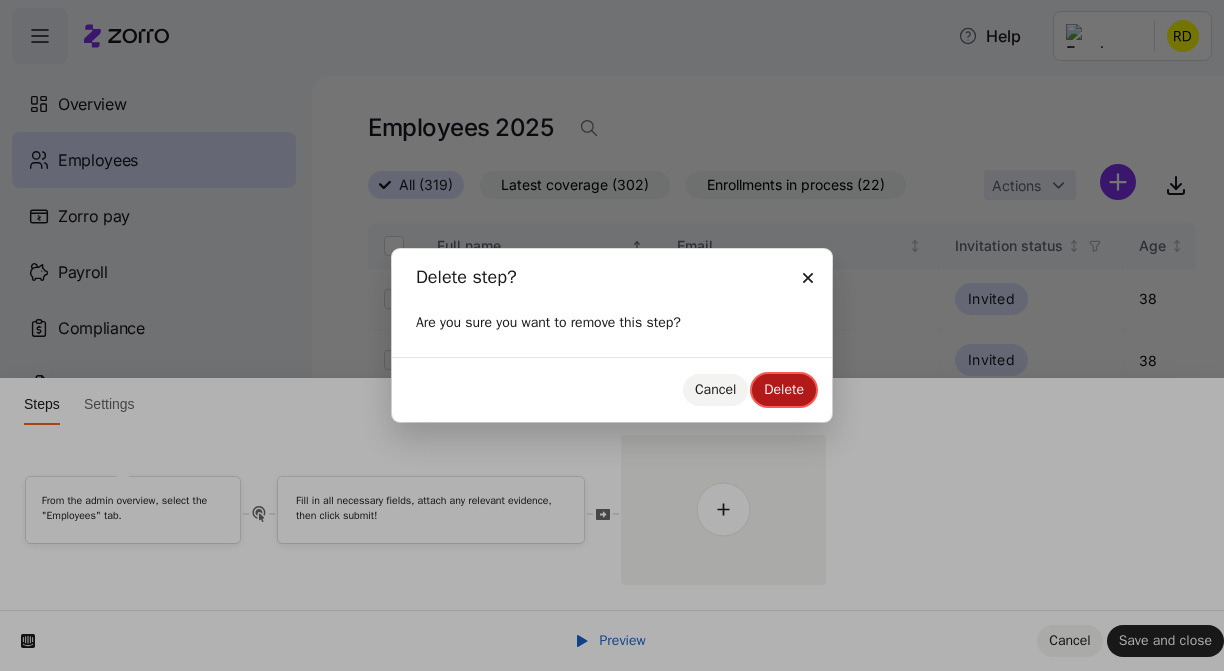 click on "Delete" at bounding box center [784, 390] 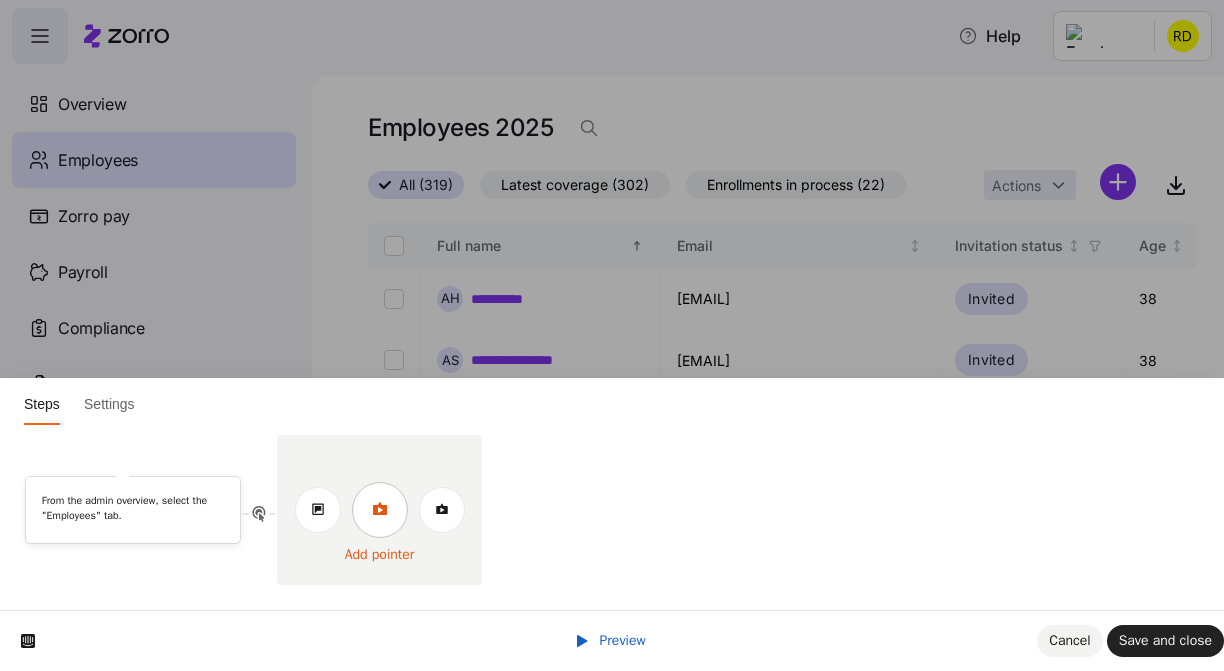 click at bounding box center (380, 510) 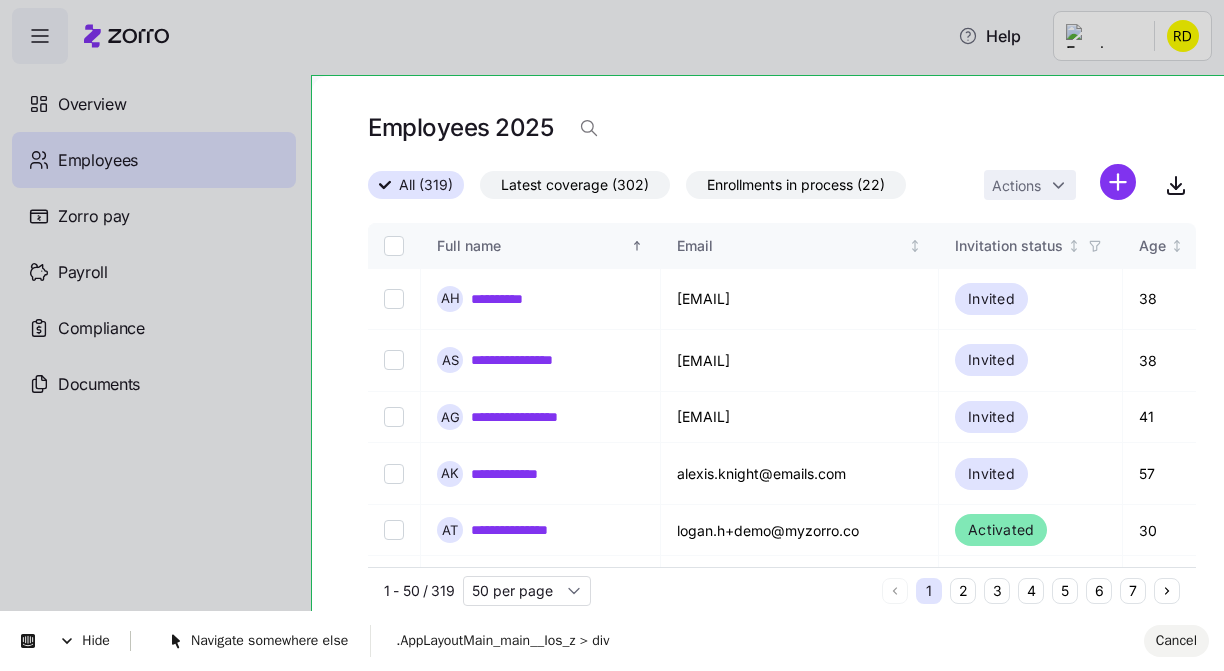 click on "**********" at bounding box center [612, 329] 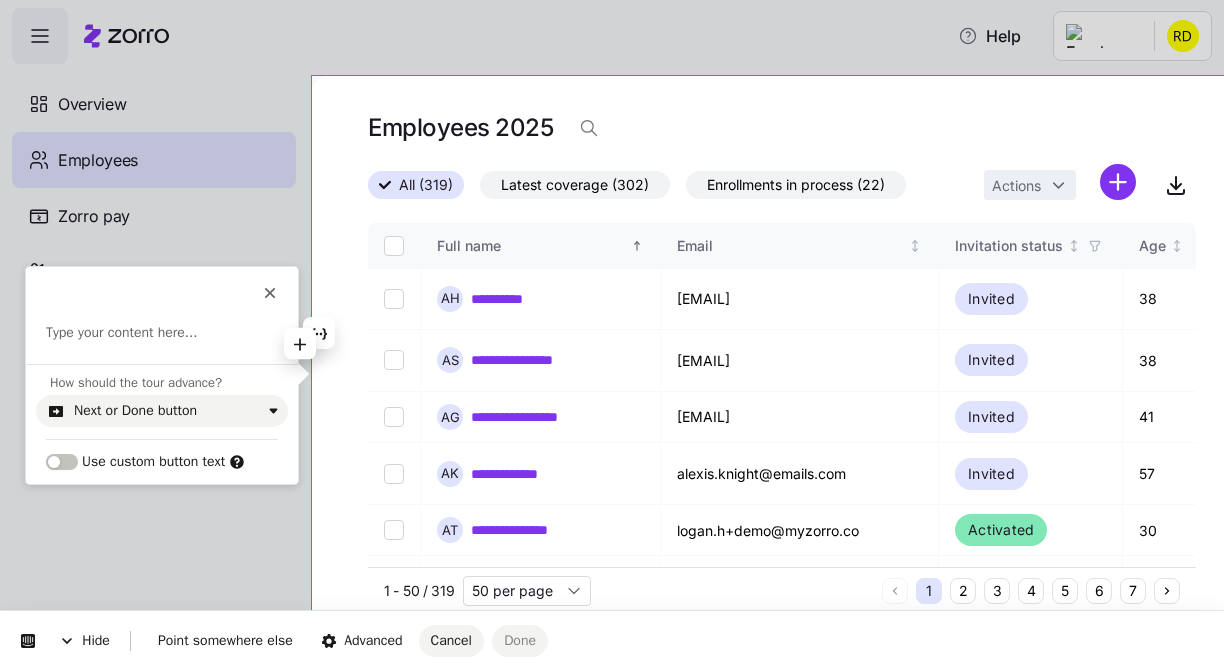 click at bounding box center [162, 333] 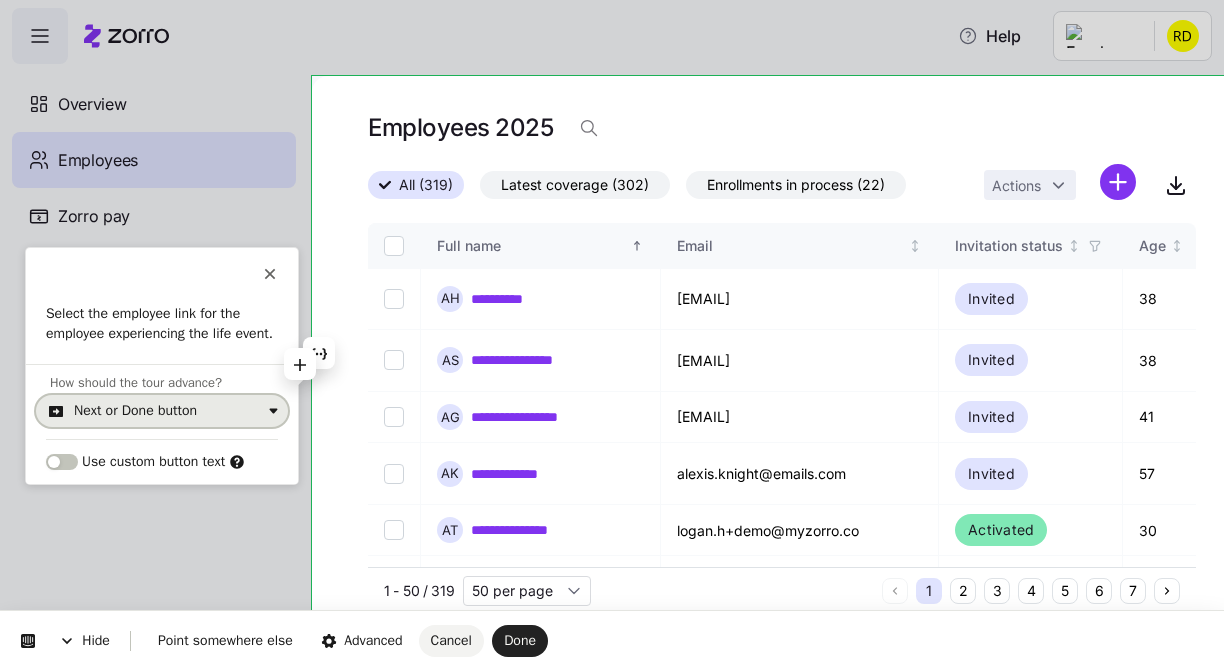 click on "Next or Done button" at bounding box center (162, 411) 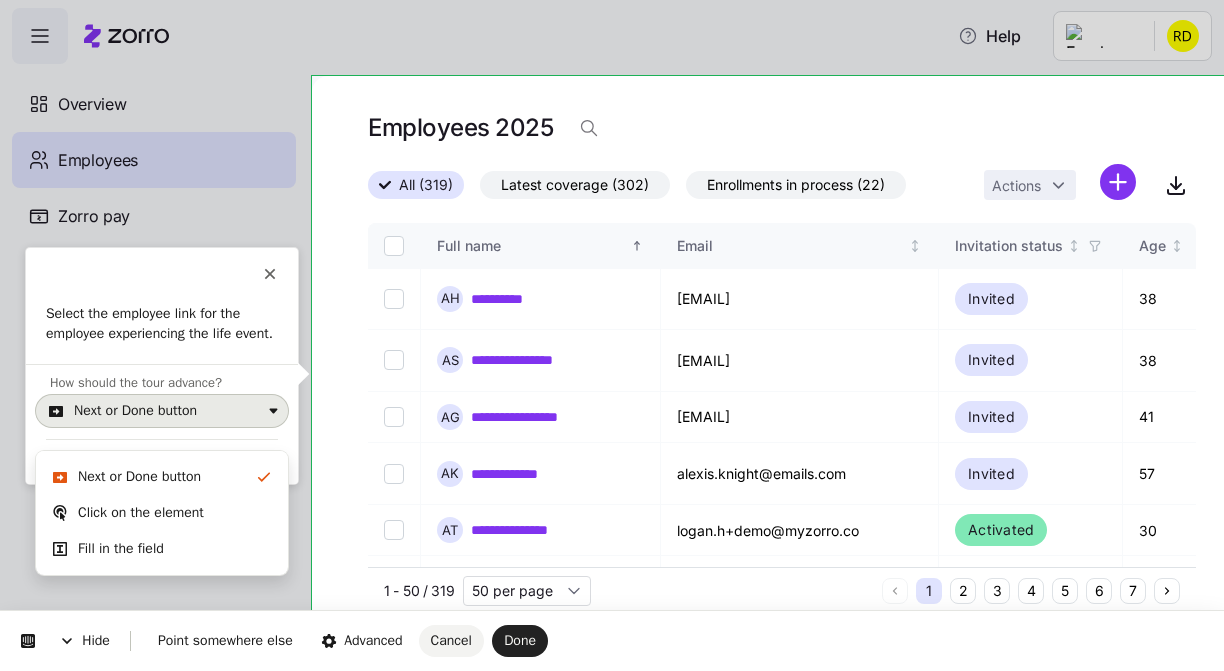 click on "Next or Done button" at bounding box center (167, 411) 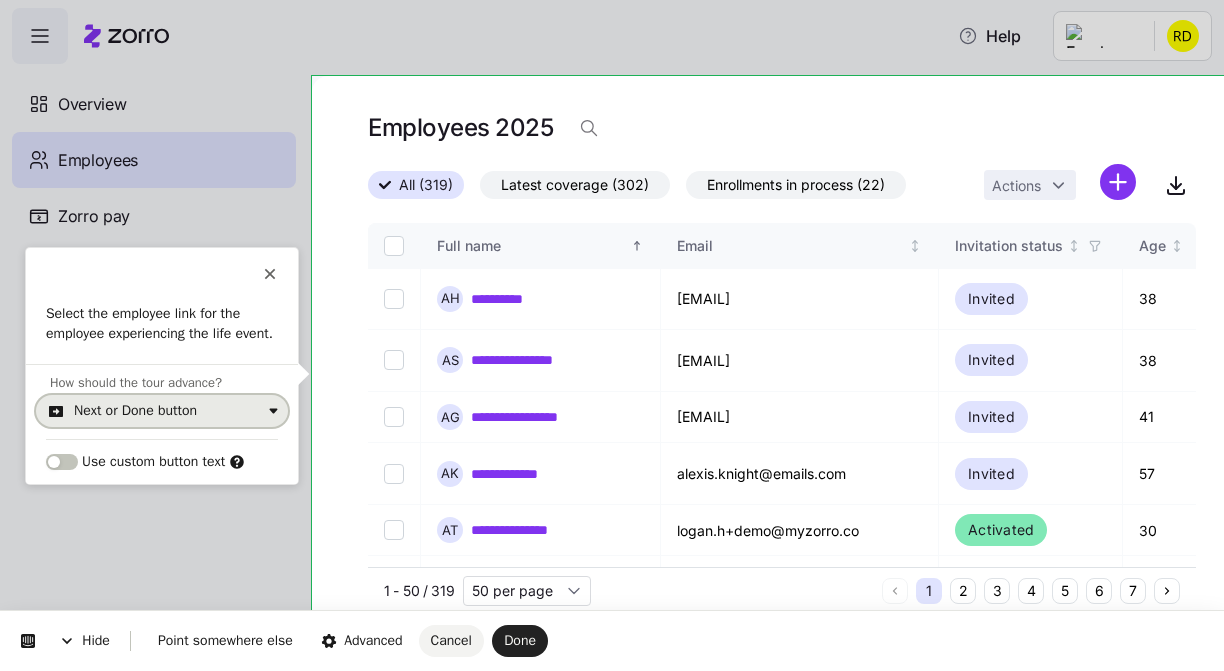 click on "Next or Done button" at bounding box center (167, 411) 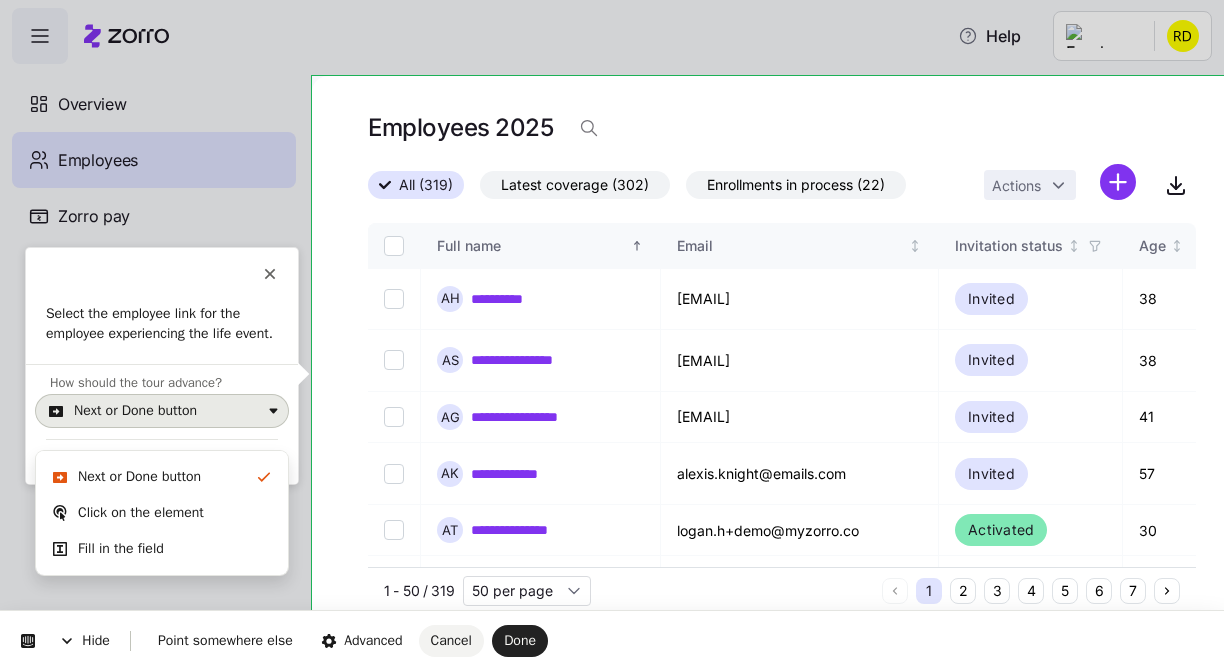 click on "Next or Done button" at bounding box center (162, 411) 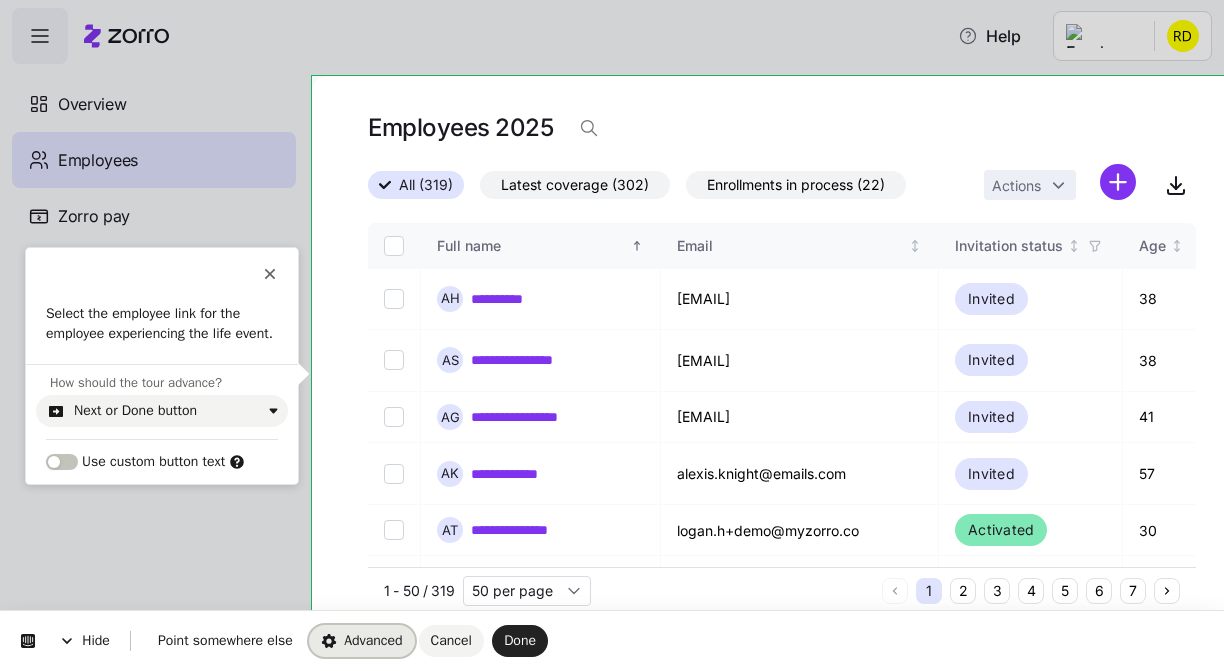 click on "Advanced" at bounding box center (362, 640) 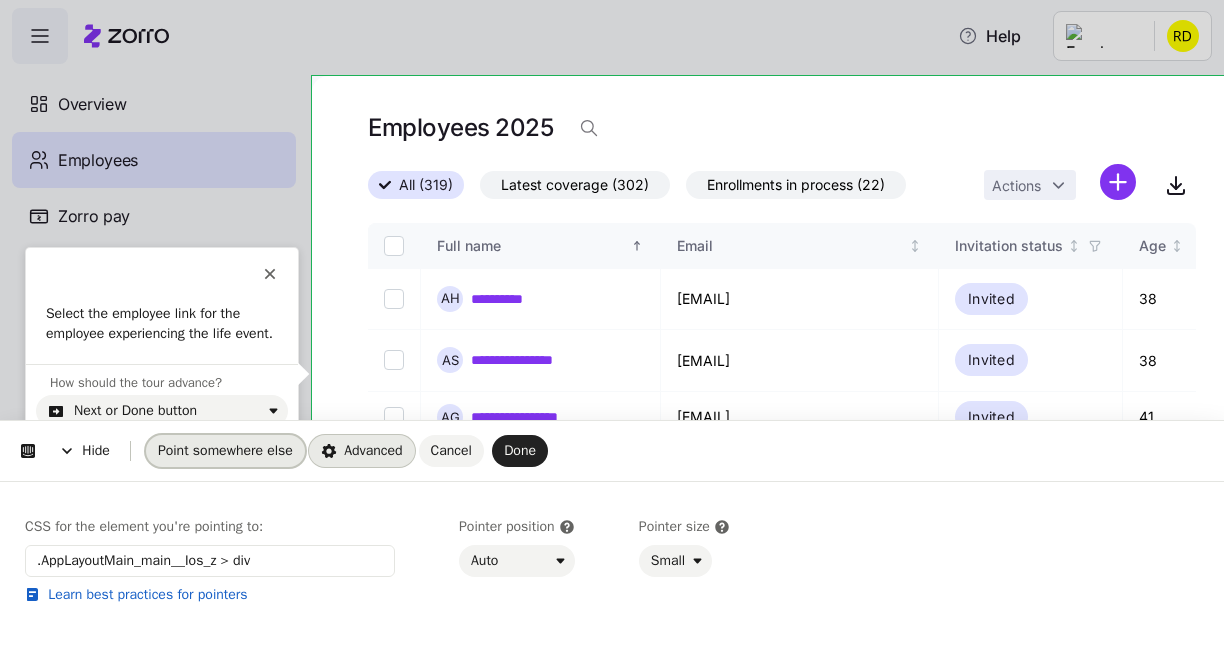 click on "Point somewhere else" at bounding box center (225, 450) 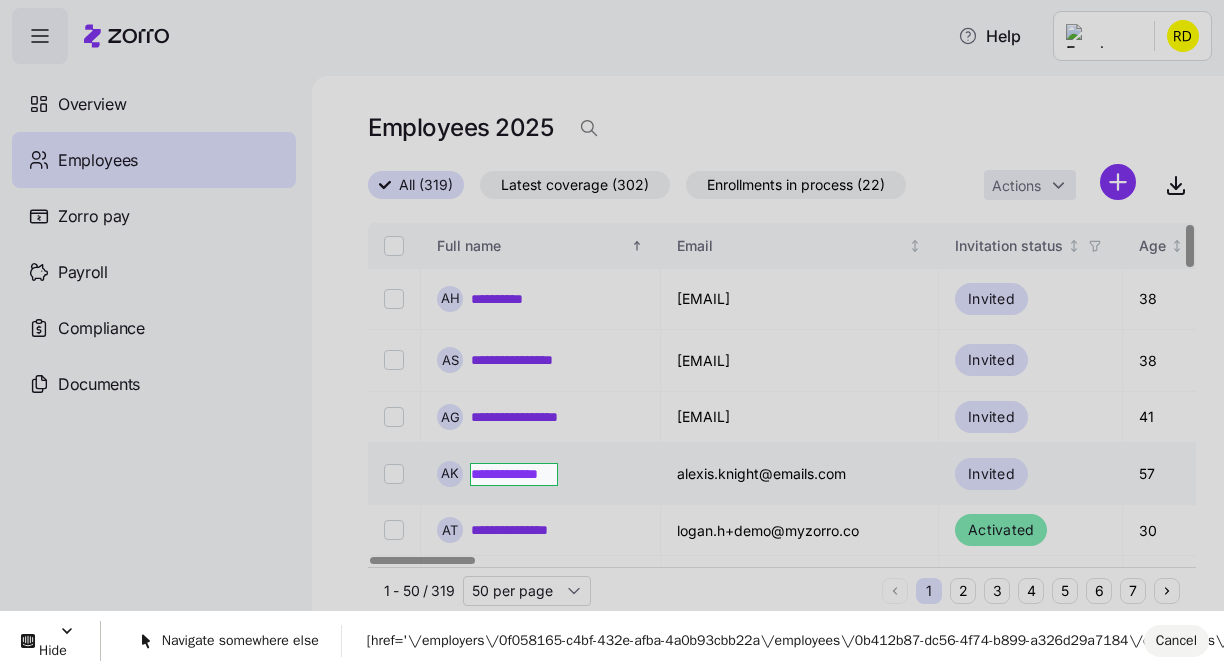 click on "**********" at bounding box center [612, 329] 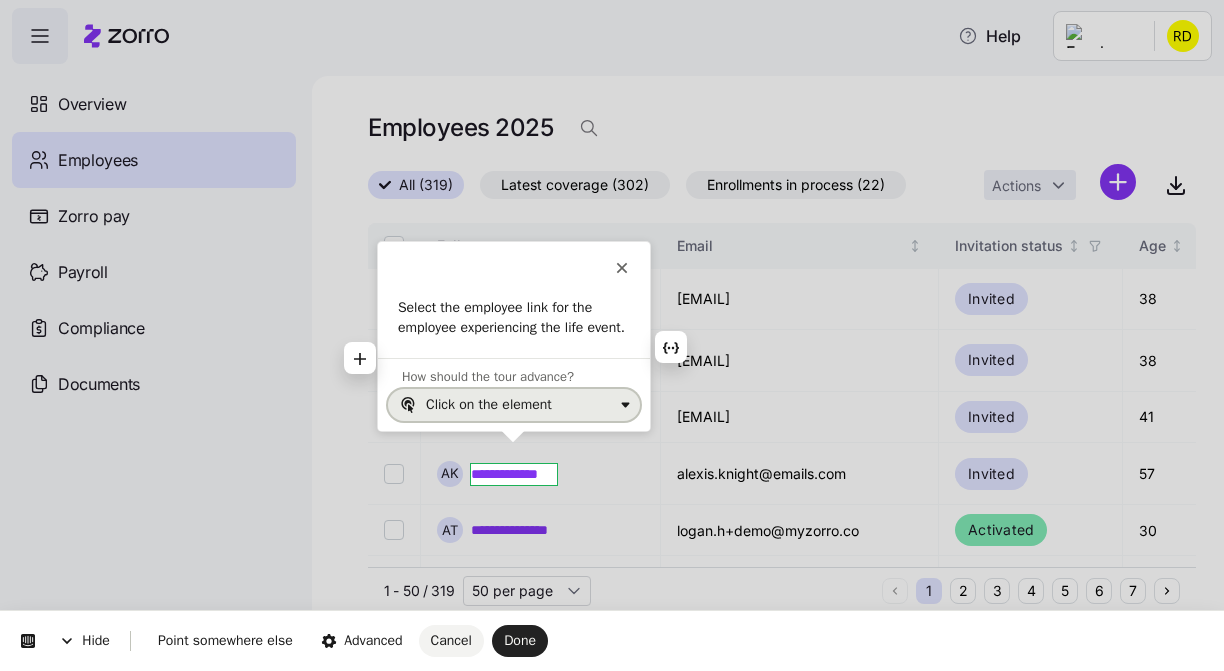 click on "Click on the element" at bounding box center (519, 405) 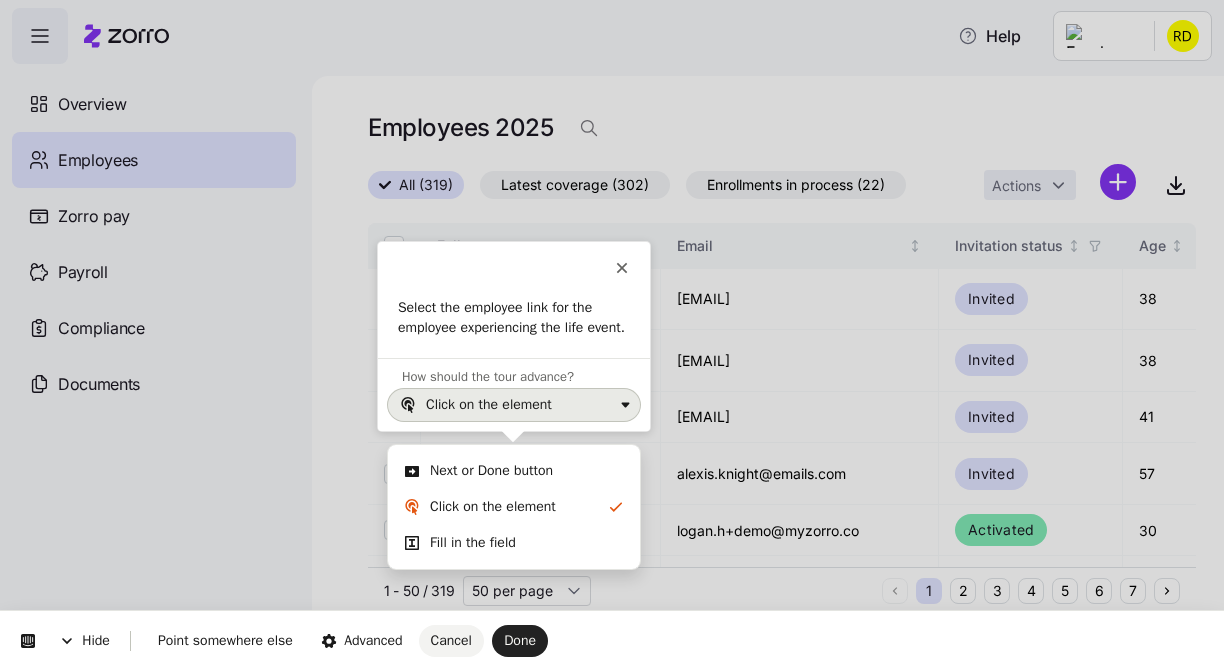 click on "Next or Done button" at bounding box center (527, 471) 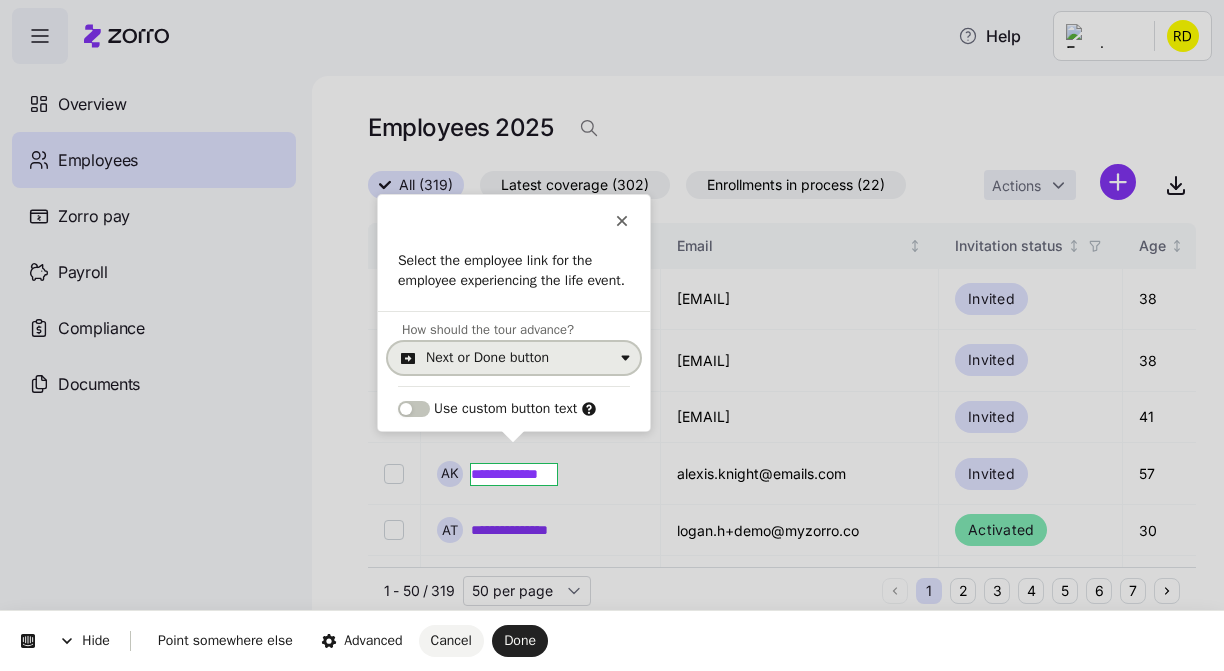 click on "Next or Done button" at bounding box center [519, 358] 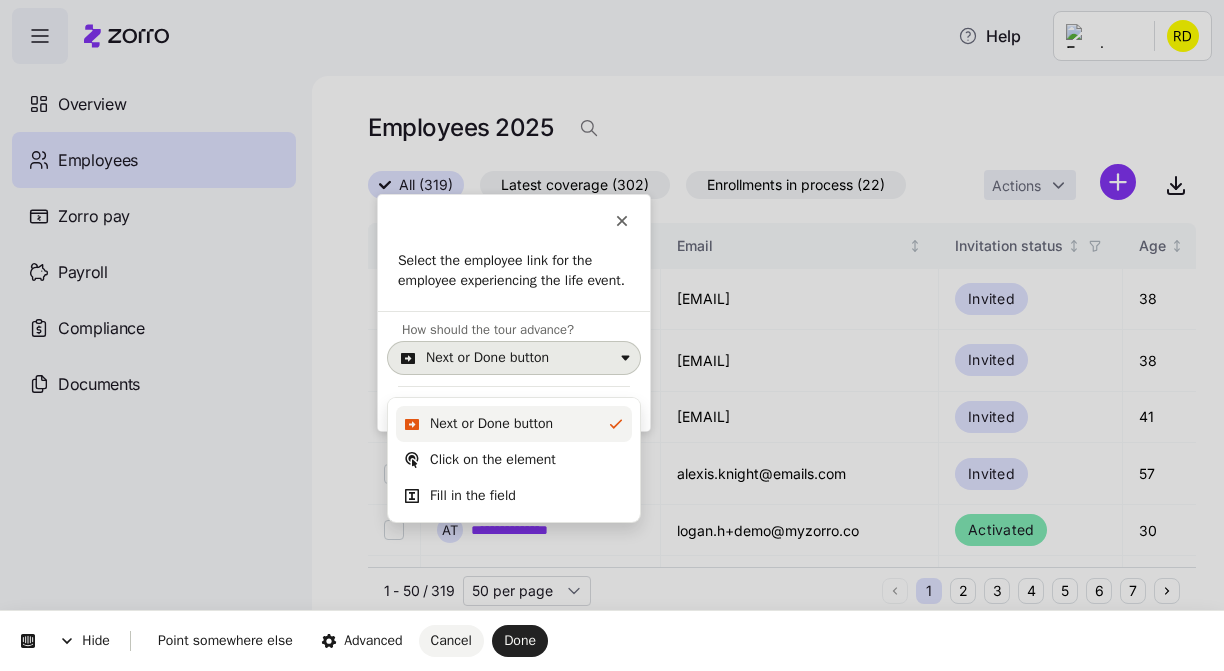 click on "Next or Done button" at bounding box center (491, 424) 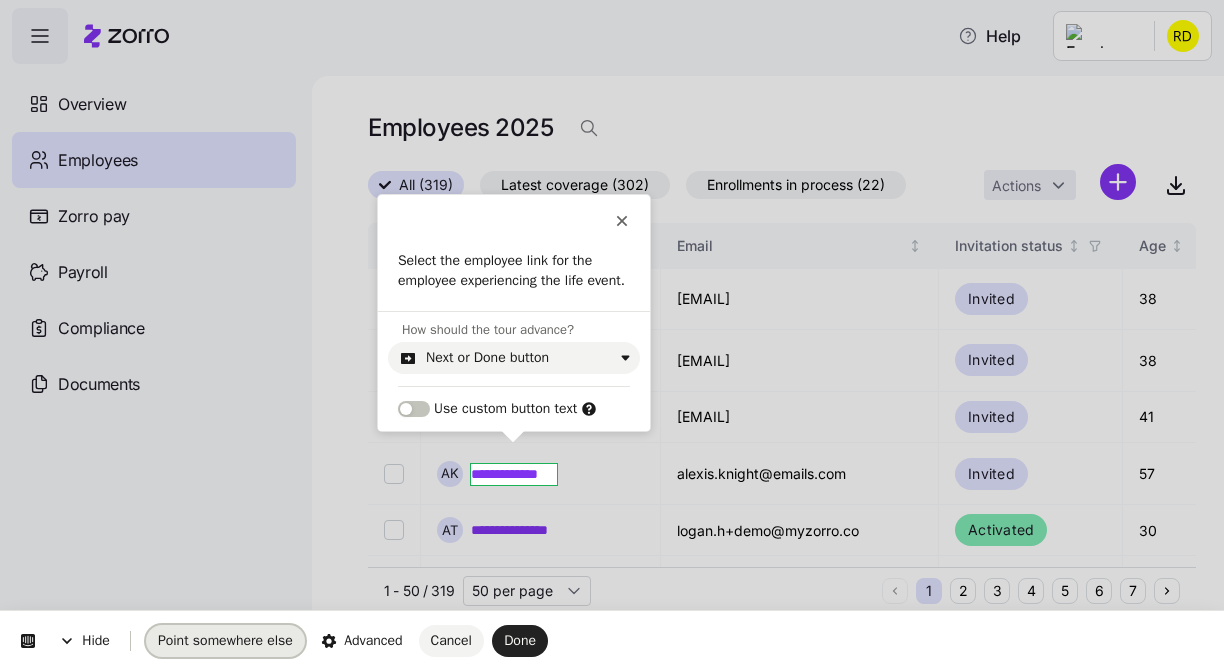 click on "Point somewhere else" at bounding box center [225, 640] 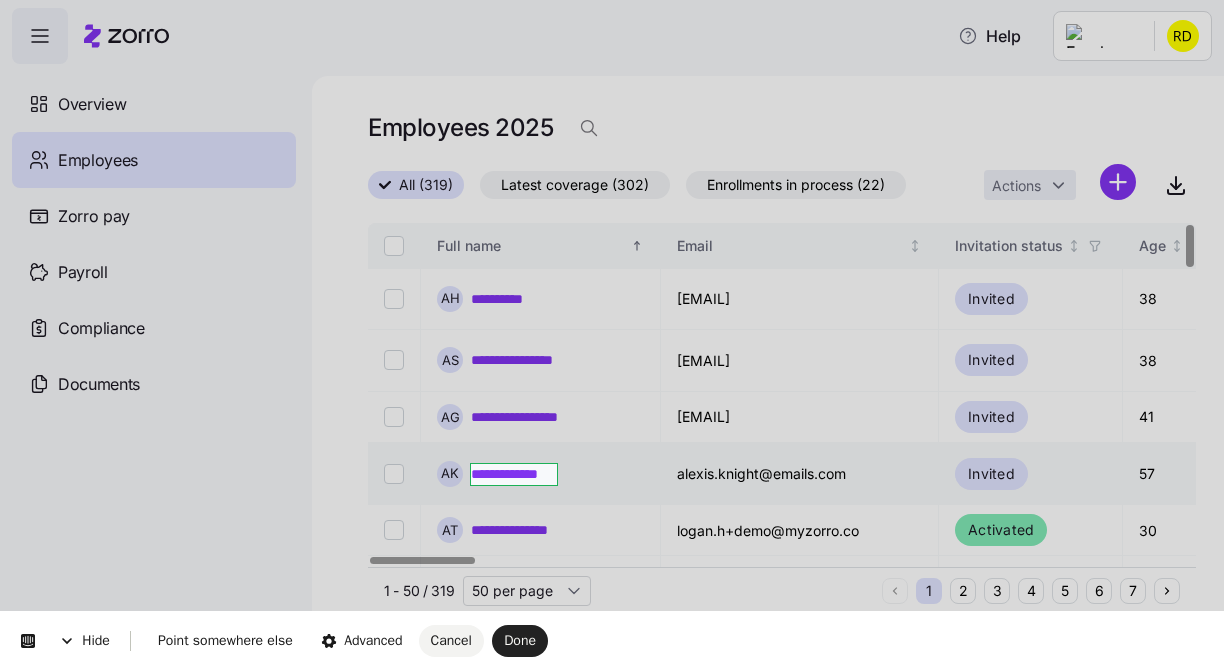 click on "**********" at bounding box center (612, 329) 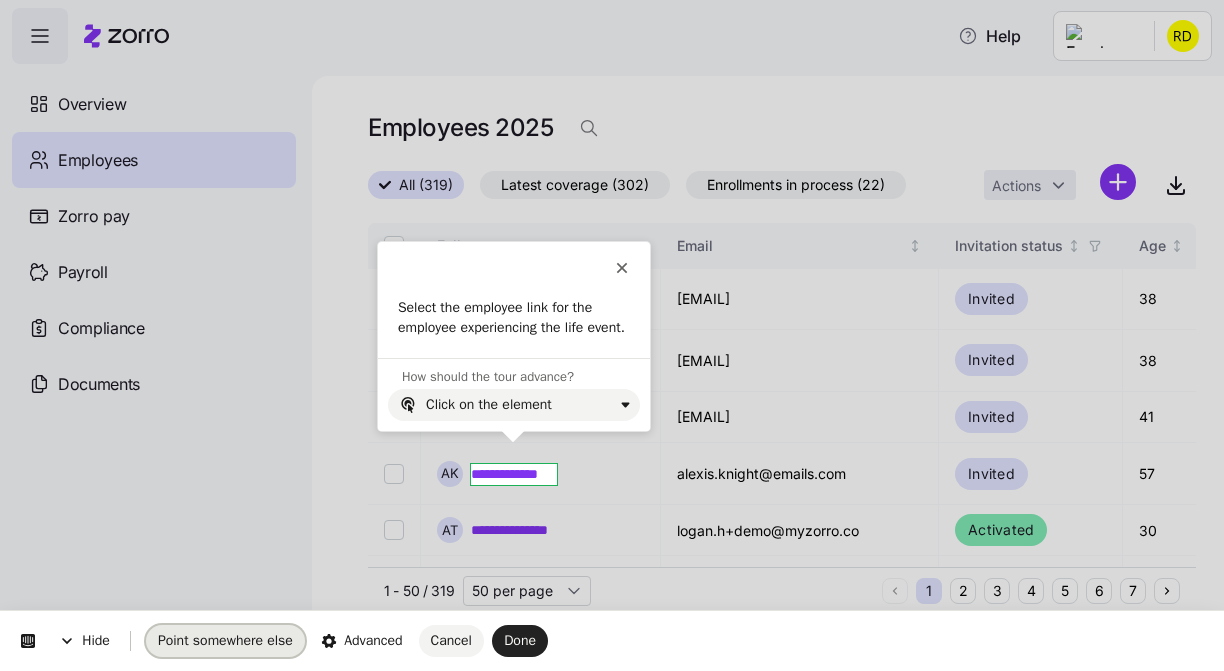 click on "Point somewhere else" at bounding box center [225, 640] 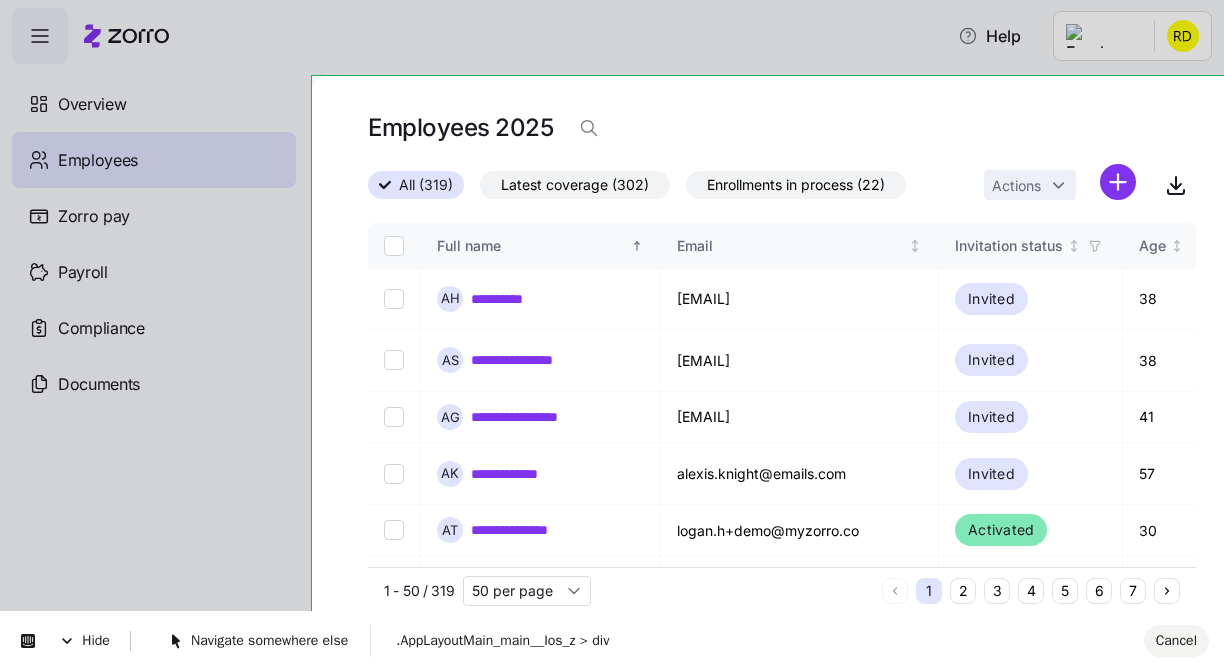 click on "**********" at bounding box center (612, 329) 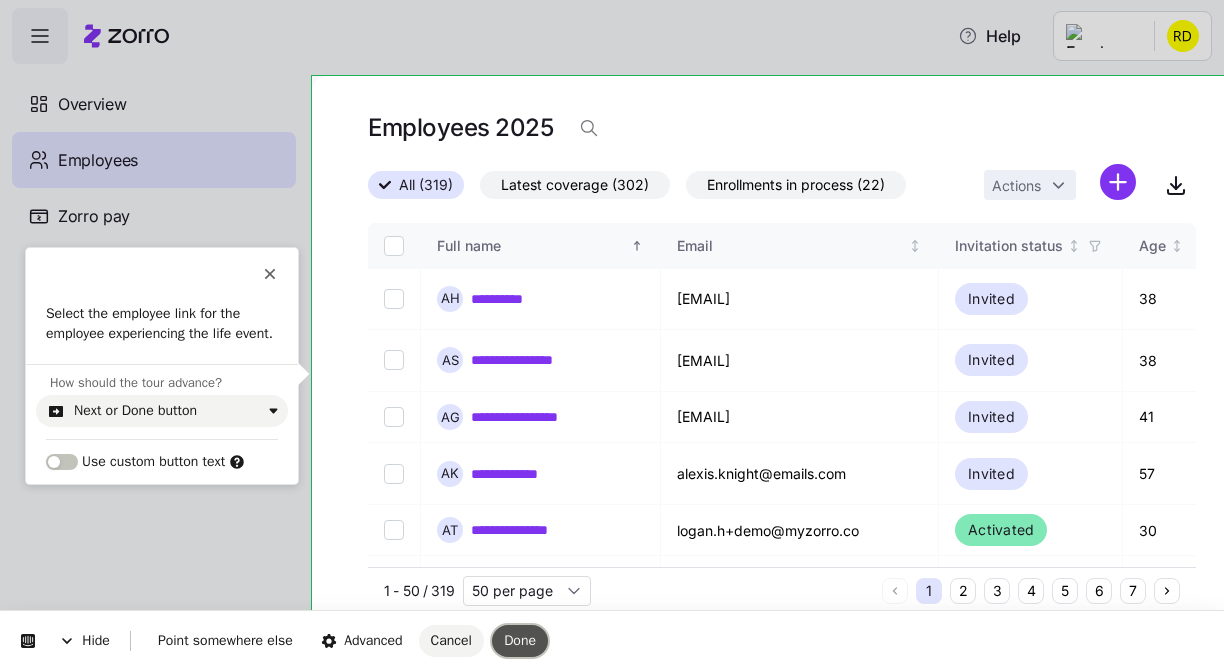 click on "Done" at bounding box center [520, 641] 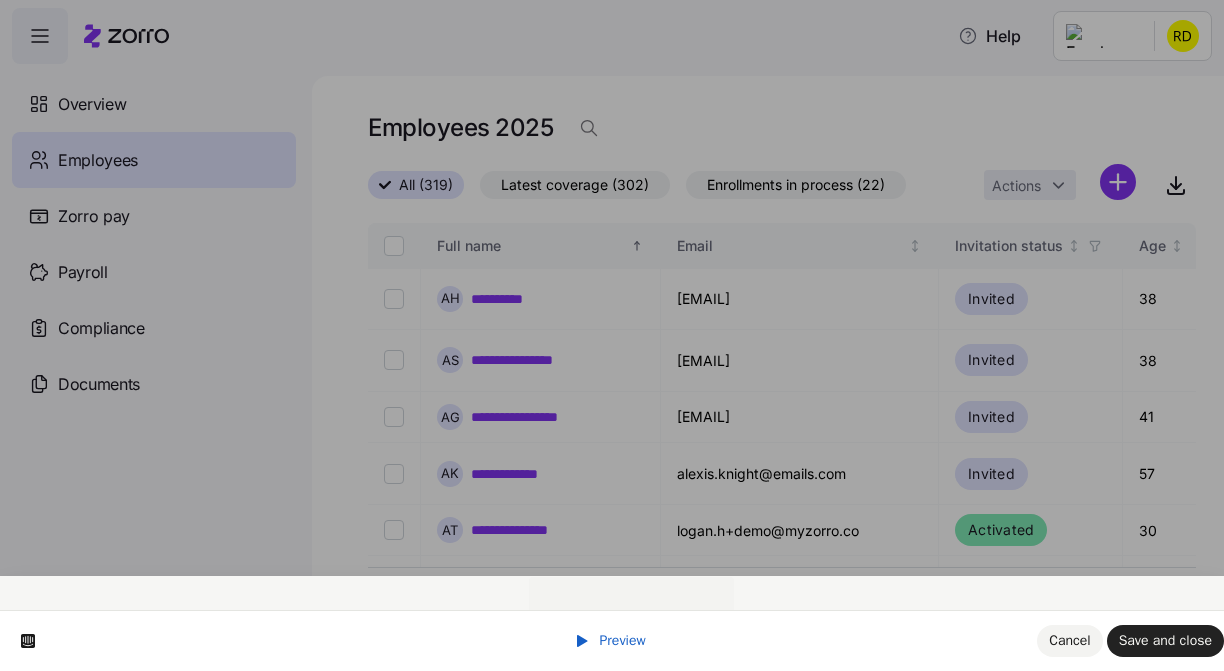 scroll, scrollTop: 0, scrollLeft: 0, axis: both 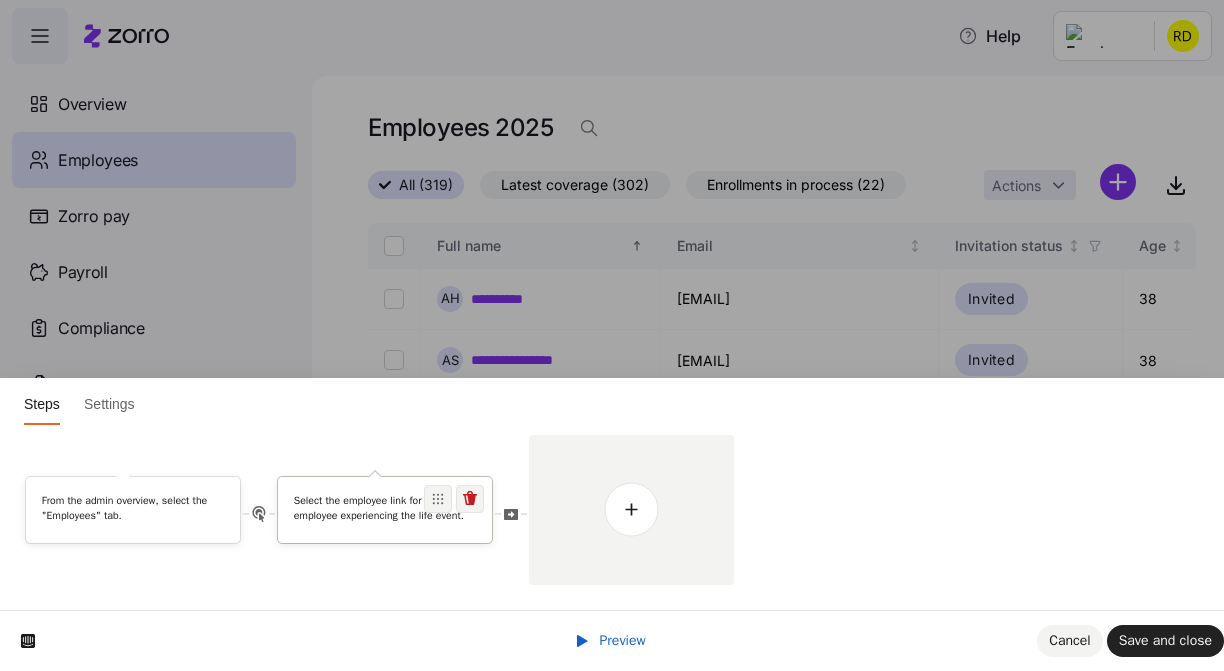 click on "Select the employee link for the employee experiencing the life event." at bounding box center (385, 509) 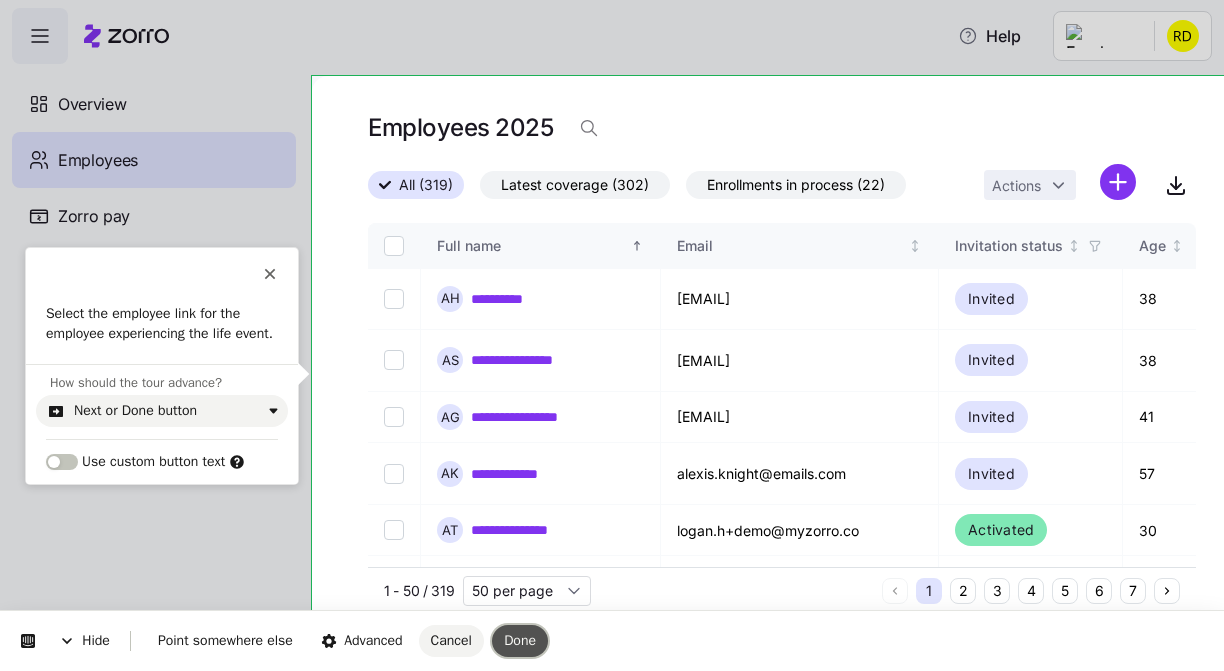 click on "Done" at bounding box center [520, 640] 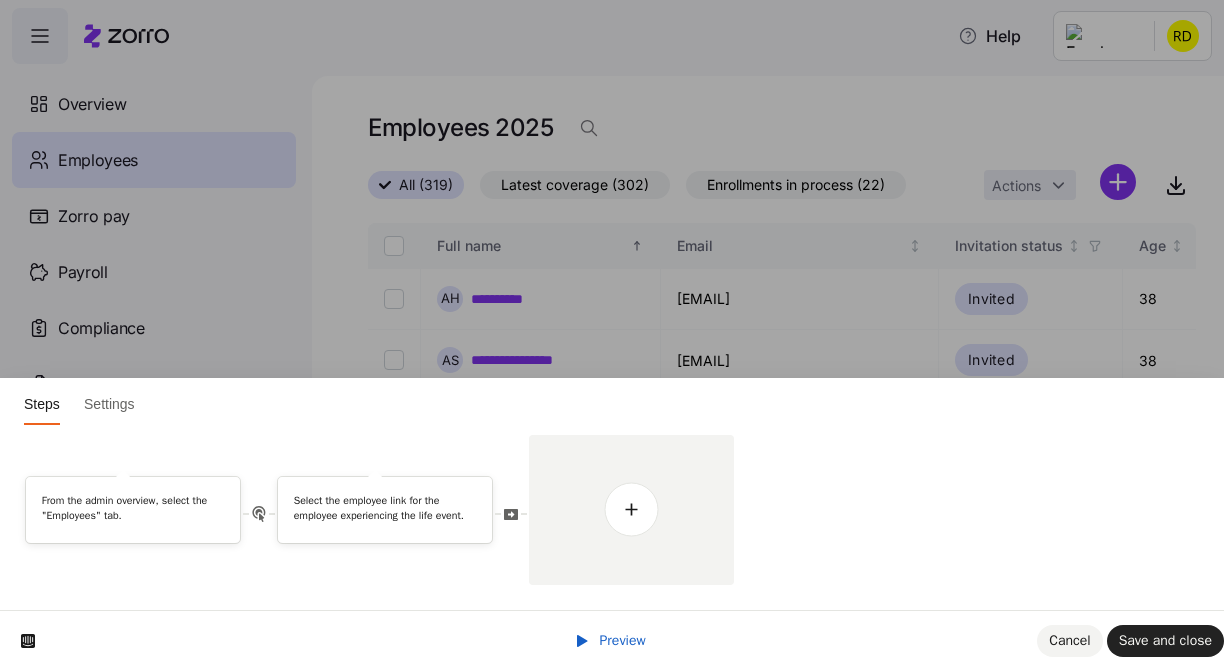 scroll, scrollTop: 0, scrollLeft: 0, axis: both 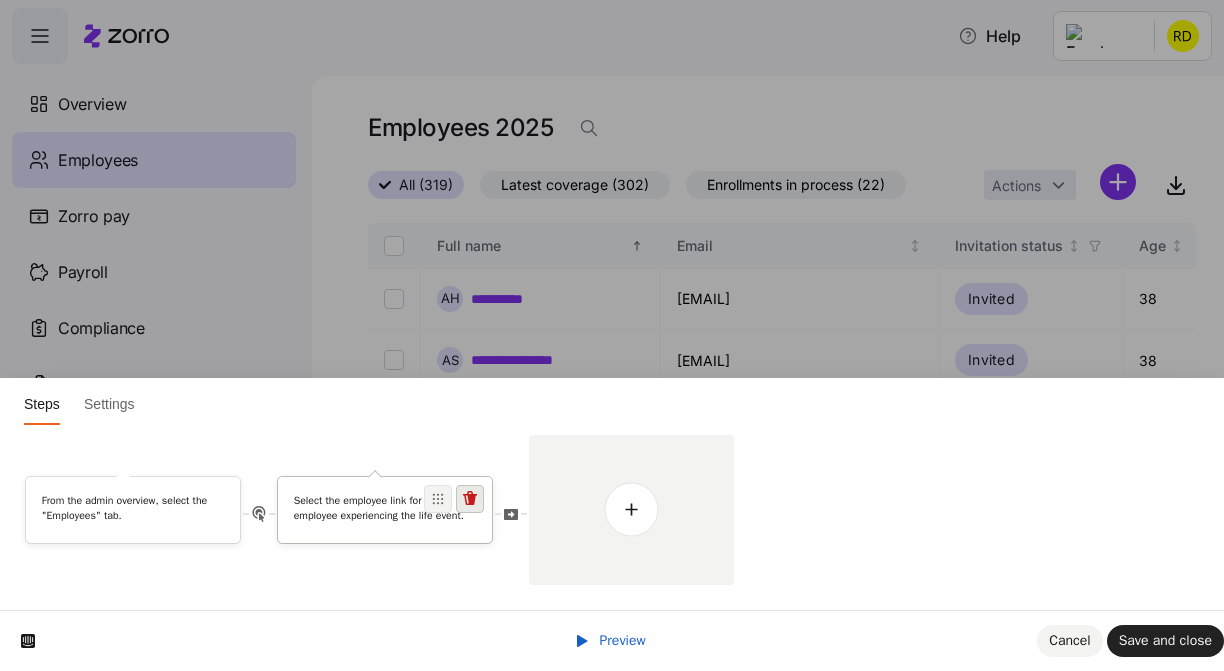 click 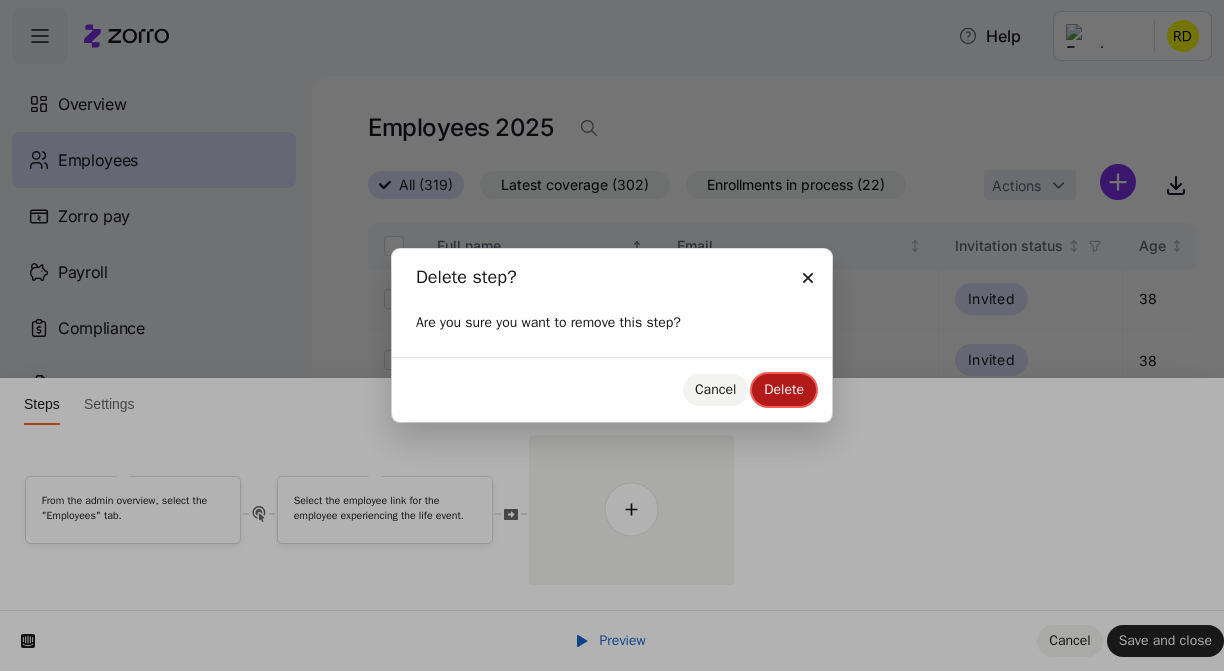 click on "Delete" at bounding box center (784, 390) 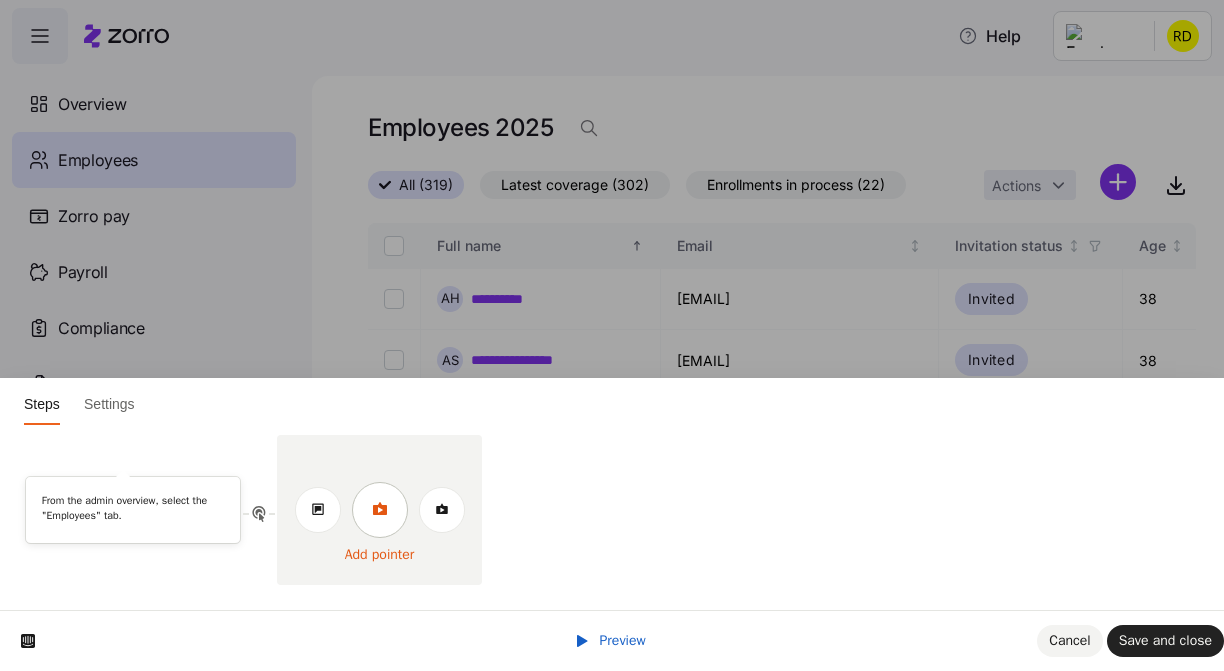 click at bounding box center [380, 510] 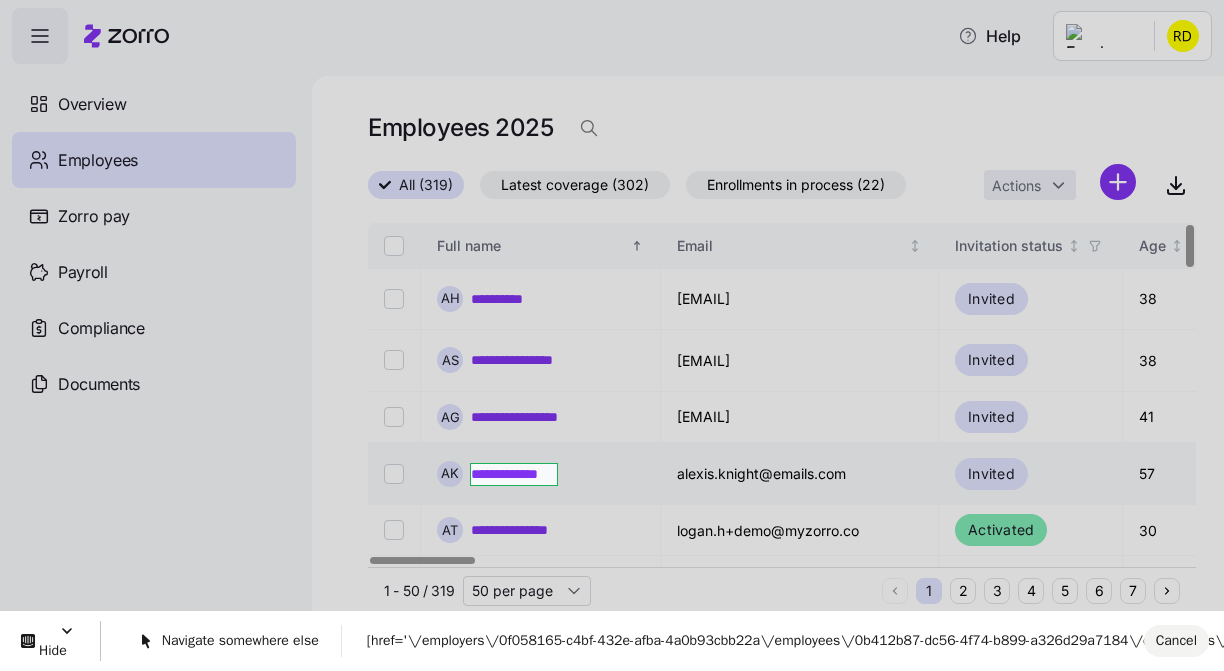 click on "**********" at bounding box center (612, 329) 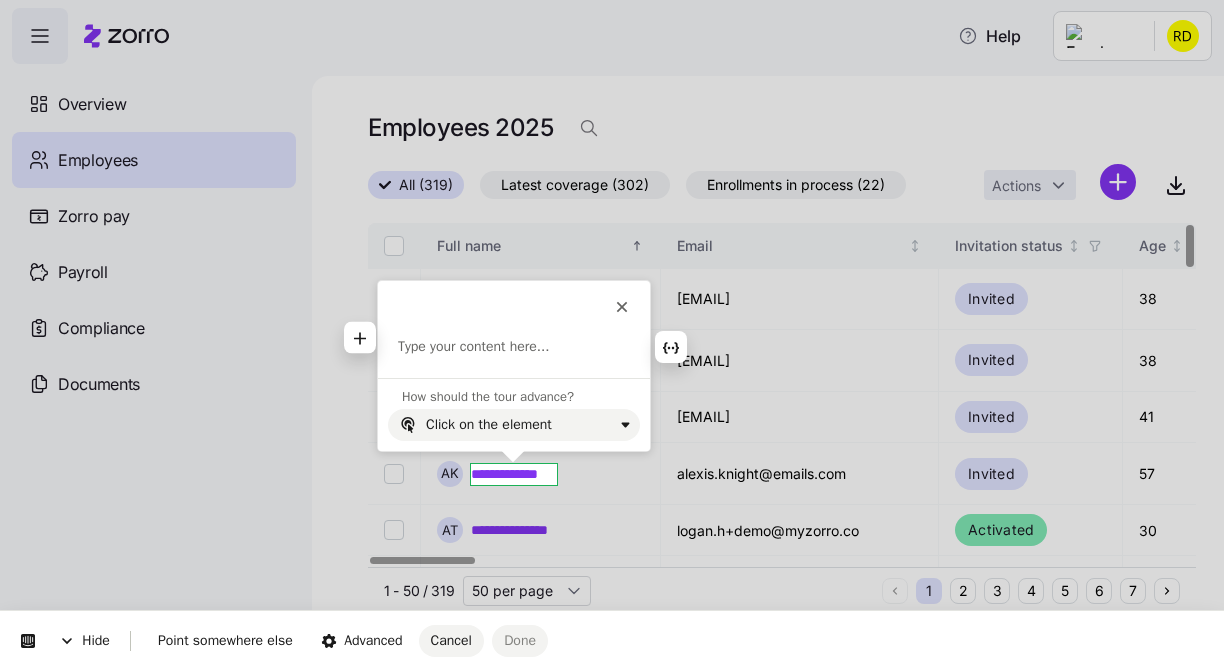 click at bounding box center [514, 347] 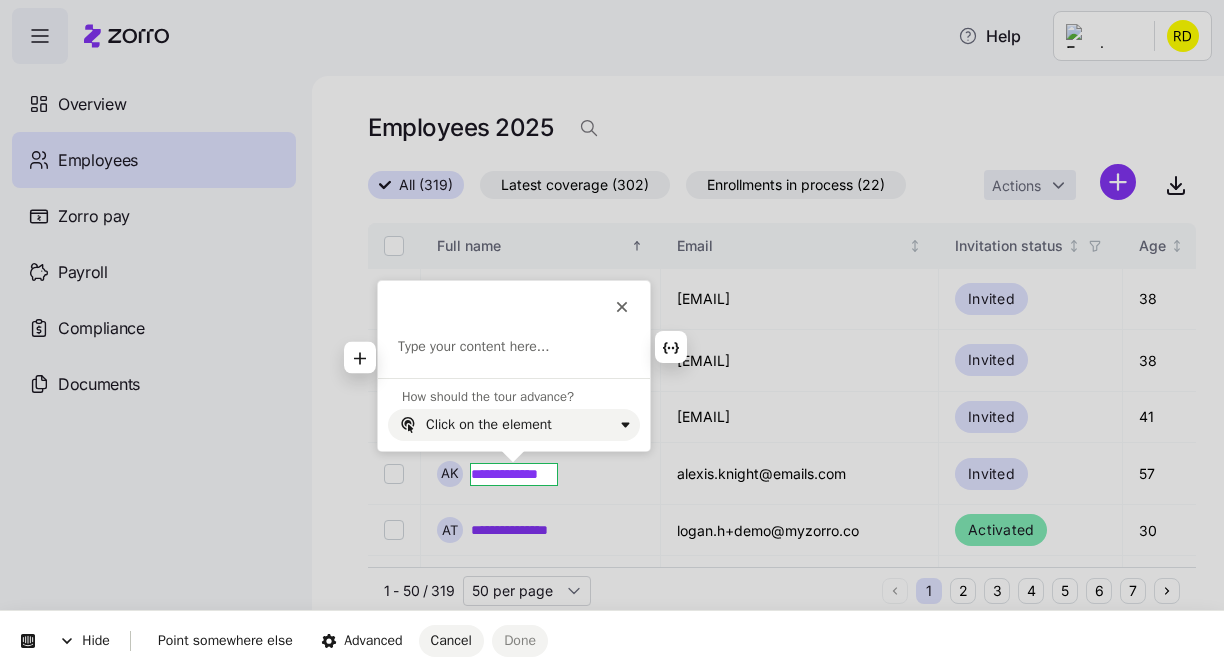type 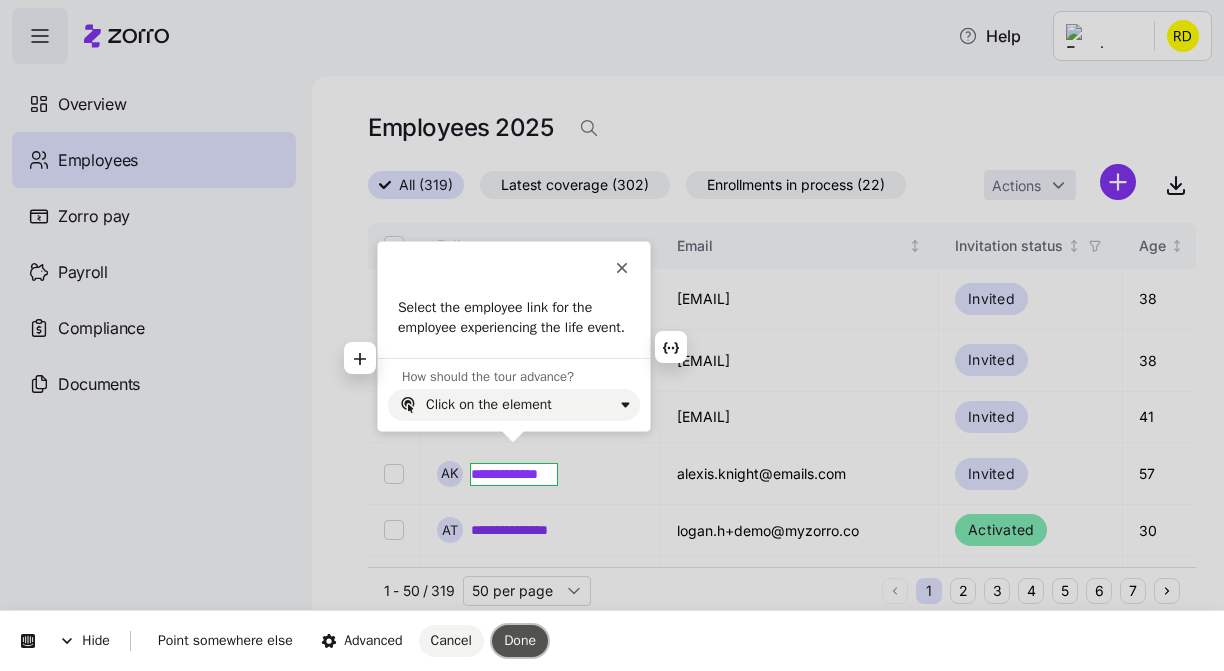 click on "Done" at bounding box center [520, 641] 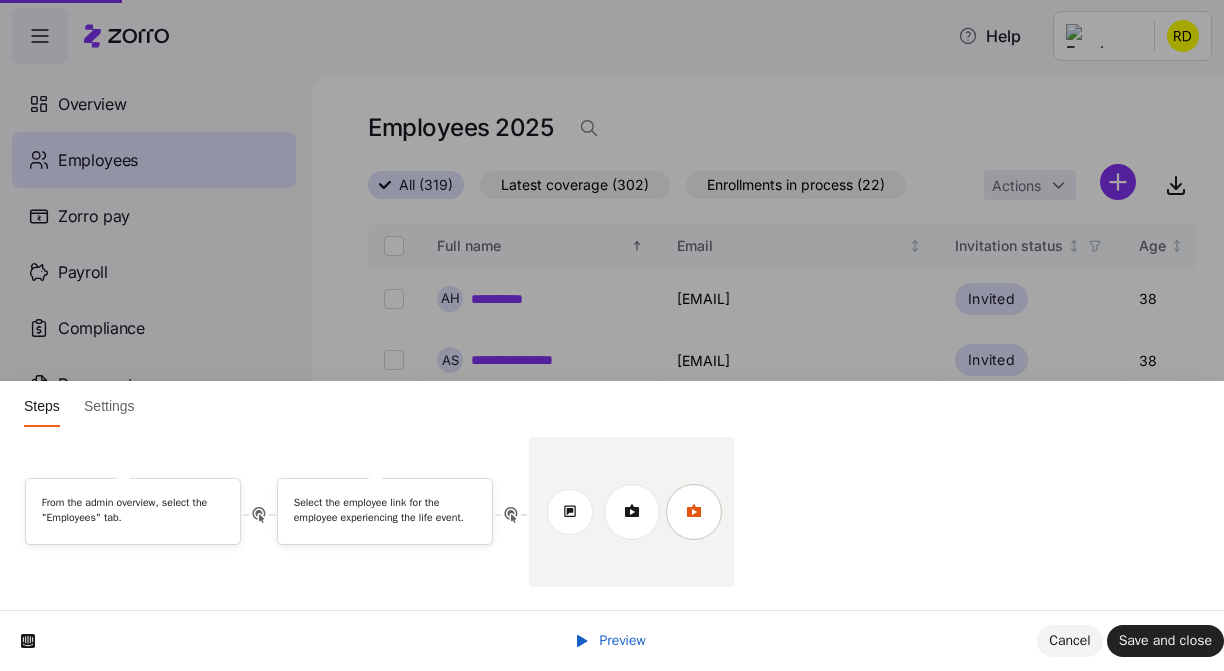 scroll, scrollTop: 0, scrollLeft: 0, axis: both 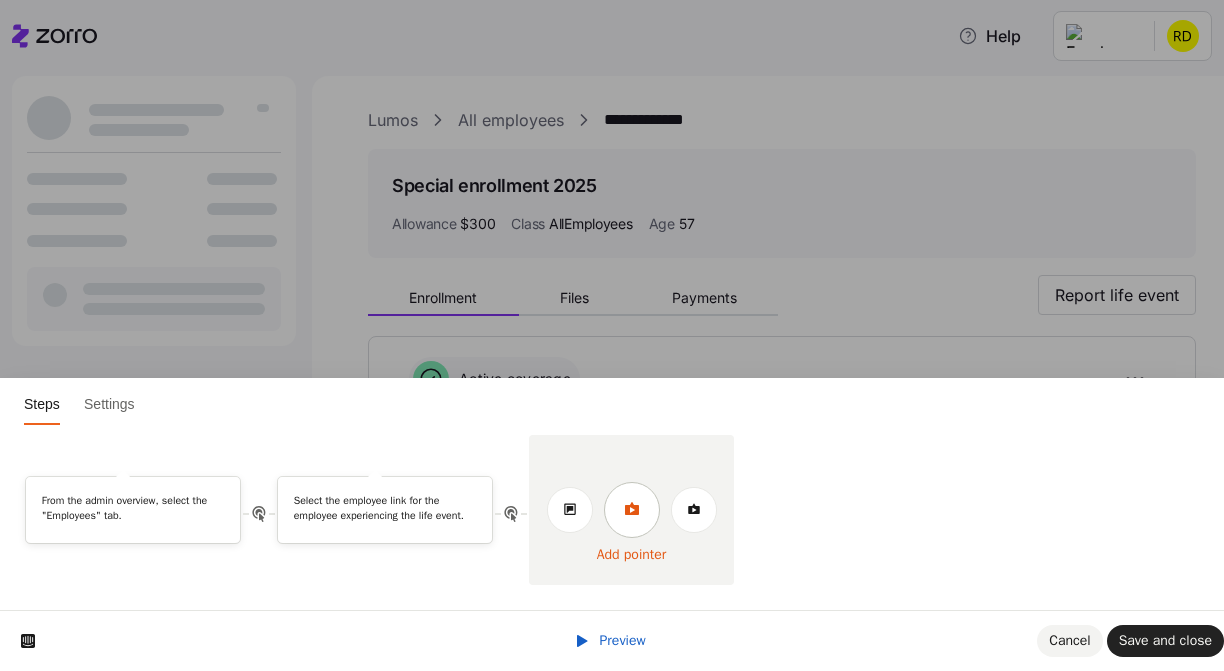 click at bounding box center (632, 510) 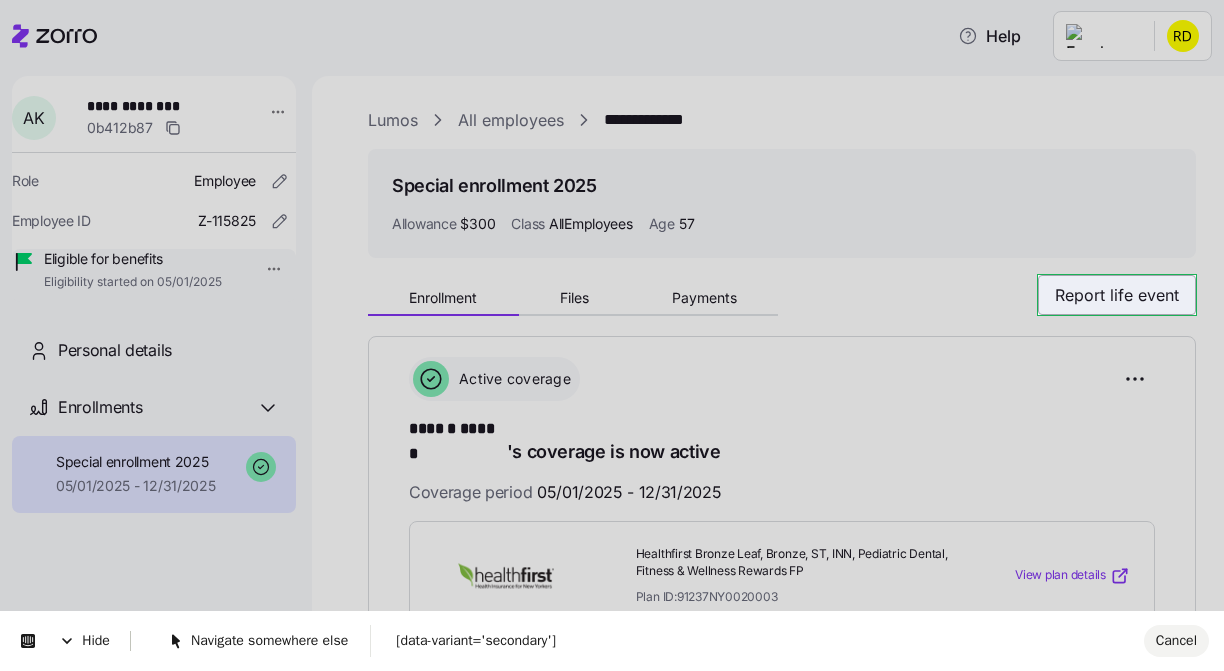 click on "**********" at bounding box center [612, 329] 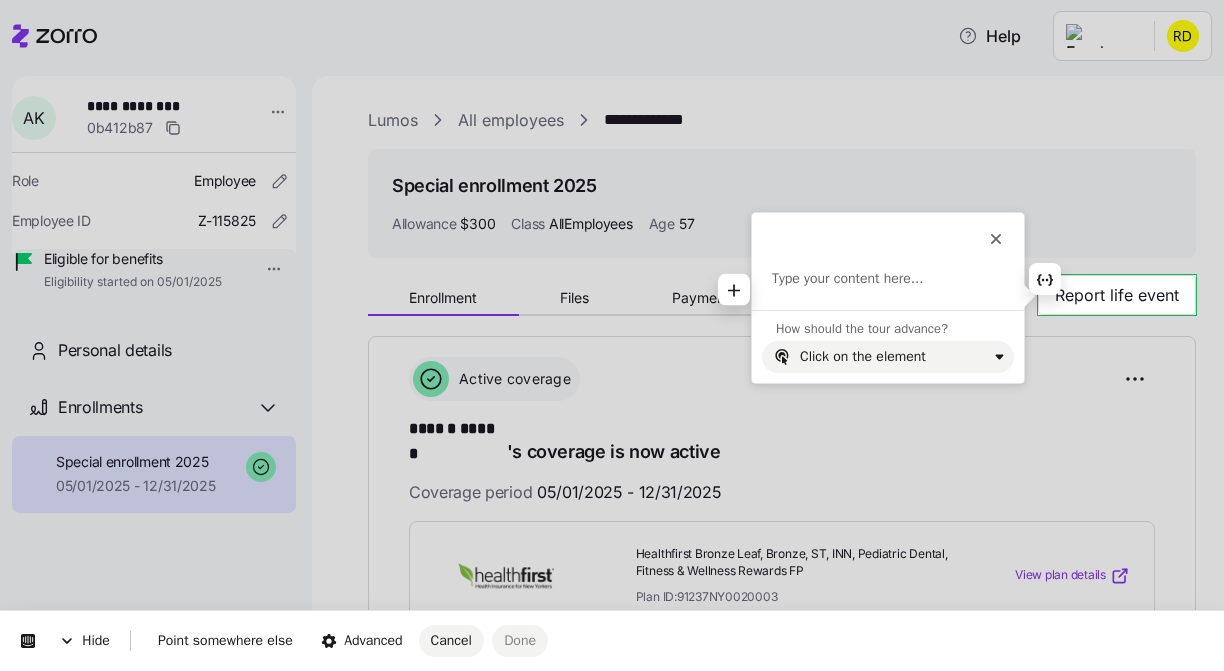 click at bounding box center [888, 279] 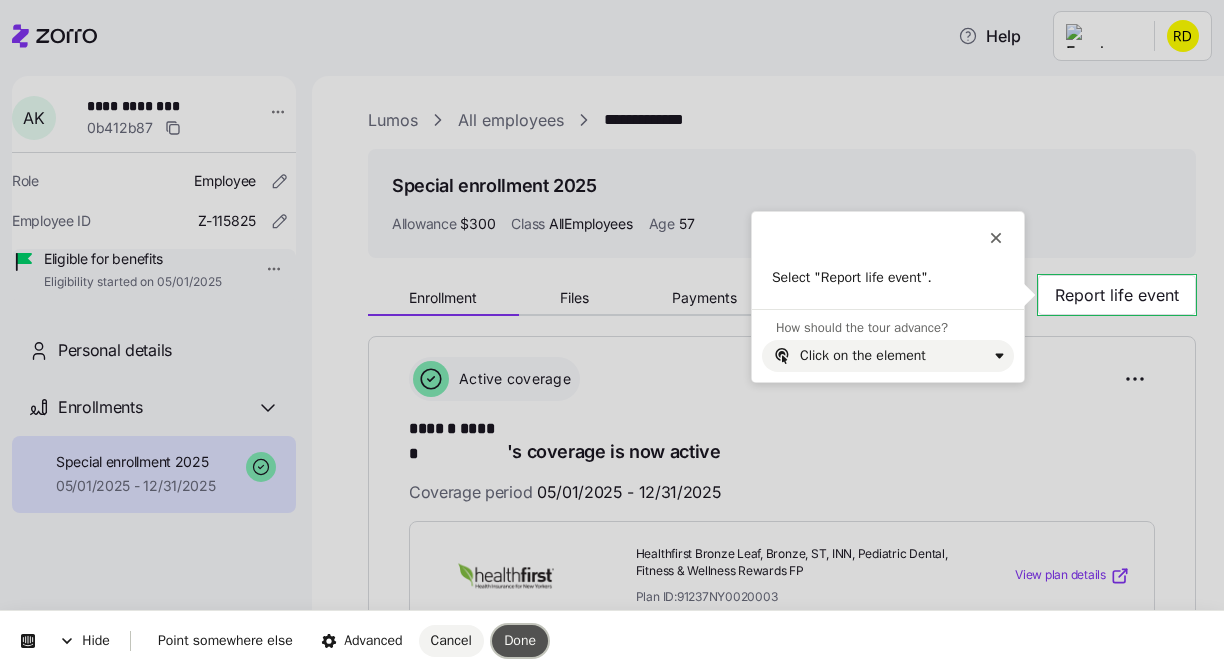 click on "Done" at bounding box center [520, 640] 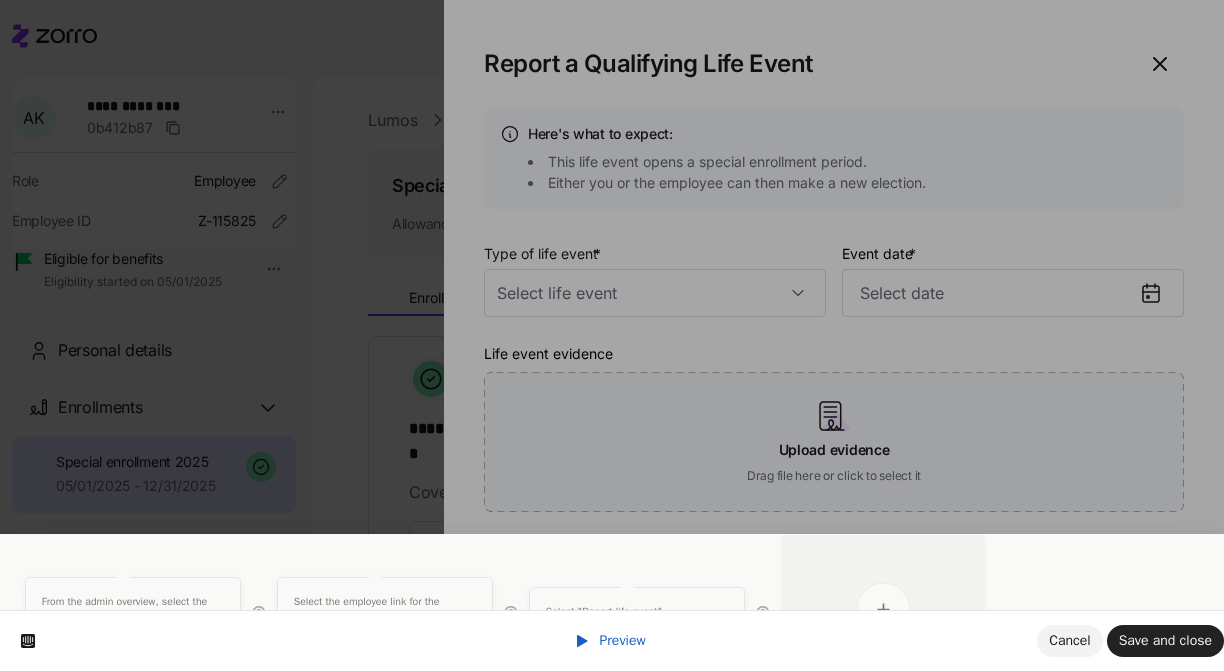 scroll, scrollTop: 0, scrollLeft: 0, axis: both 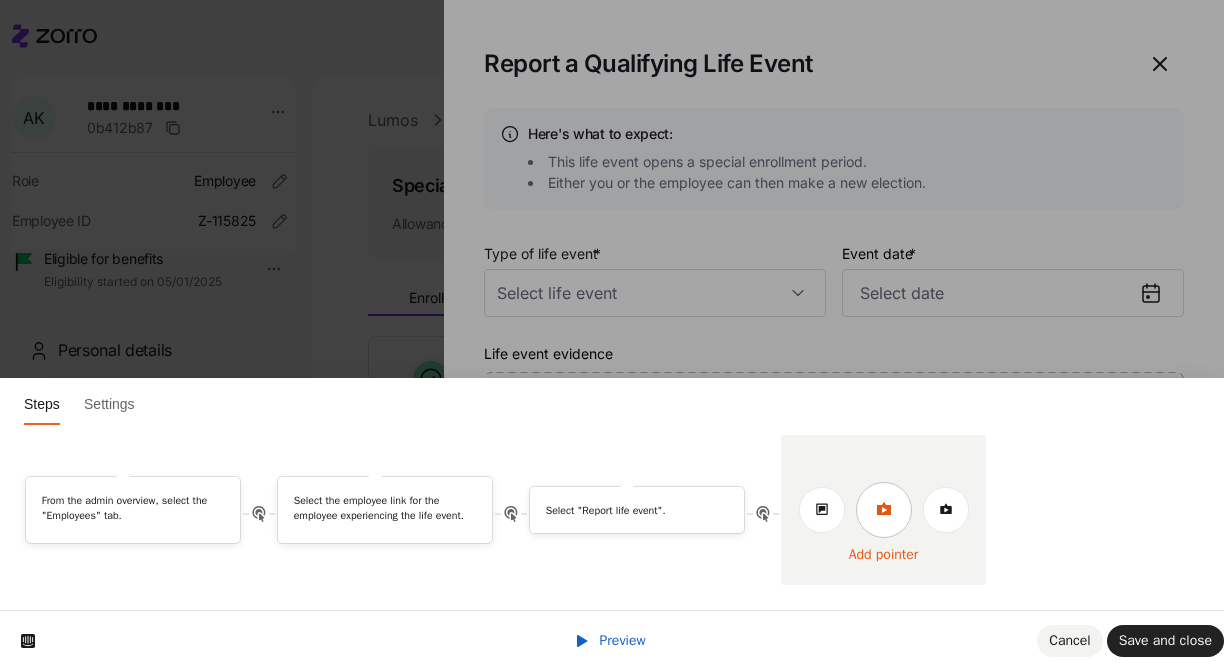 click at bounding box center (884, 510) 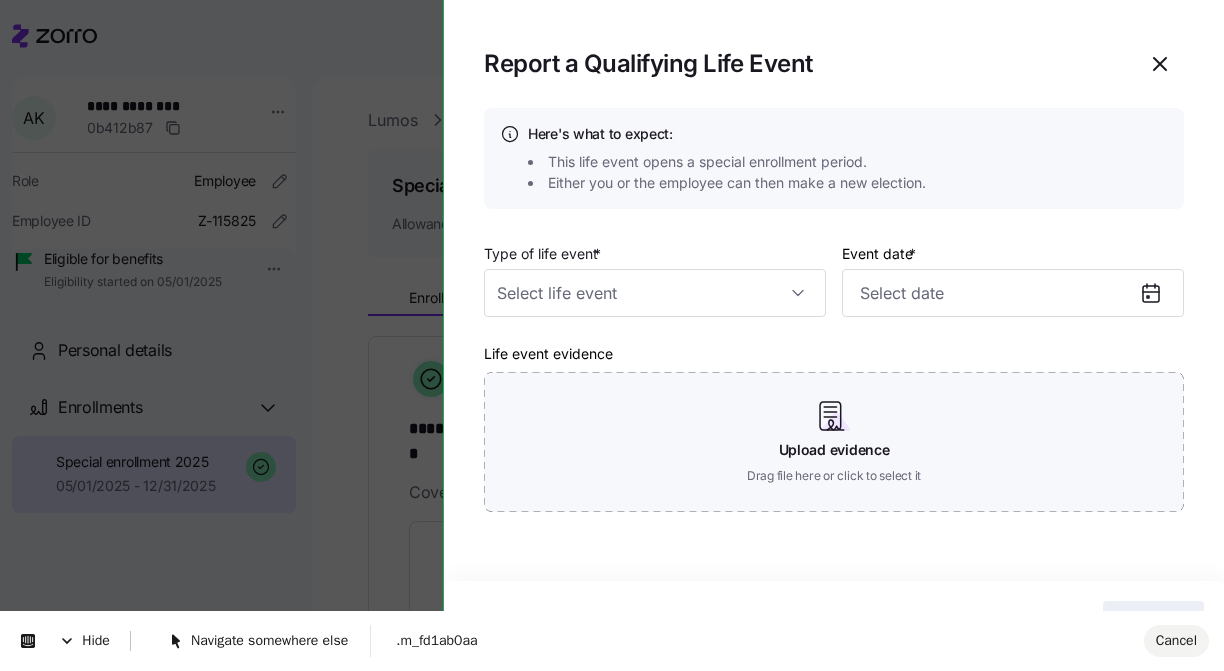 click on "**********" at bounding box center (612, 329) 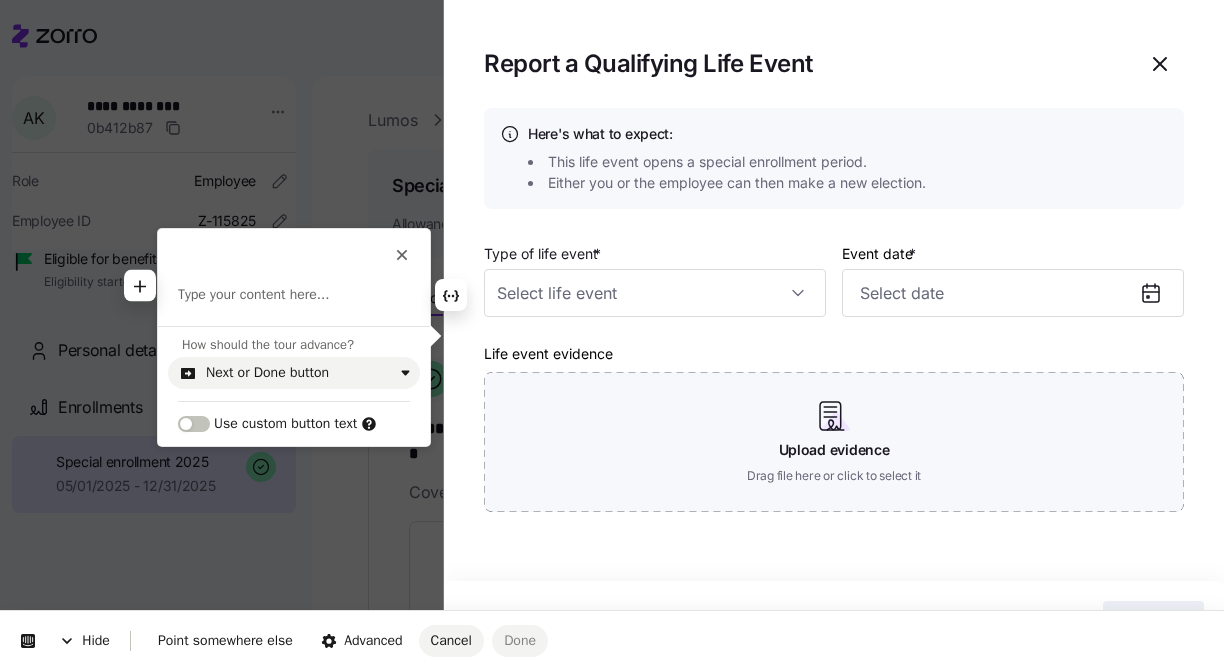 click at bounding box center [294, 295] 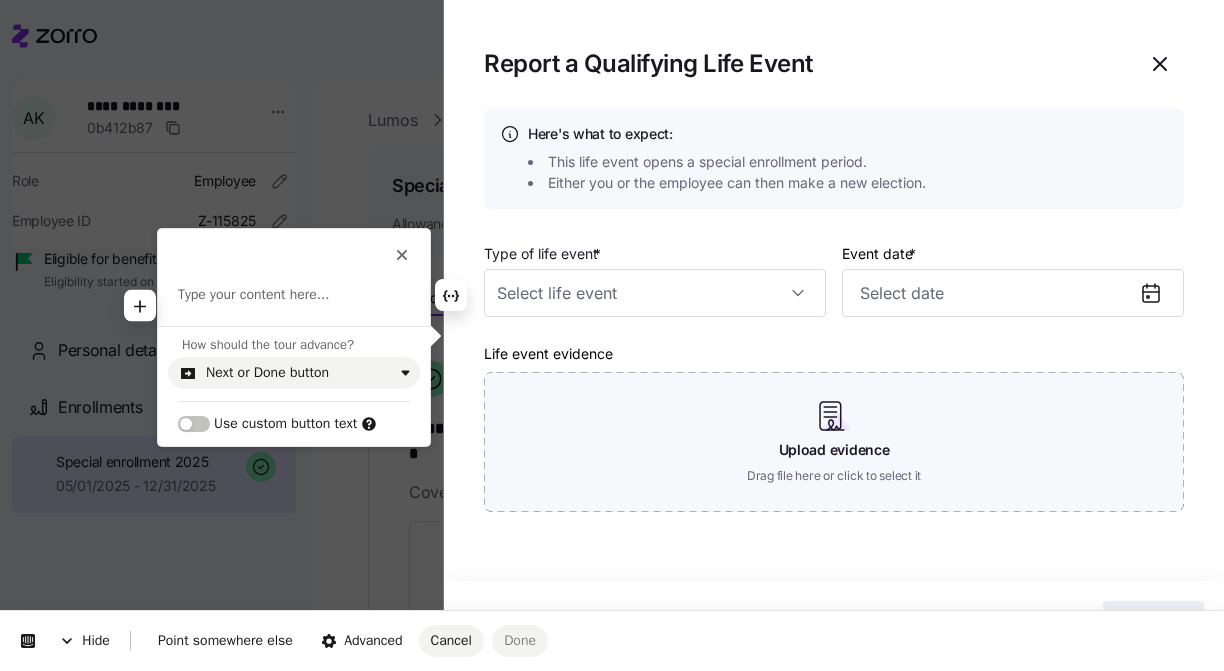 type 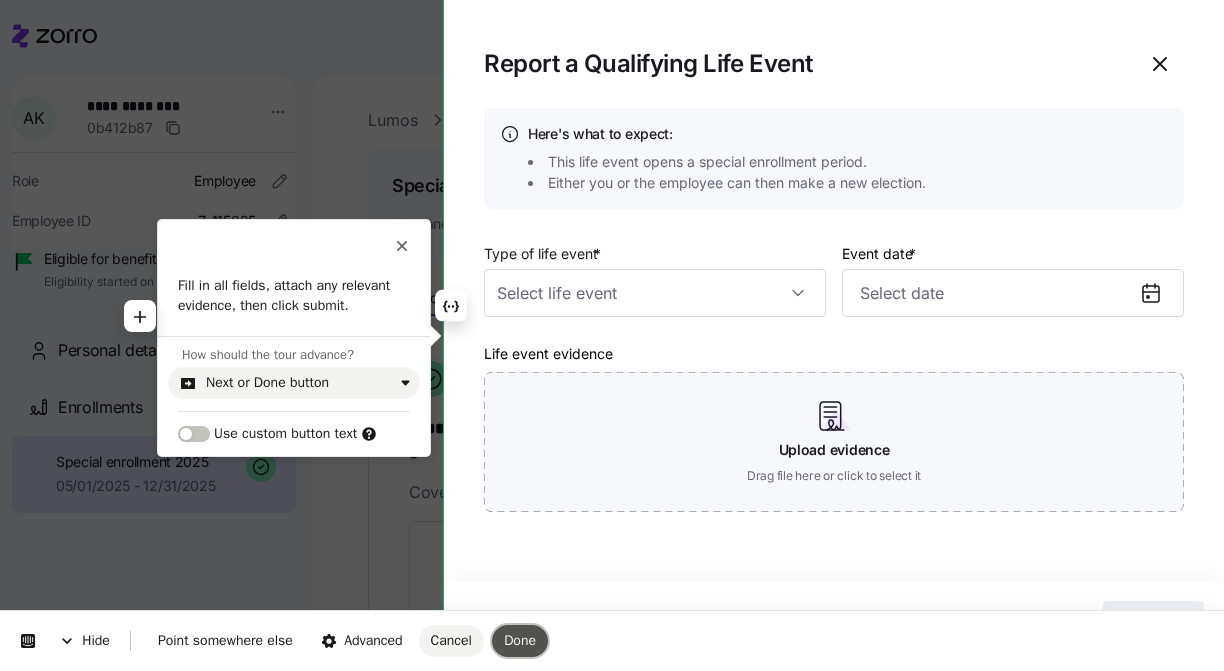 click on "Done" at bounding box center (520, 640) 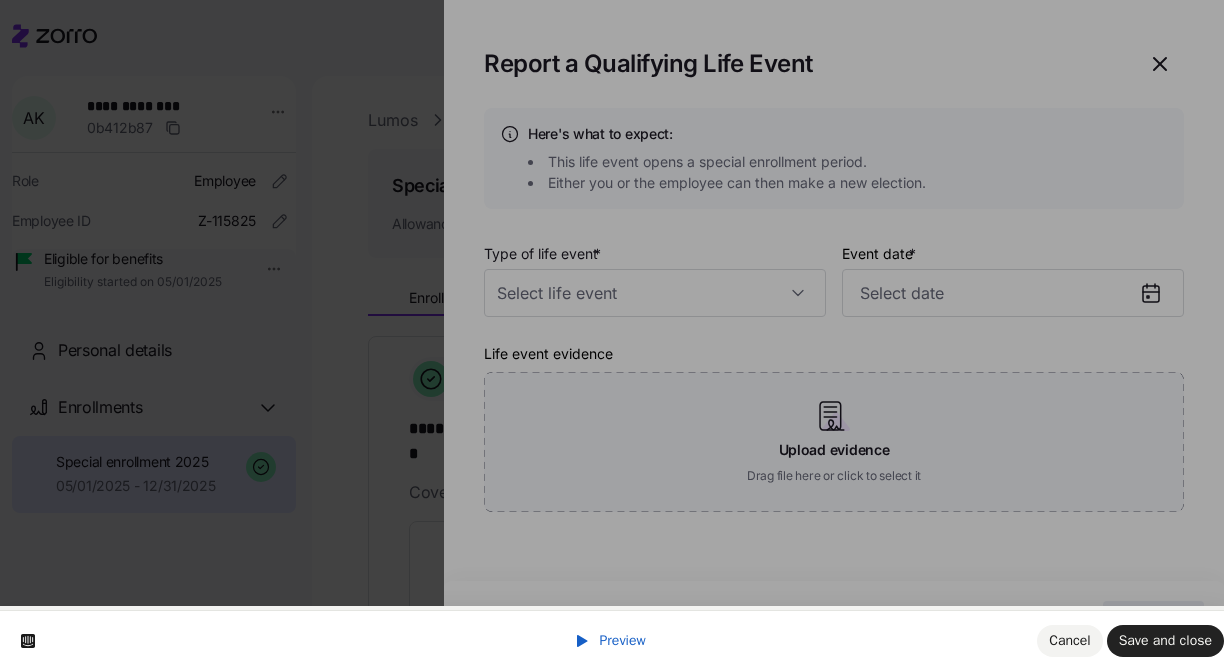 scroll, scrollTop: 56, scrollLeft: 0, axis: vertical 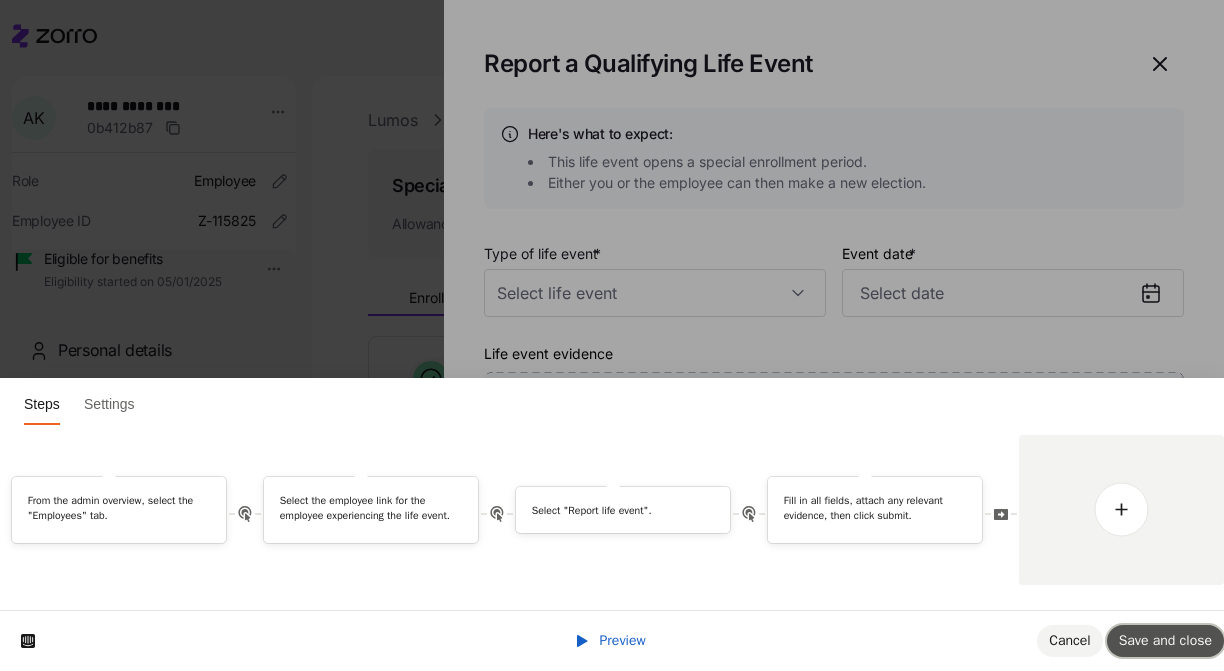 click on "Save and close" at bounding box center [1165, 641] 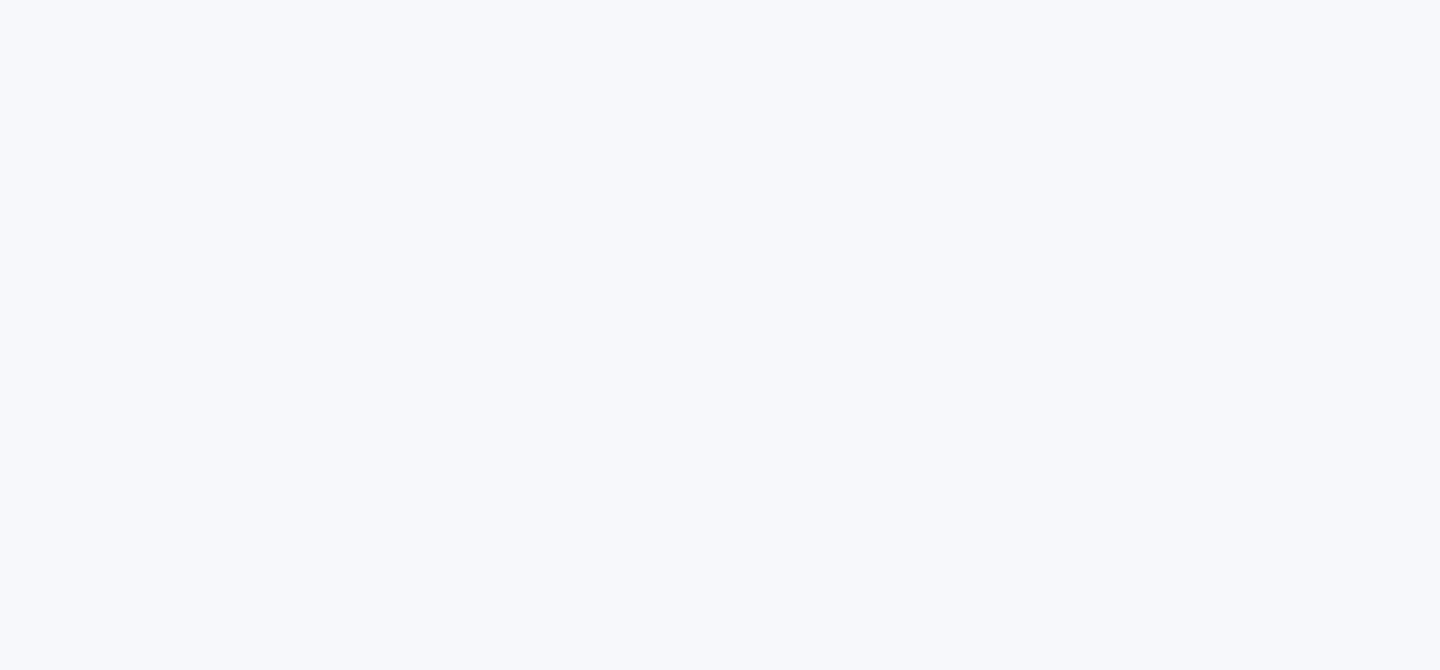 scroll, scrollTop: 0, scrollLeft: 0, axis: both 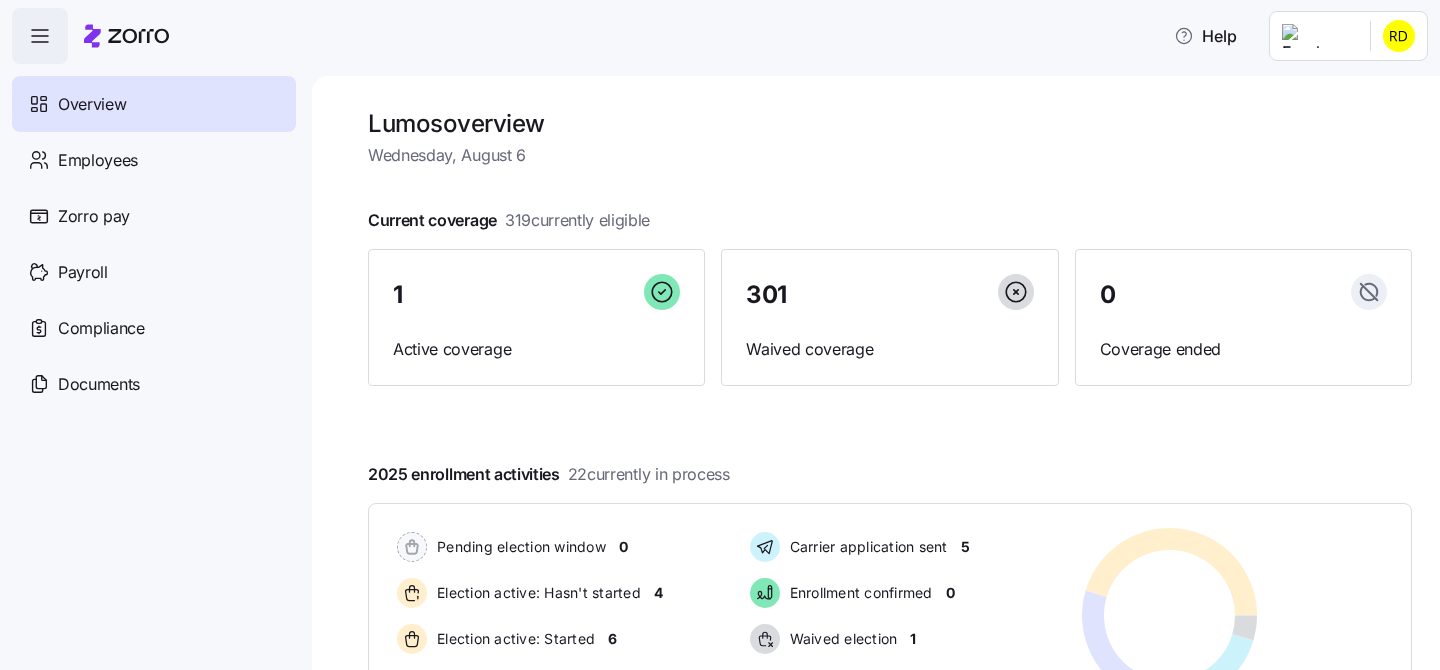 click on "Help Overview Employees Zorro pay Payroll Compliance Documents Lumos  overview Wednesday, August 6 Current coverage 319  currently eligible 1 Active coverage 301 Waived coverage 0 Coverage ended 2025   enrollment activities 22  currently in process Pending election window 0 Election active: Hasn't started 4 Election active: Started 6 Election submitted 6 Carrier application sent 5 Enrollment confirmed 0 Waived election 1 Deadline passed 0 Pending election window 0 Election active: Hasn't started 4 Election active: Started 6 Election submitted 6 Carrier application sent 5 Enrollment confirmed 0 Waived election 1 Deadline passed 0 Quick actions Add employee View invoices Run payroll Need help? Visit our help center See what’s new on our blog" at bounding box center [720, 329] 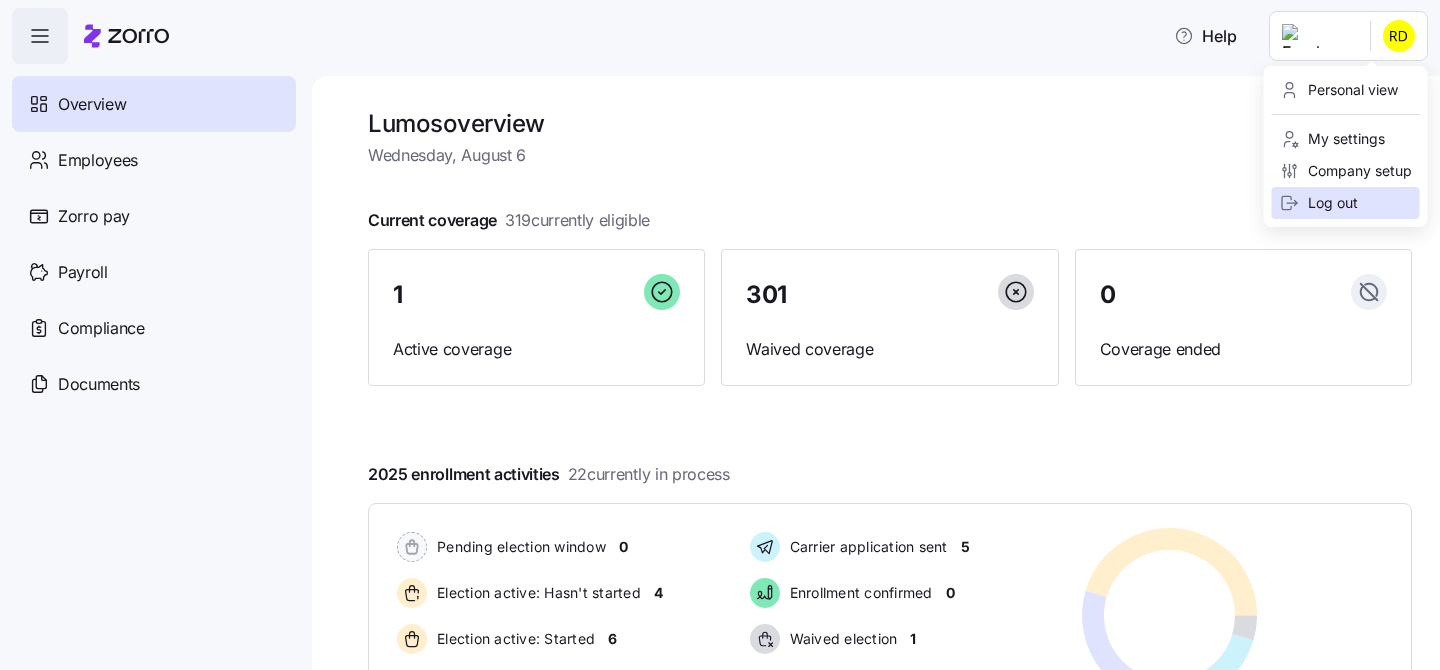 click on "Log out" at bounding box center (1319, 203) 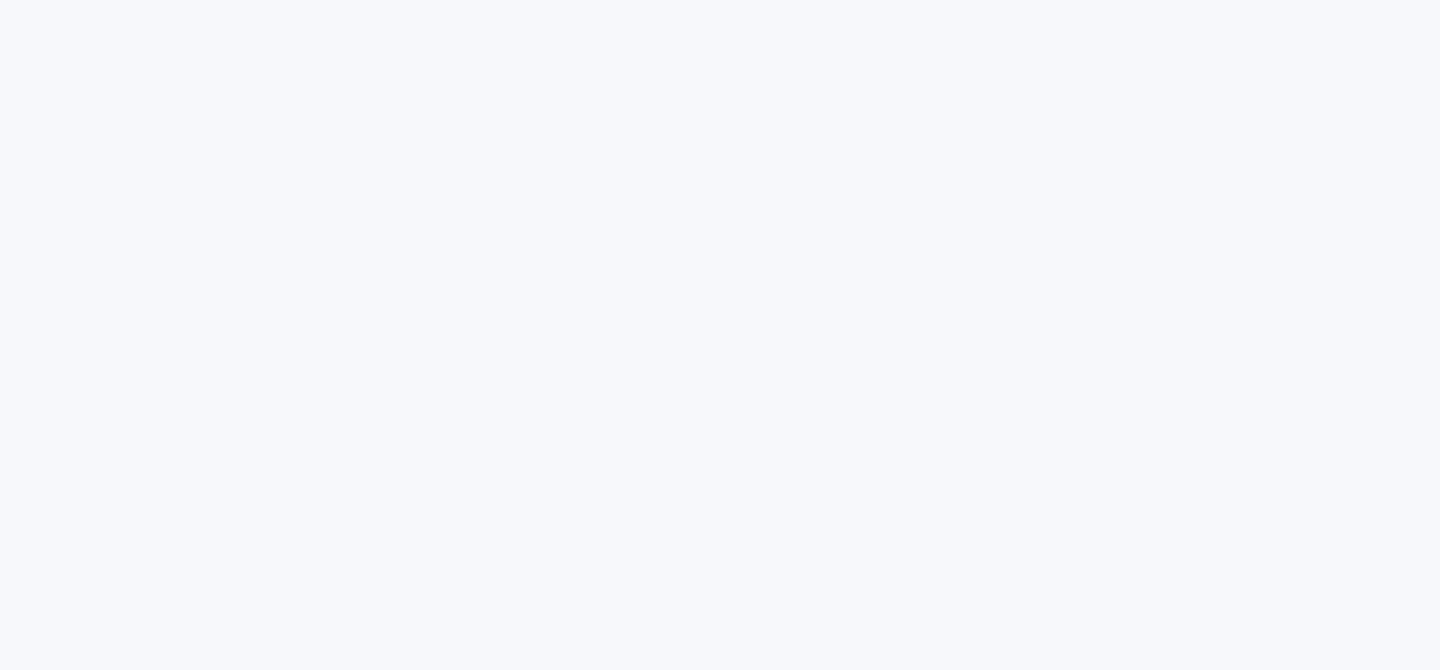 scroll, scrollTop: 0, scrollLeft: 0, axis: both 